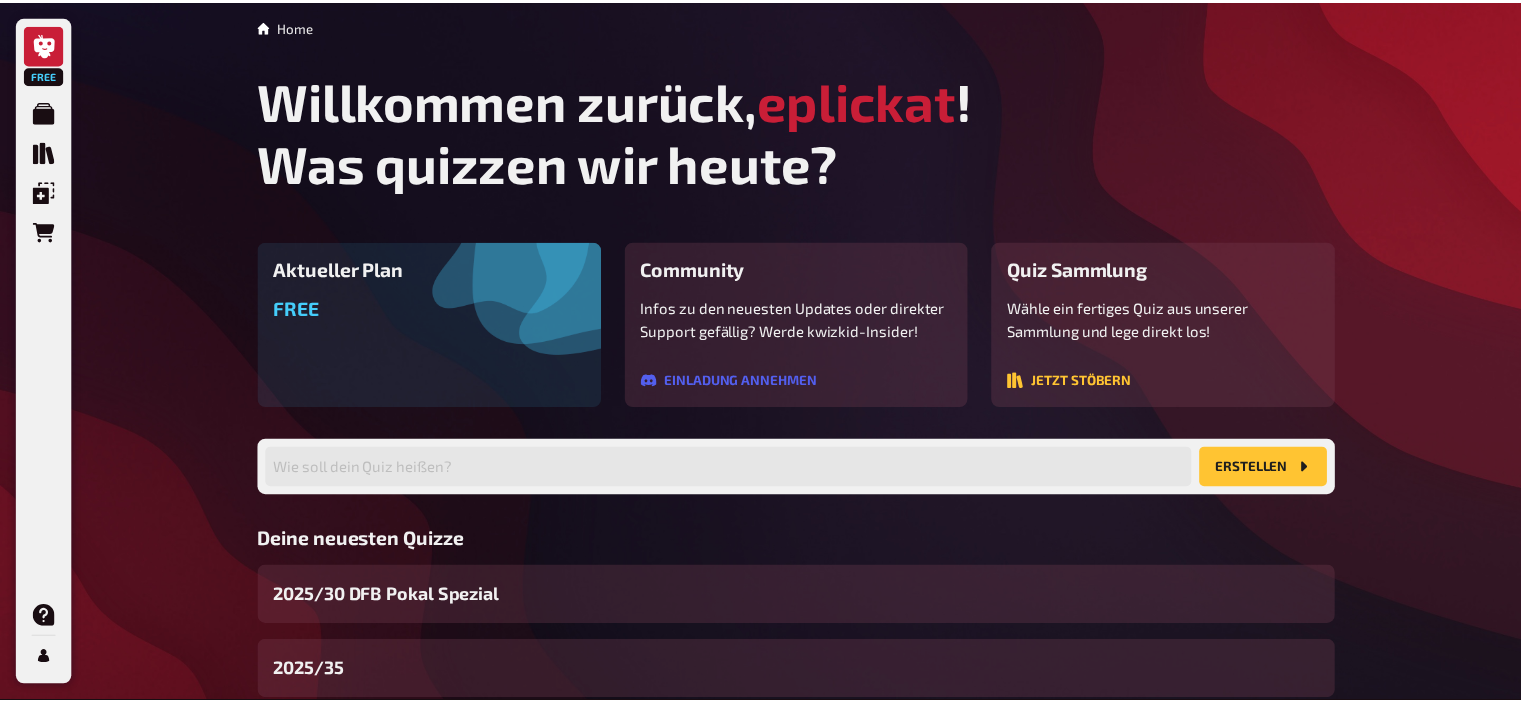 scroll, scrollTop: 0, scrollLeft: 0, axis: both 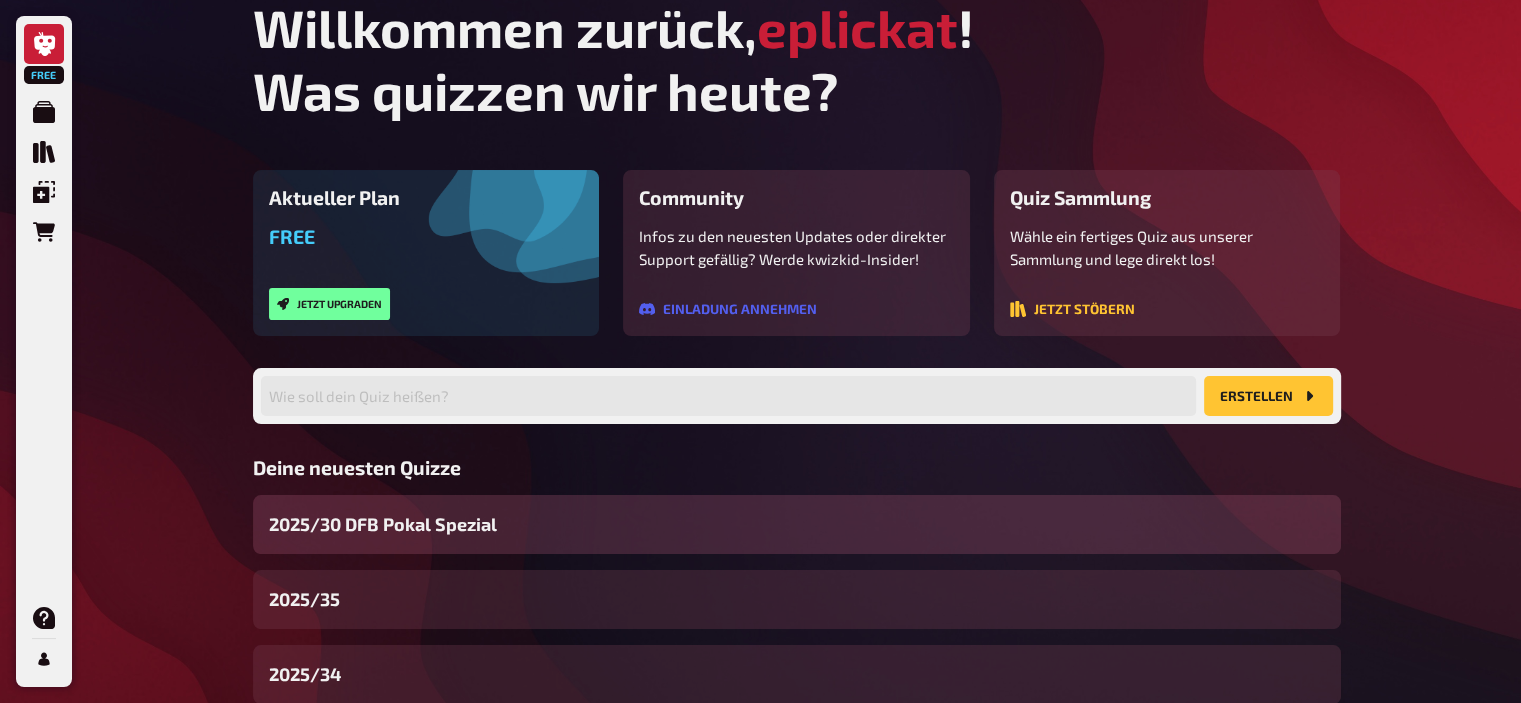 click on "2025/30 DFB Pokal Spezial" at bounding box center (383, 524) 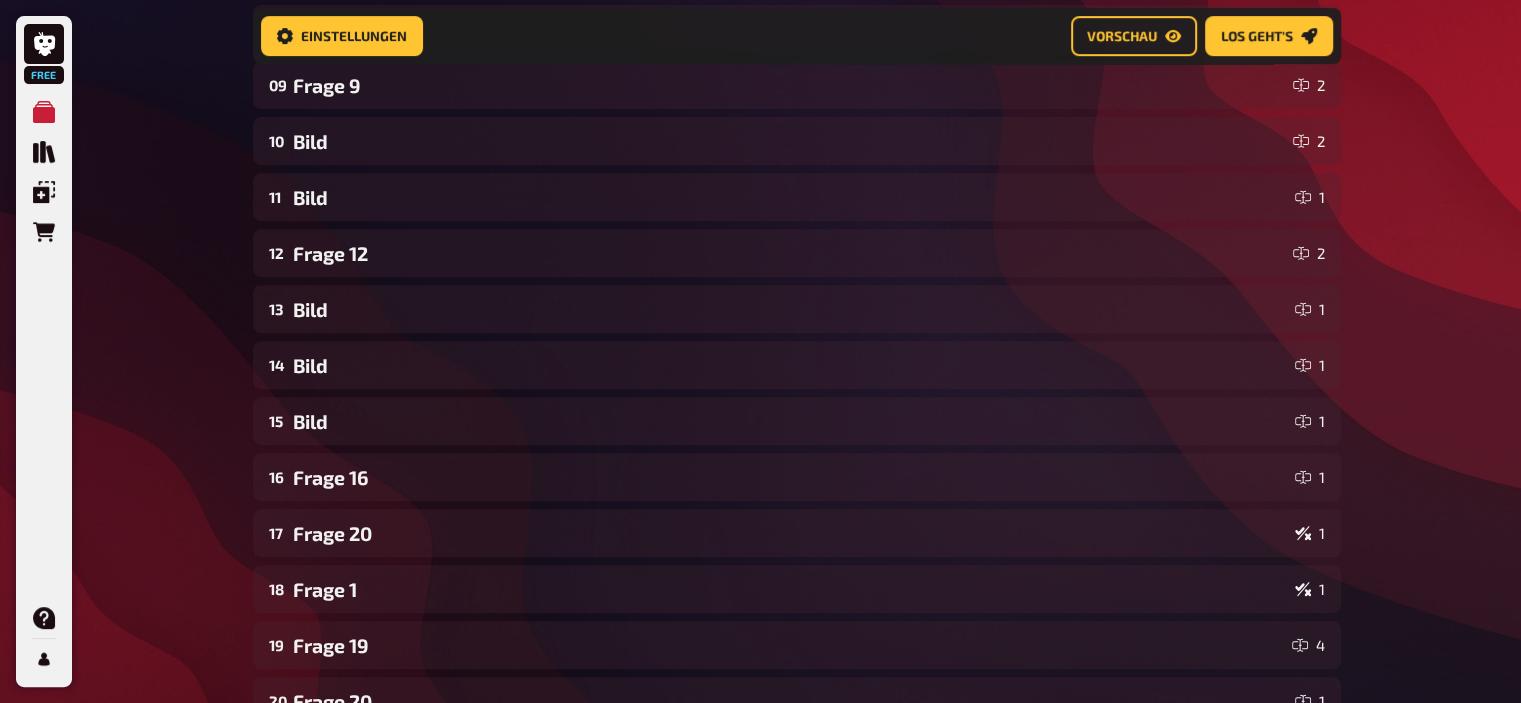 scroll, scrollTop: 800, scrollLeft: 0, axis: vertical 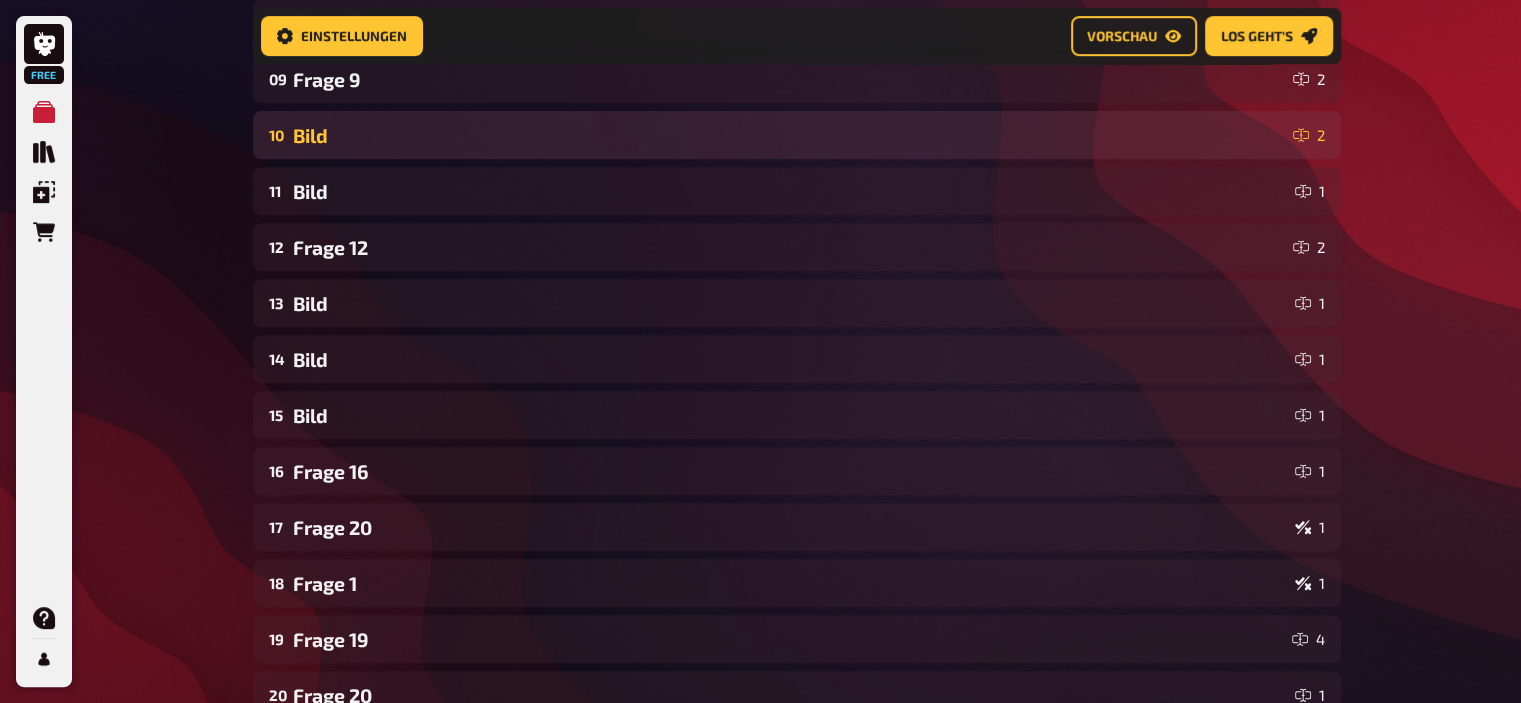 click on "Bild" at bounding box center [789, 135] 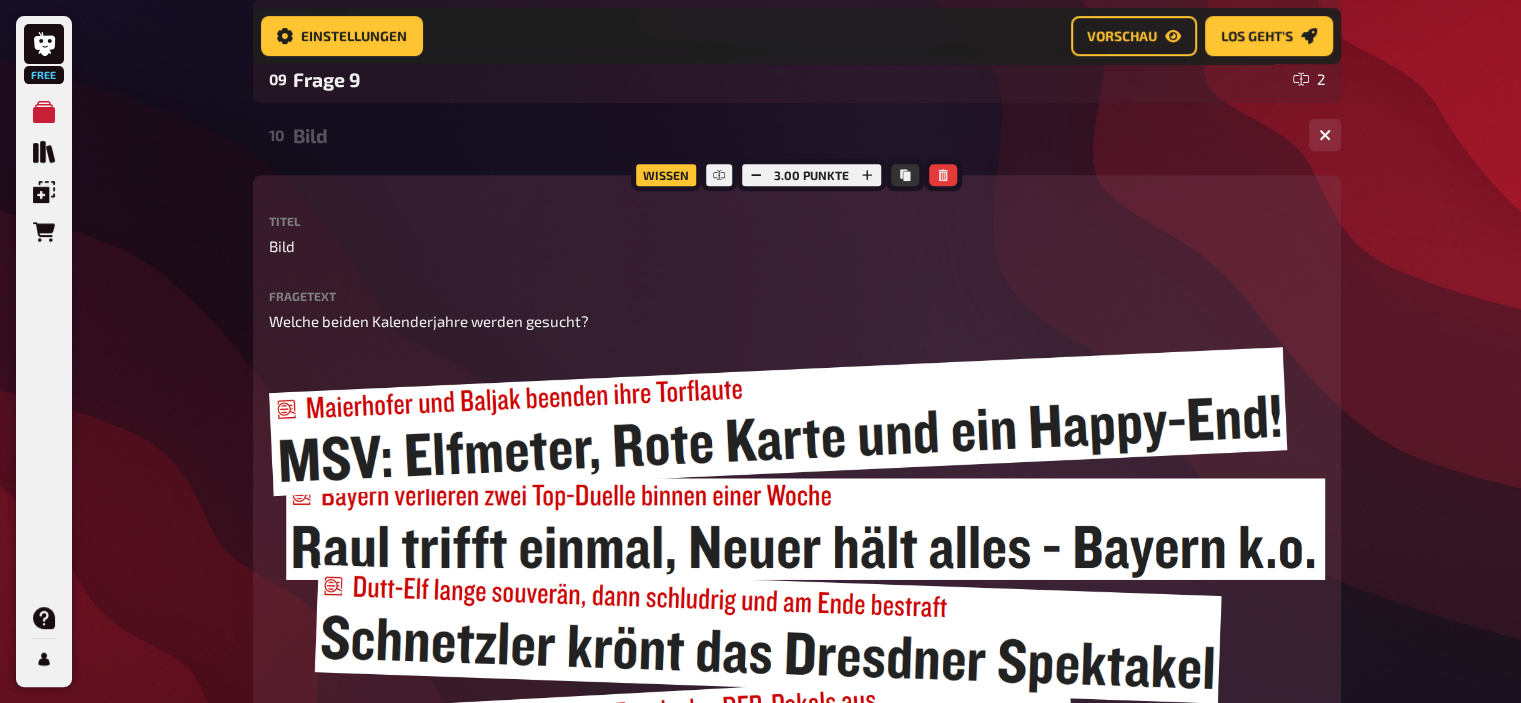 click on "Bild" at bounding box center [793, 135] 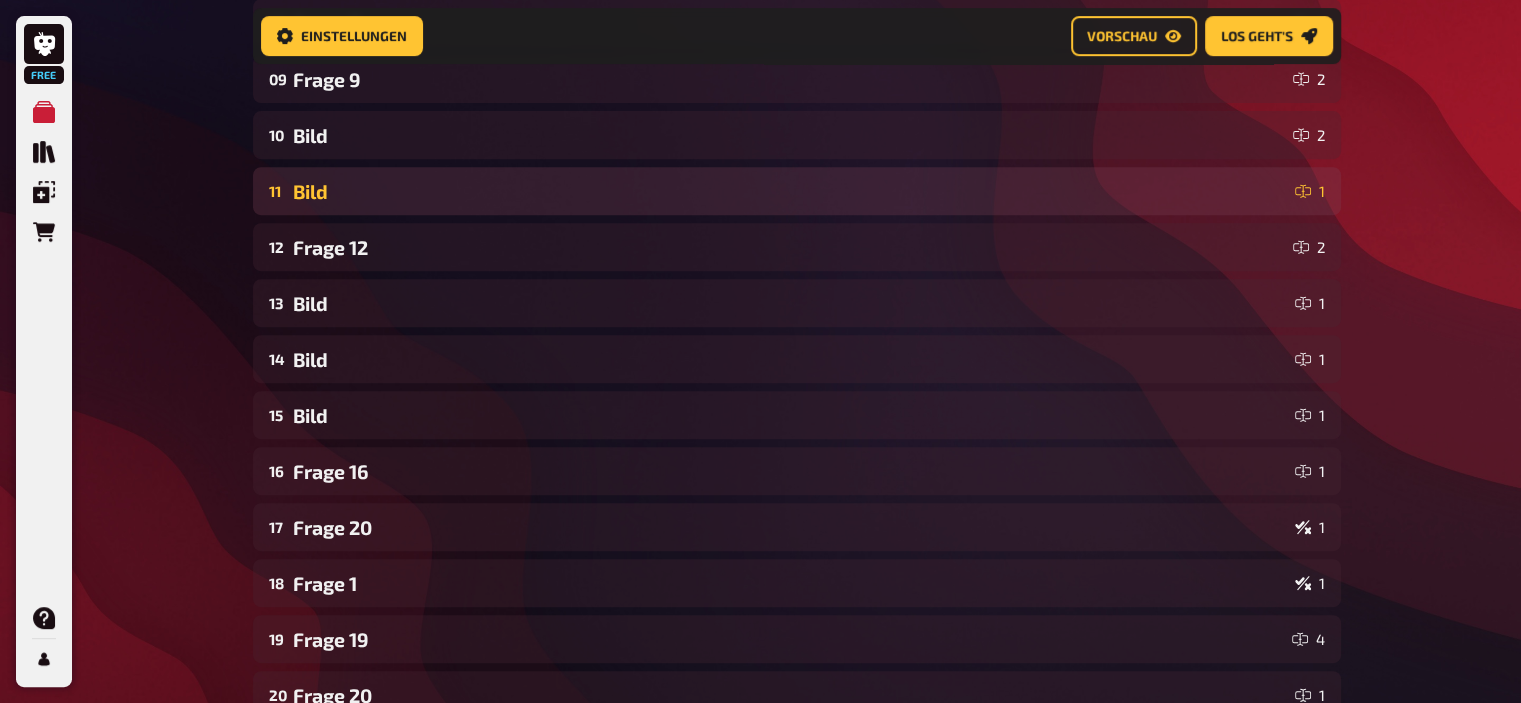 click on "Bild" at bounding box center (790, 191) 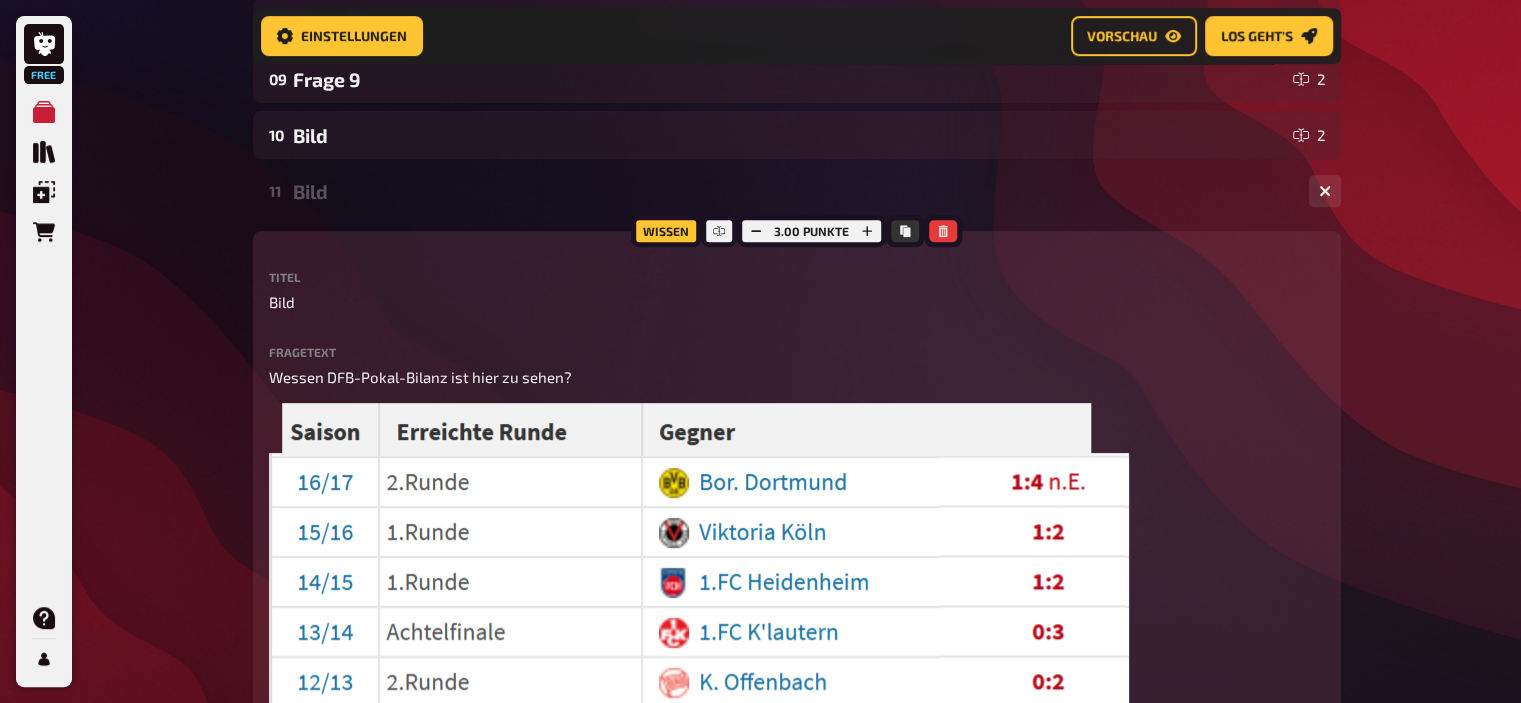click on "Bild" at bounding box center (793, 191) 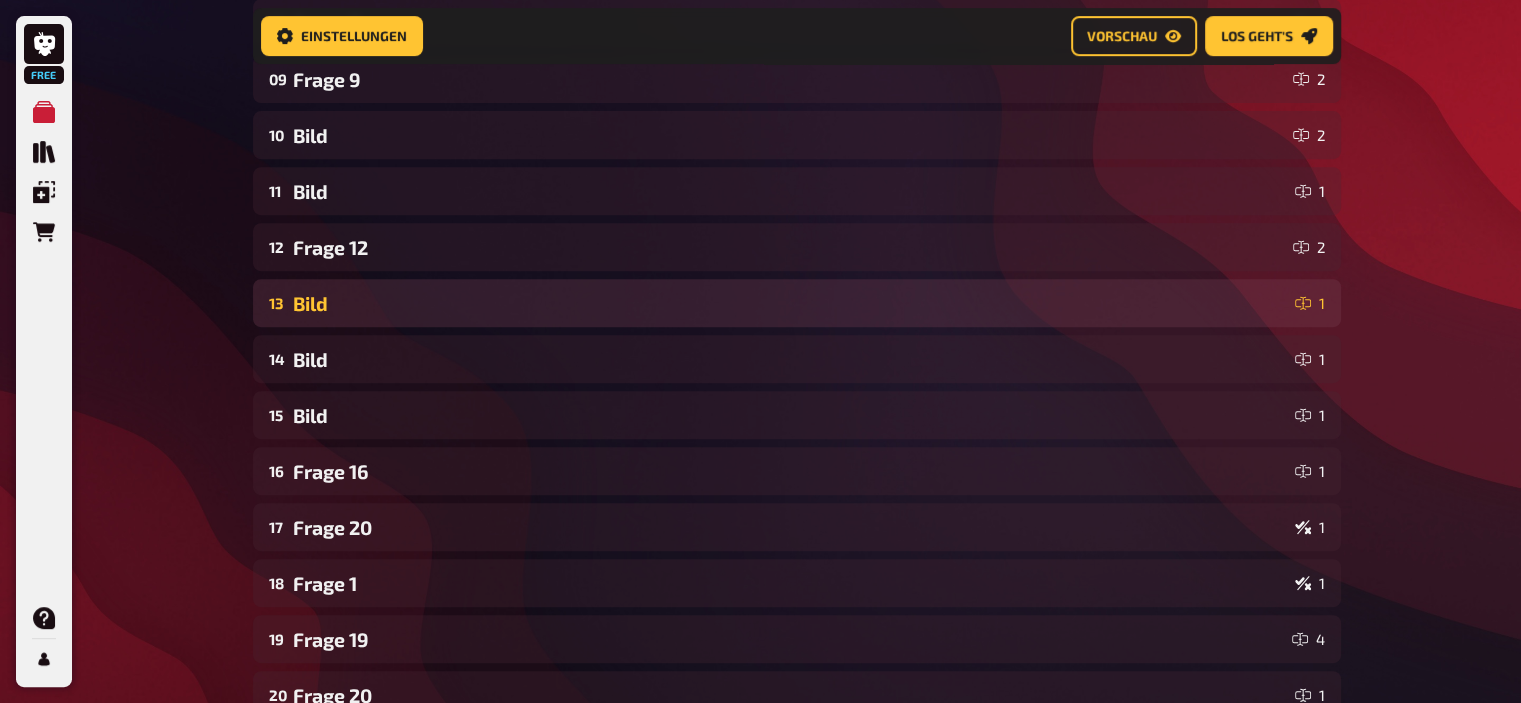click on "Bild" at bounding box center (790, 303) 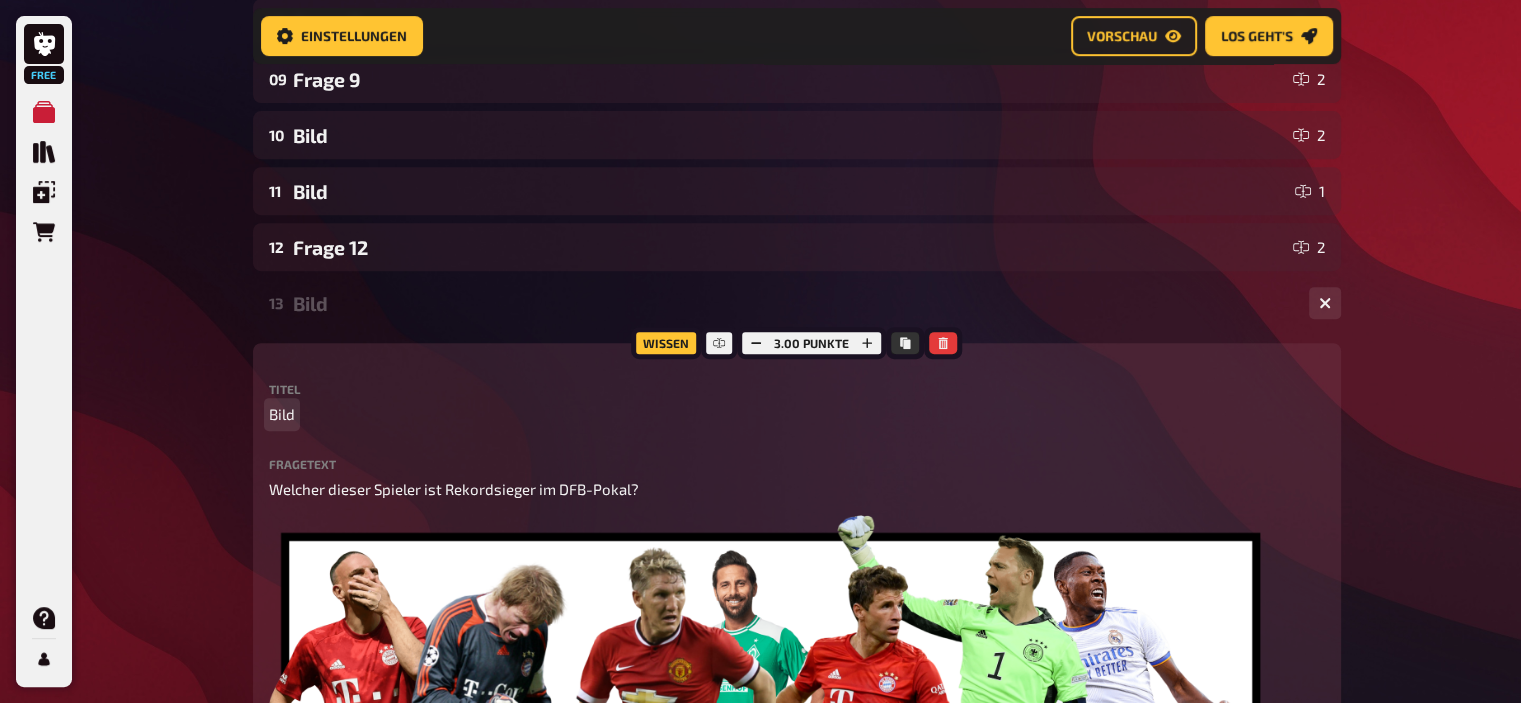 click on "Bild" at bounding box center (282, 414) 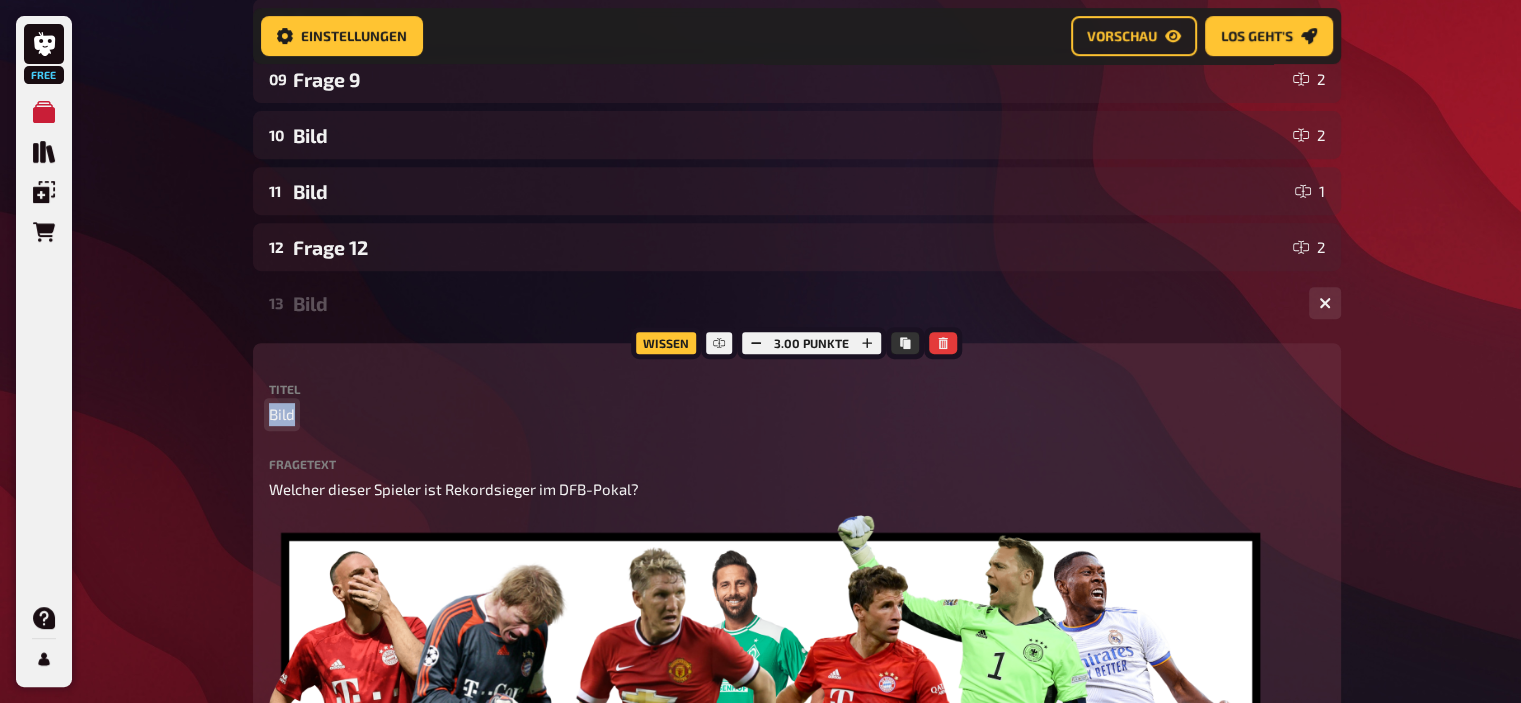 click on "Bild" at bounding box center [282, 414] 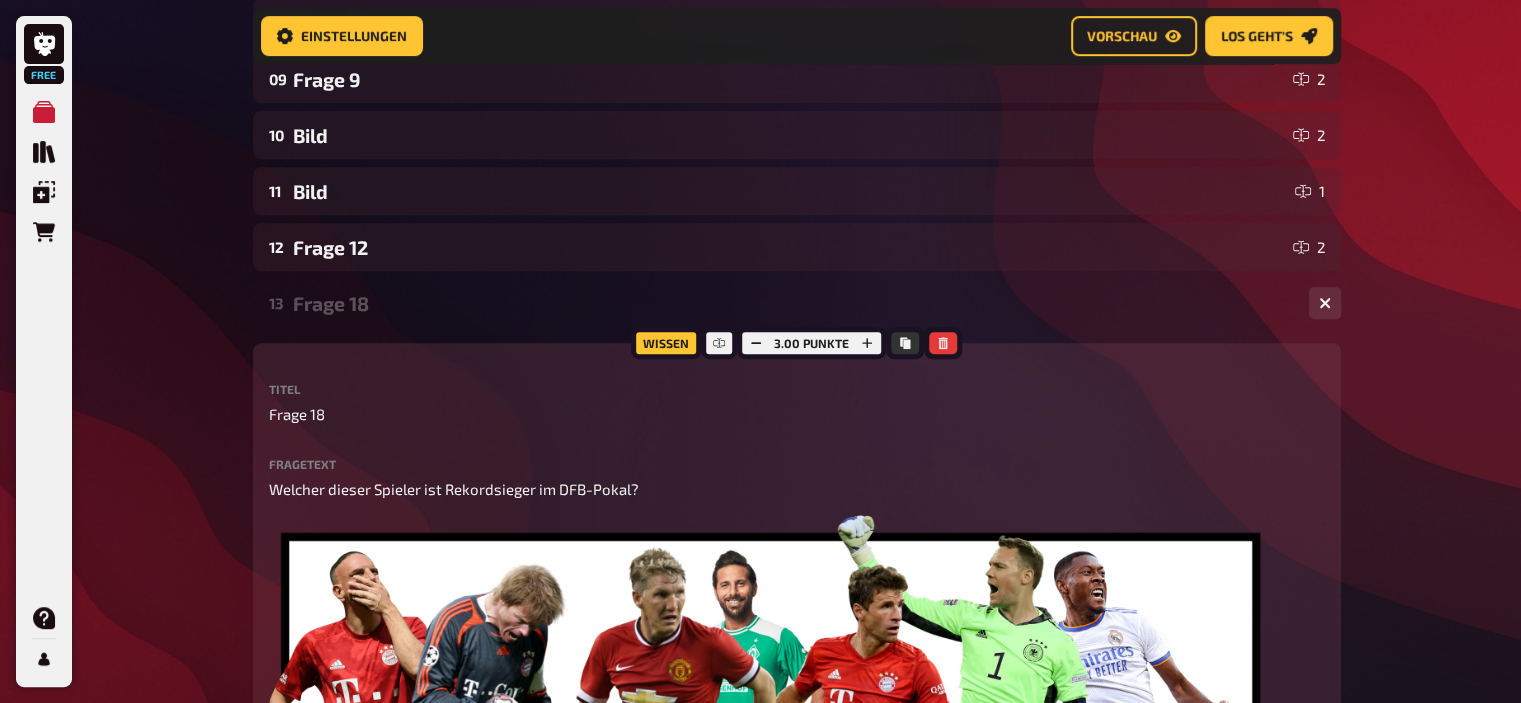 click on "Frage 18" at bounding box center [793, 303] 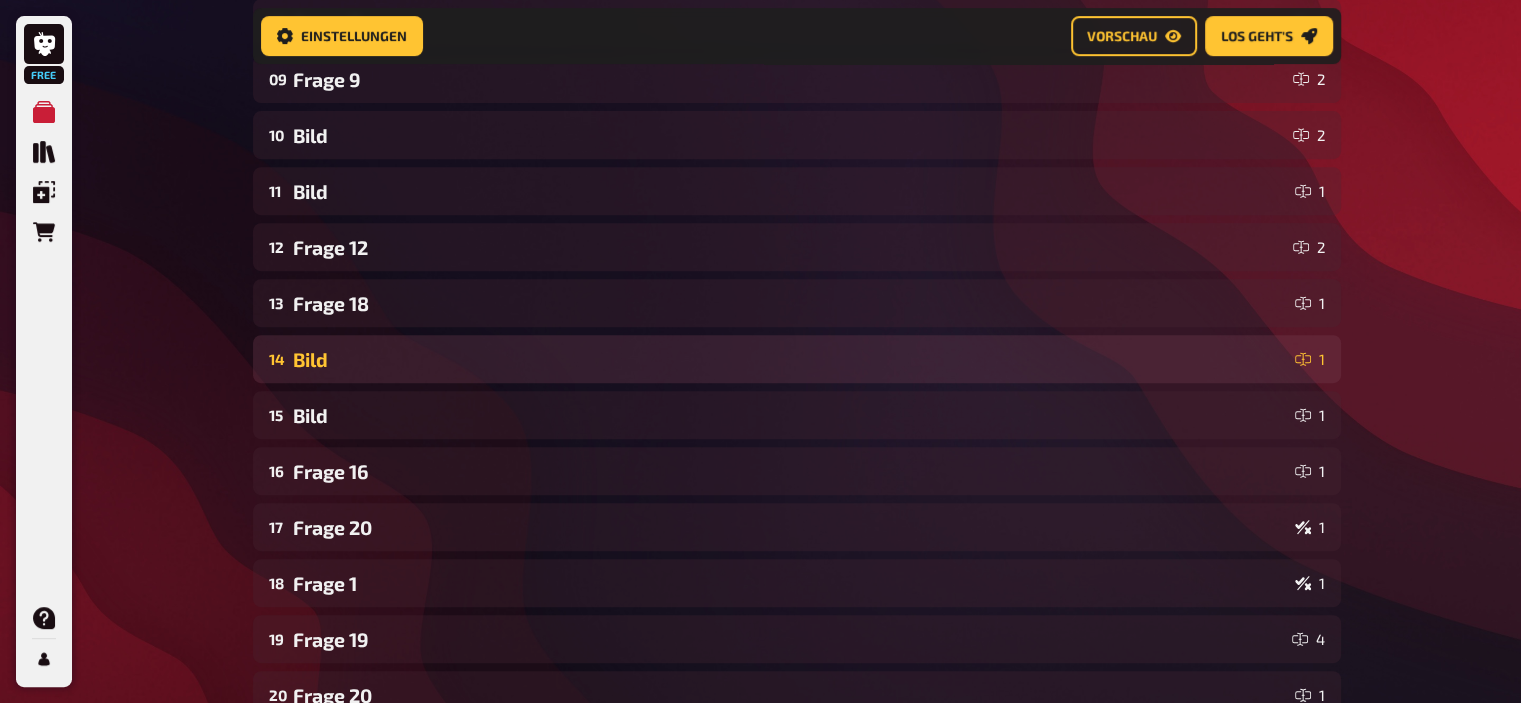 click on "Bild" at bounding box center (790, 359) 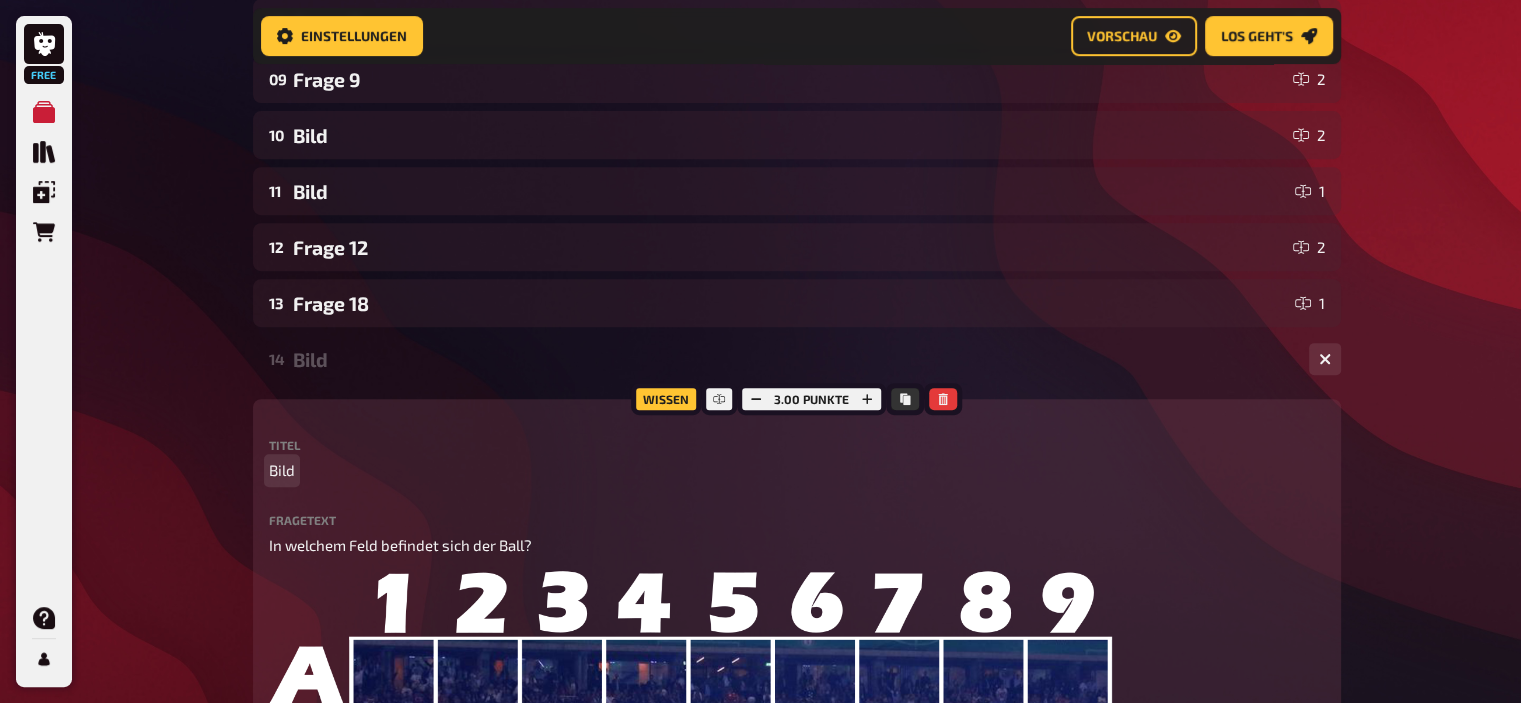 click on "Bild" at bounding box center (282, 470) 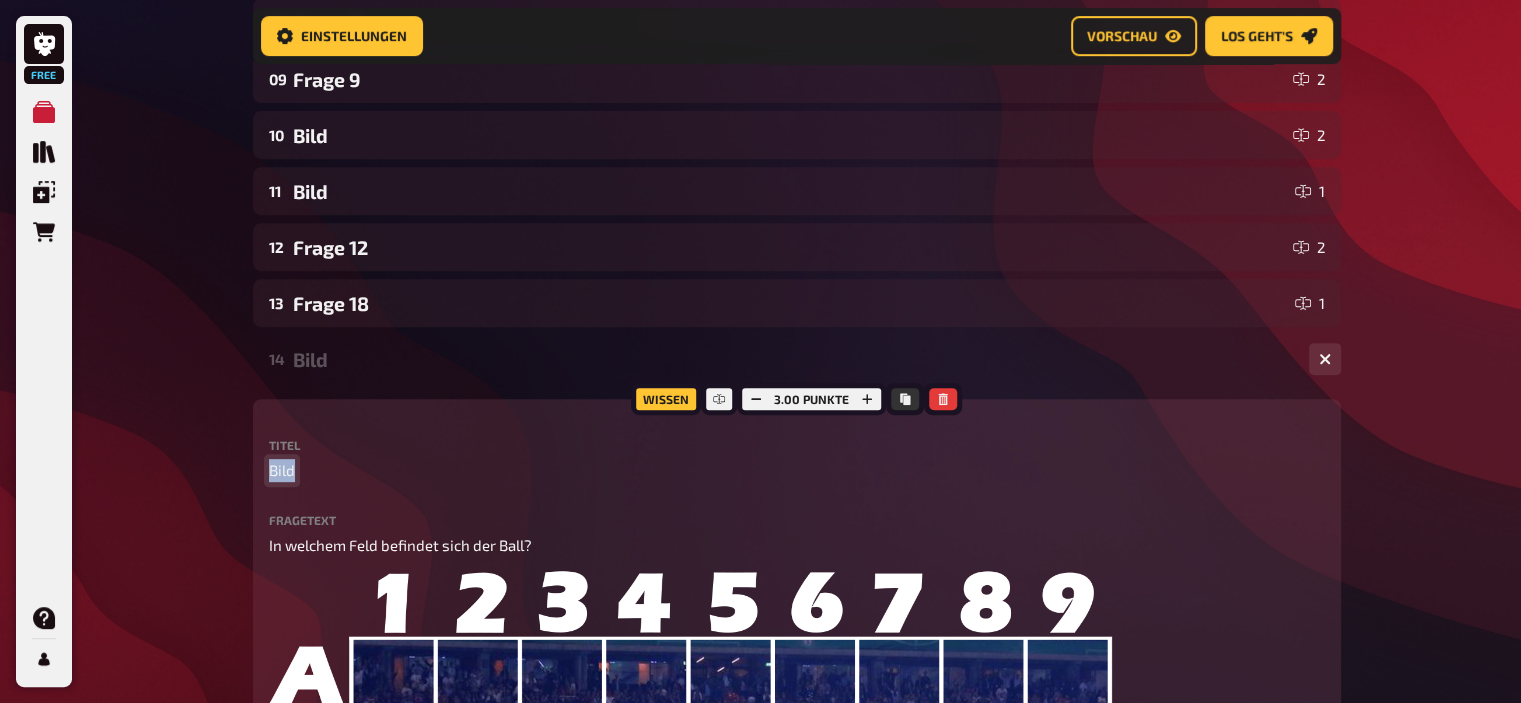 click on "Bild" at bounding box center (282, 470) 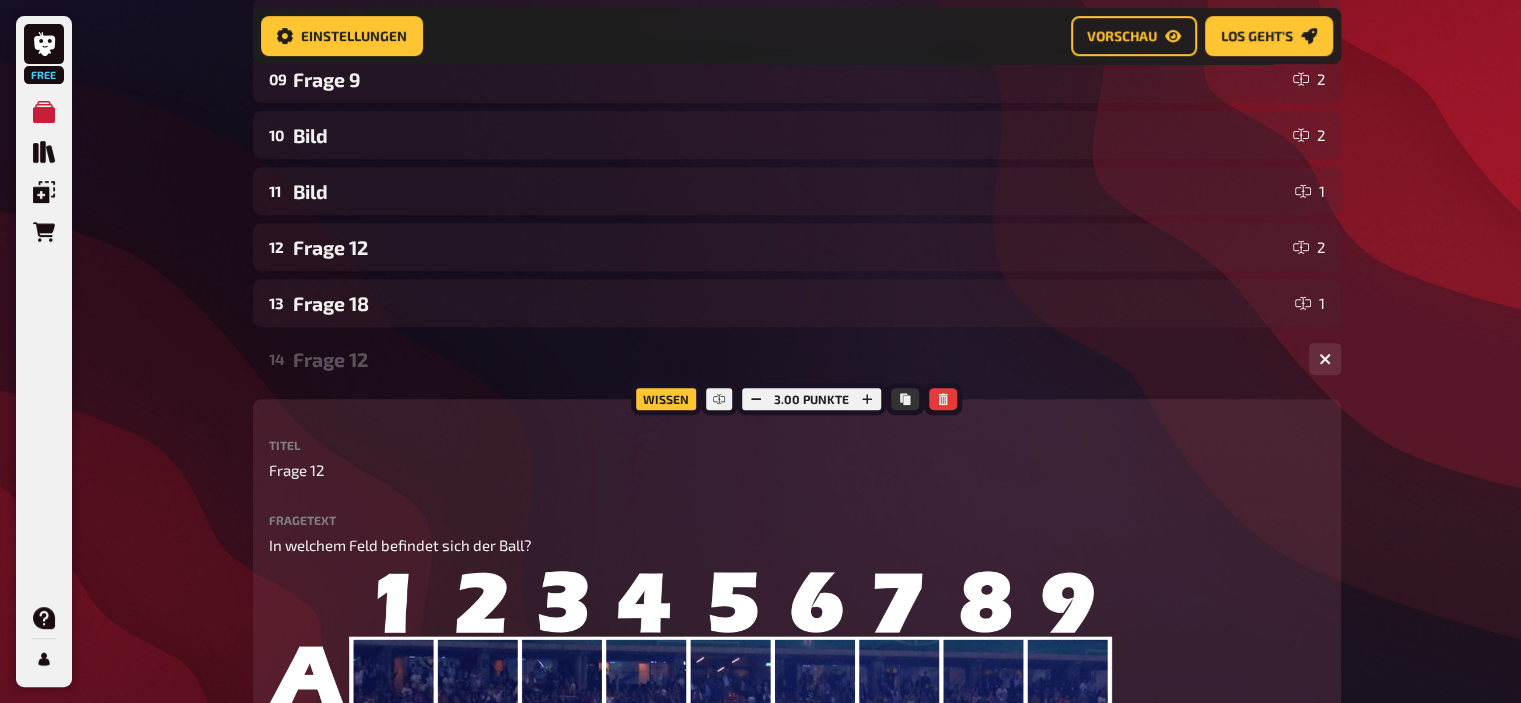 click on "14 Frage 12 1" at bounding box center [797, 359] 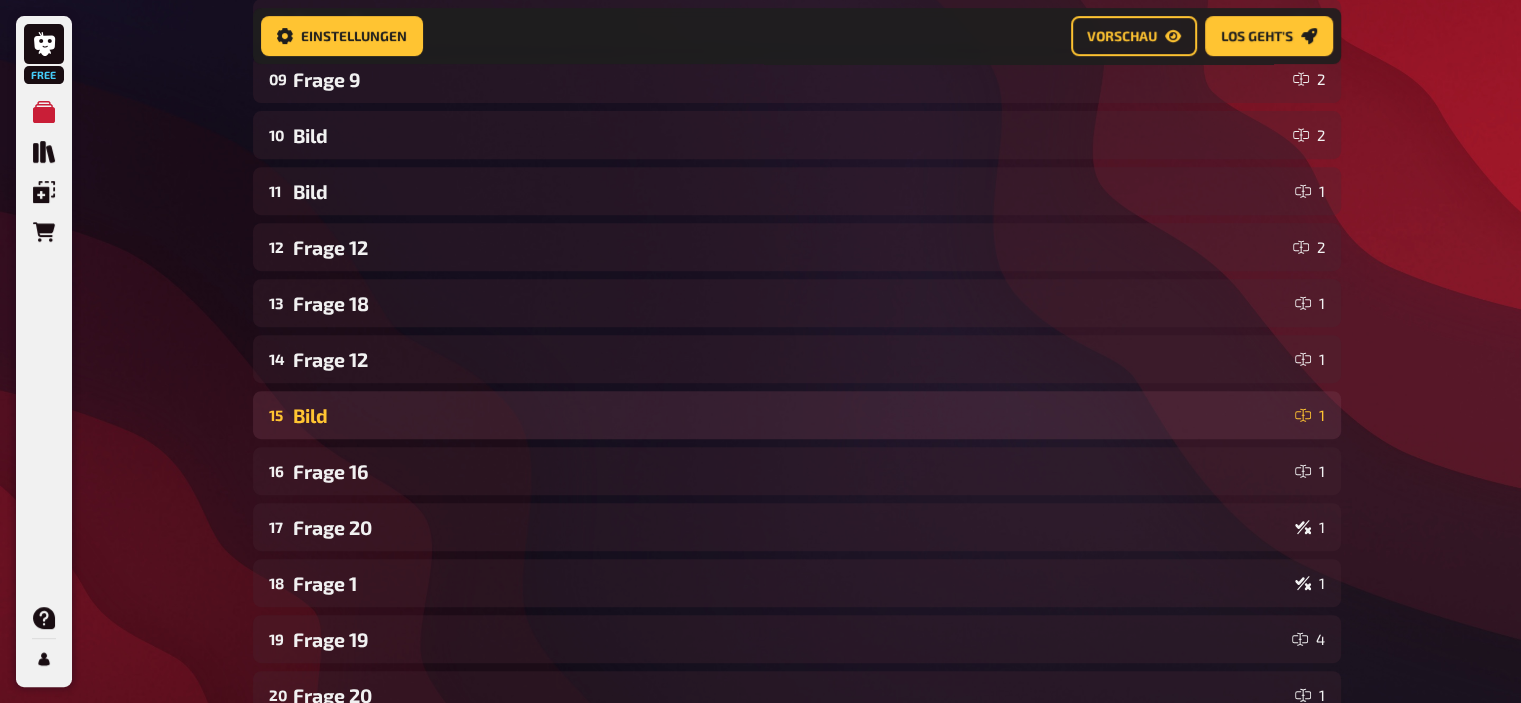 click on "Bild" at bounding box center (790, 415) 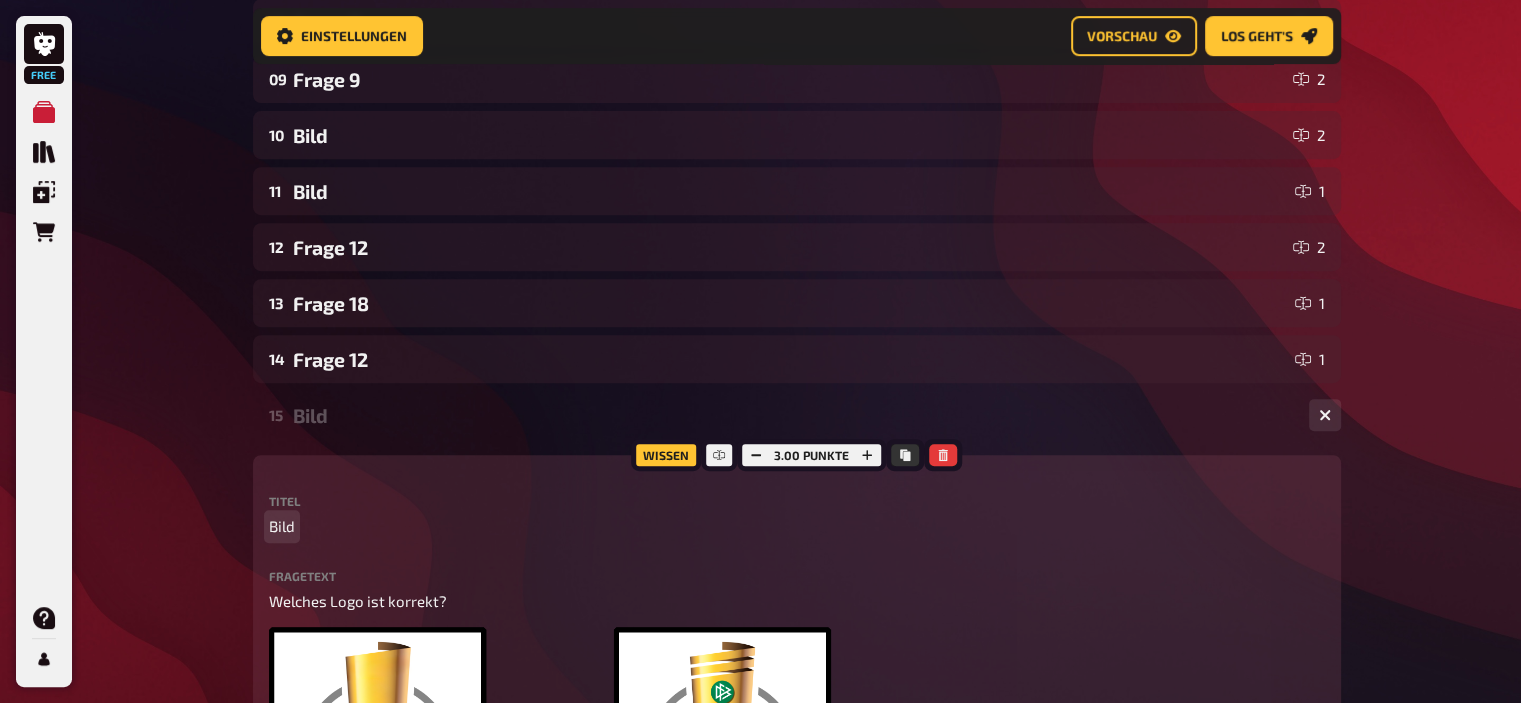 click on "Bild" at bounding box center (282, 526) 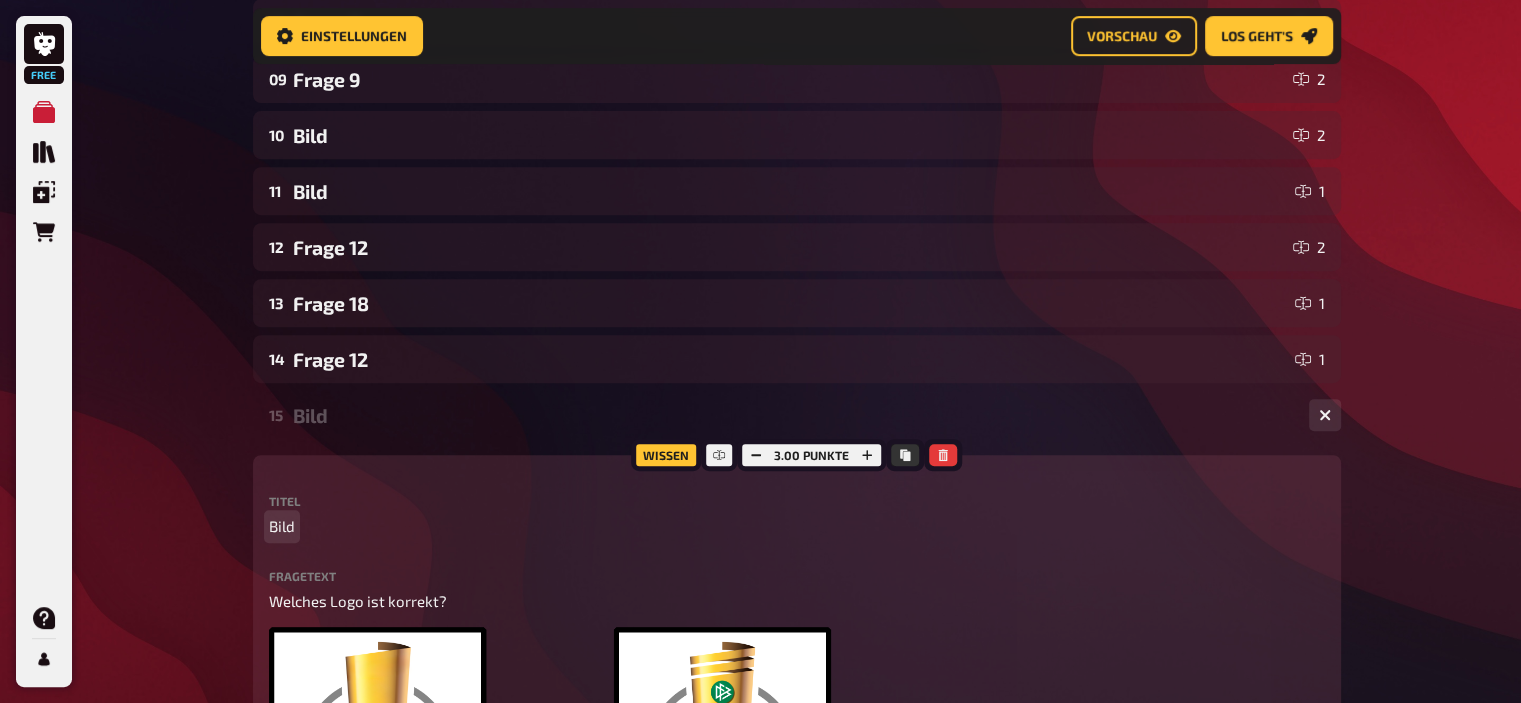 click on "Bild" at bounding box center (282, 526) 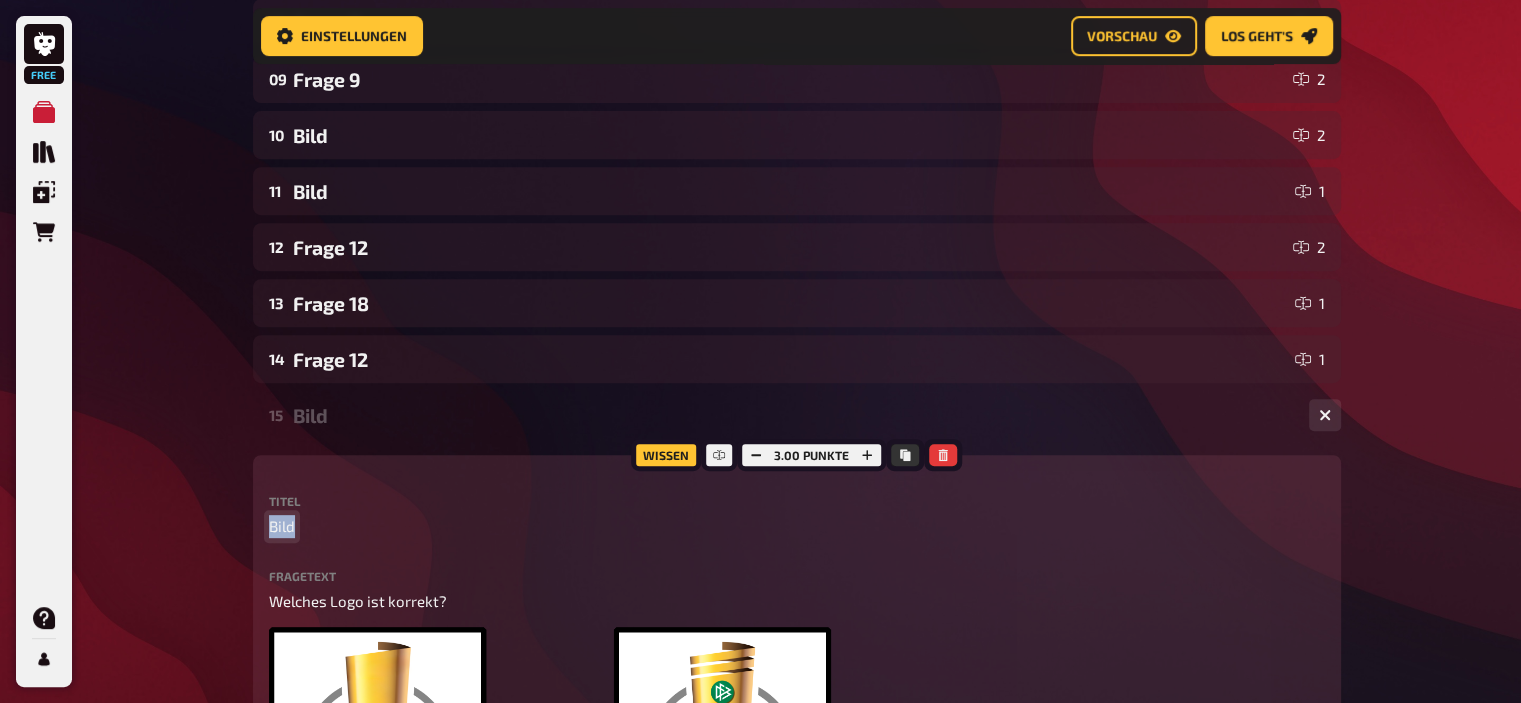 click on "Bild" at bounding box center [282, 526] 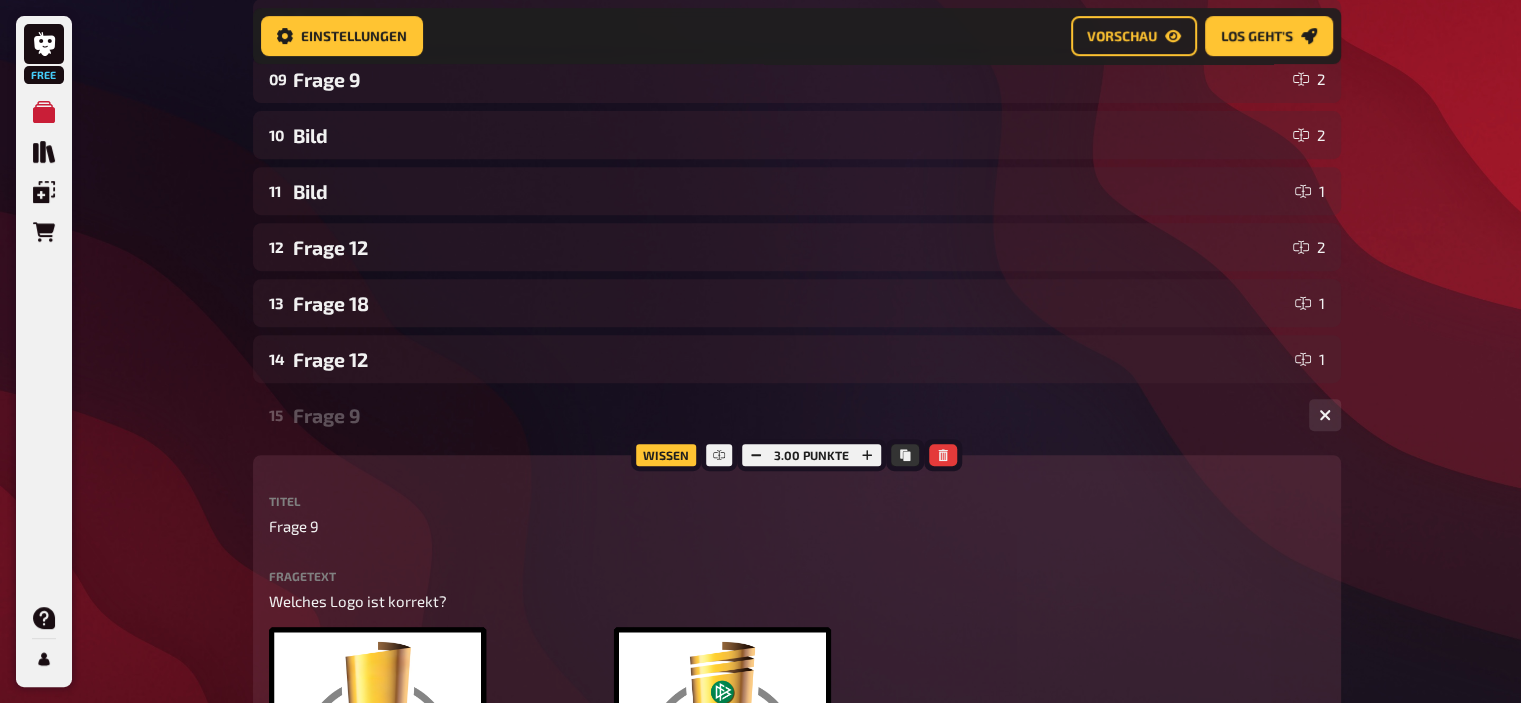 click on "Frage 9" at bounding box center [793, 415] 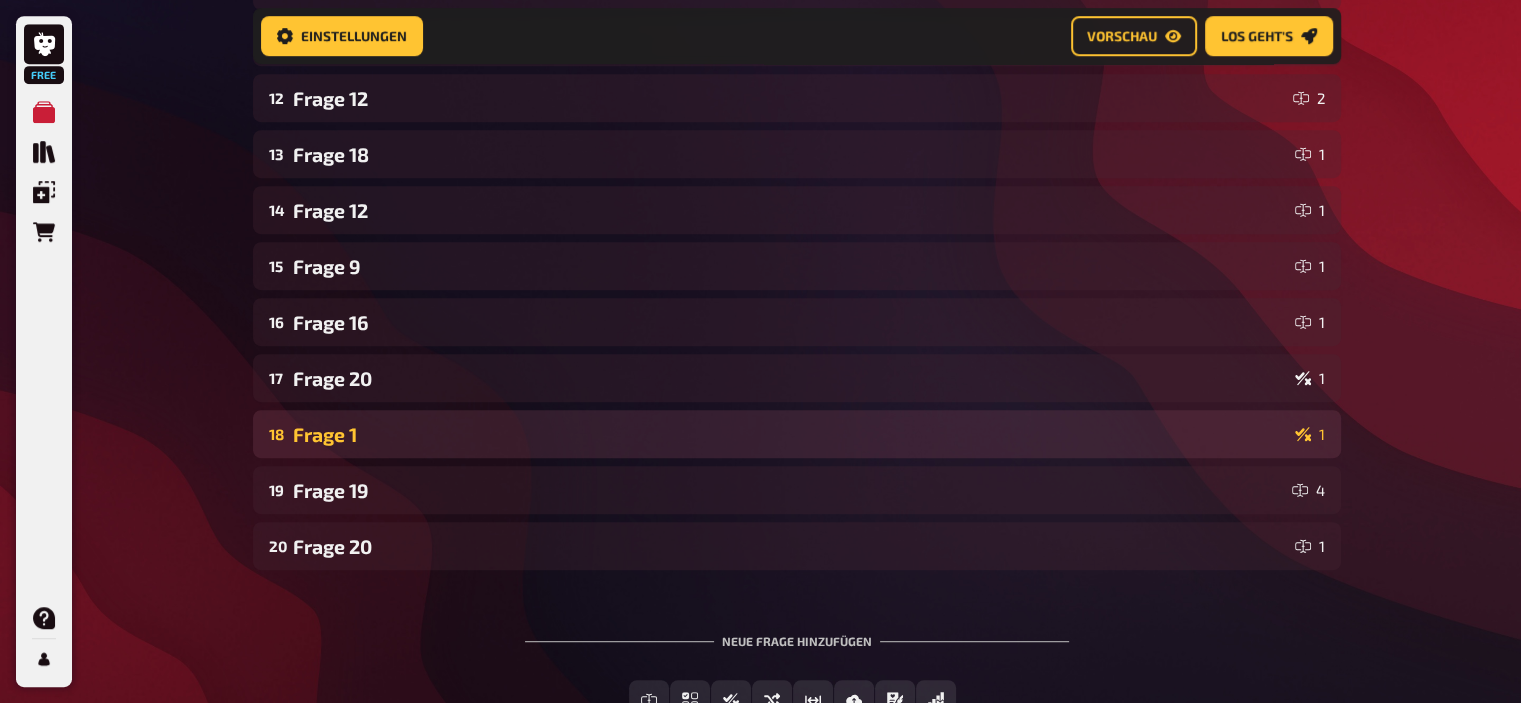 scroll, scrollTop: 951, scrollLeft: 0, axis: vertical 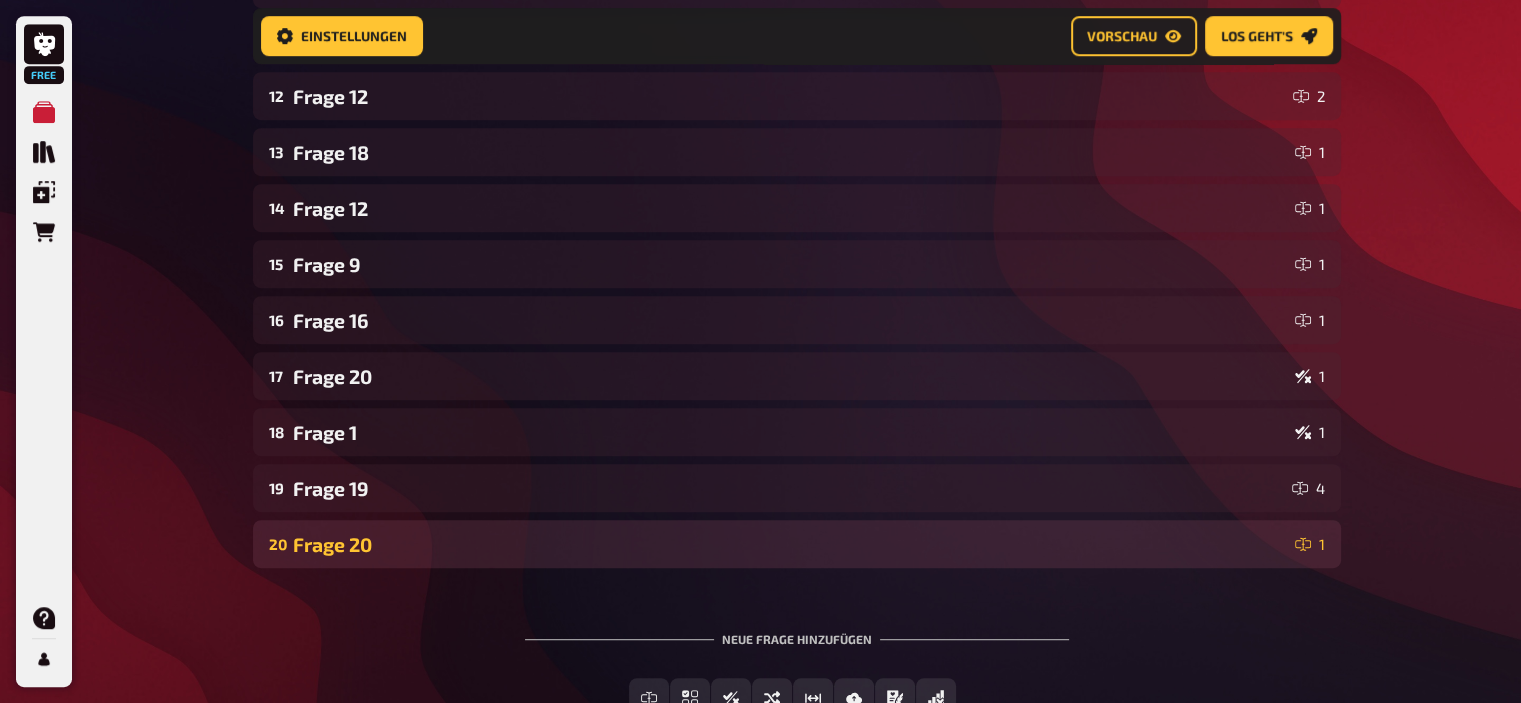 click on "20 Frage 20 1" at bounding box center [797, 544] 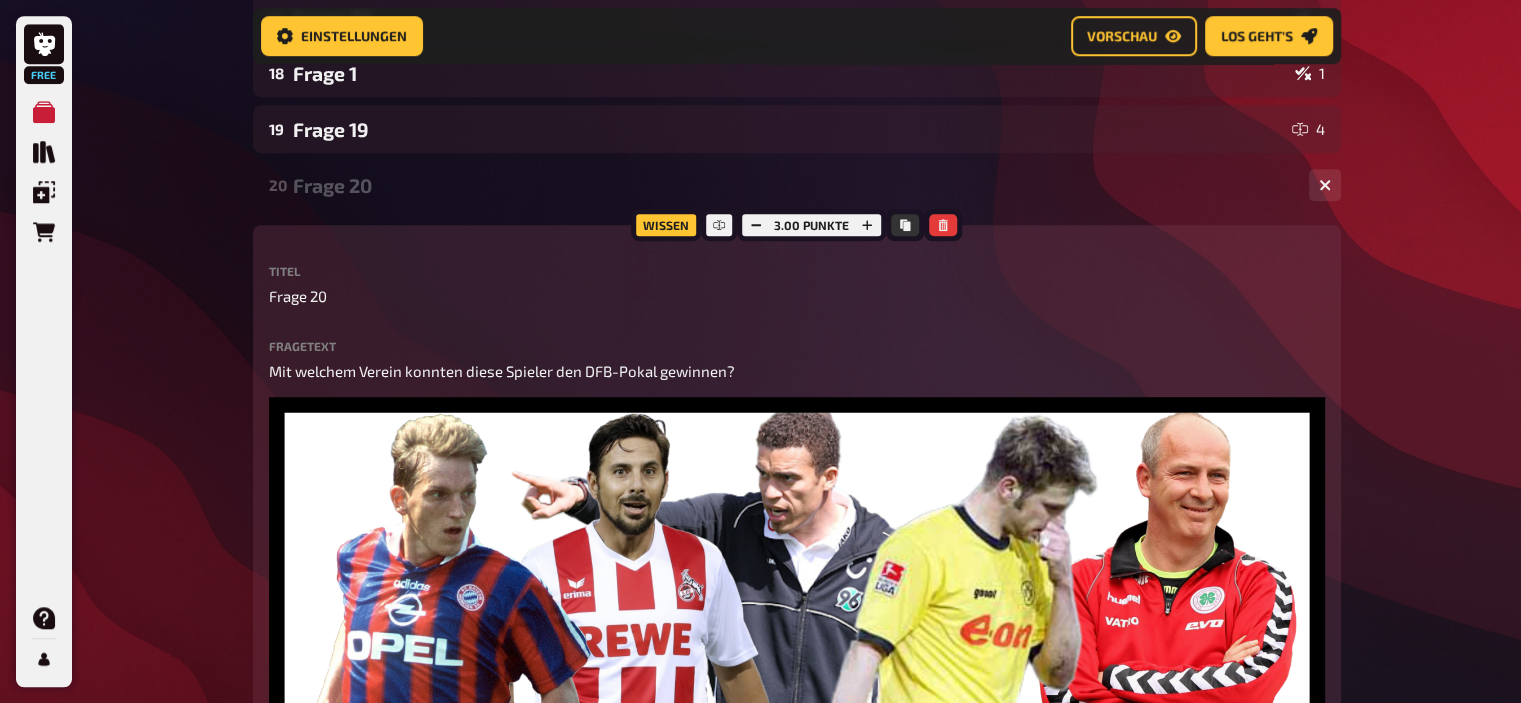 scroll, scrollTop: 1285, scrollLeft: 0, axis: vertical 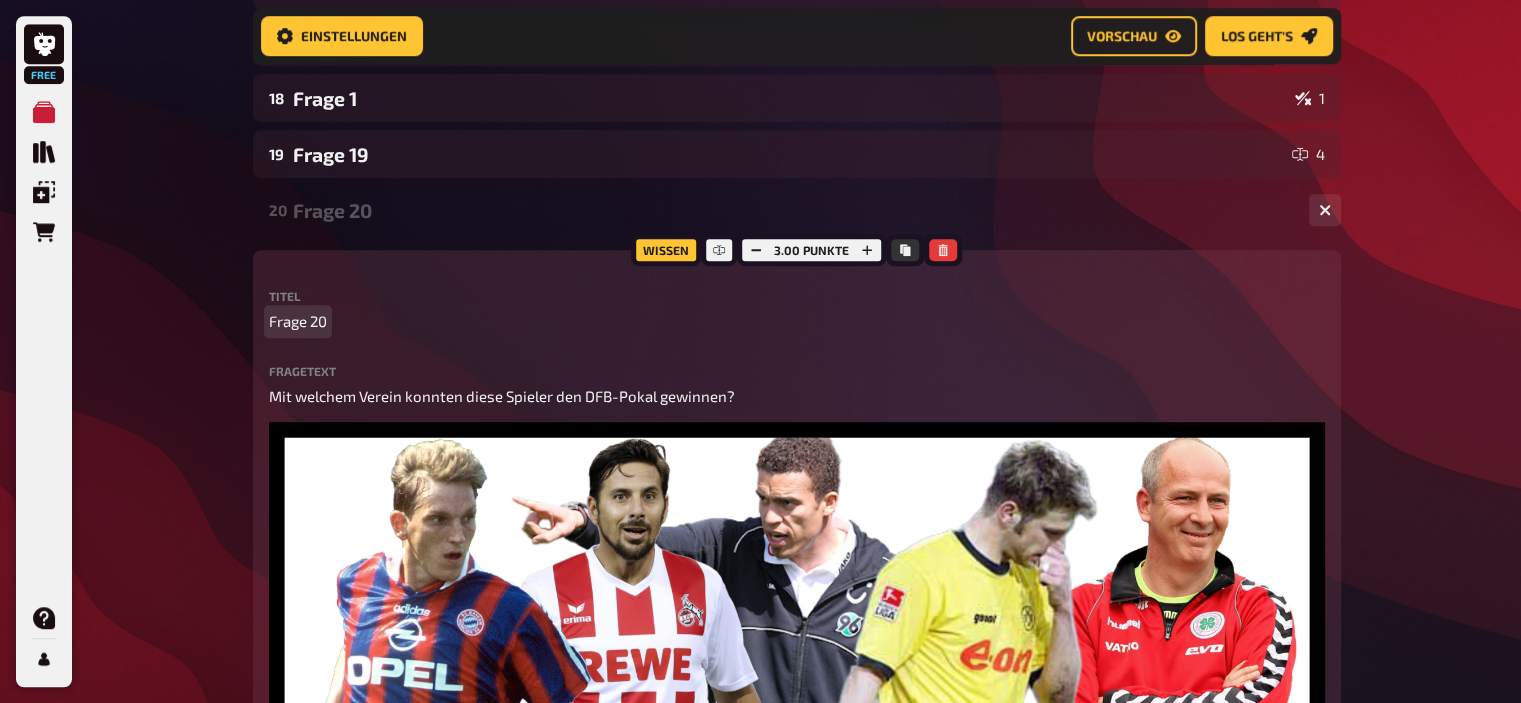 click on "Frage 20" at bounding box center (298, 321) 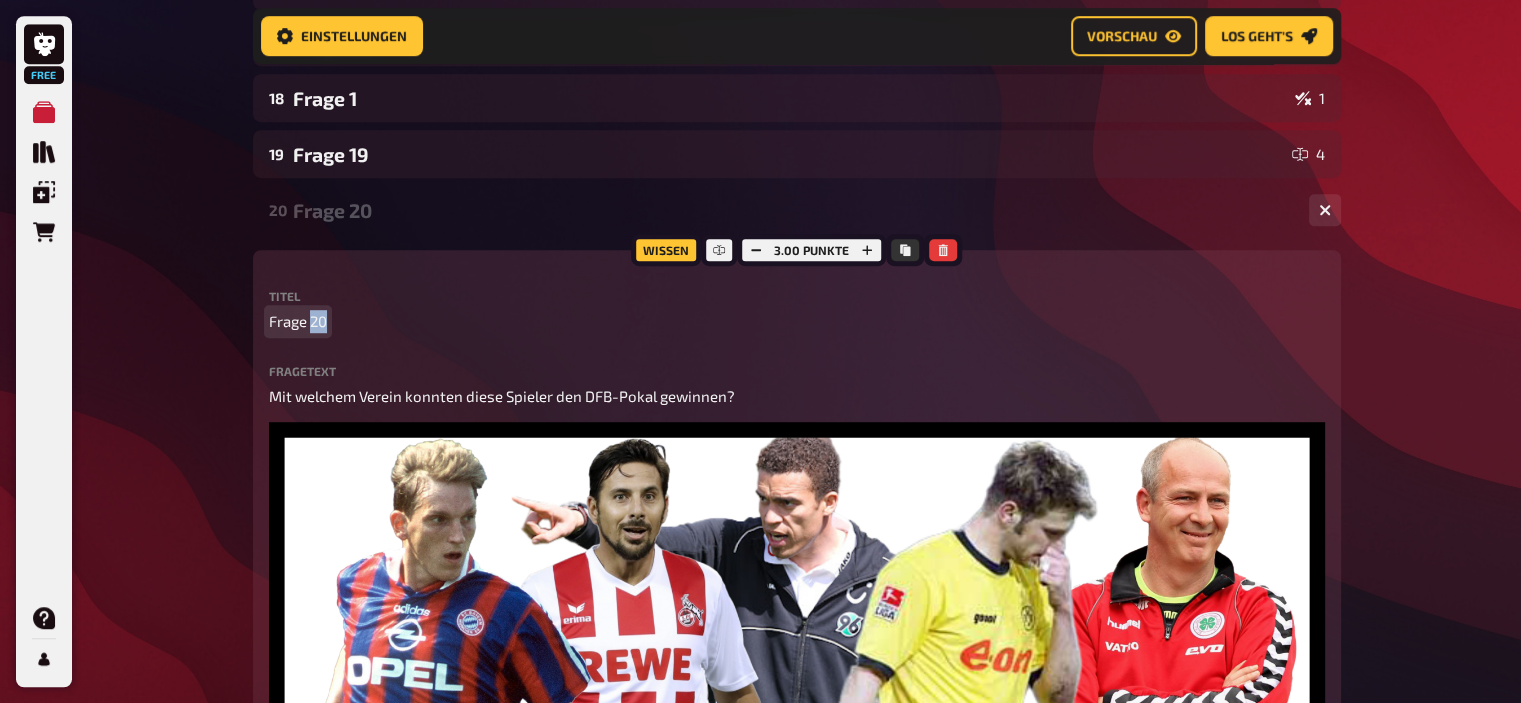 click on "Frage 20" at bounding box center [298, 321] 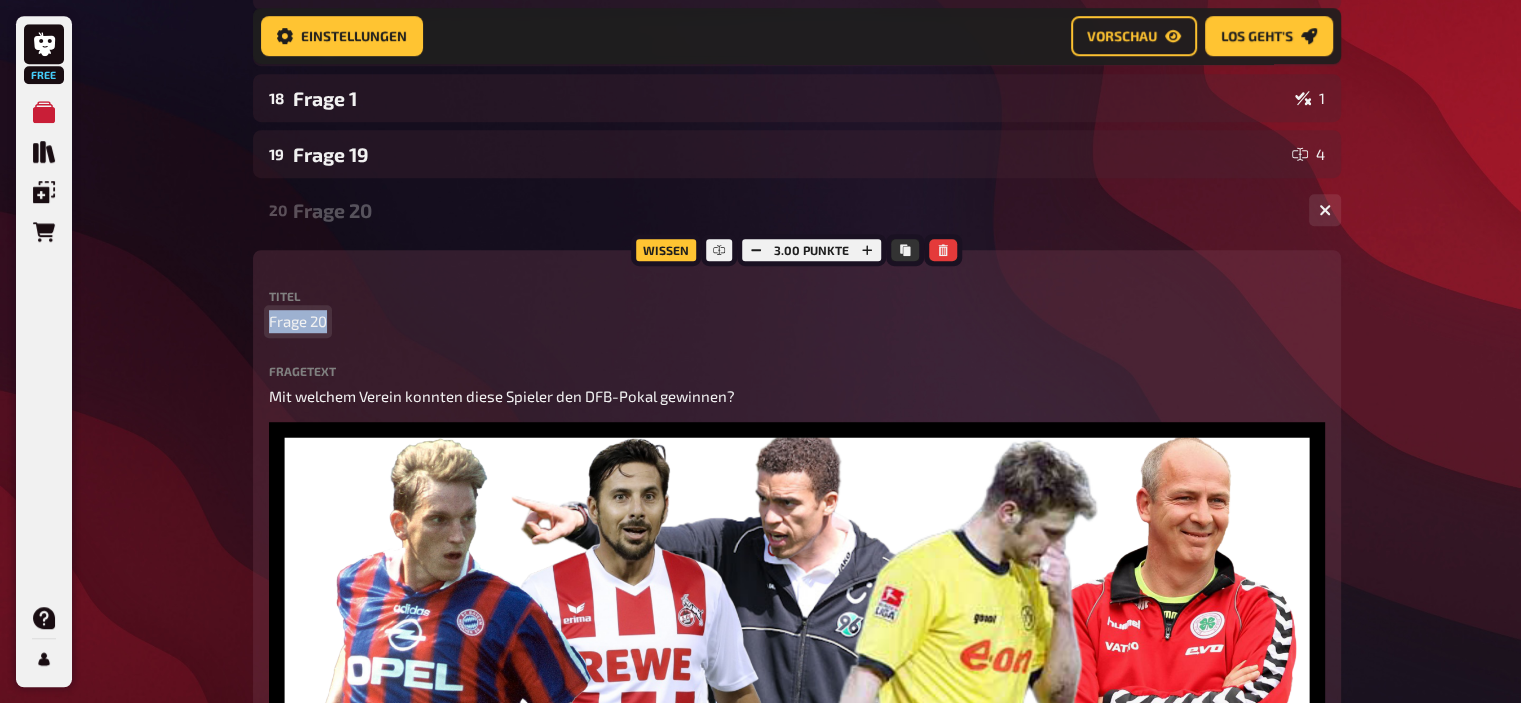 click on "Frage 20" at bounding box center [298, 321] 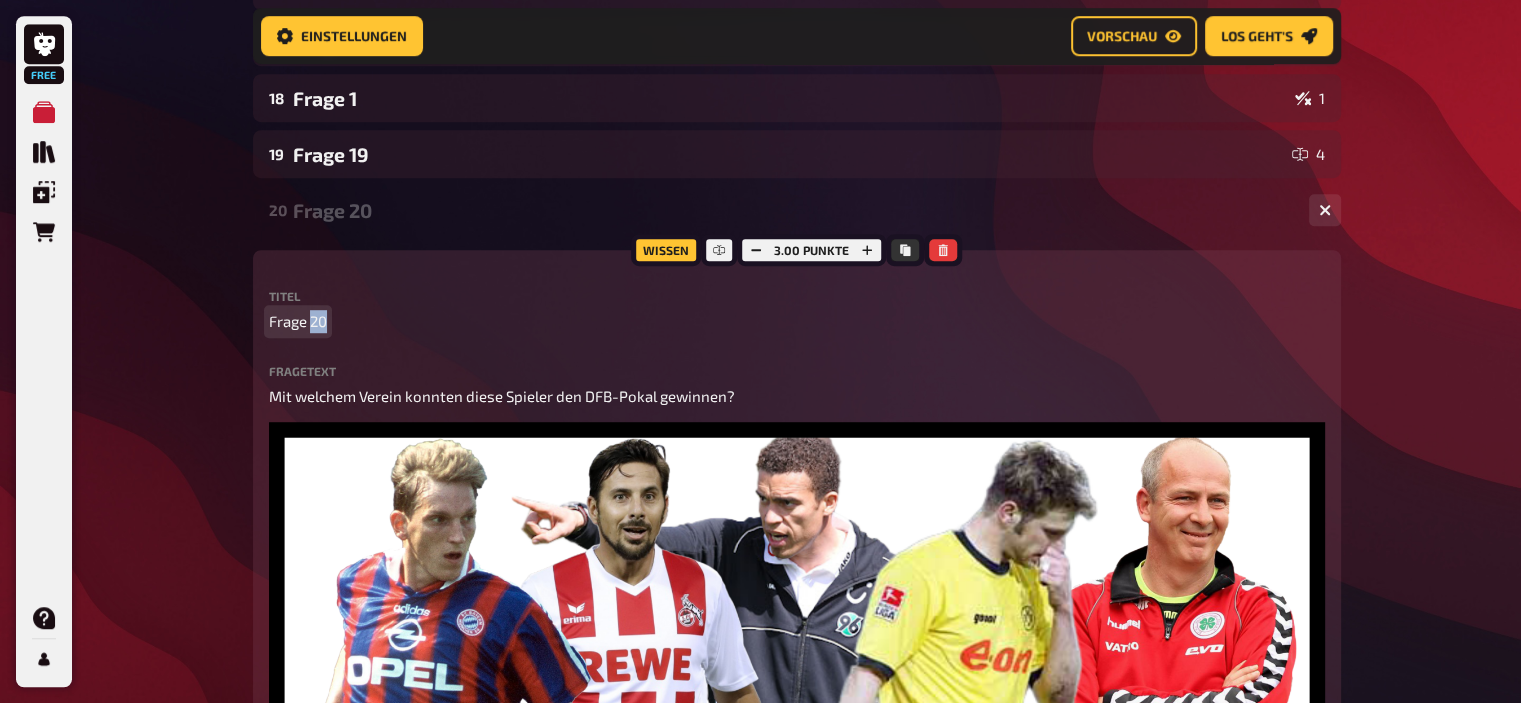 click on "Frage 20" at bounding box center (298, 321) 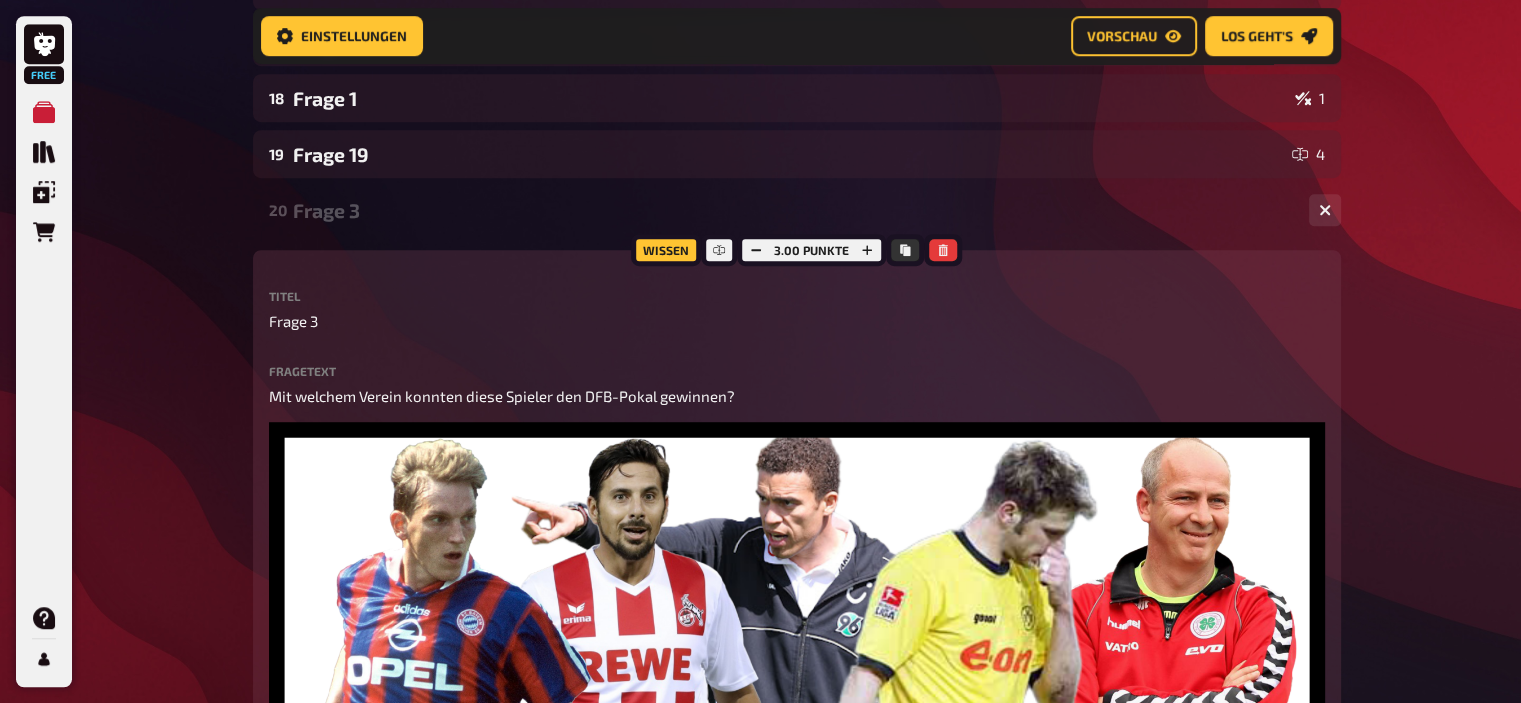 click on "Frage 3" at bounding box center [793, 210] 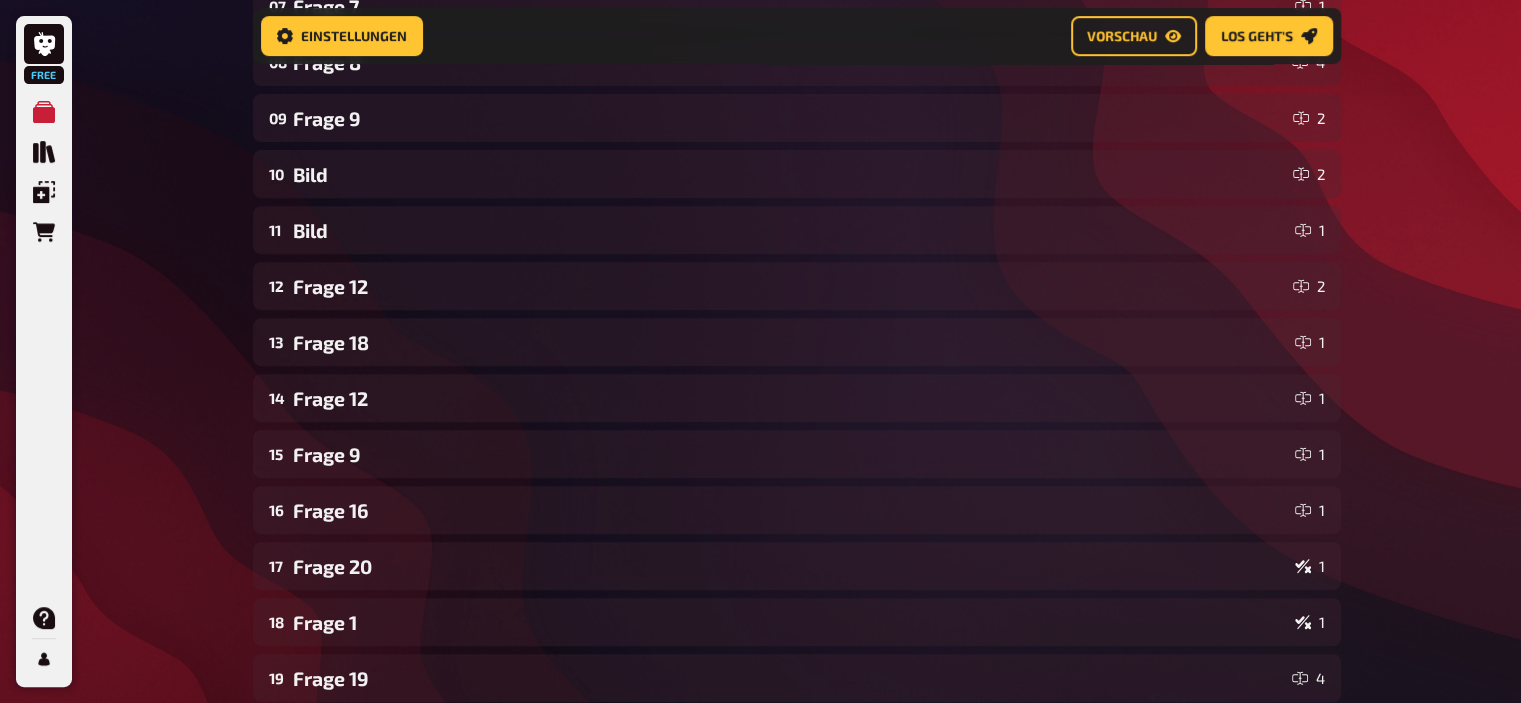 scroll, scrollTop: 760, scrollLeft: 0, axis: vertical 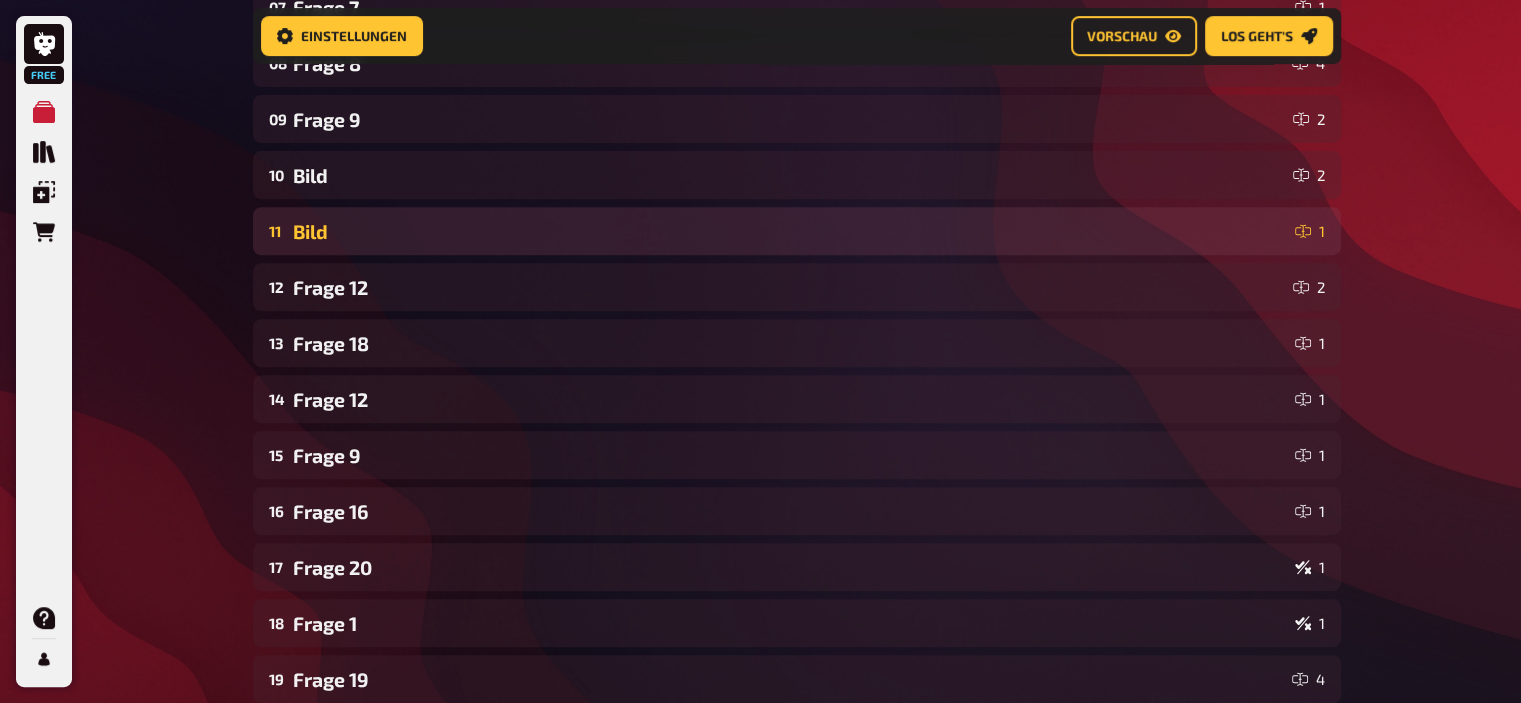 click on "Bild" at bounding box center [790, 231] 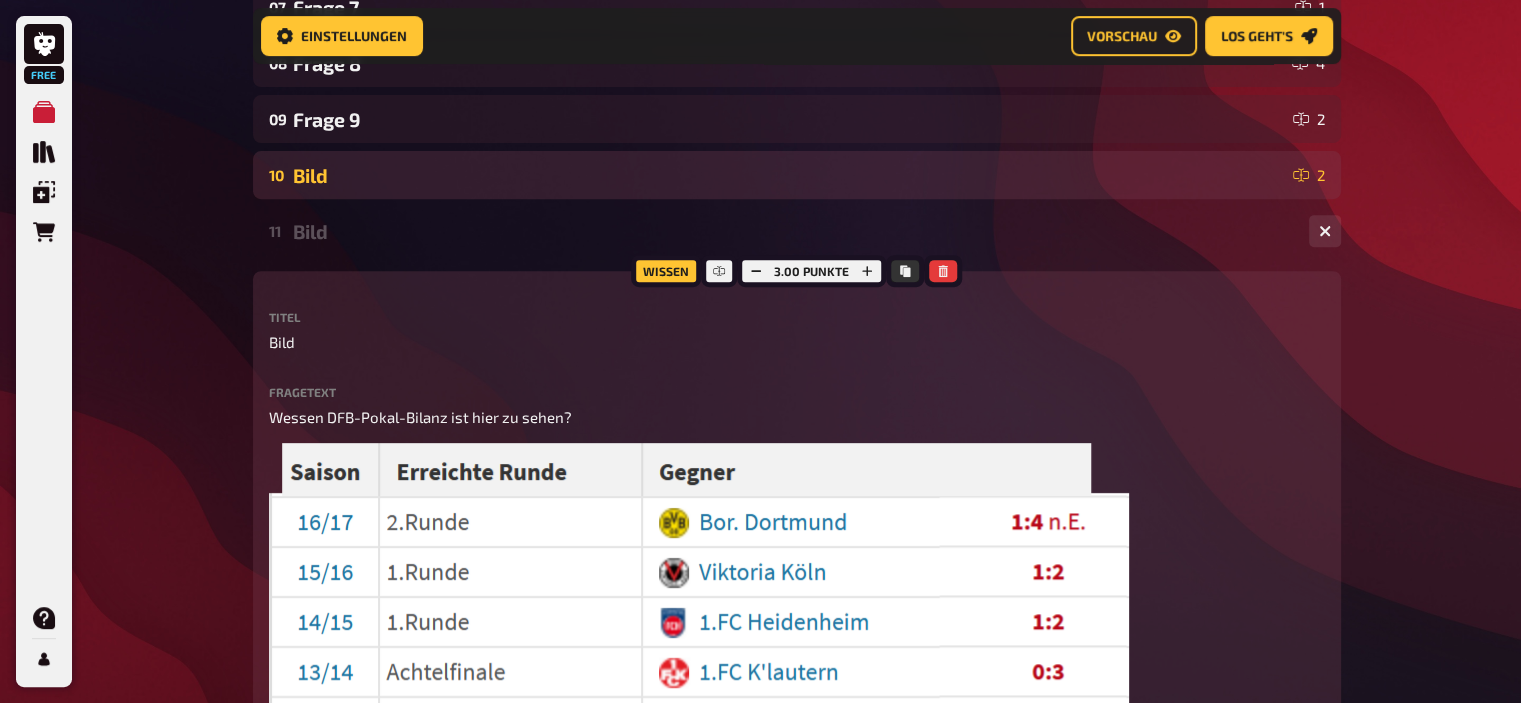click on "10 Bild 2" at bounding box center [797, 175] 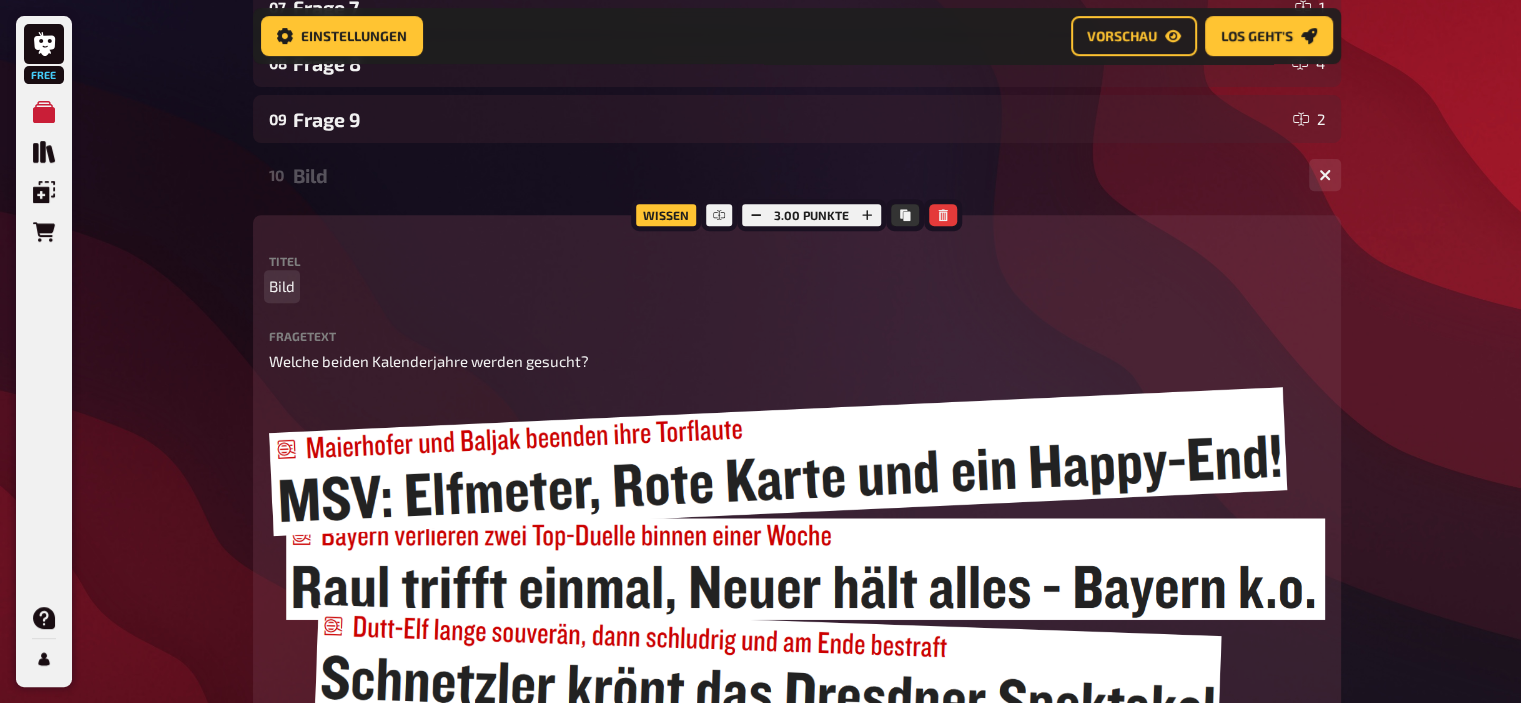 click on "Bild" at bounding box center [282, 286] 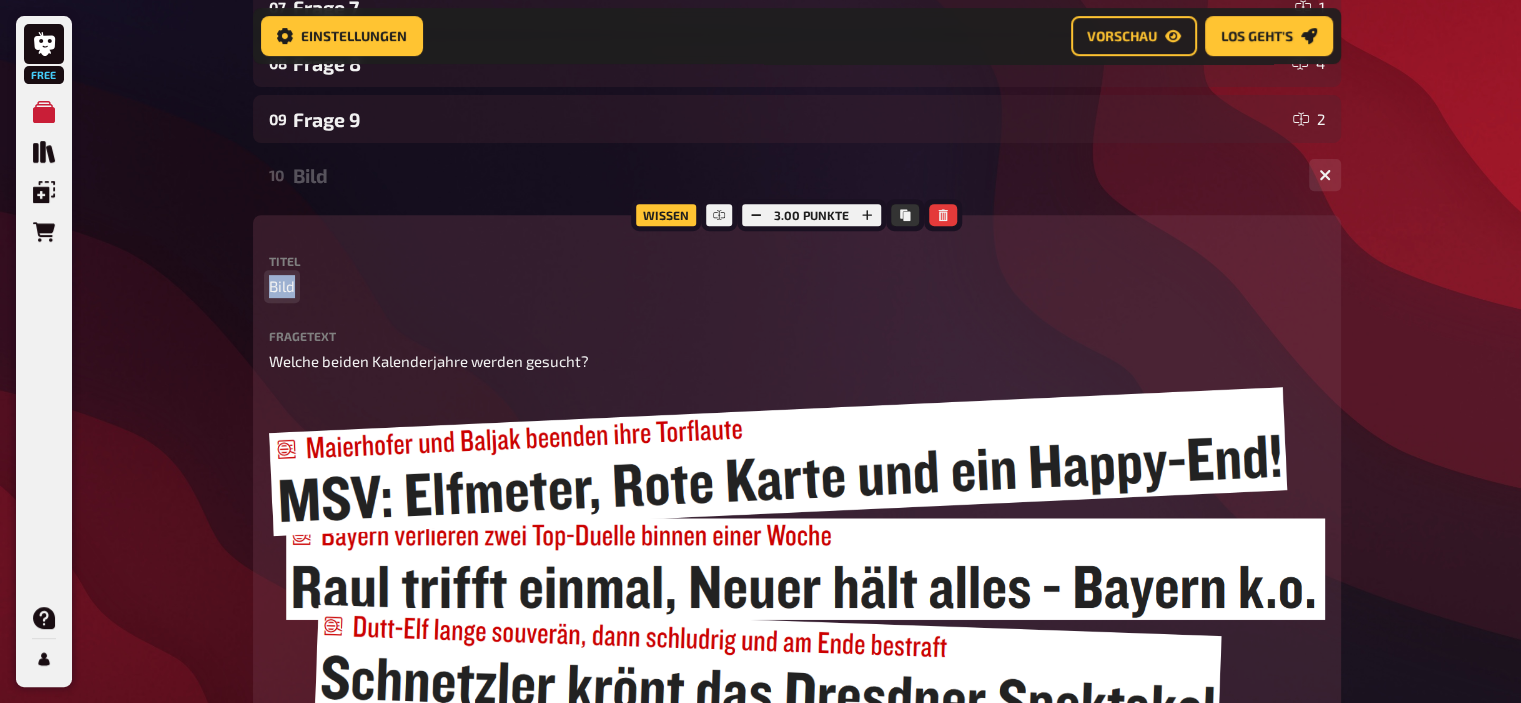 click on "Bild" at bounding box center (282, 286) 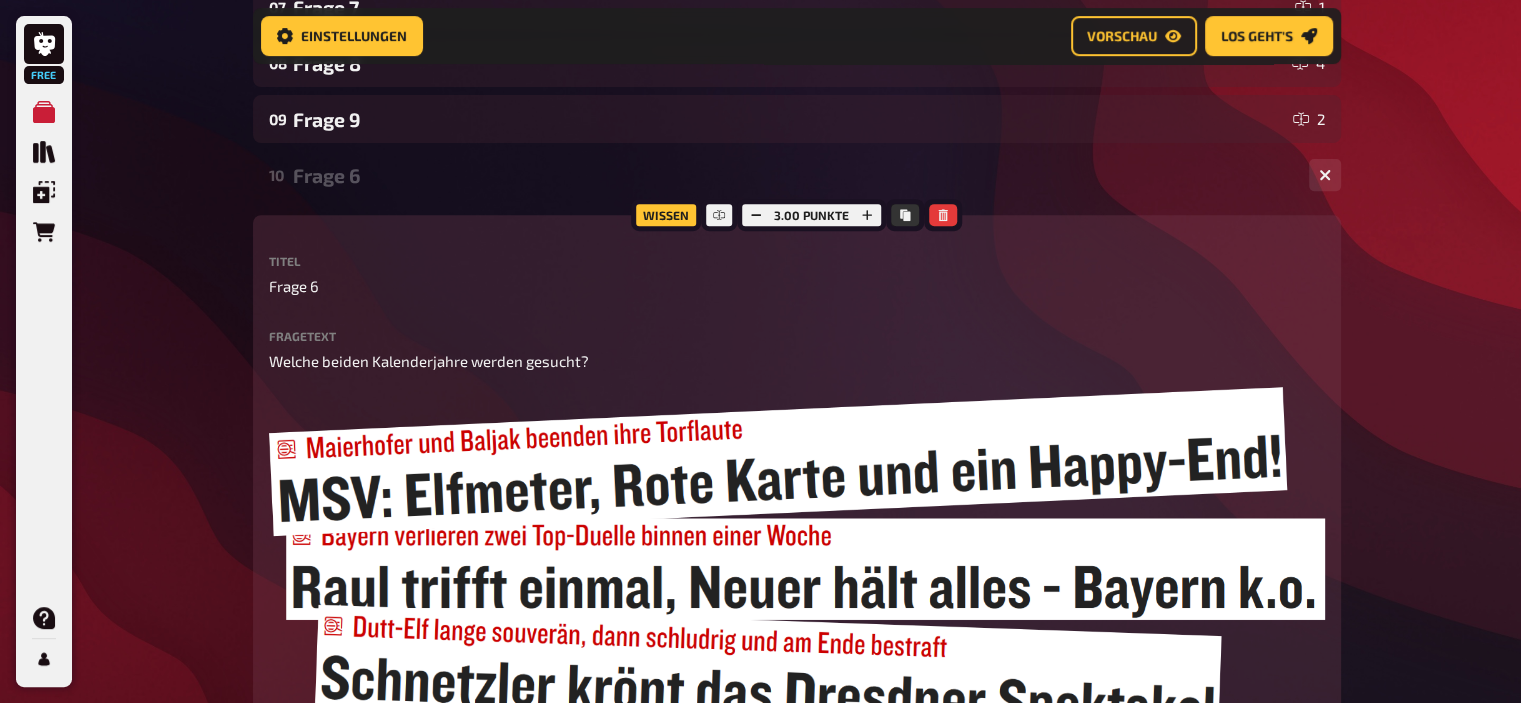 click on "10 Frage 6 2" at bounding box center [797, 175] 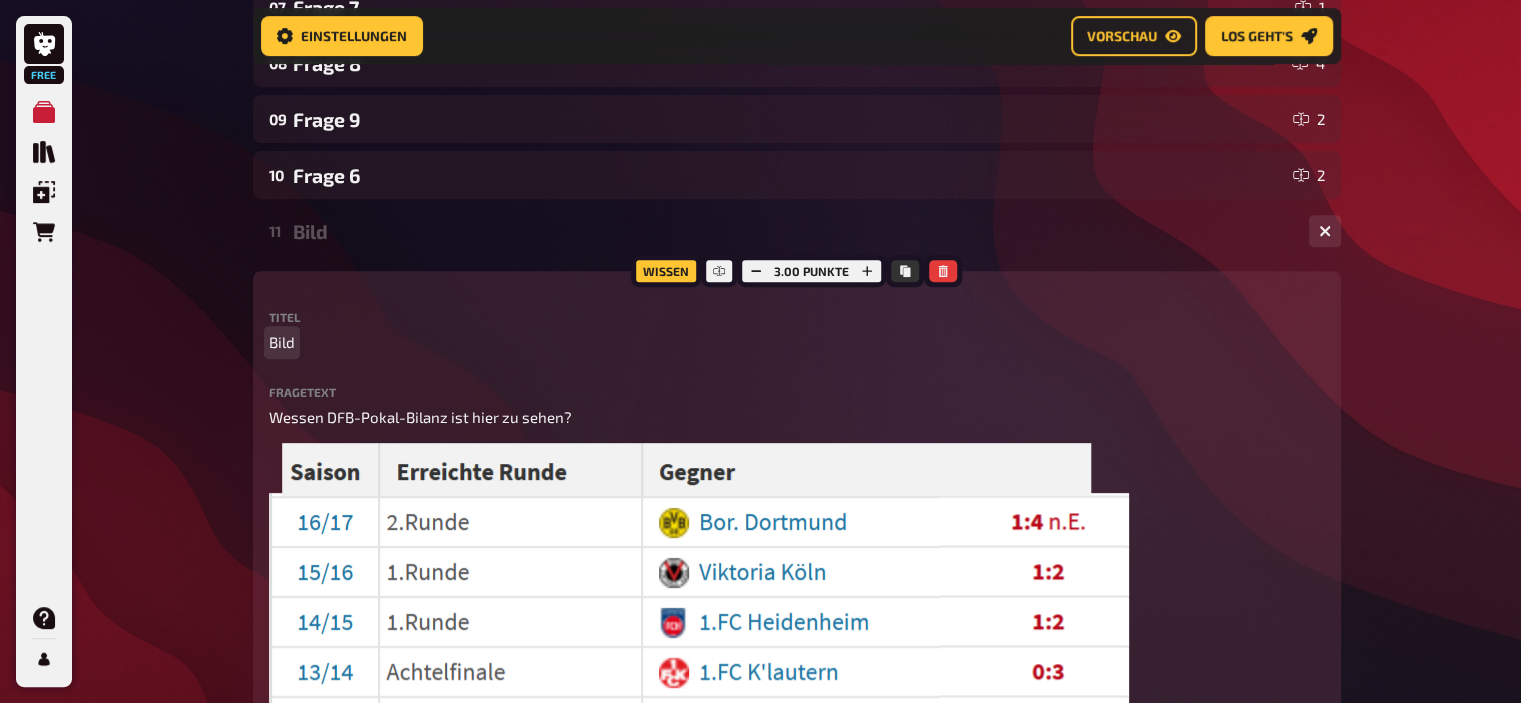 click on "Bild" at bounding box center [282, 342] 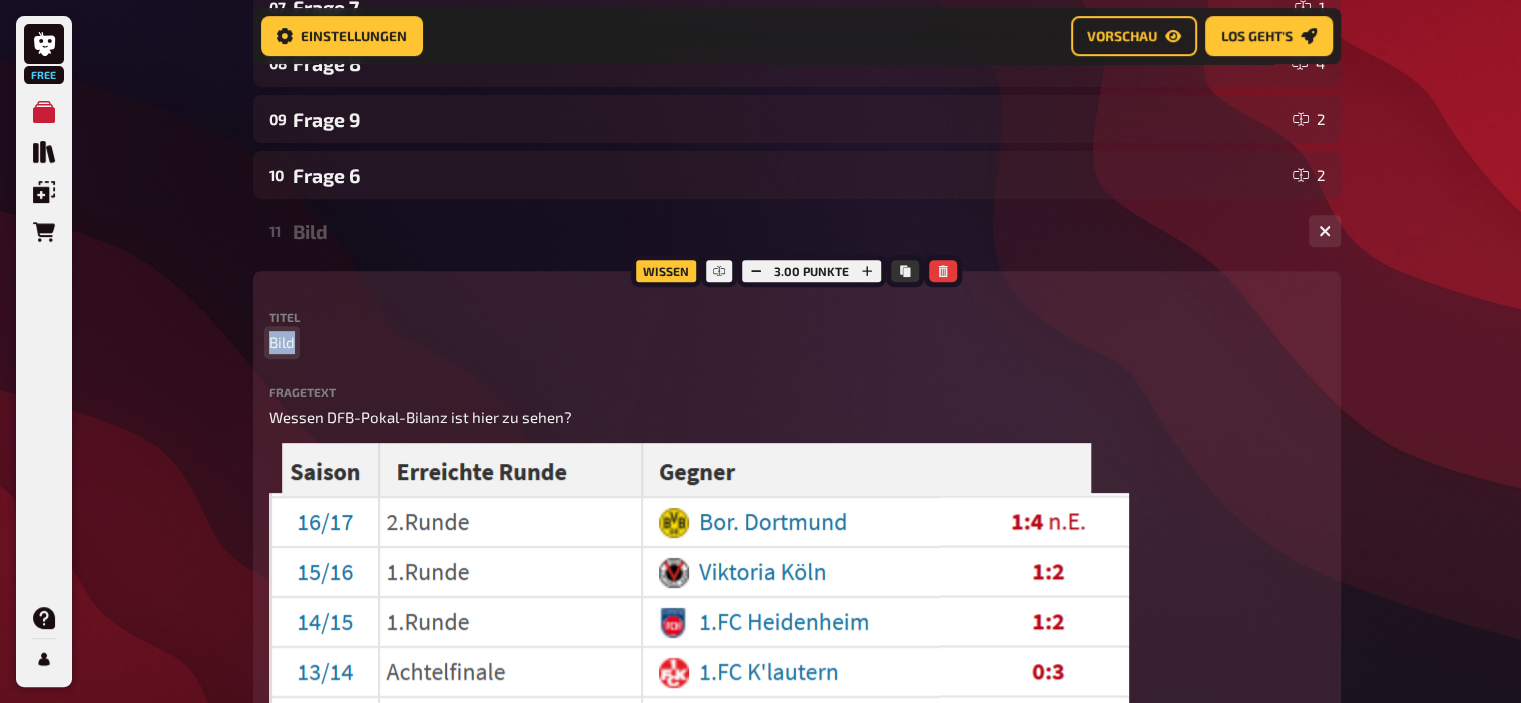 click on "Bild" at bounding box center [282, 342] 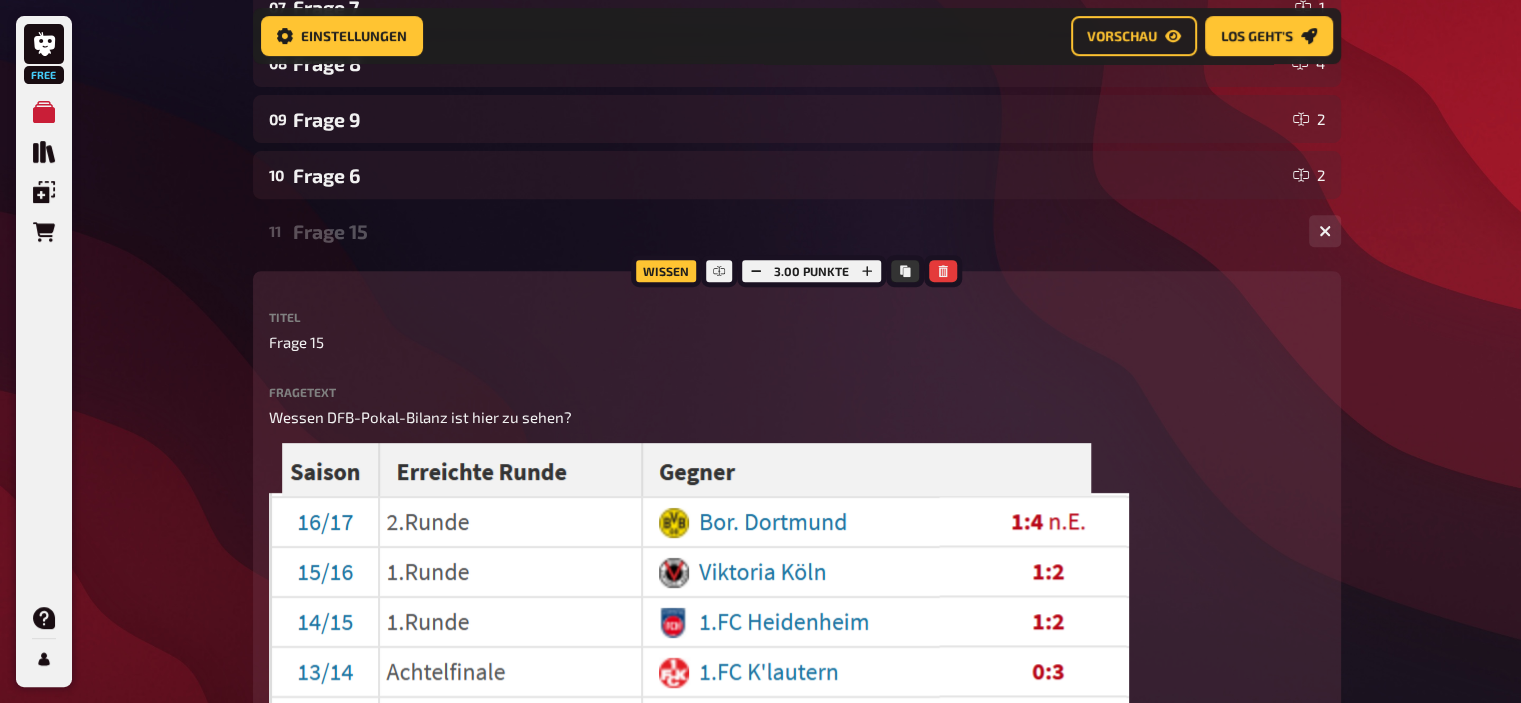 click on "Frage 15" at bounding box center (793, 231) 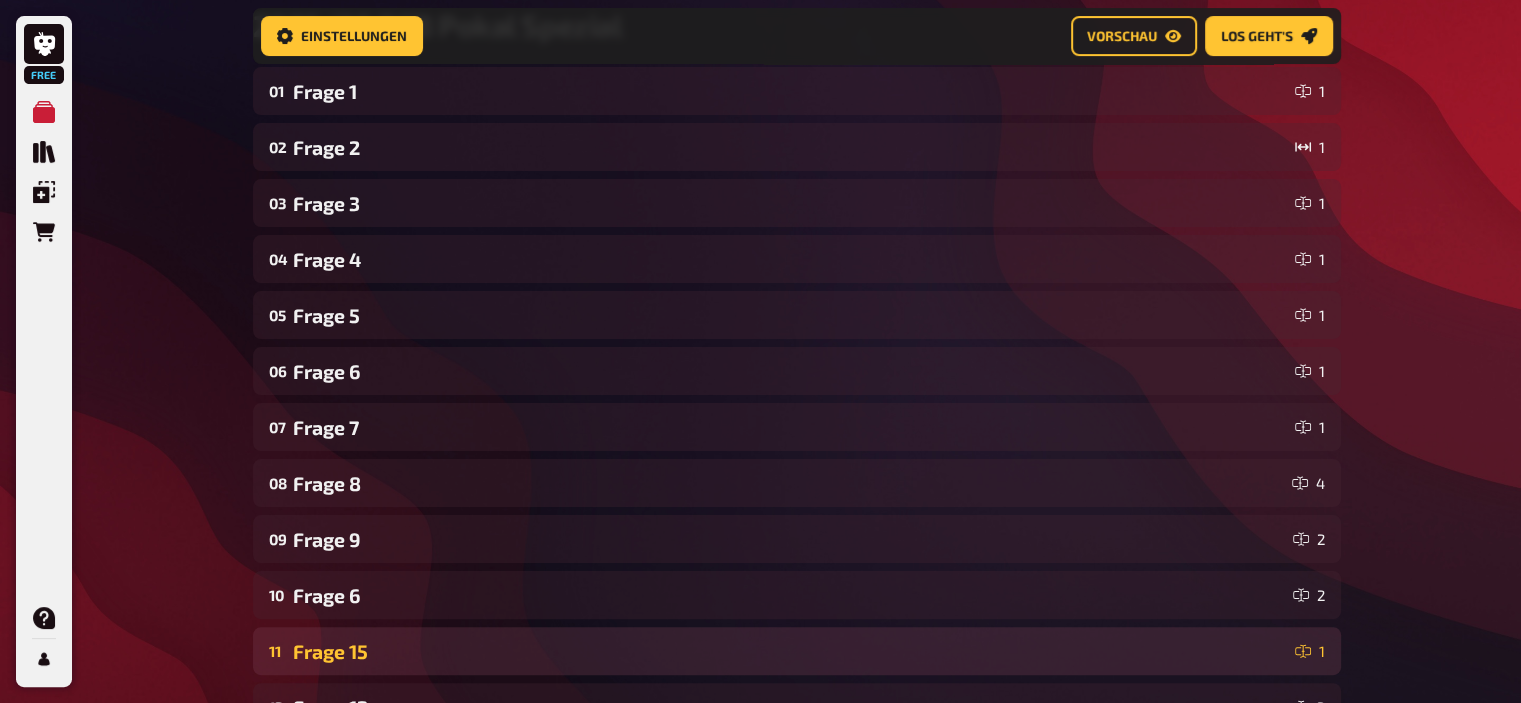 scroll, scrollTop: 338, scrollLeft: 0, axis: vertical 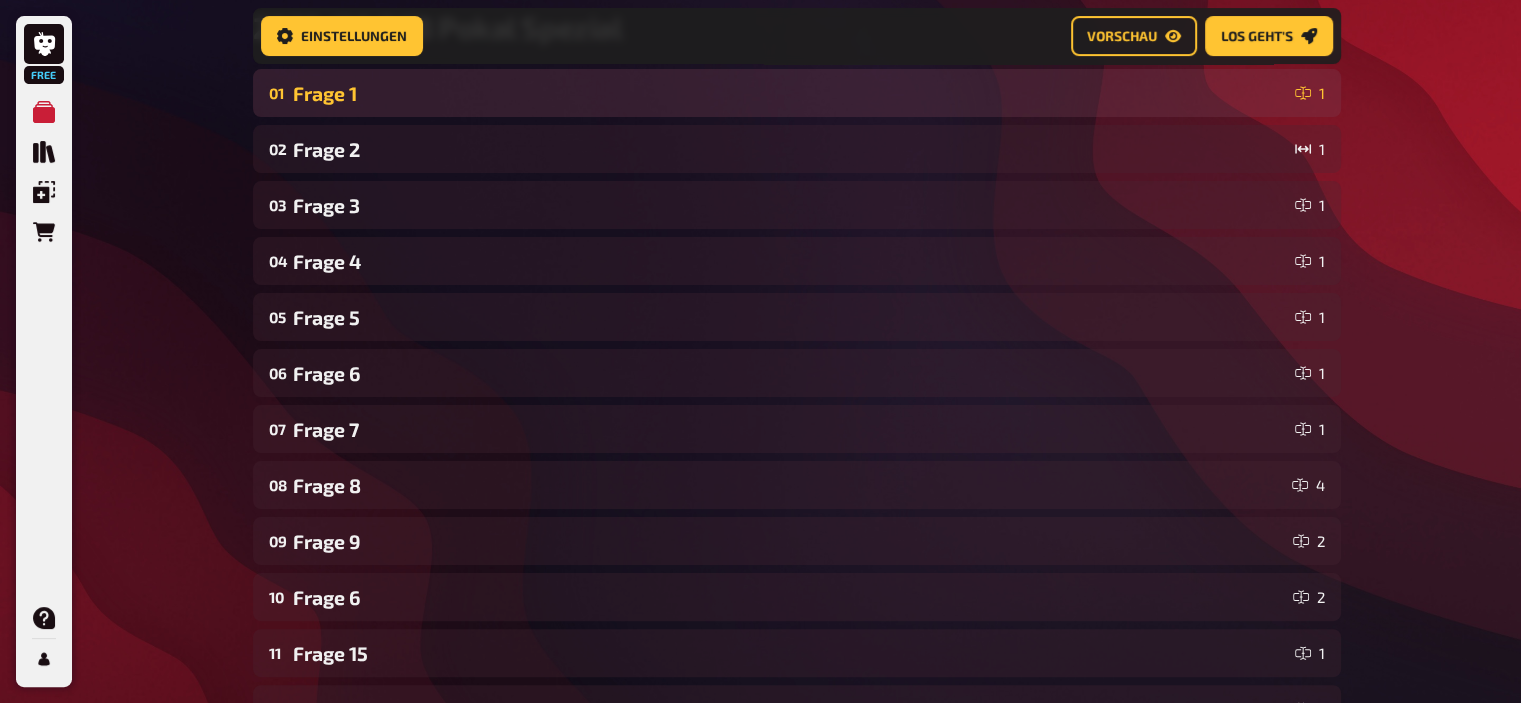 click on "Frage 1" at bounding box center (790, 93) 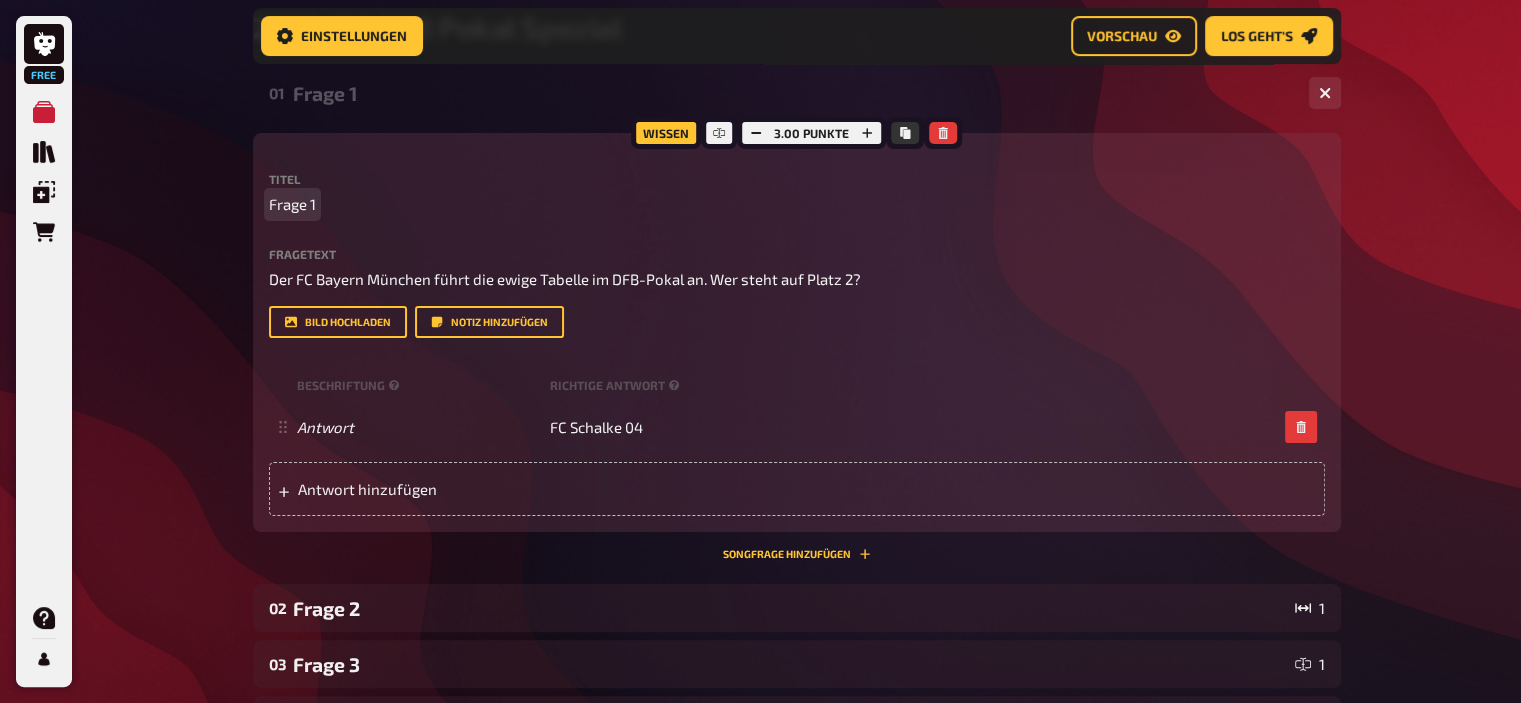 click on "Frage 1" at bounding box center [292, 204] 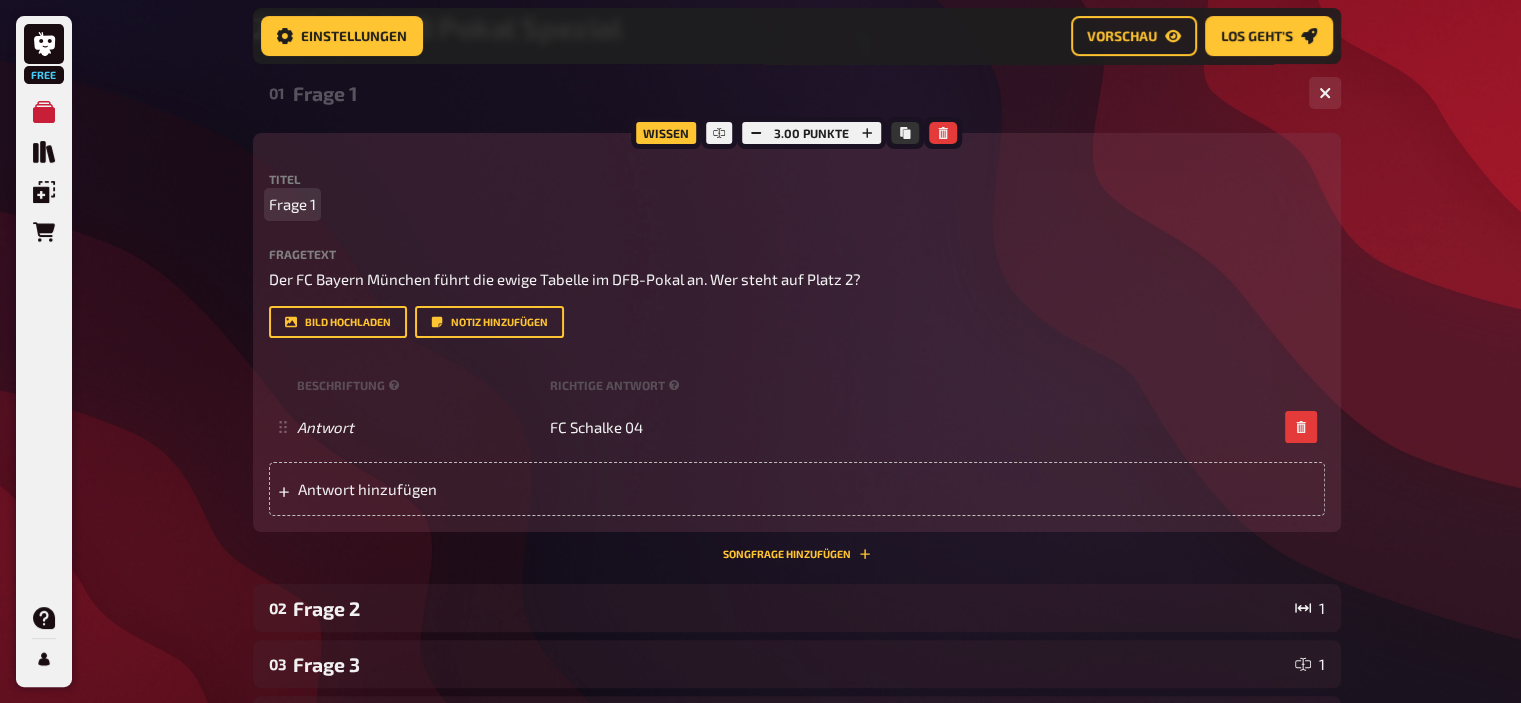 type 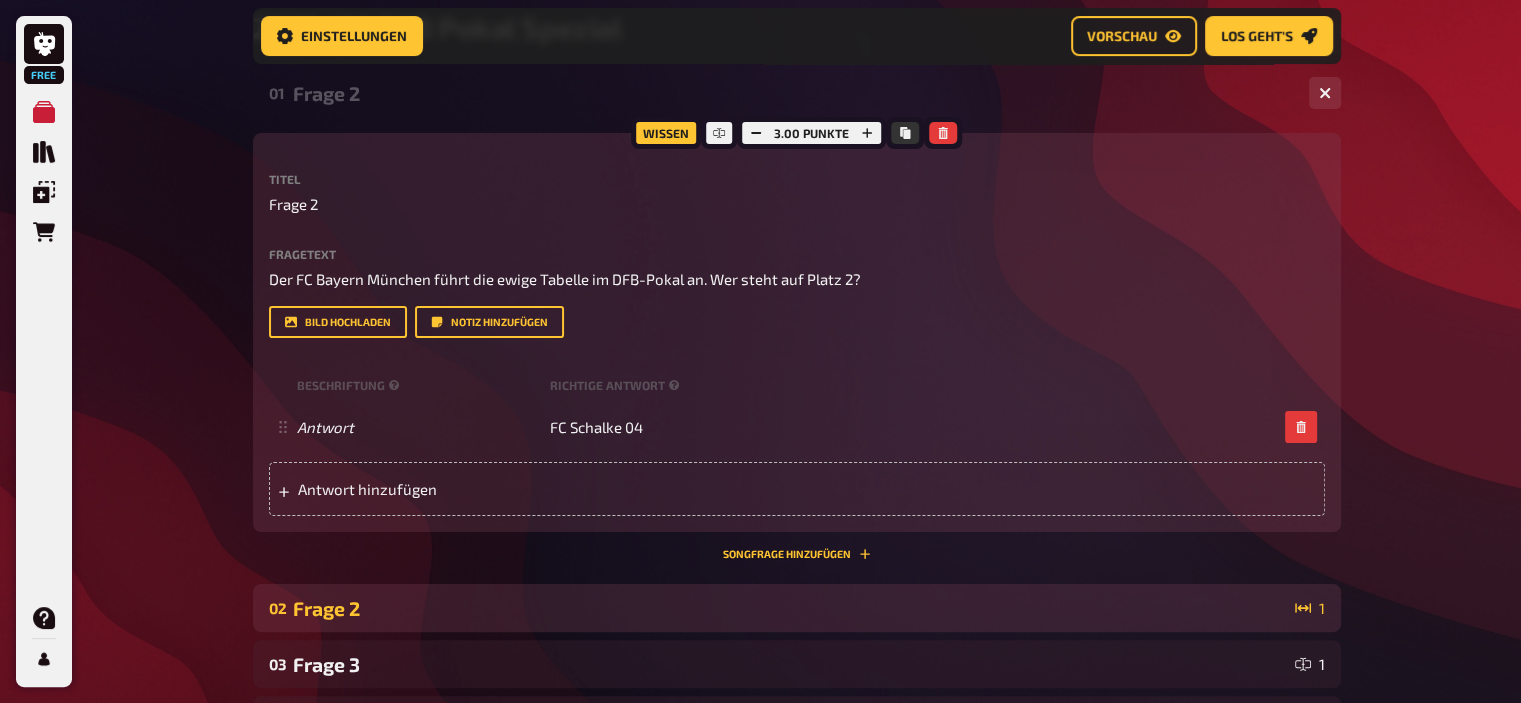click on "02 Frage 2 1" at bounding box center [797, 608] 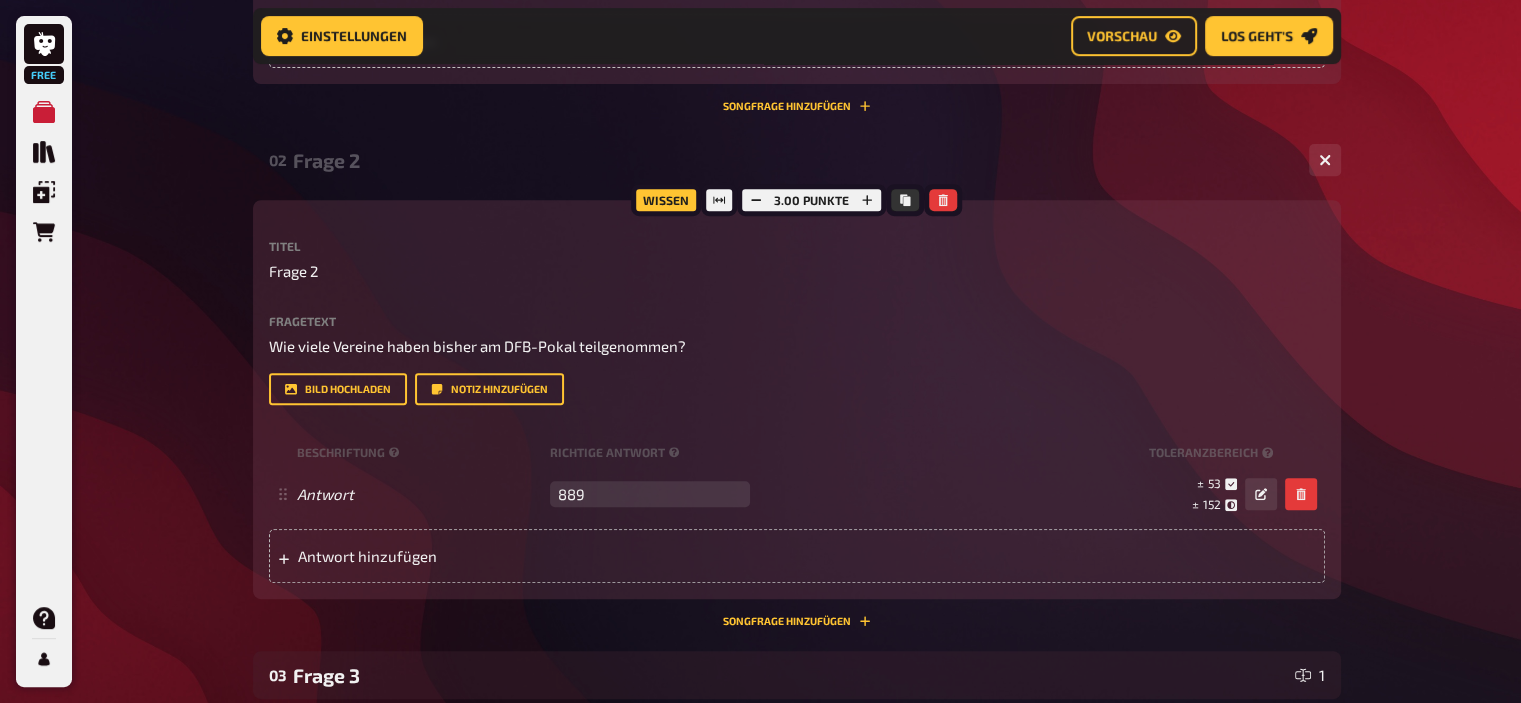 scroll, scrollTop: 788, scrollLeft: 0, axis: vertical 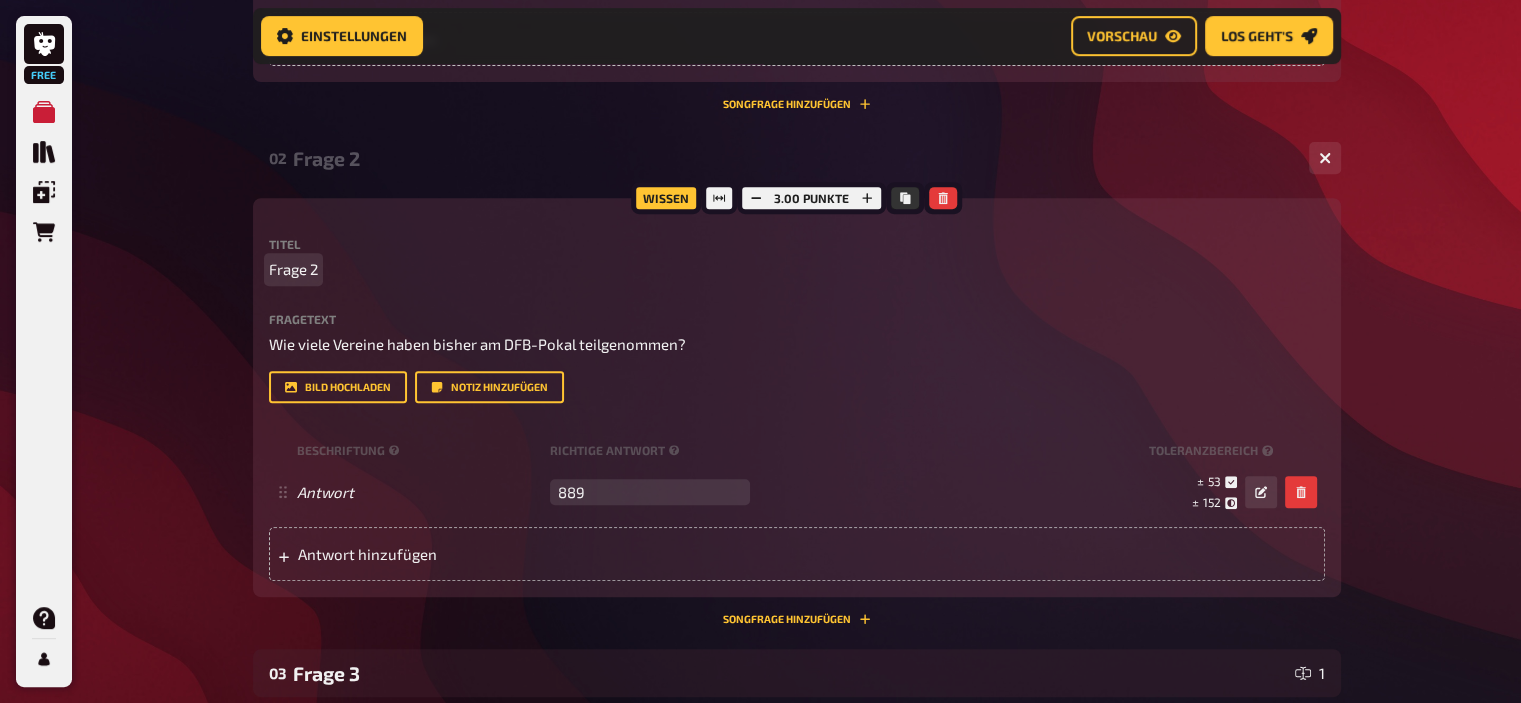 click on "Frage 2" at bounding box center (293, 269) 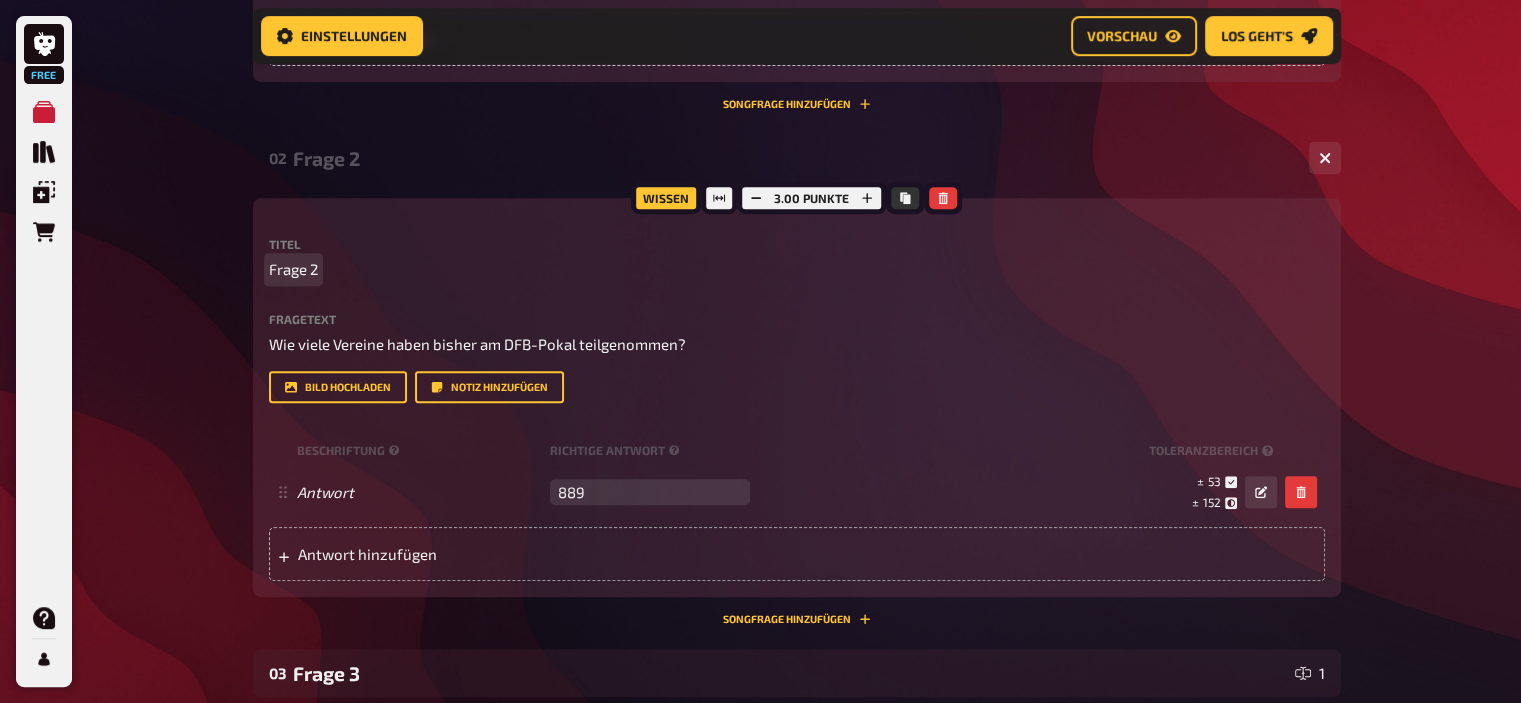 type 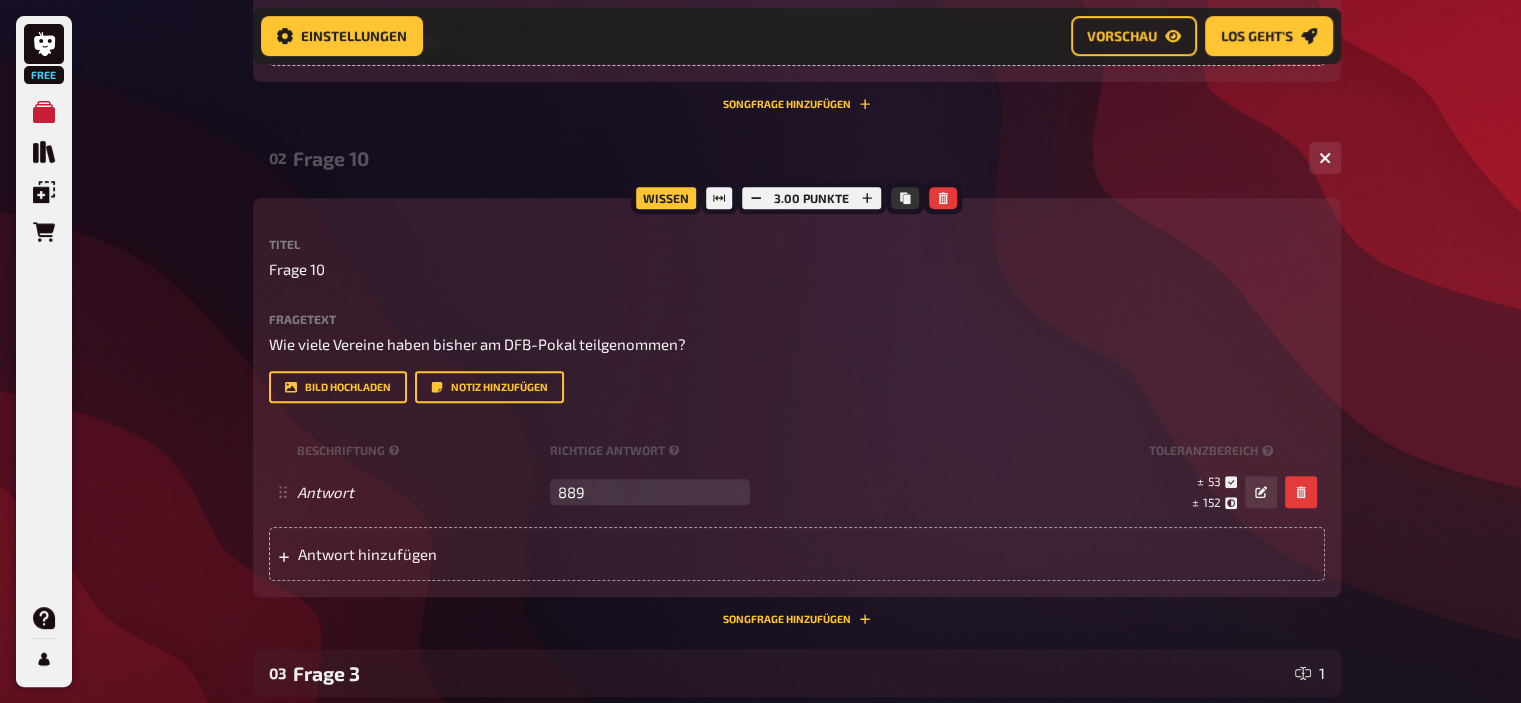 click on "Frage 10" at bounding box center (793, 158) 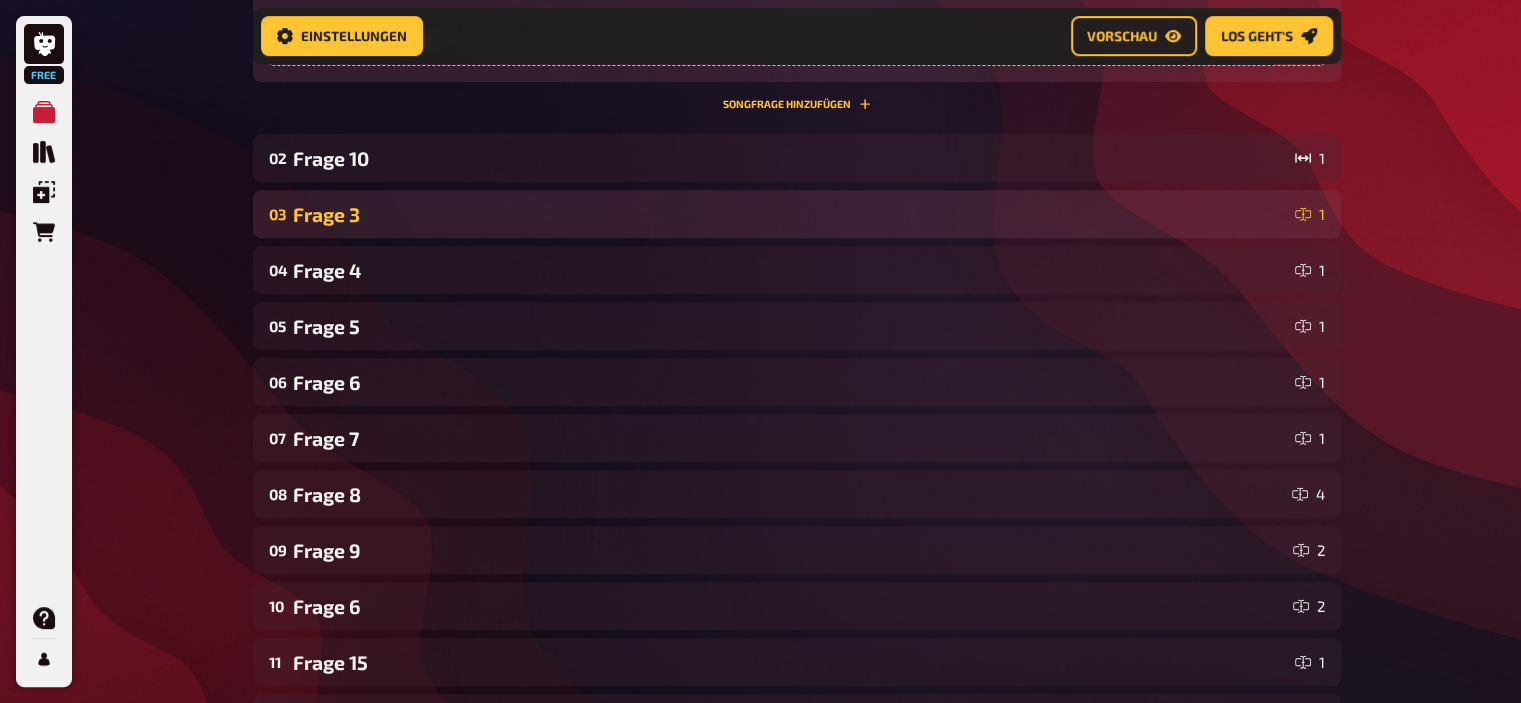 click on "Frage 3" at bounding box center [790, 214] 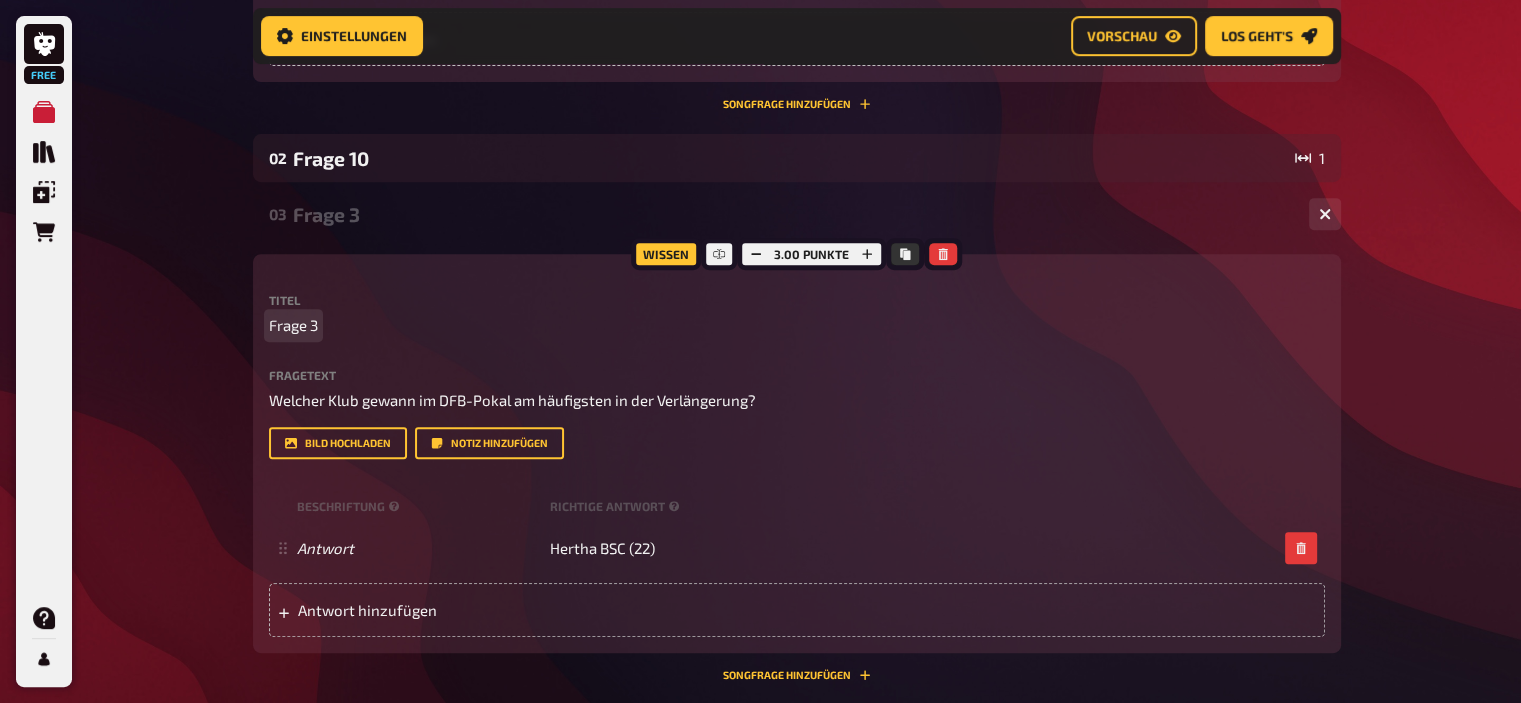click on "Frage 3" at bounding box center [293, 325] 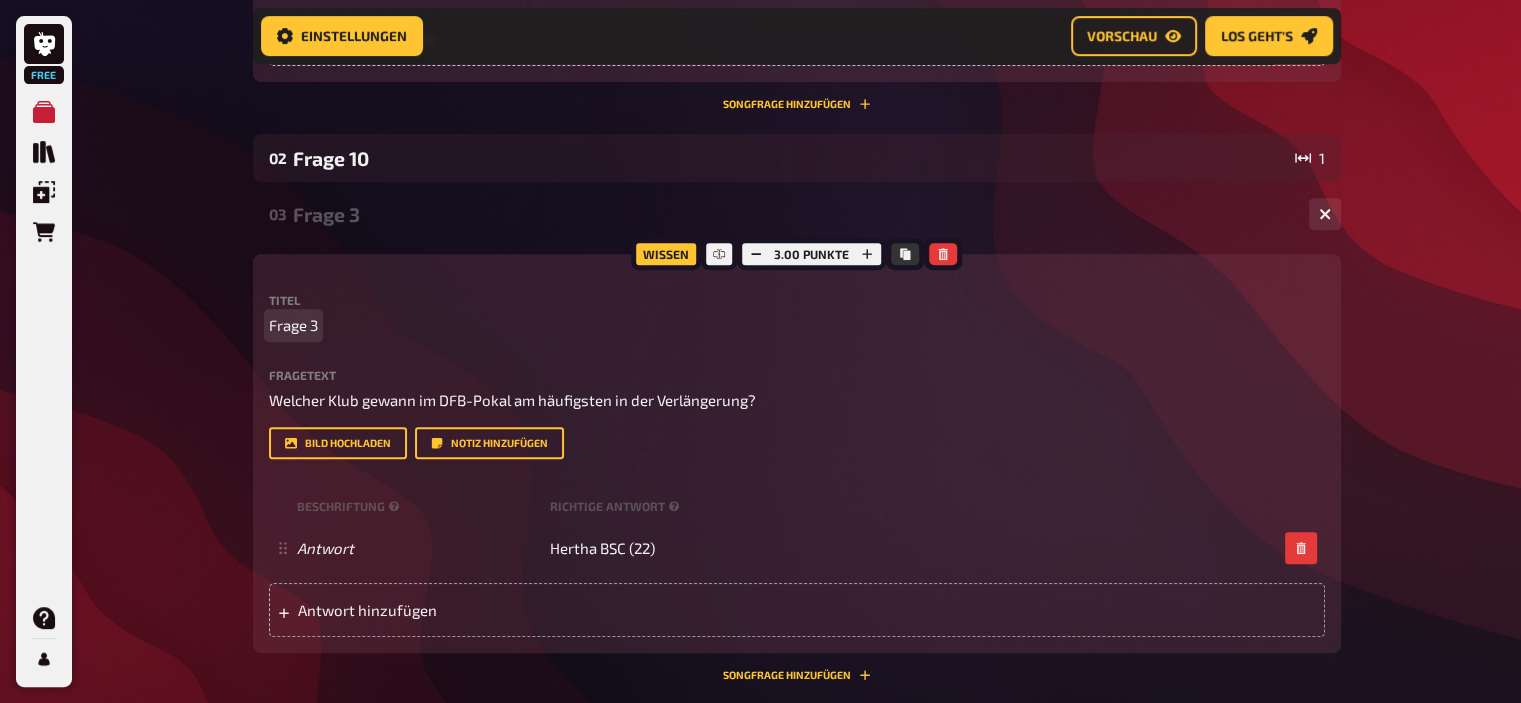type 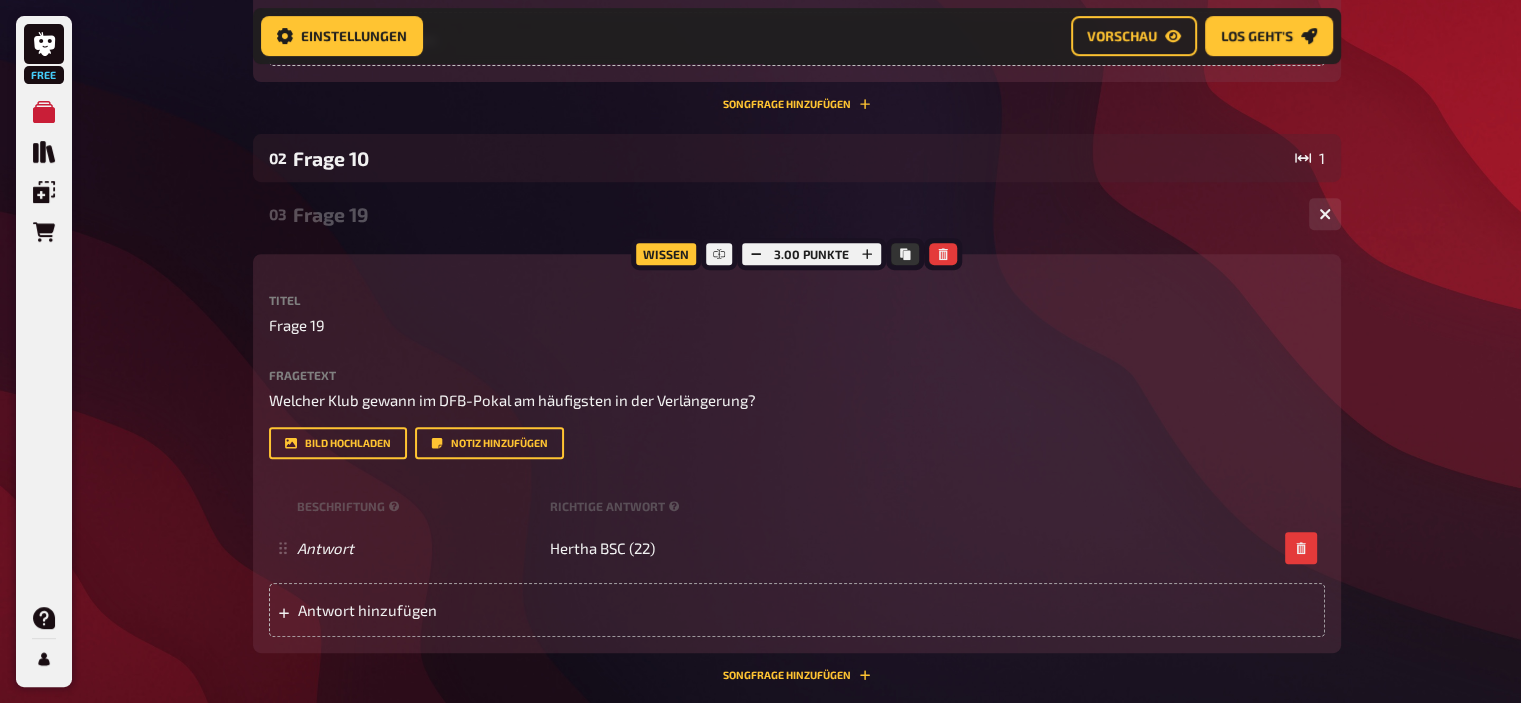 click on "Frage 19" at bounding box center (793, 214) 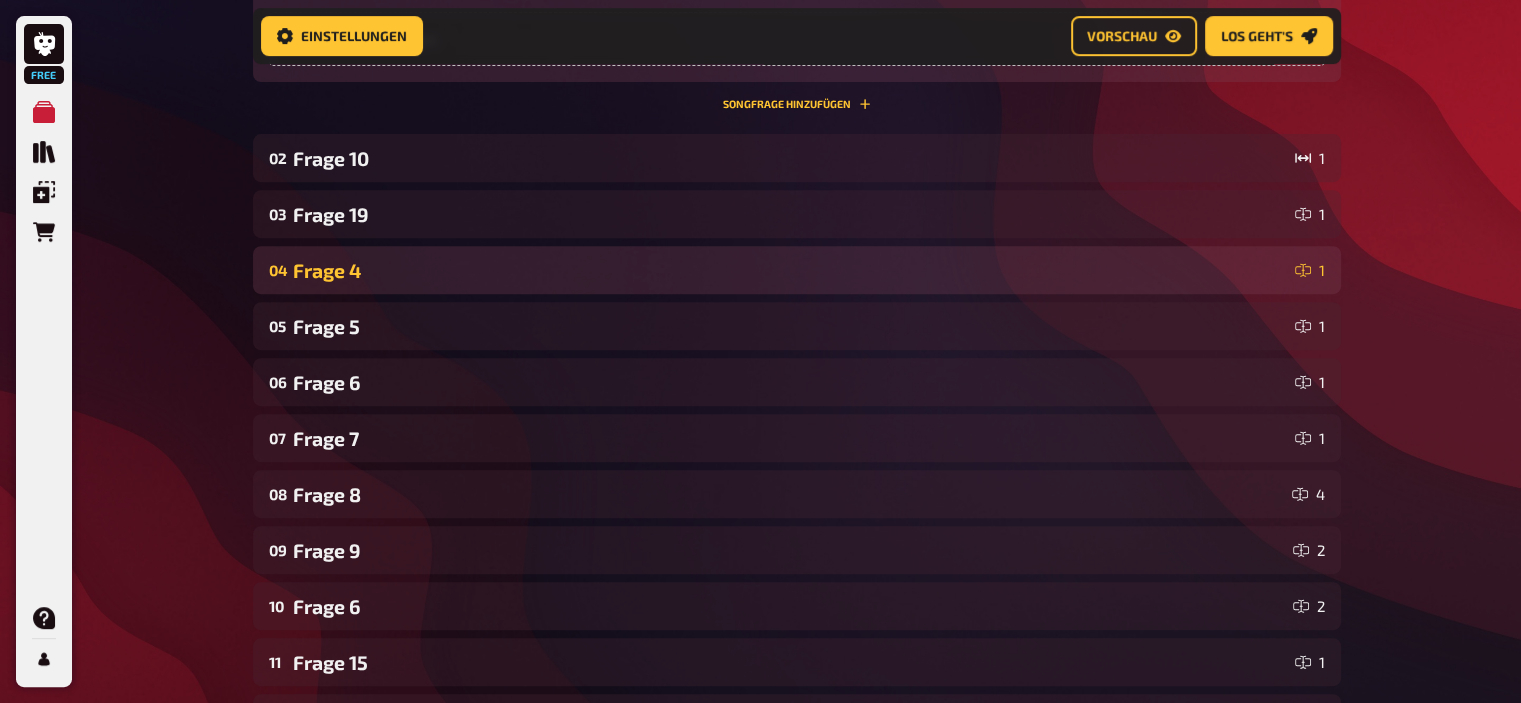 click on "Frage 4" at bounding box center (790, 270) 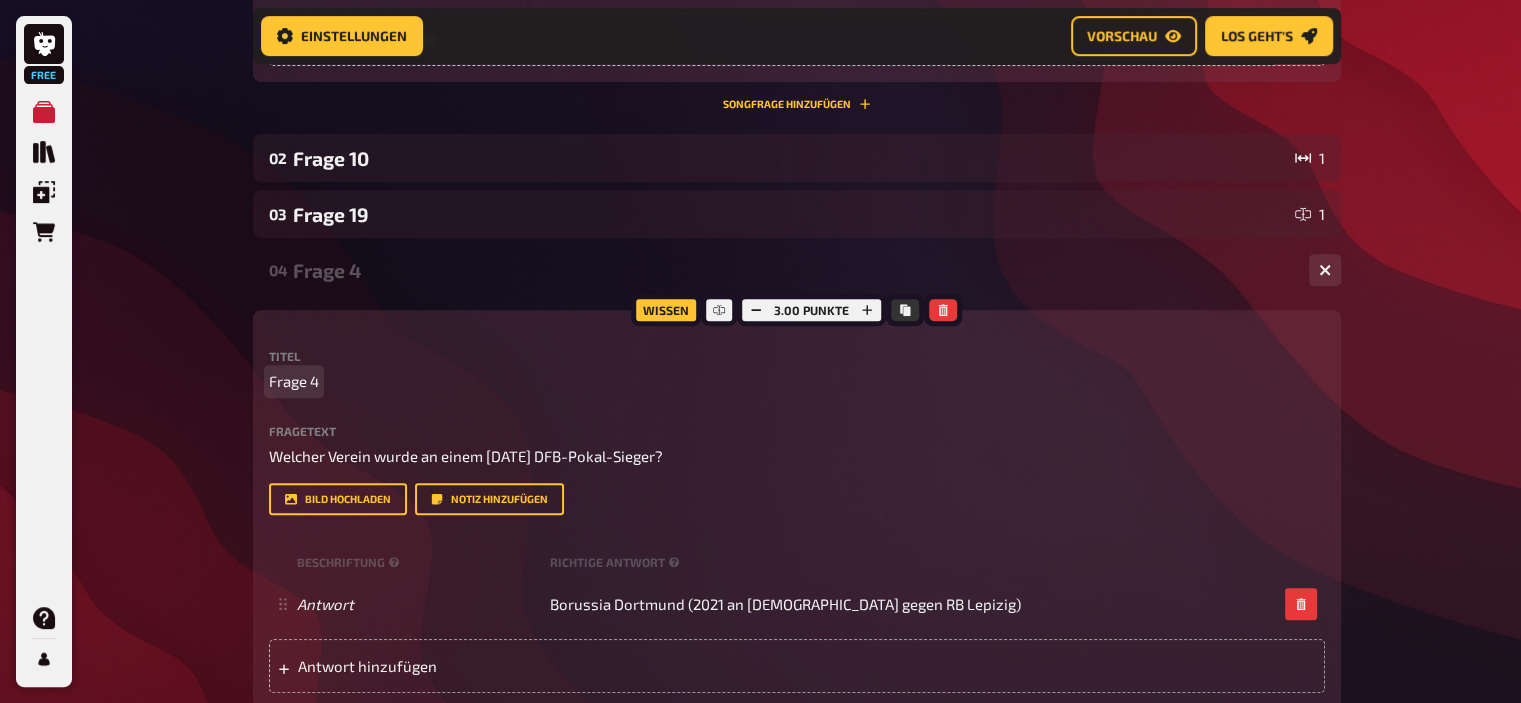 click on "Frage 4" at bounding box center (294, 381) 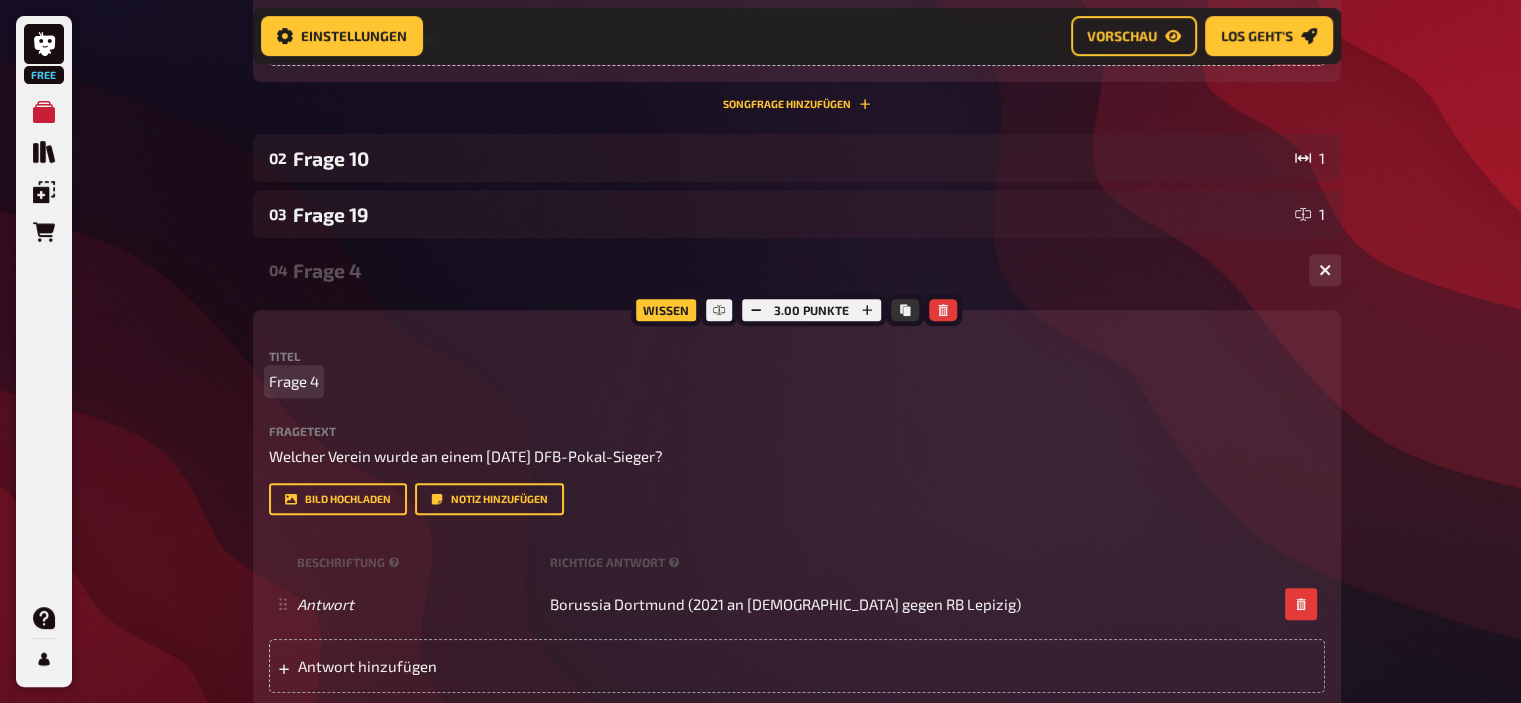 type 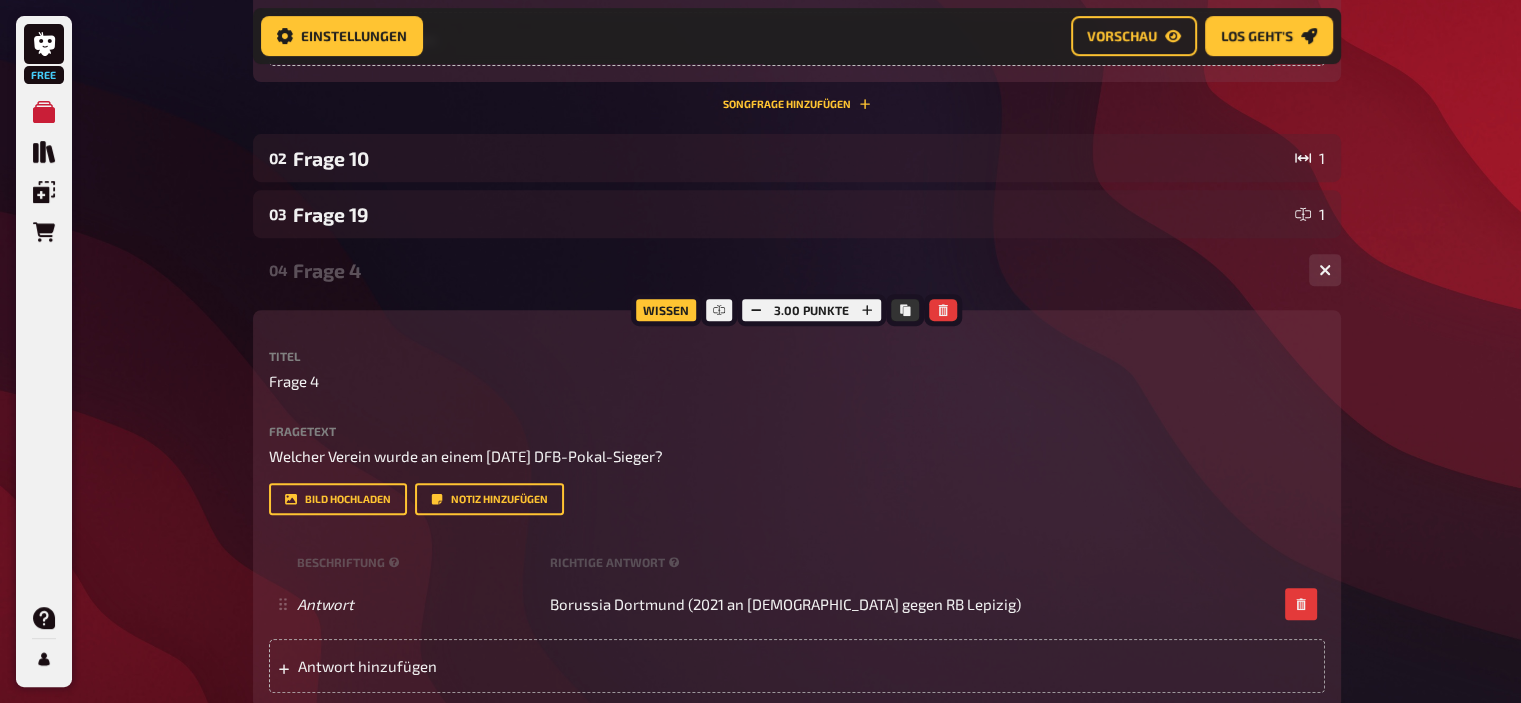 click on "Frage 4" at bounding box center [793, 270] 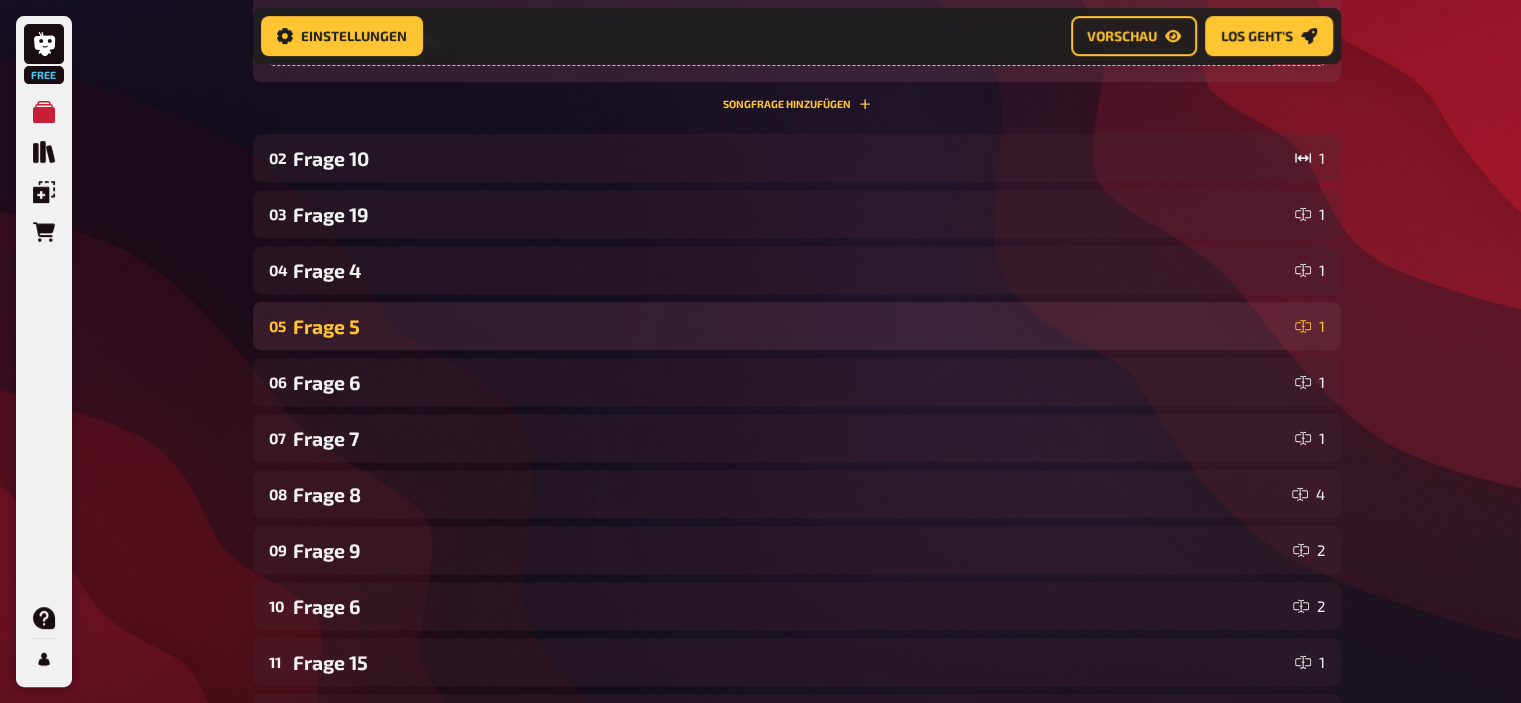 click on "Frage 5" at bounding box center (790, 326) 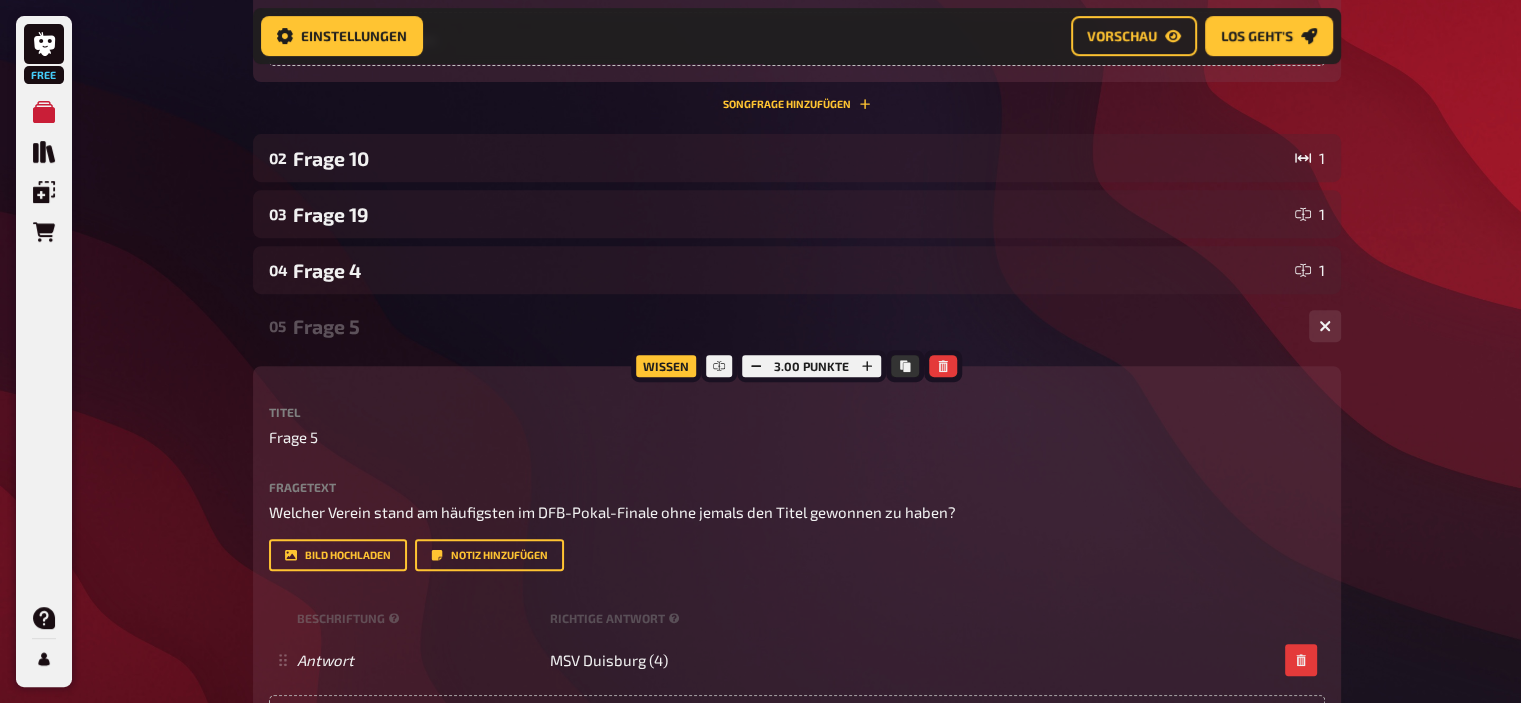 click on "Frage 5" at bounding box center (793, 326) 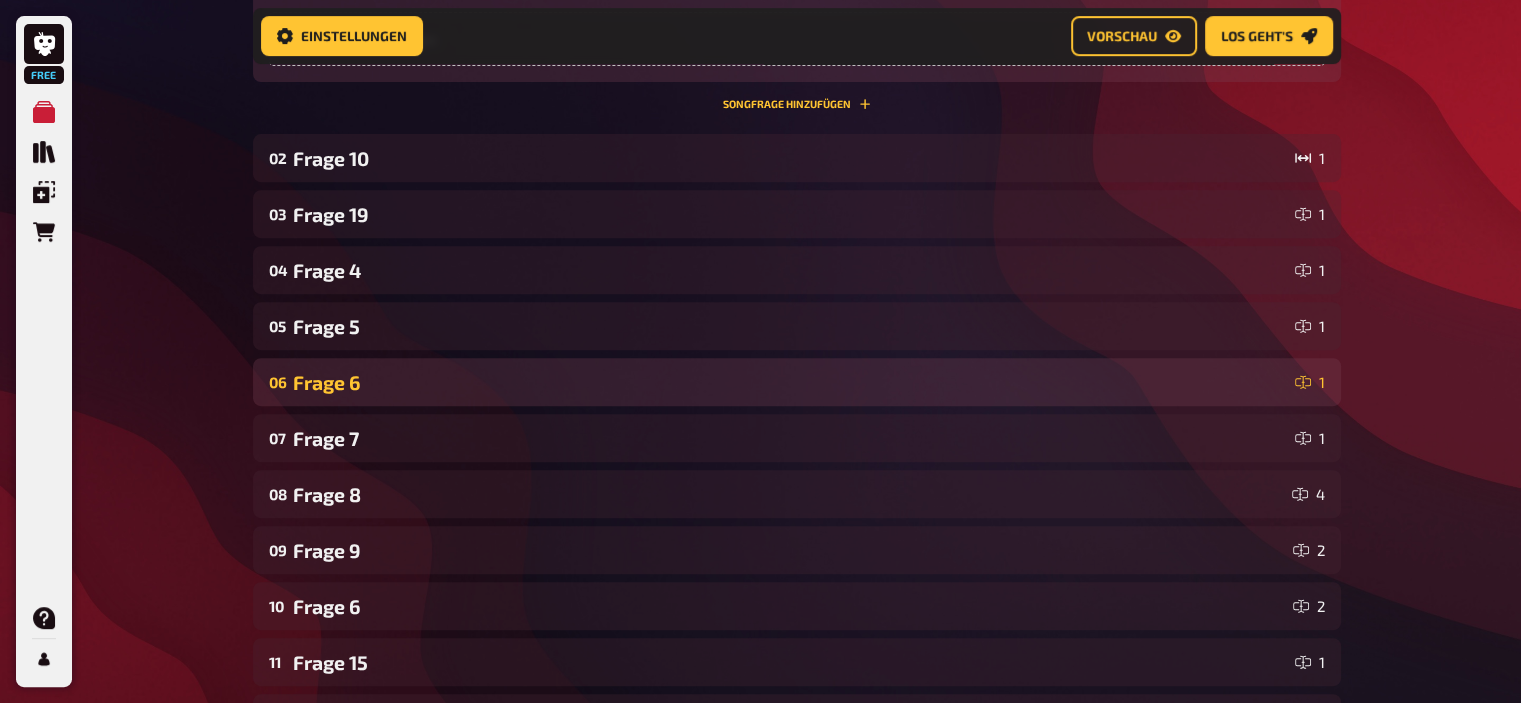 click on "Frage 6" at bounding box center (790, 382) 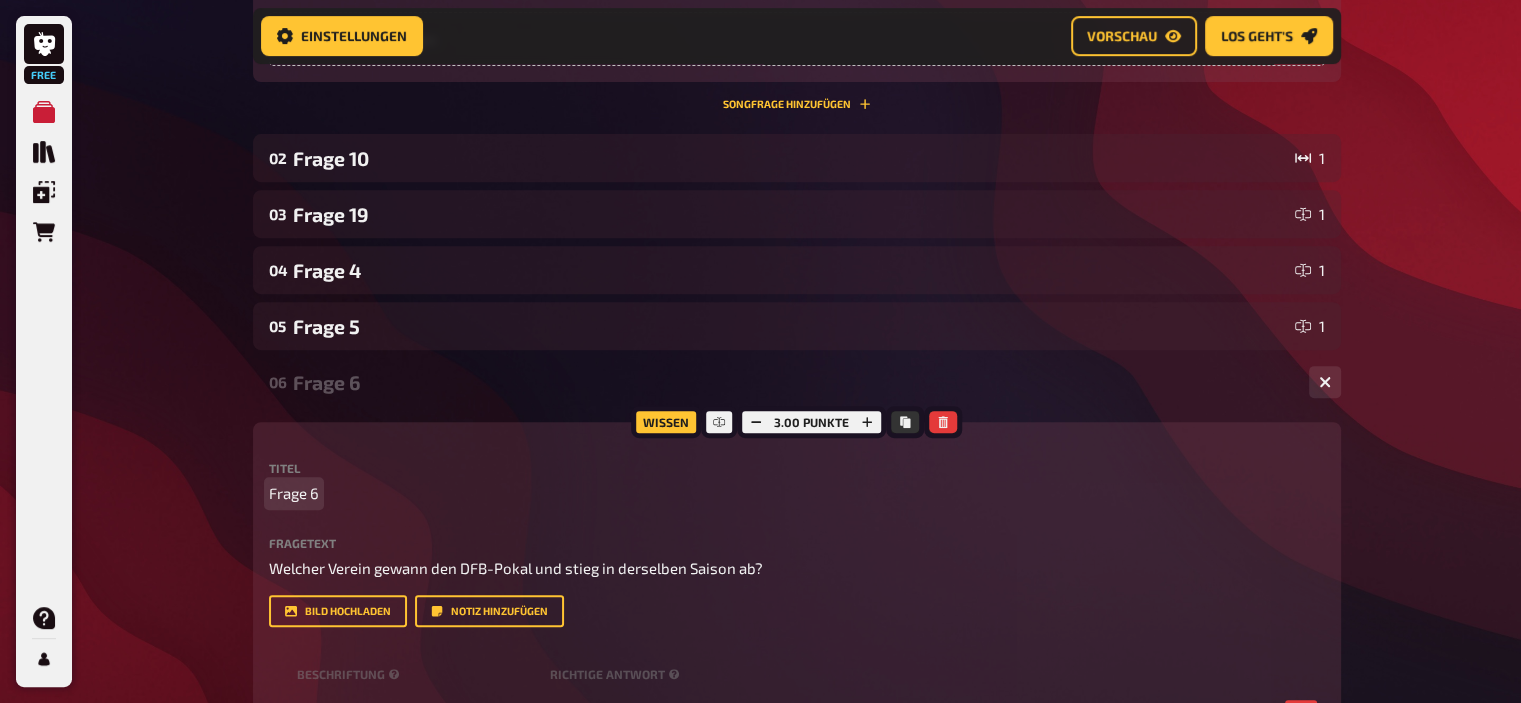 click on "Frage 6" at bounding box center (294, 493) 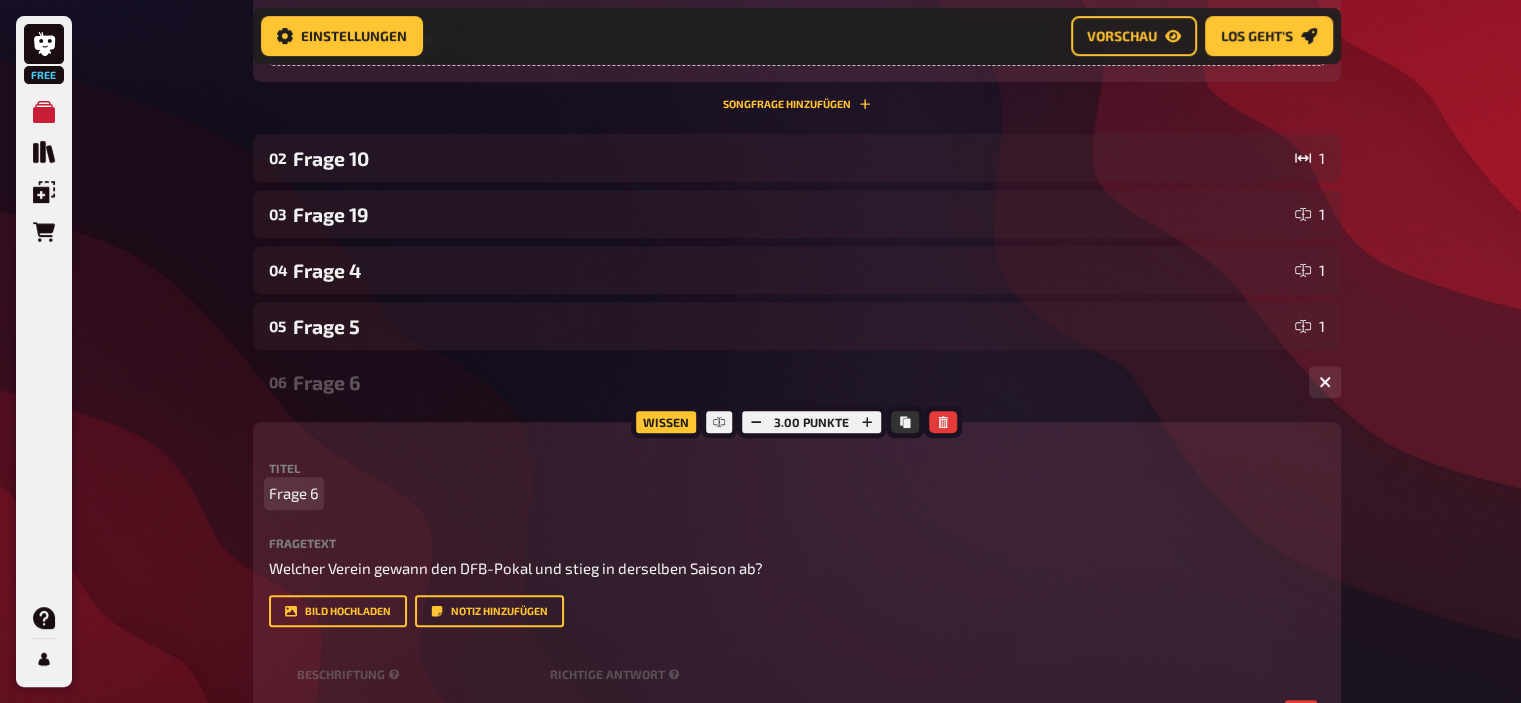 type 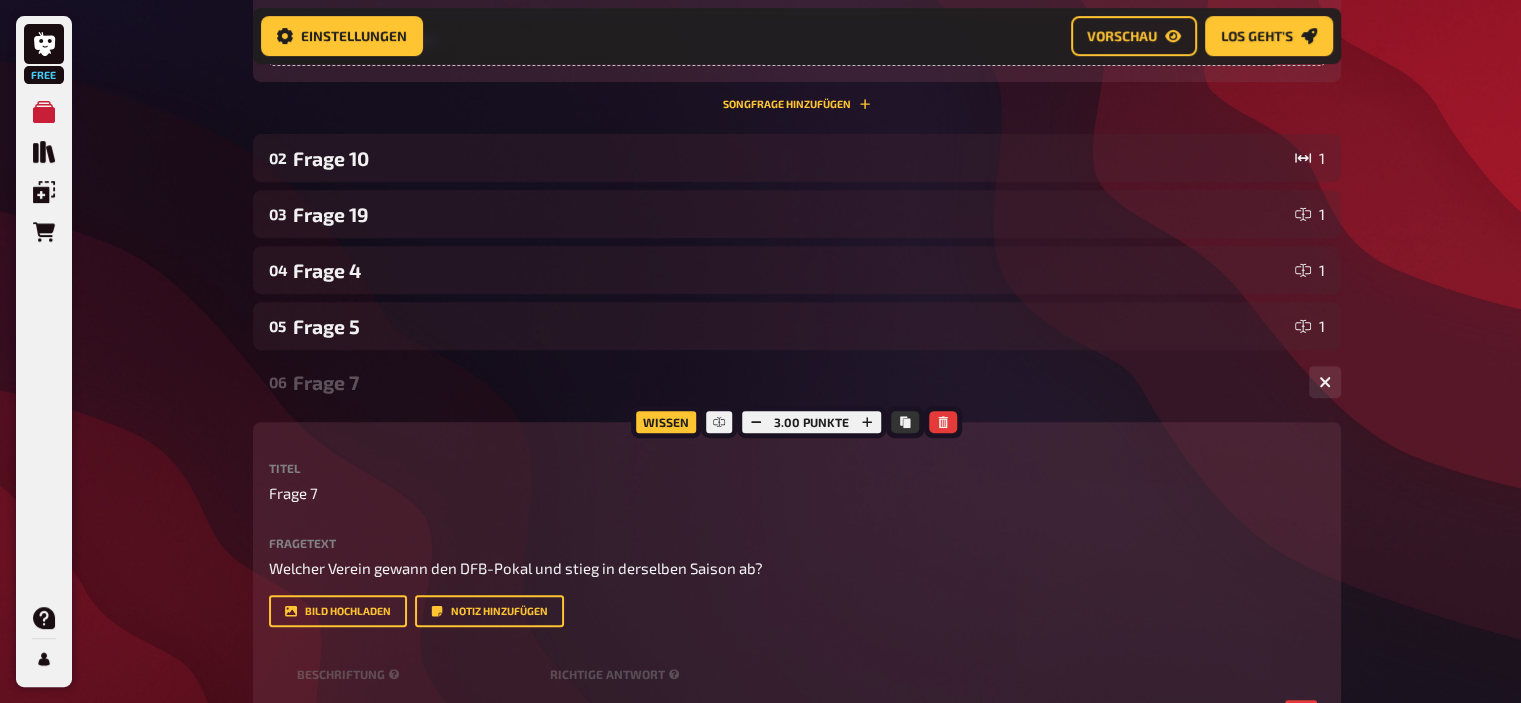 click on "Frage 7" at bounding box center (793, 382) 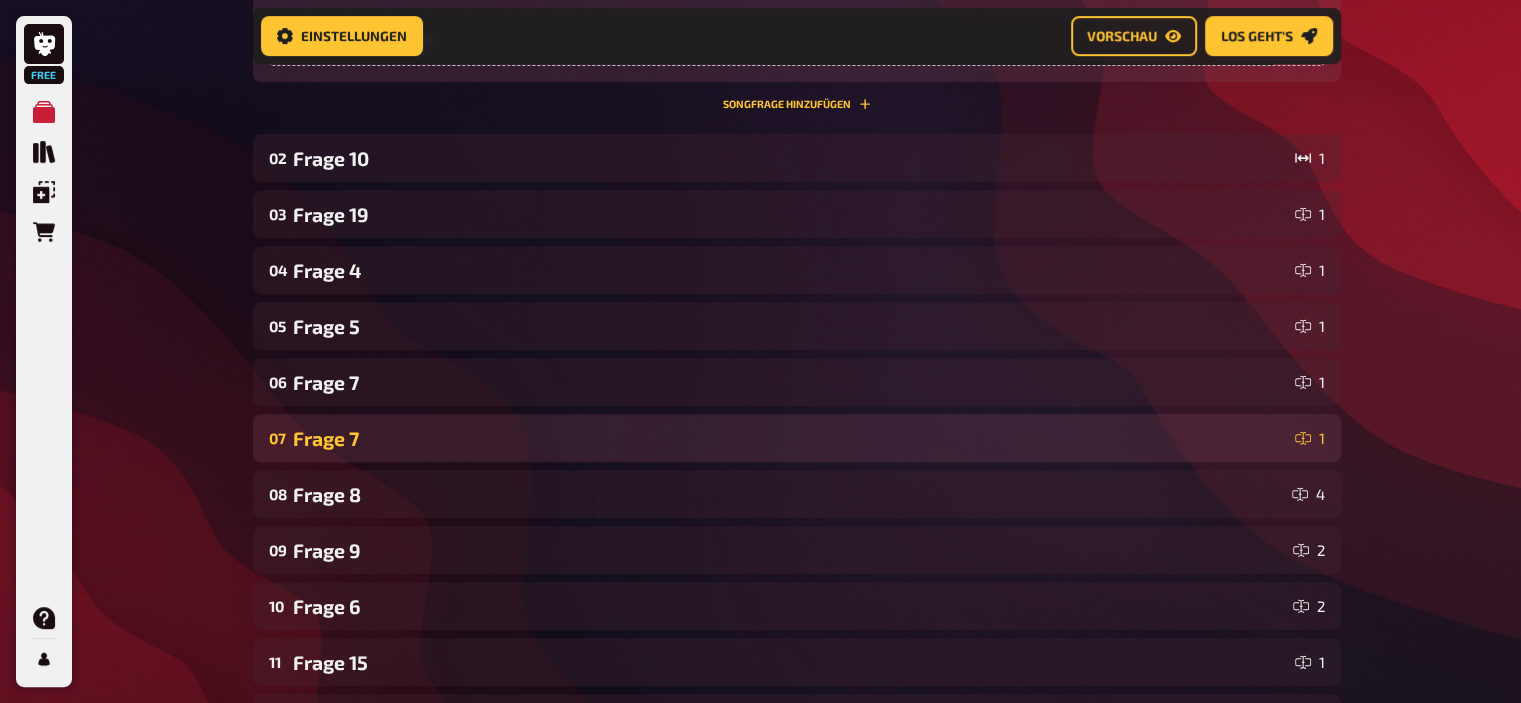 click on "Frage 7" at bounding box center [790, 438] 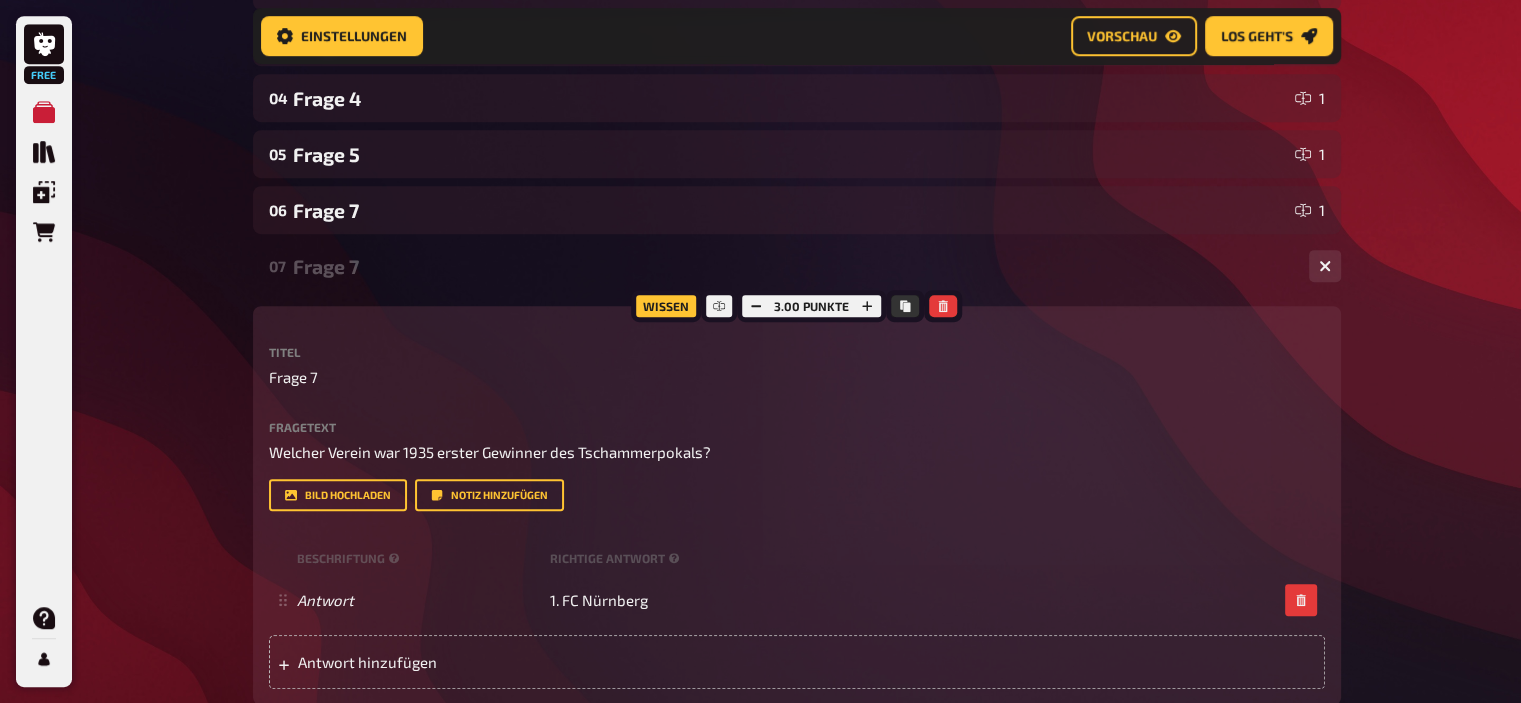 scroll, scrollTop: 962, scrollLeft: 0, axis: vertical 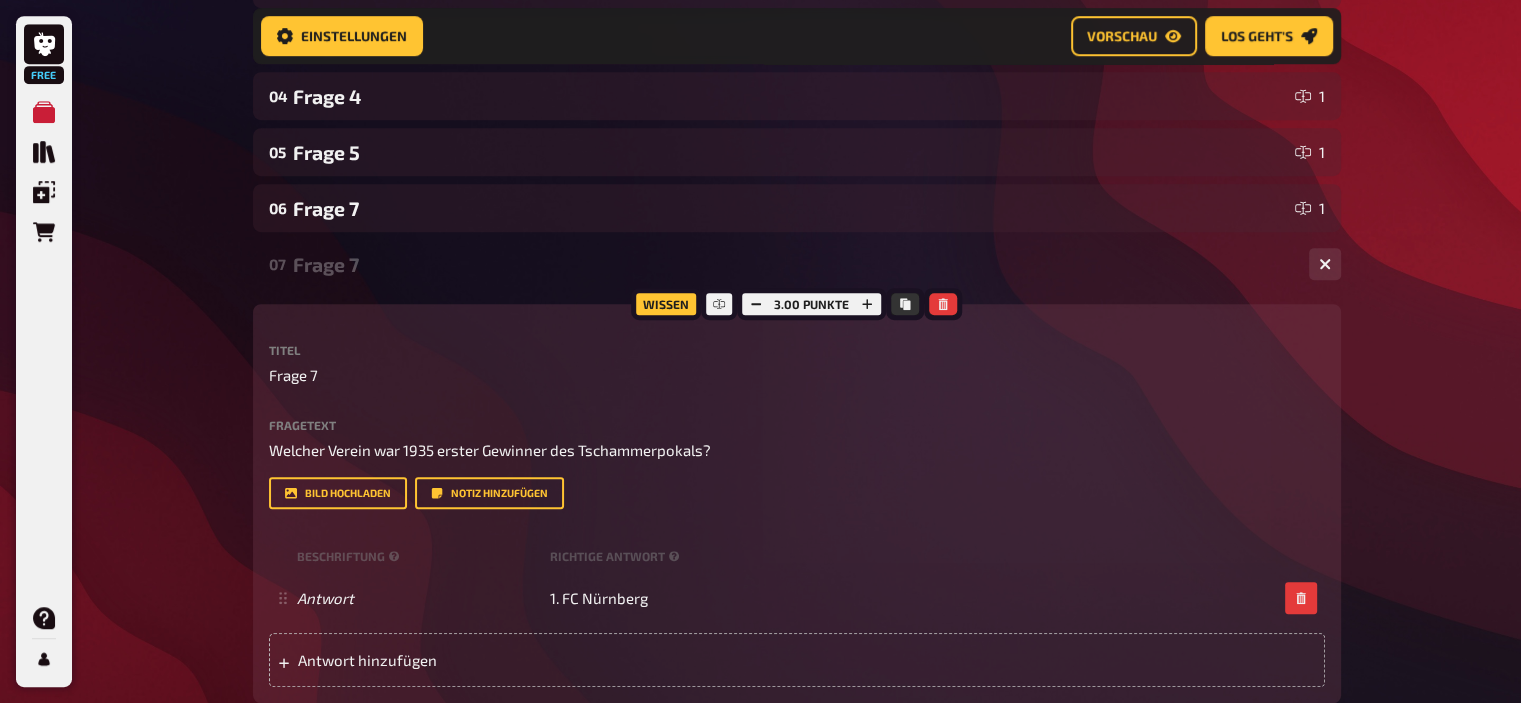 click on "Frage 7" at bounding box center [793, 264] 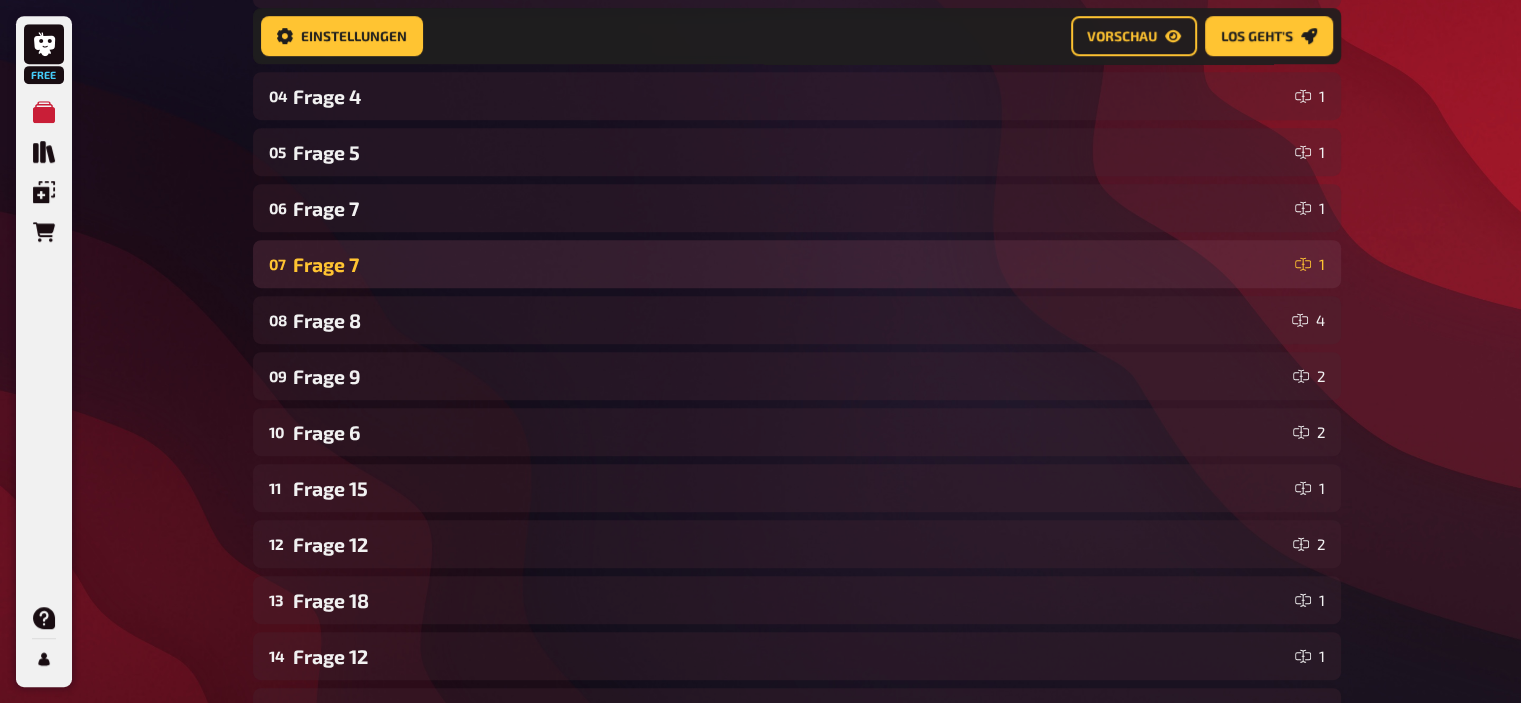 click on "Frage 7" at bounding box center [790, 264] 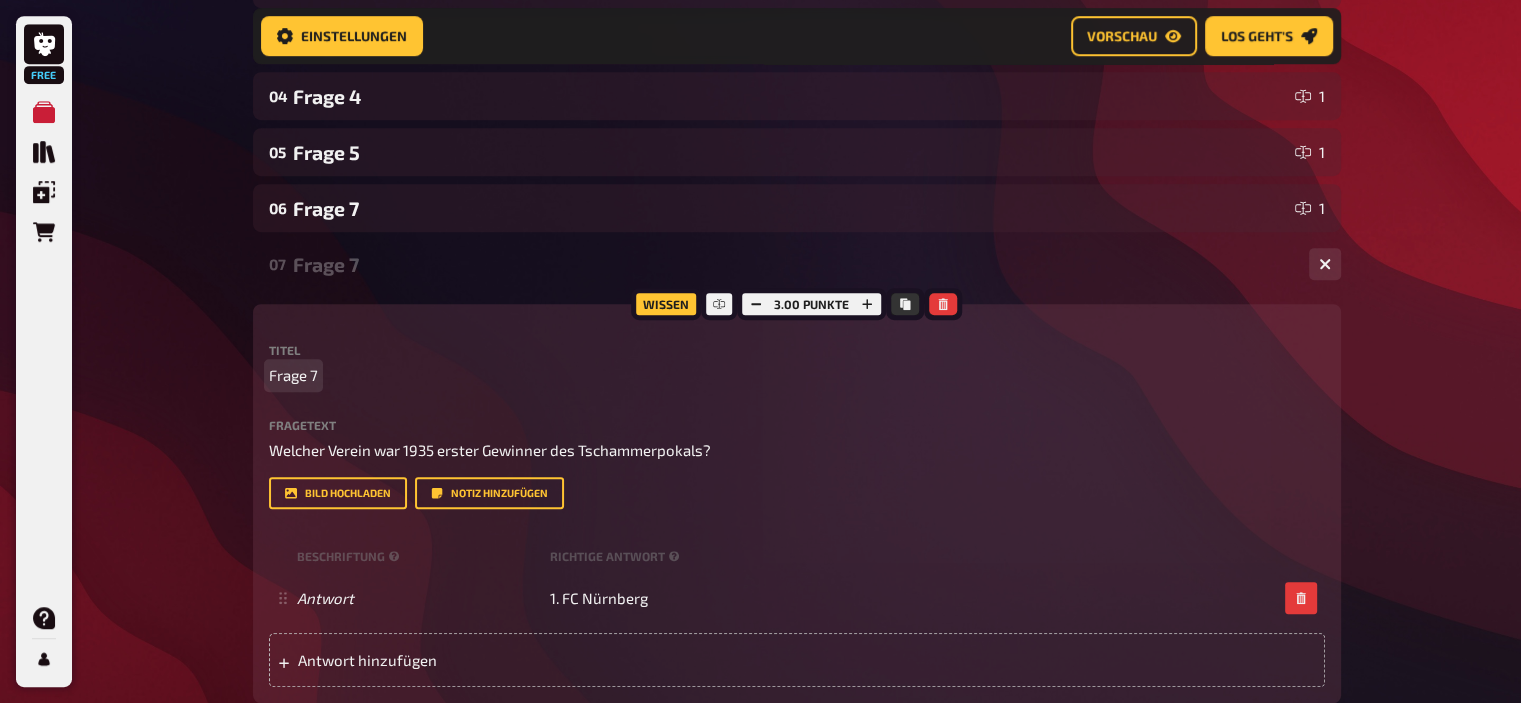 click on "Frage 7" at bounding box center [293, 375] 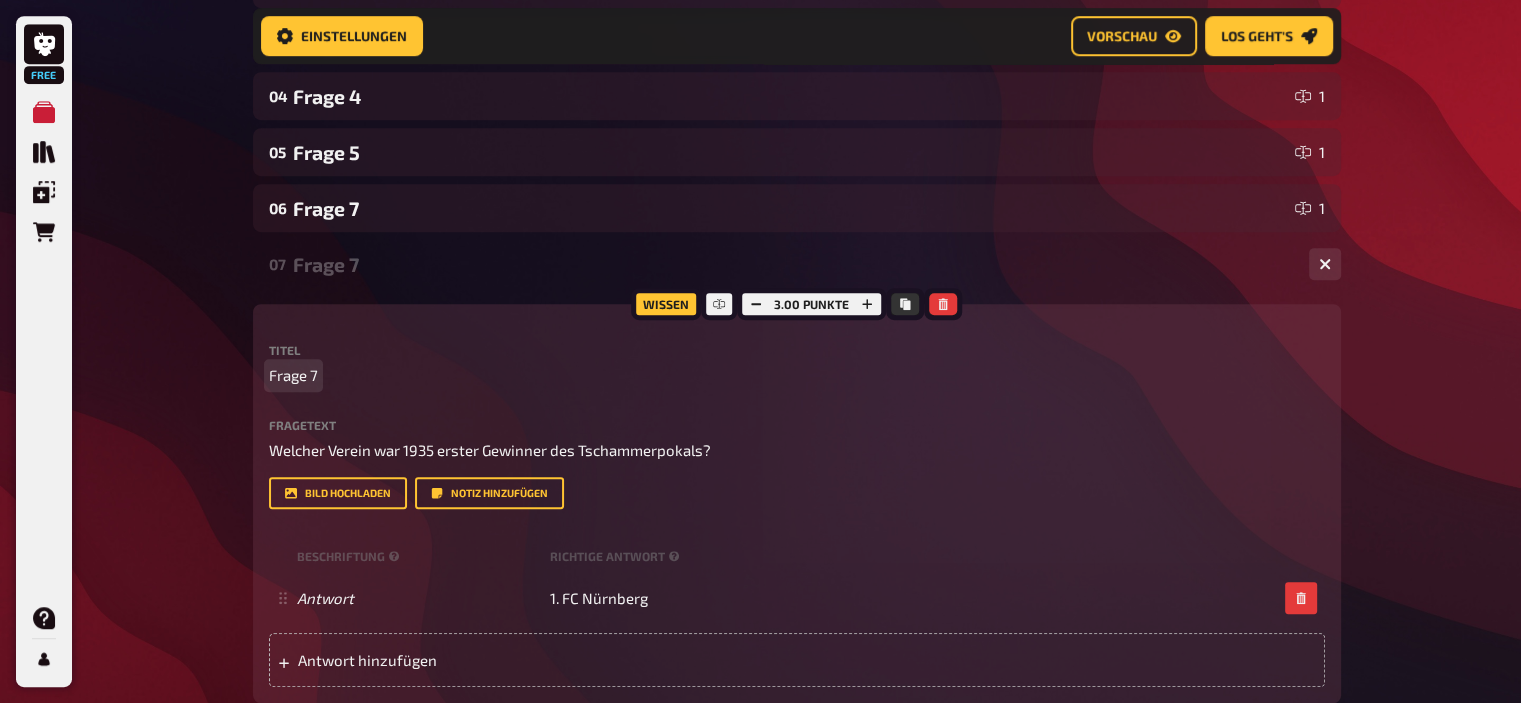 type 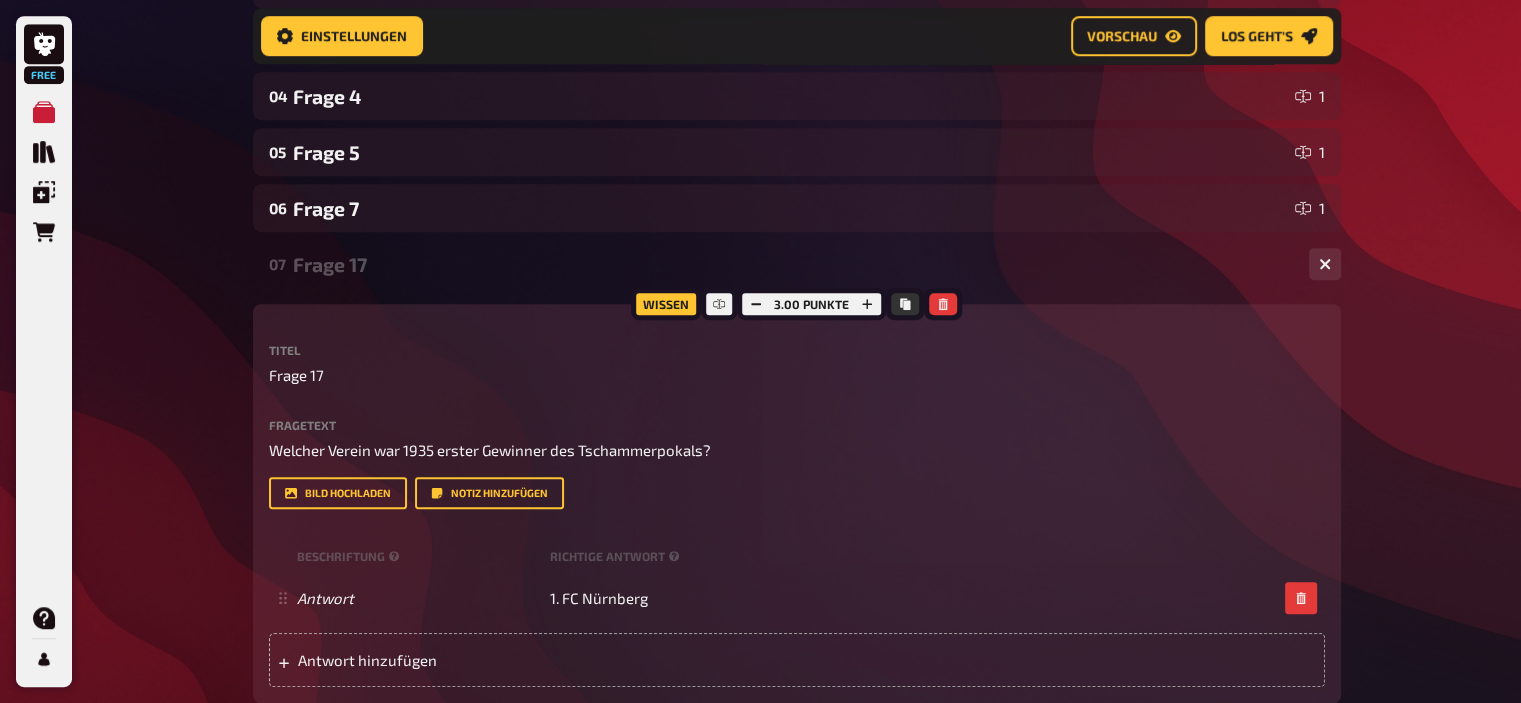 click on "Frage 17" at bounding box center (793, 264) 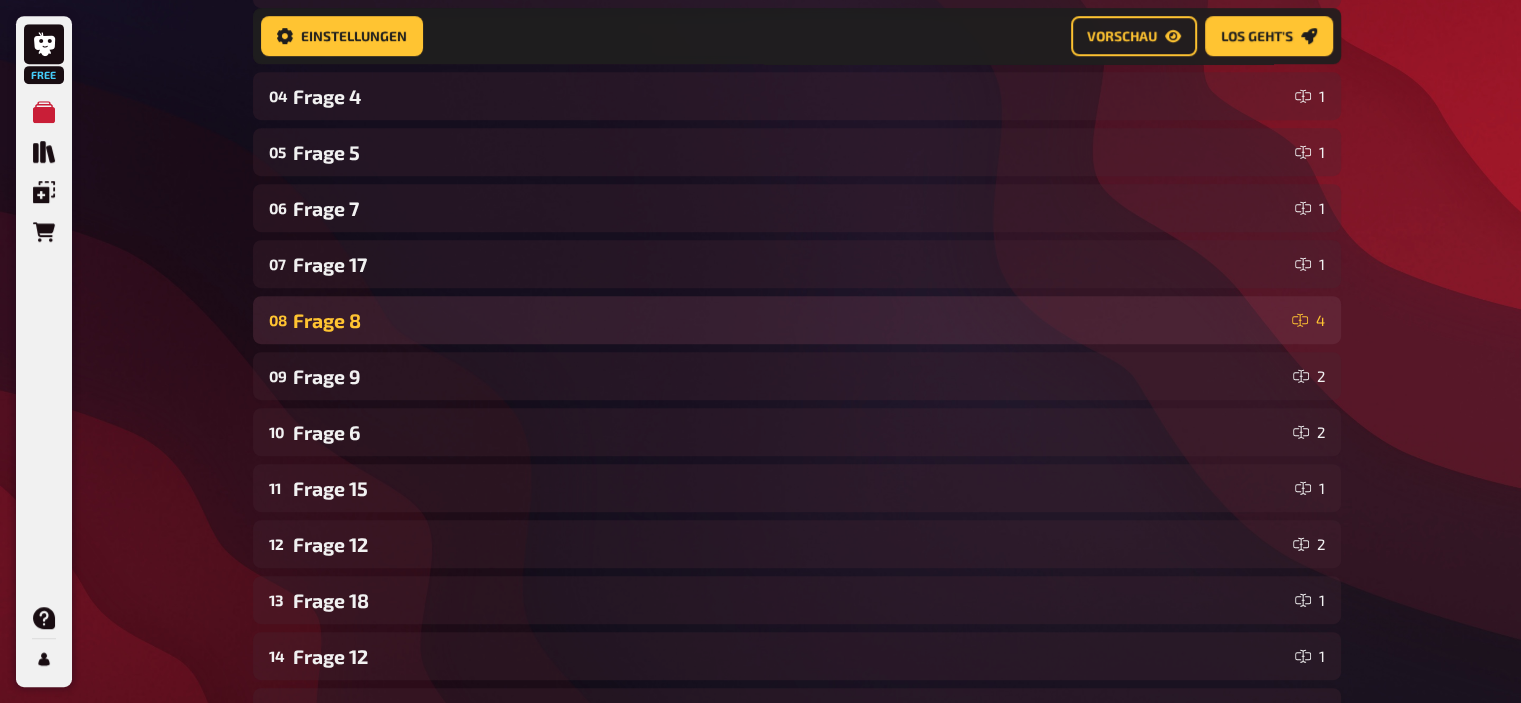click on "Frage 8" at bounding box center (788, 320) 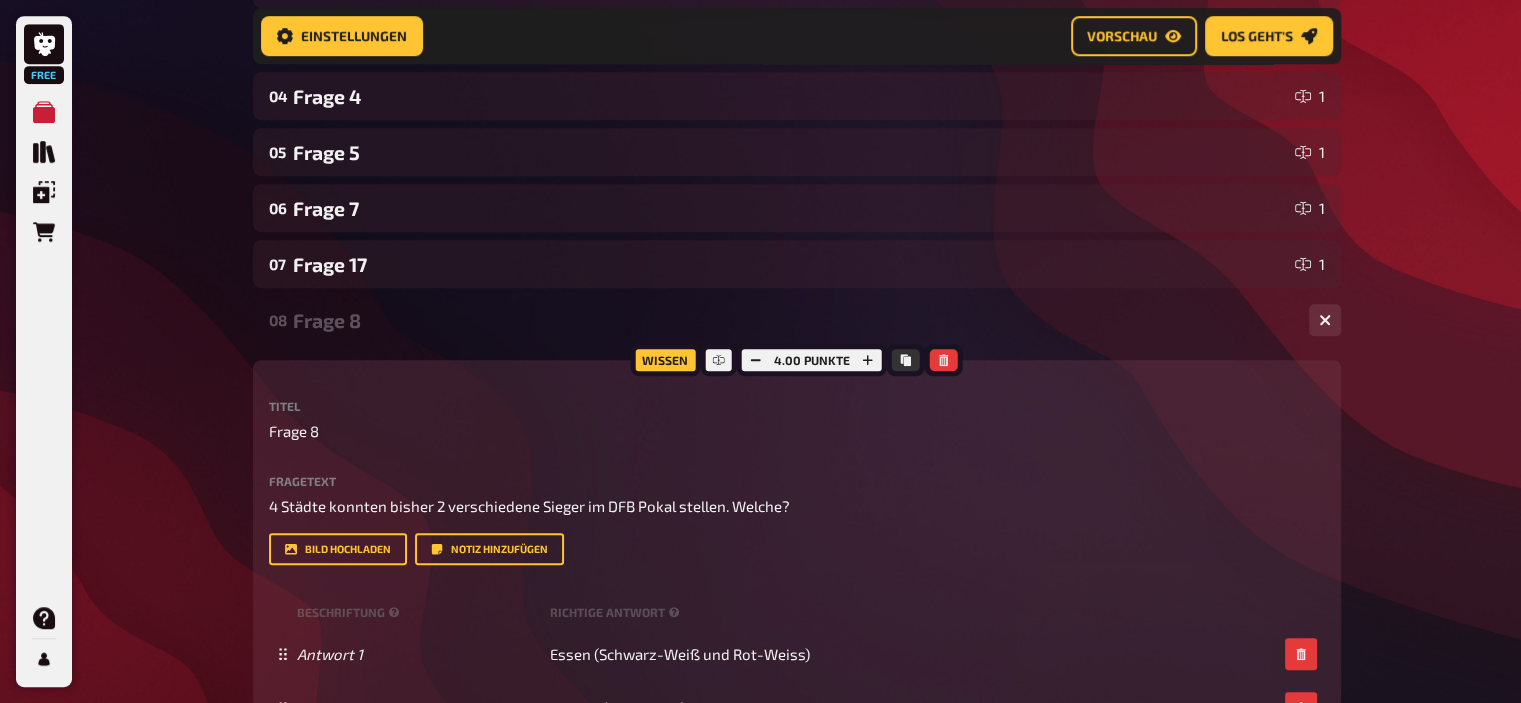 click on "Frage 8" at bounding box center (793, 320) 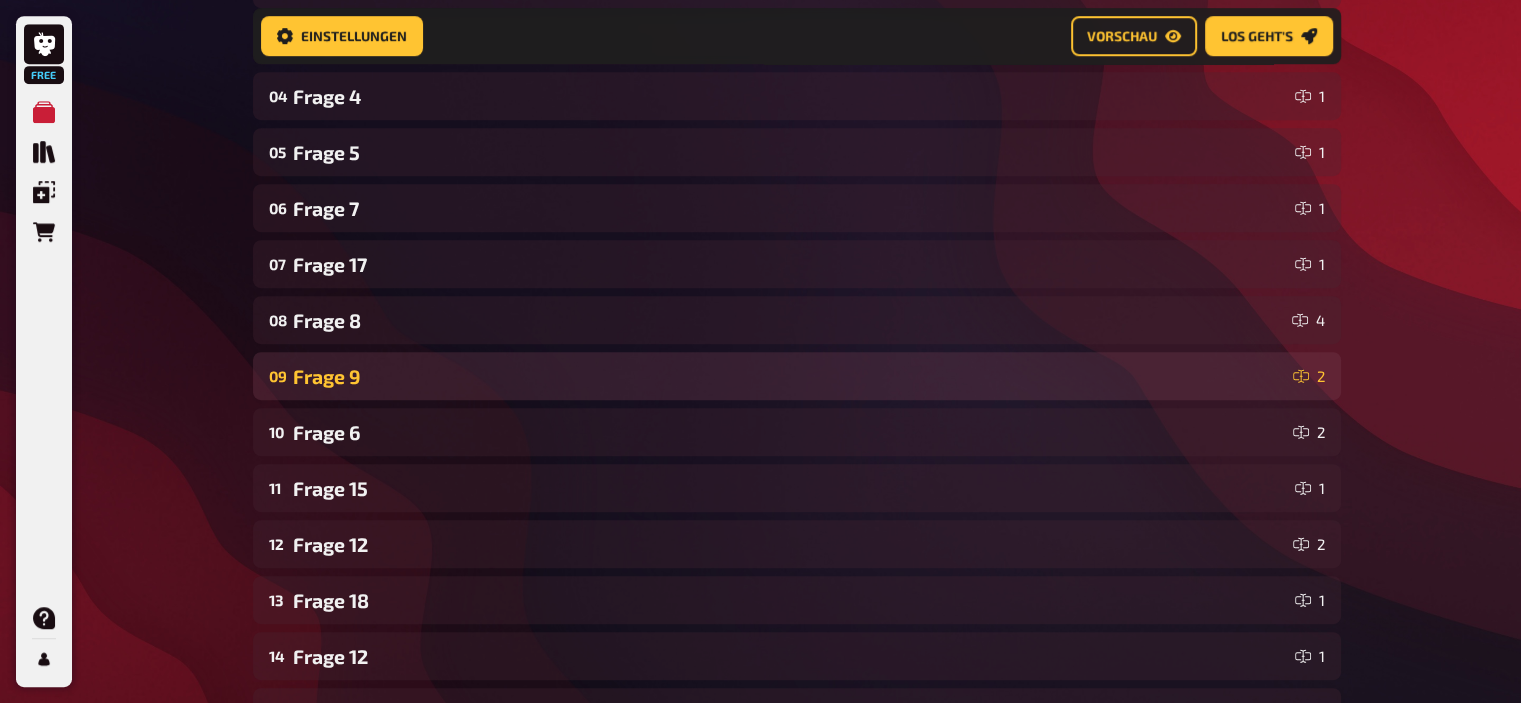 click on "Frage 9" at bounding box center [789, 376] 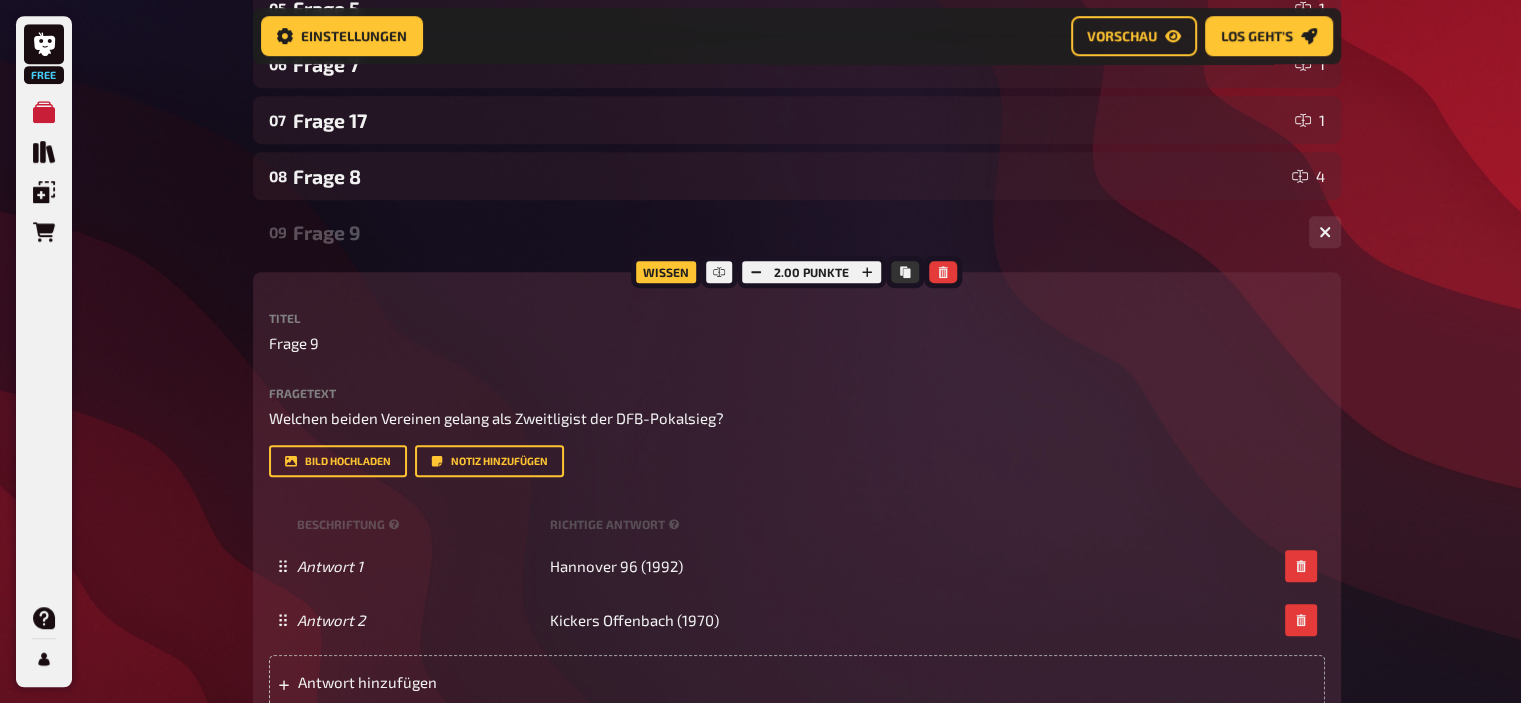 scroll, scrollTop: 1136, scrollLeft: 0, axis: vertical 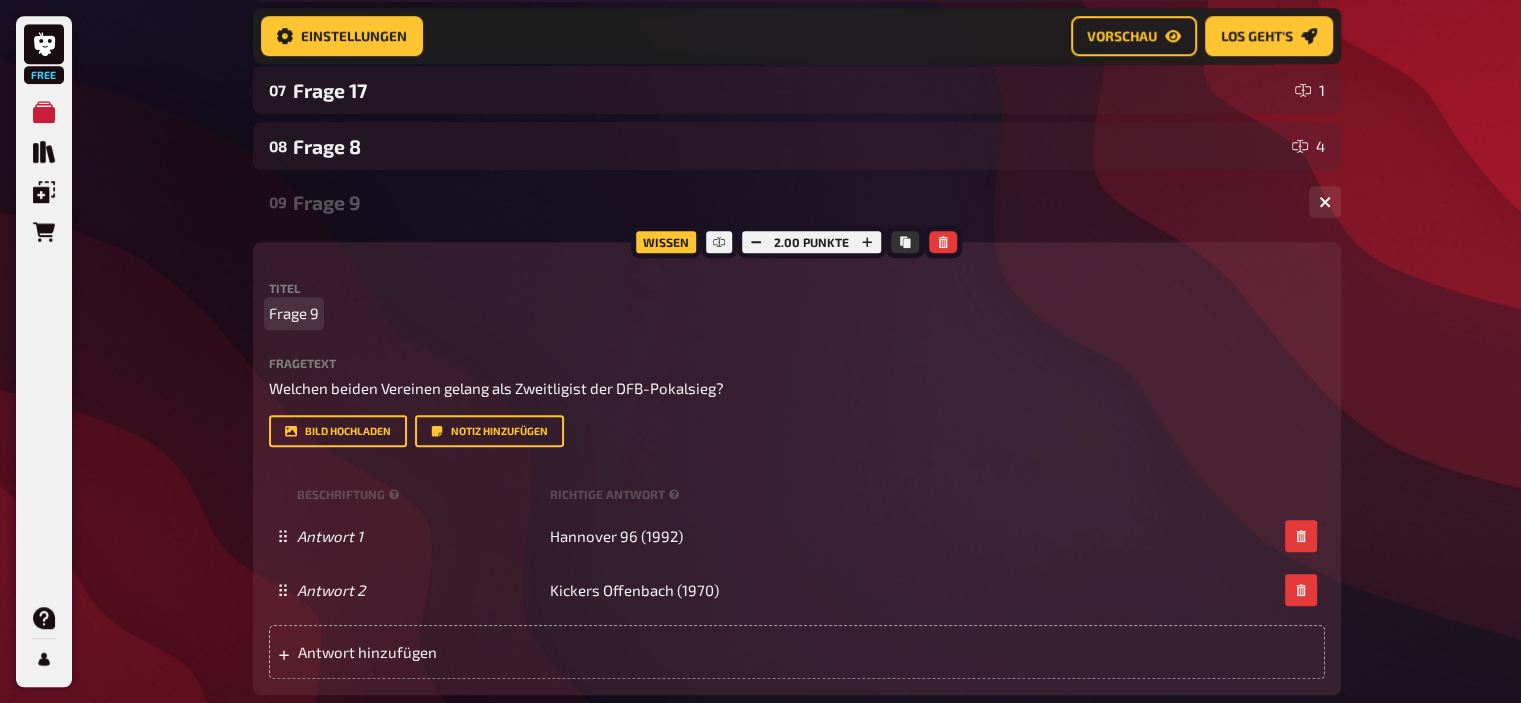 click on "Frage 9" at bounding box center [294, 313] 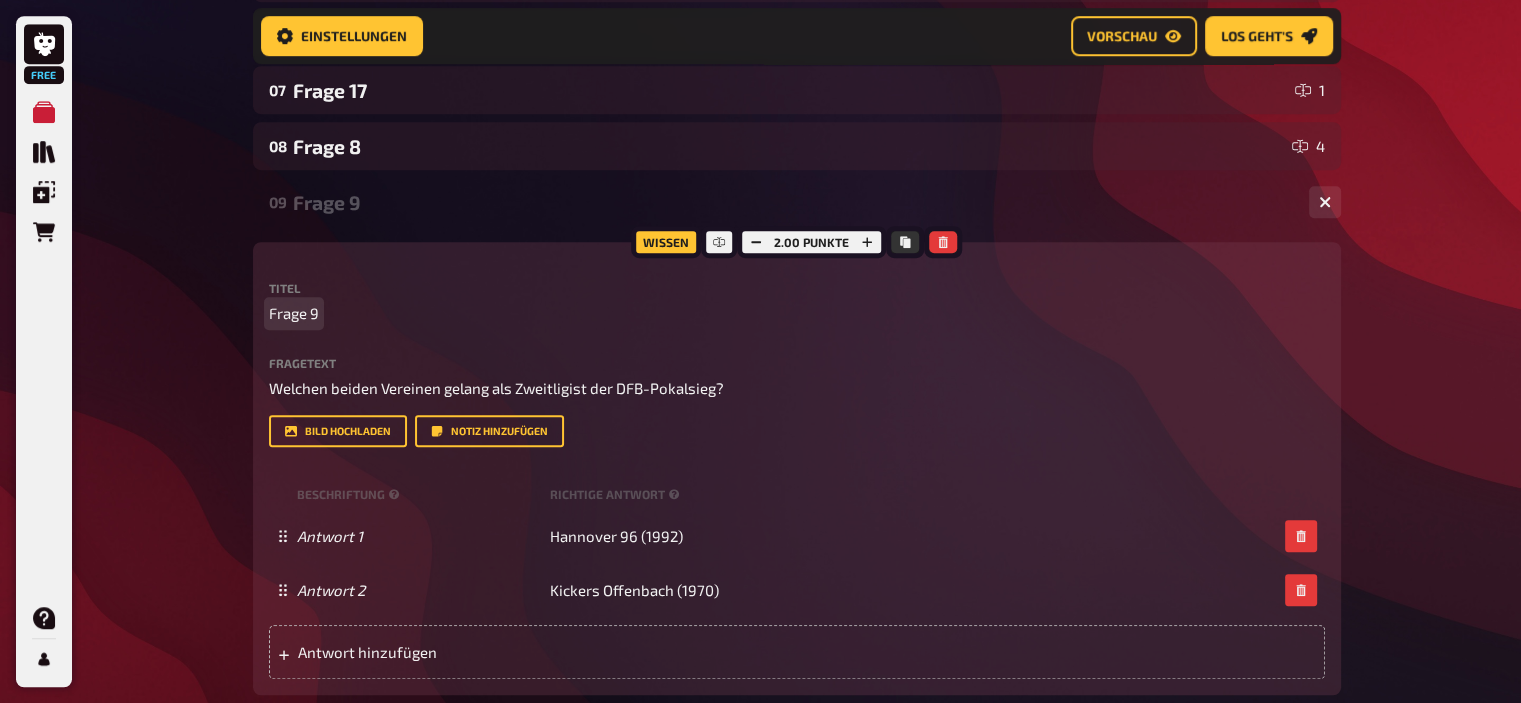 type 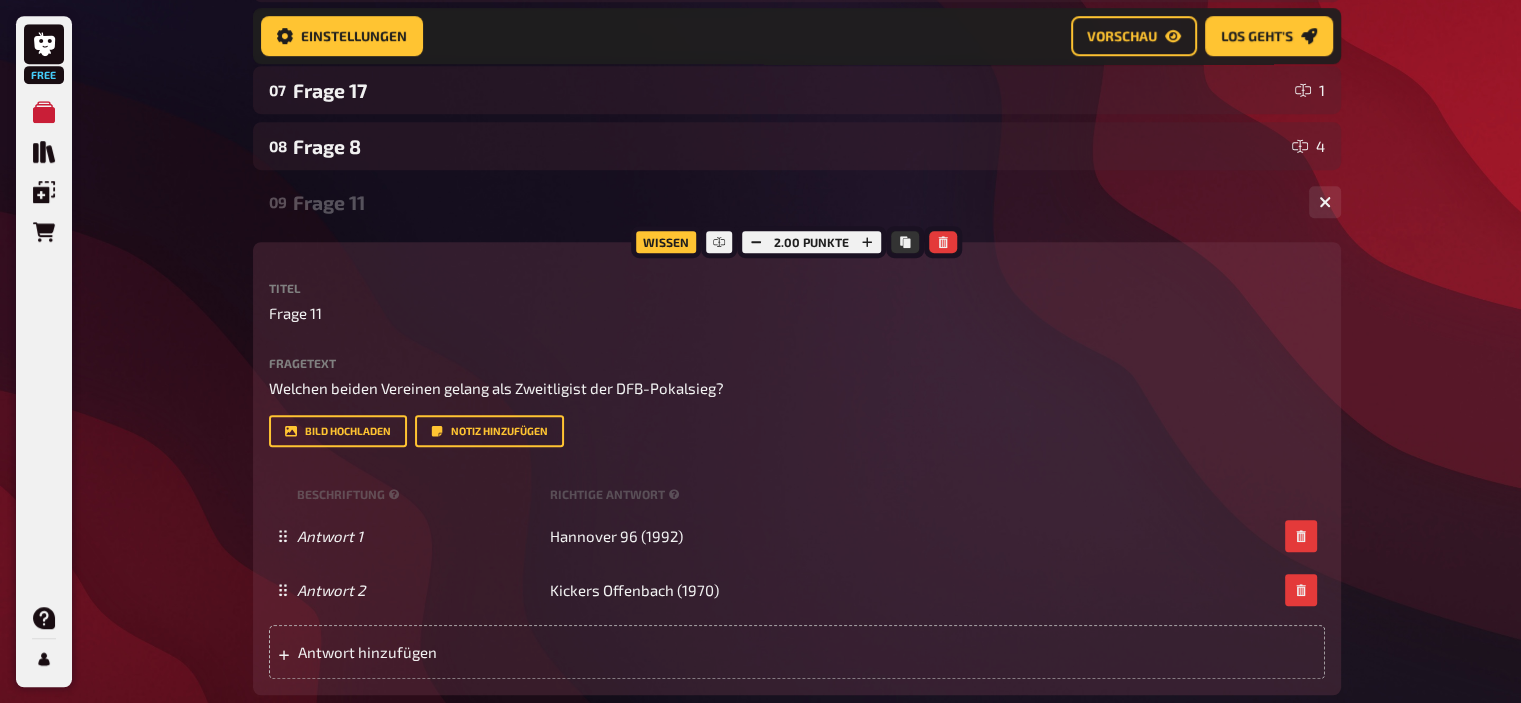 click on "Frage 11" at bounding box center [793, 202] 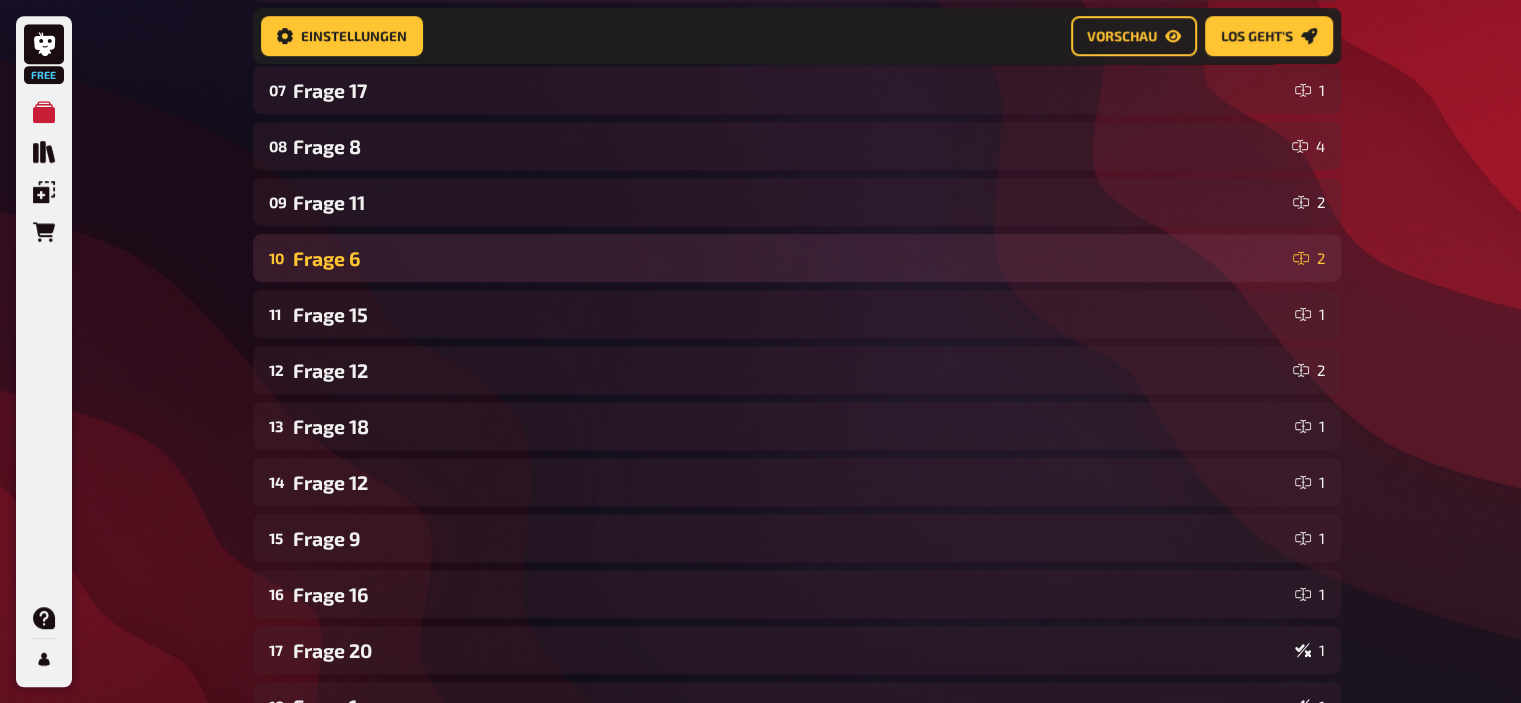 click on "Frage 6" at bounding box center [789, 258] 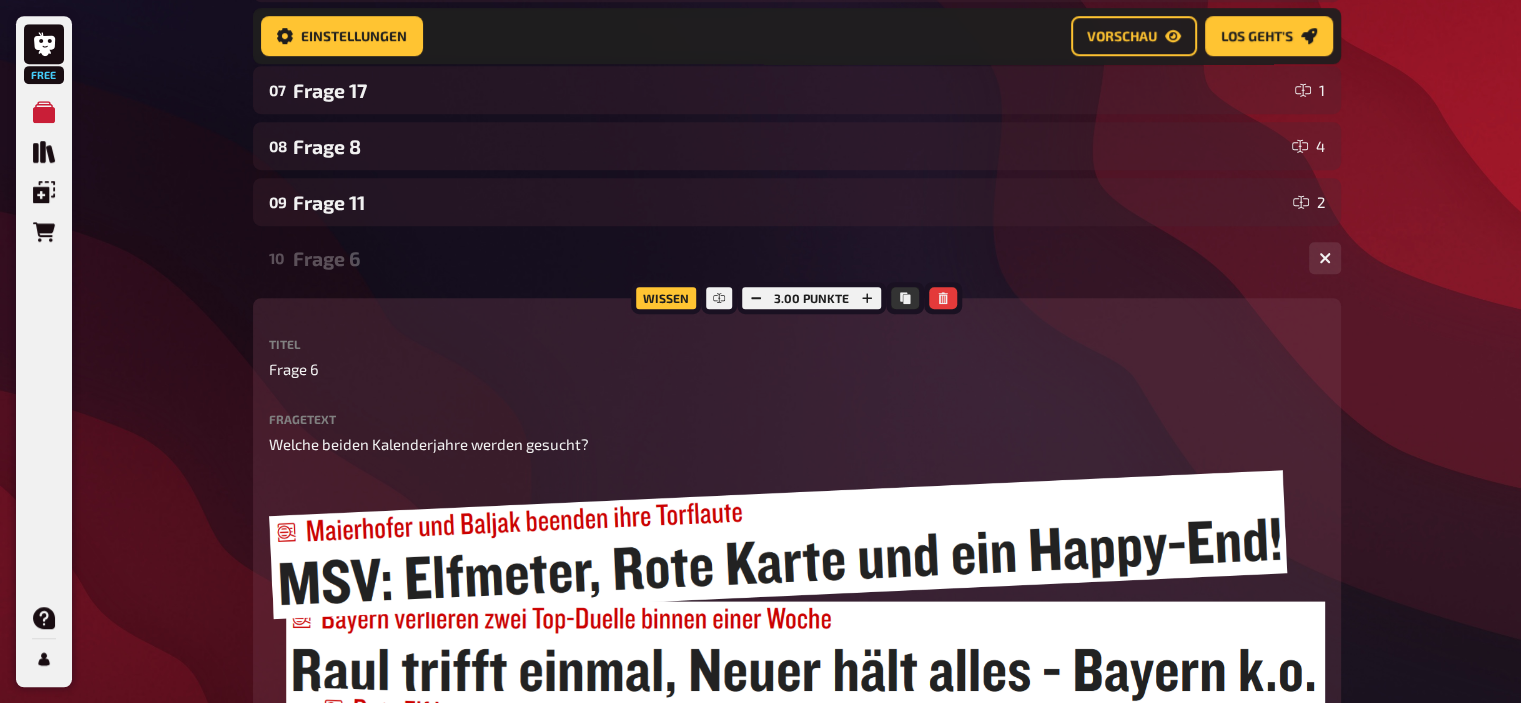 click on "Frage 6" at bounding box center (793, 258) 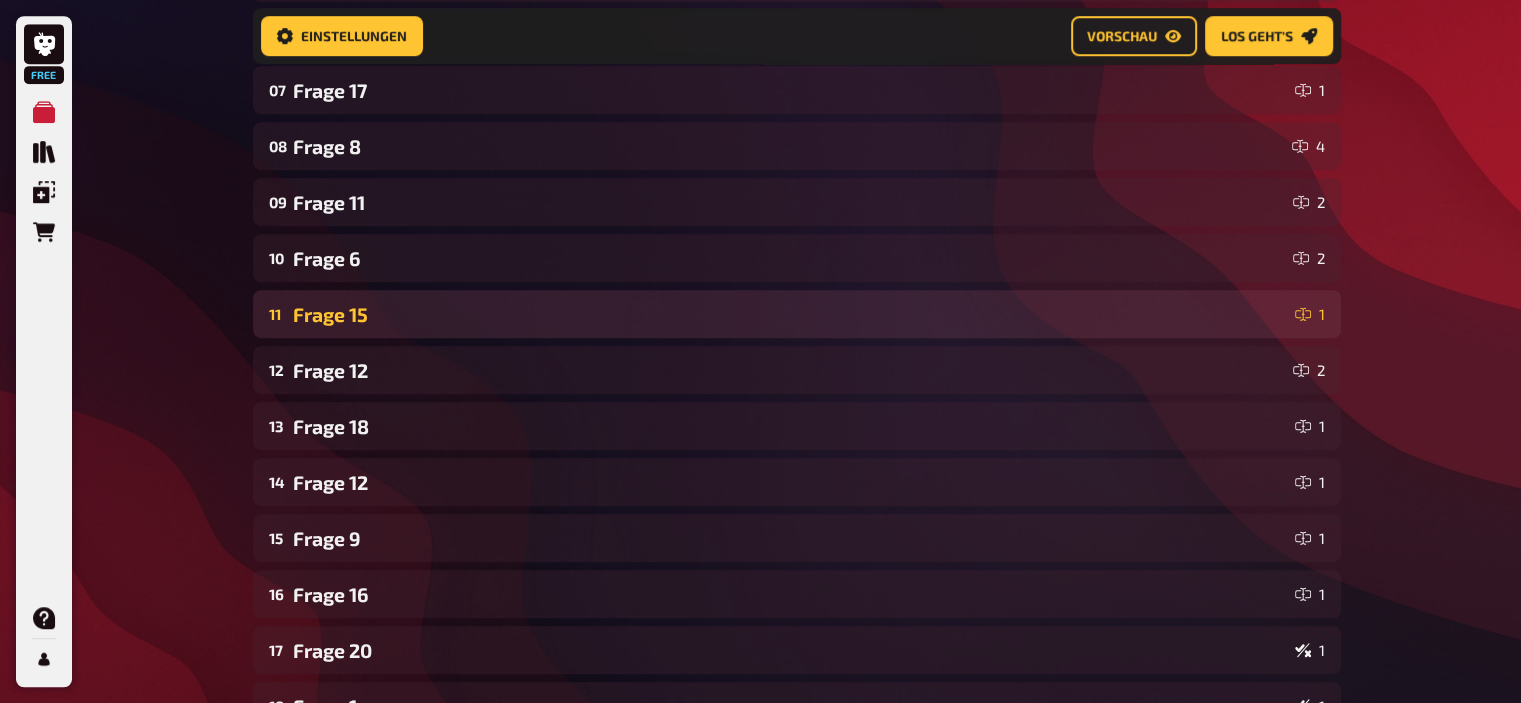 click on "Frage 15" at bounding box center [790, 314] 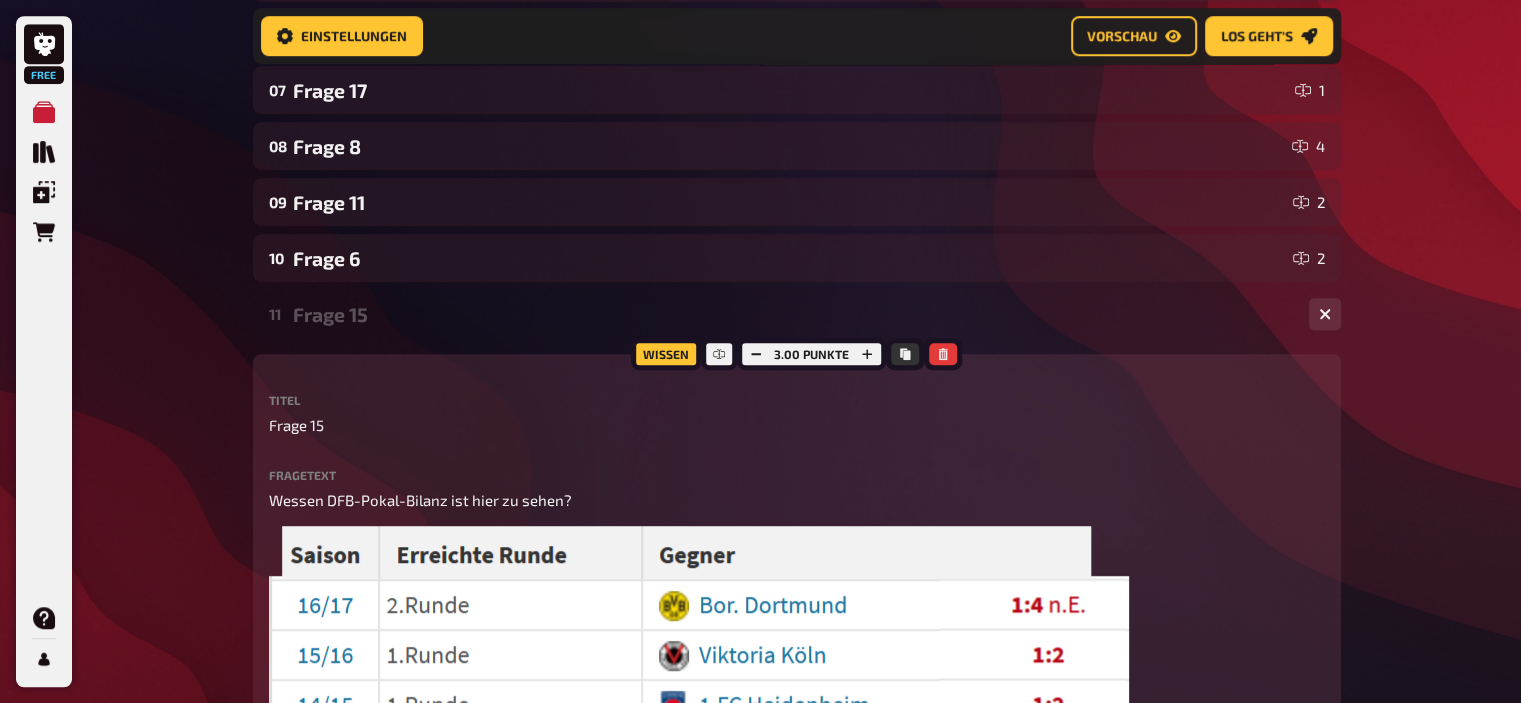 click on "Frage 15" at bounding box center [793, 314] 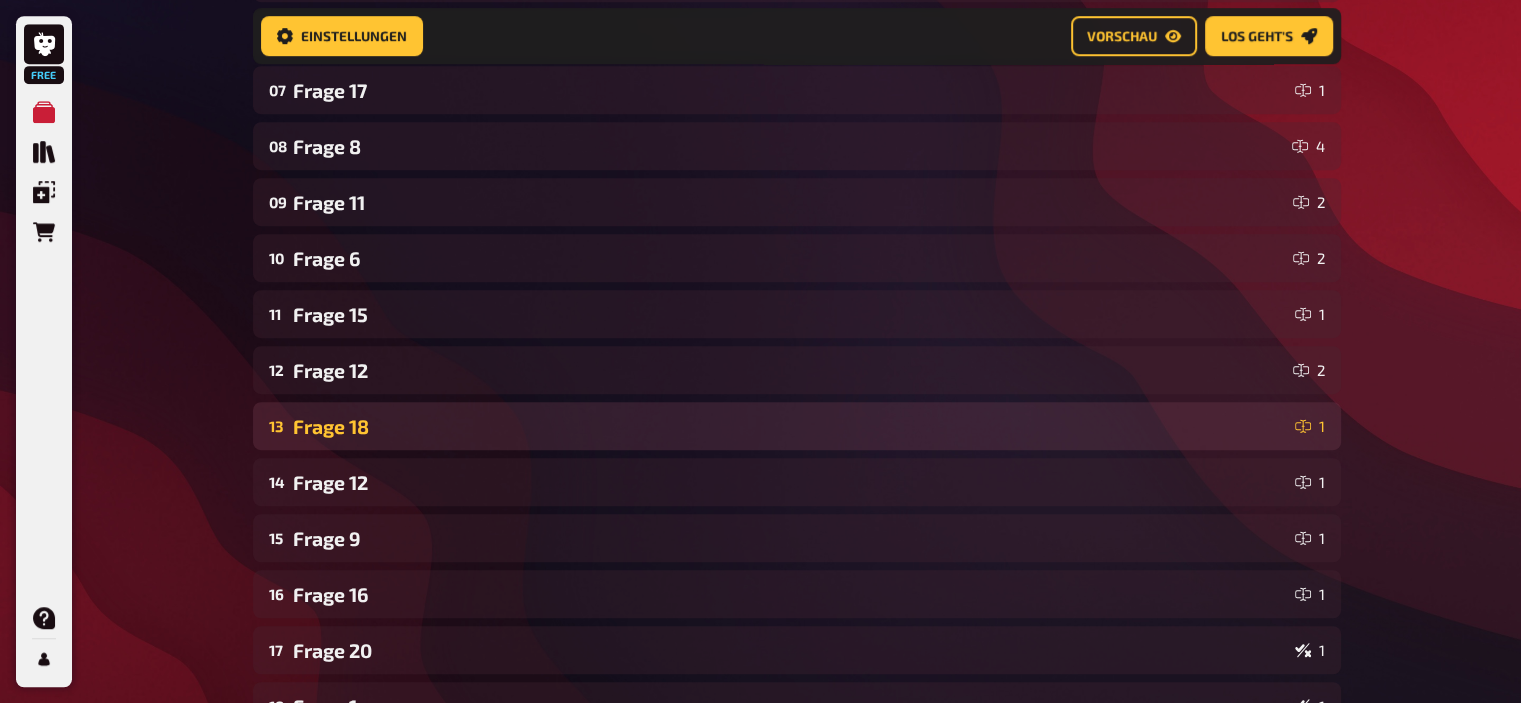 click on "Frage 18" at bounding box center (790, 426) 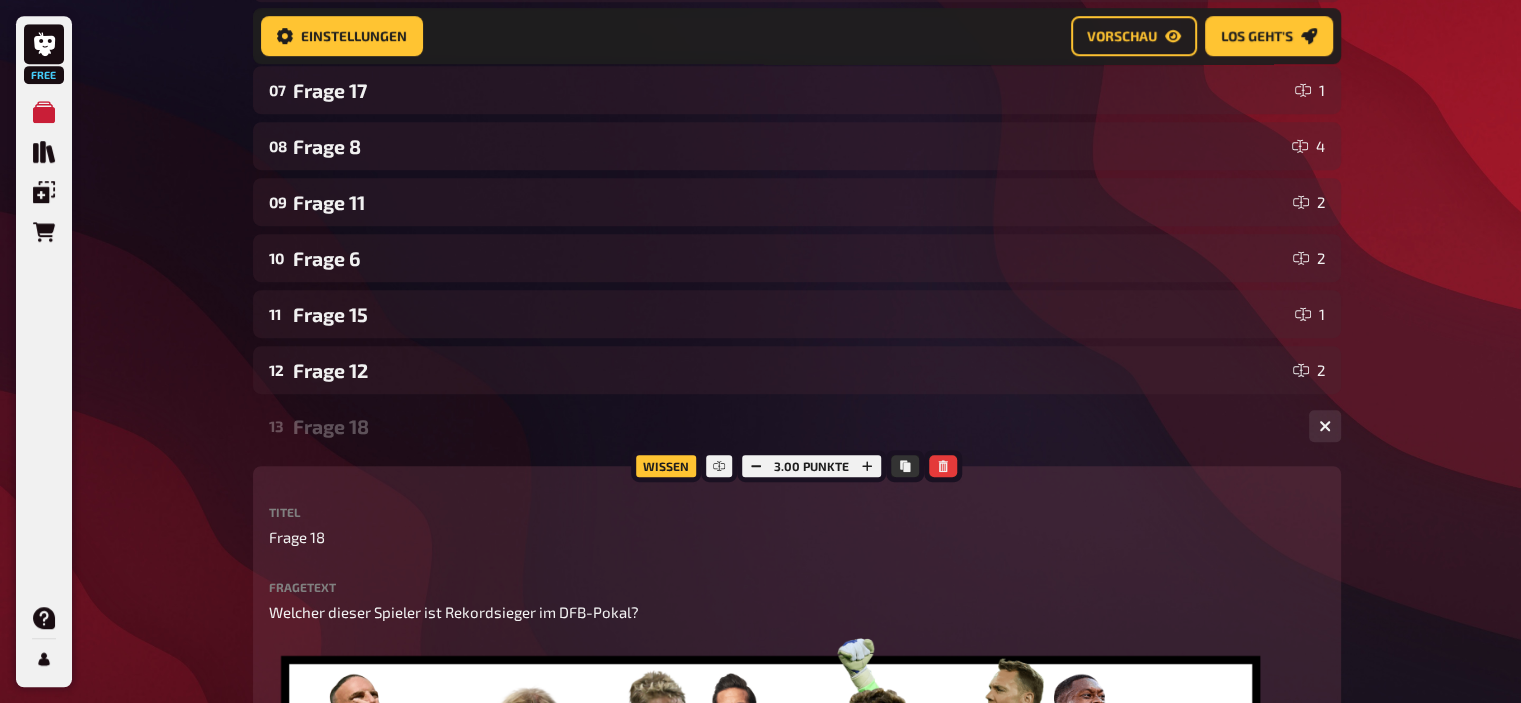 click on "Frage 18" at bounding box center [793, 426] 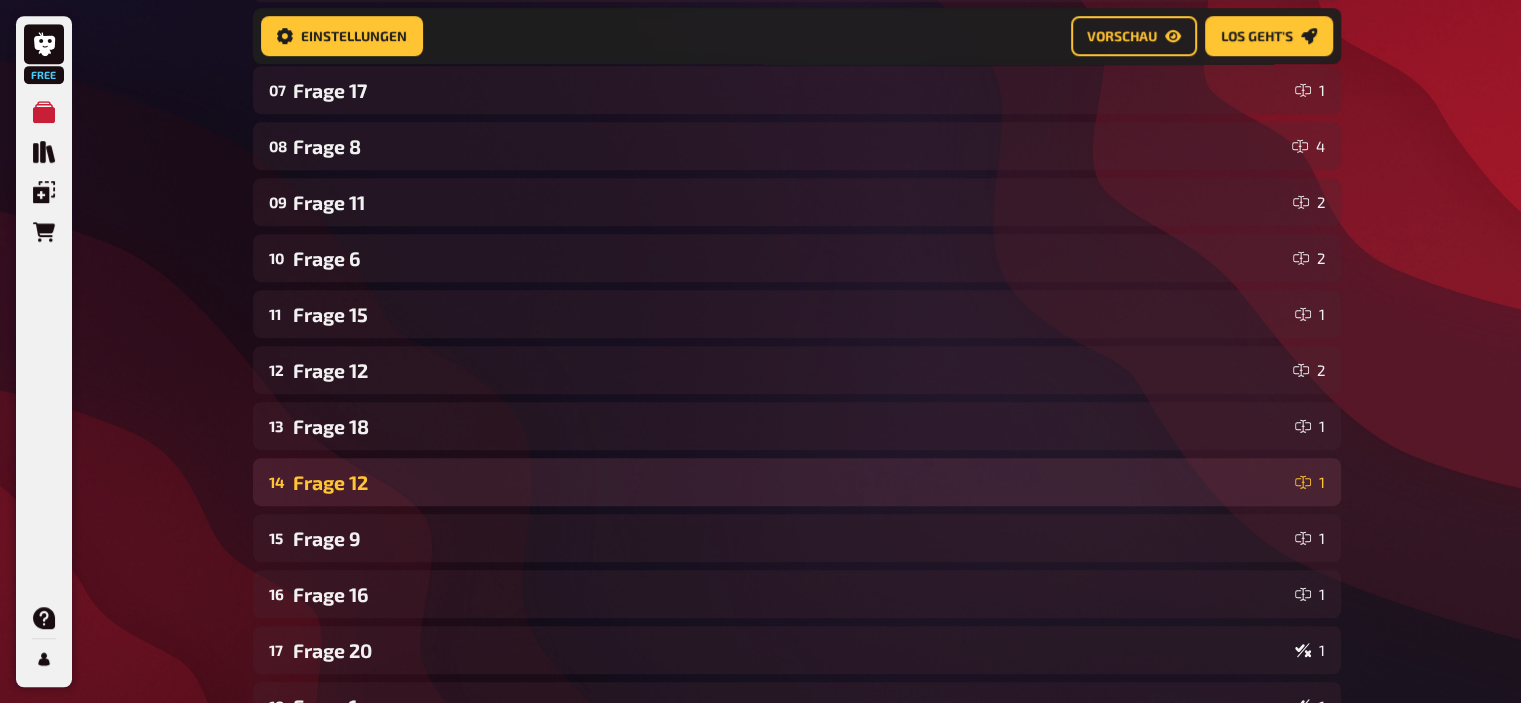 click on "Frage 12" at bounding box center (790, 482) 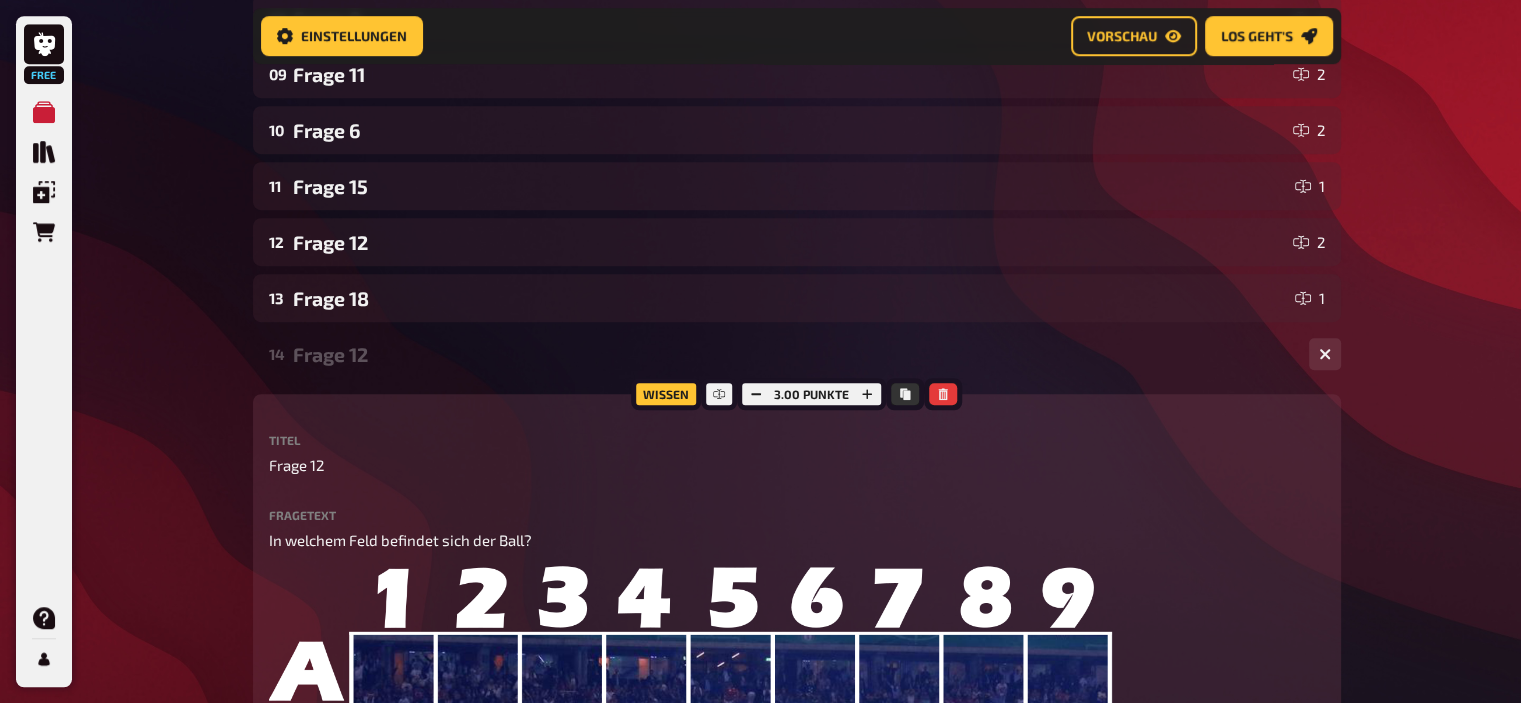 scroll, scrollTop: 1272, scrollLeft: 0, axis: vertical 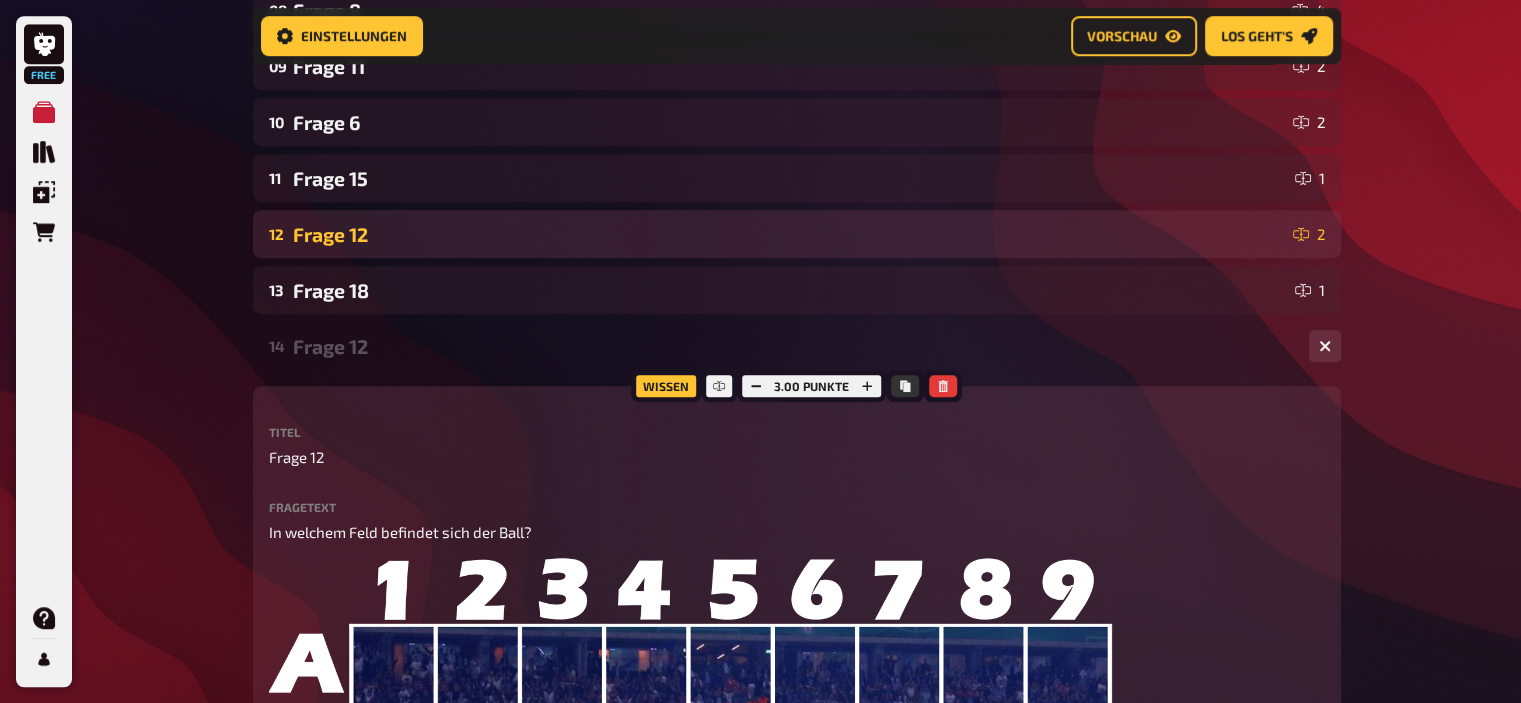 click on "Frage 12" at bounding box center (789, 234) 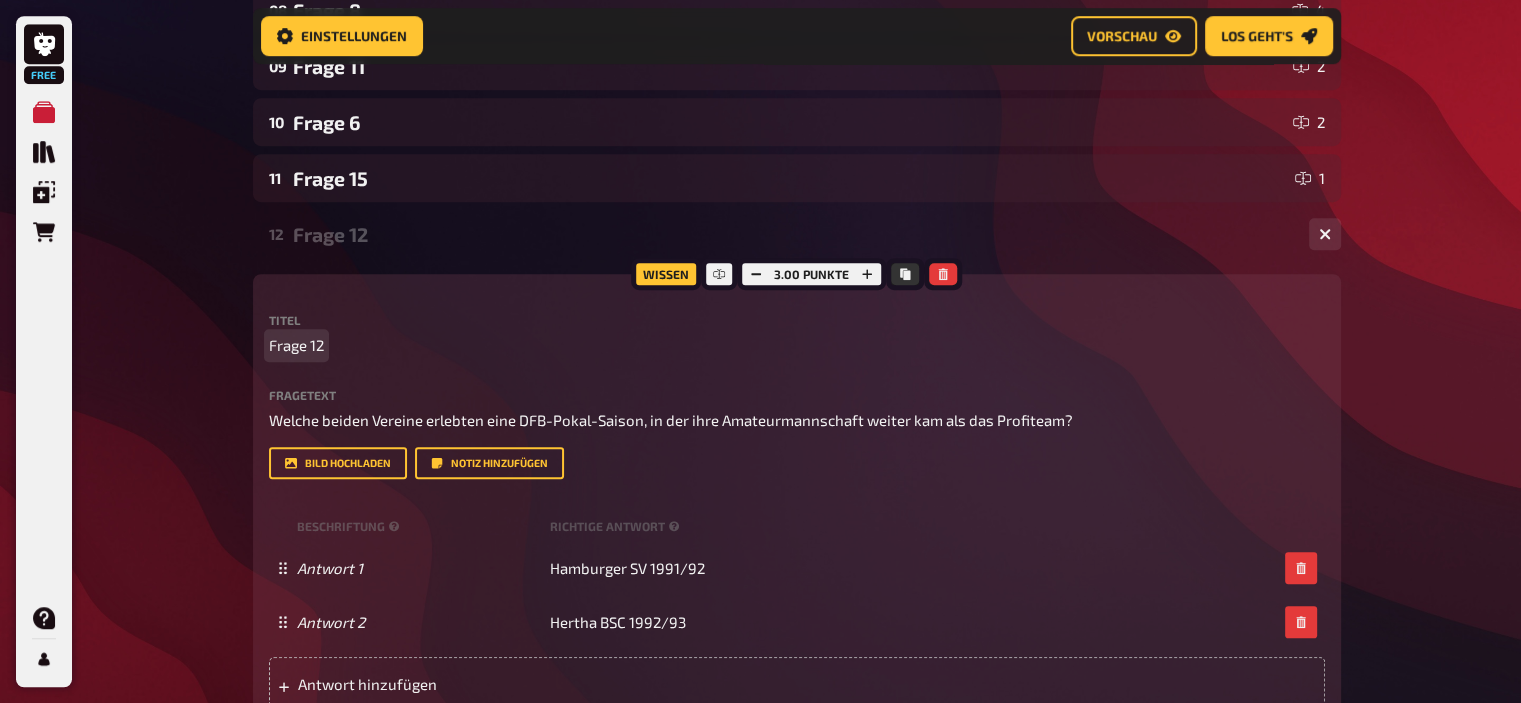 click on "Frage 12" at bounding box center [296, 345] 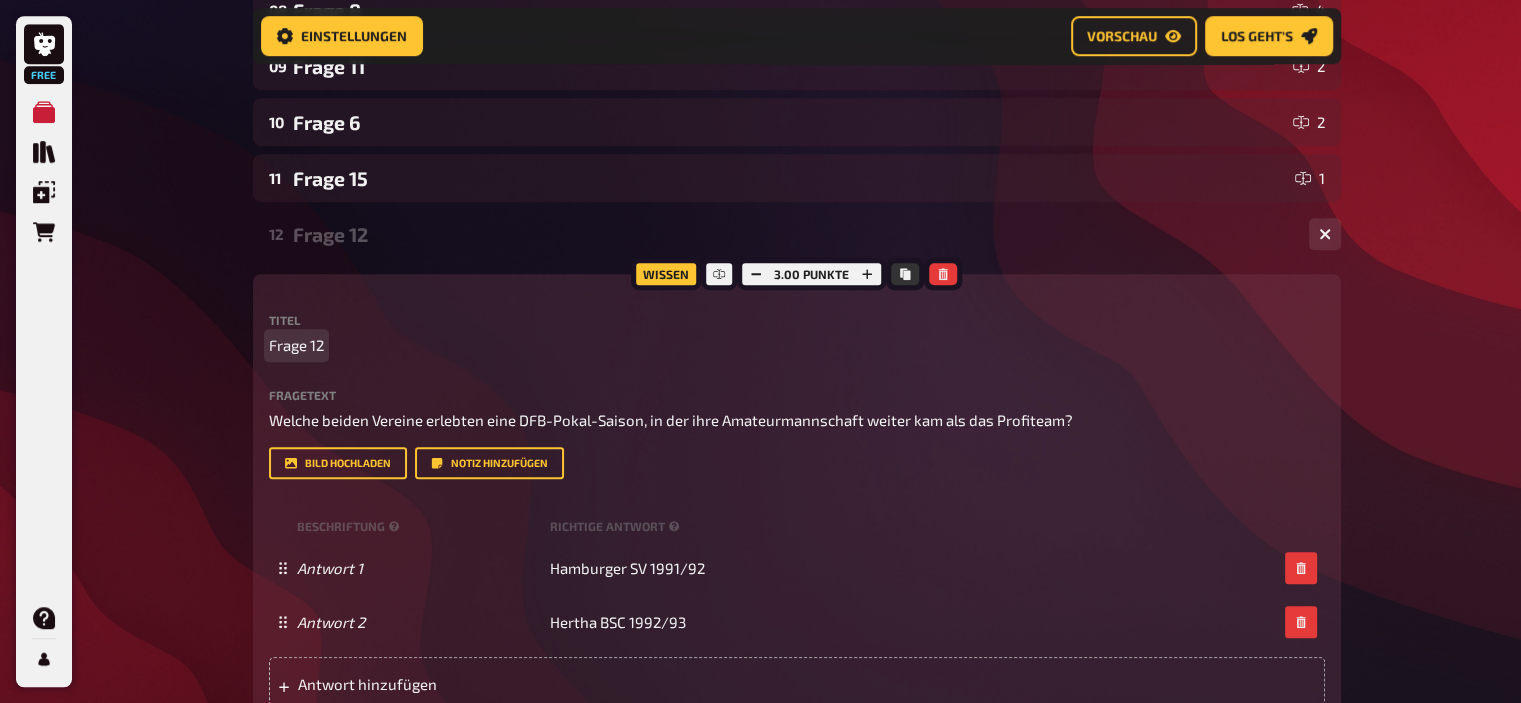 type 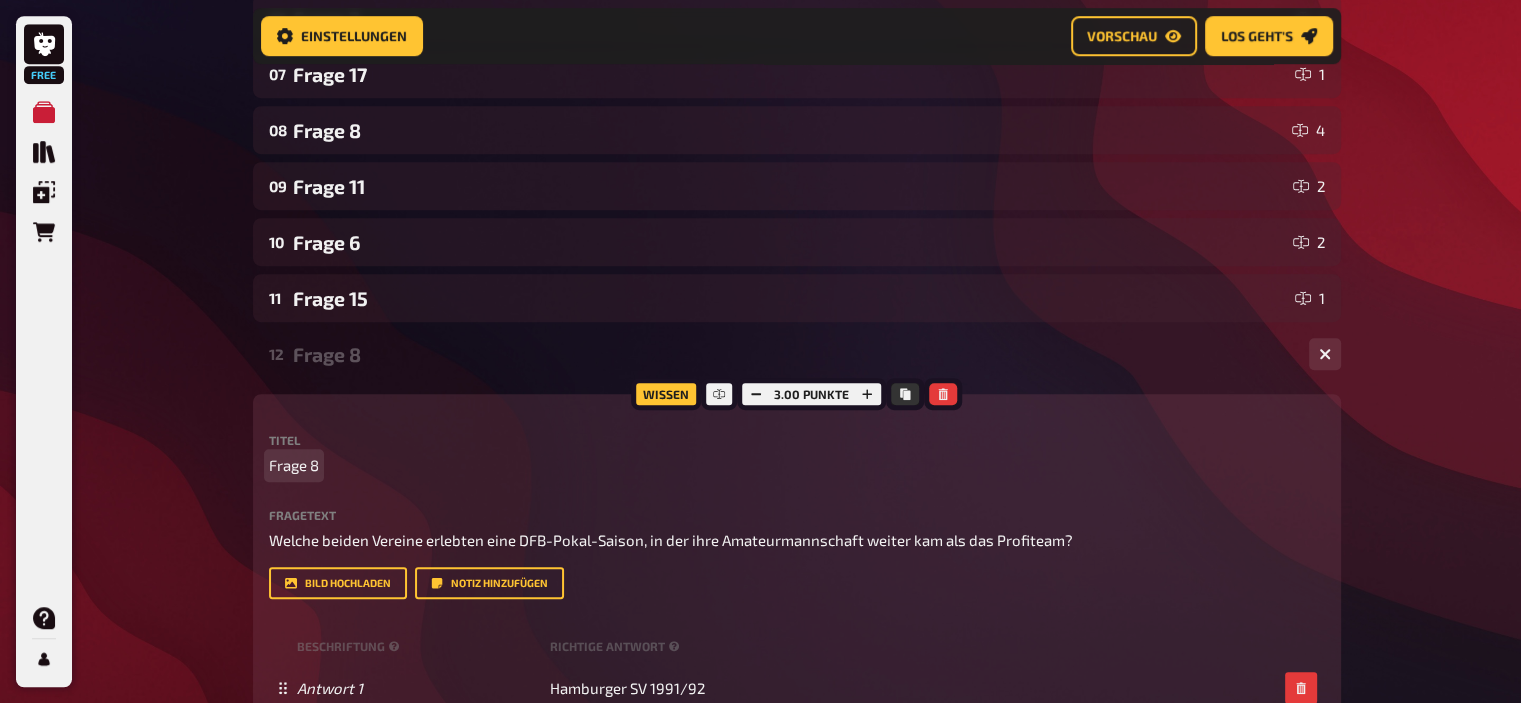 scroll, scrollTop: 1132, scrollLeft: 0, axis: vertical 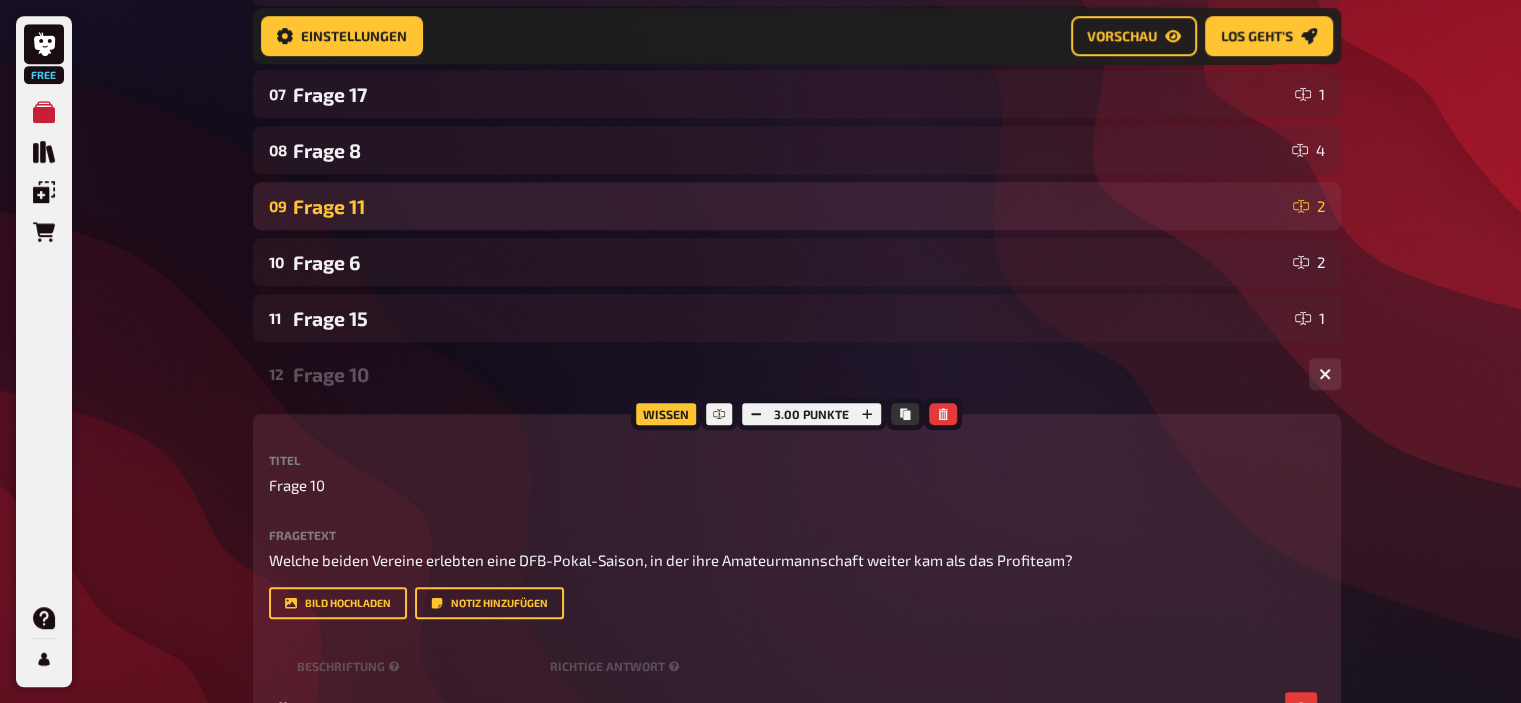 click on "Frage 11" at bounding box center (789, 206) 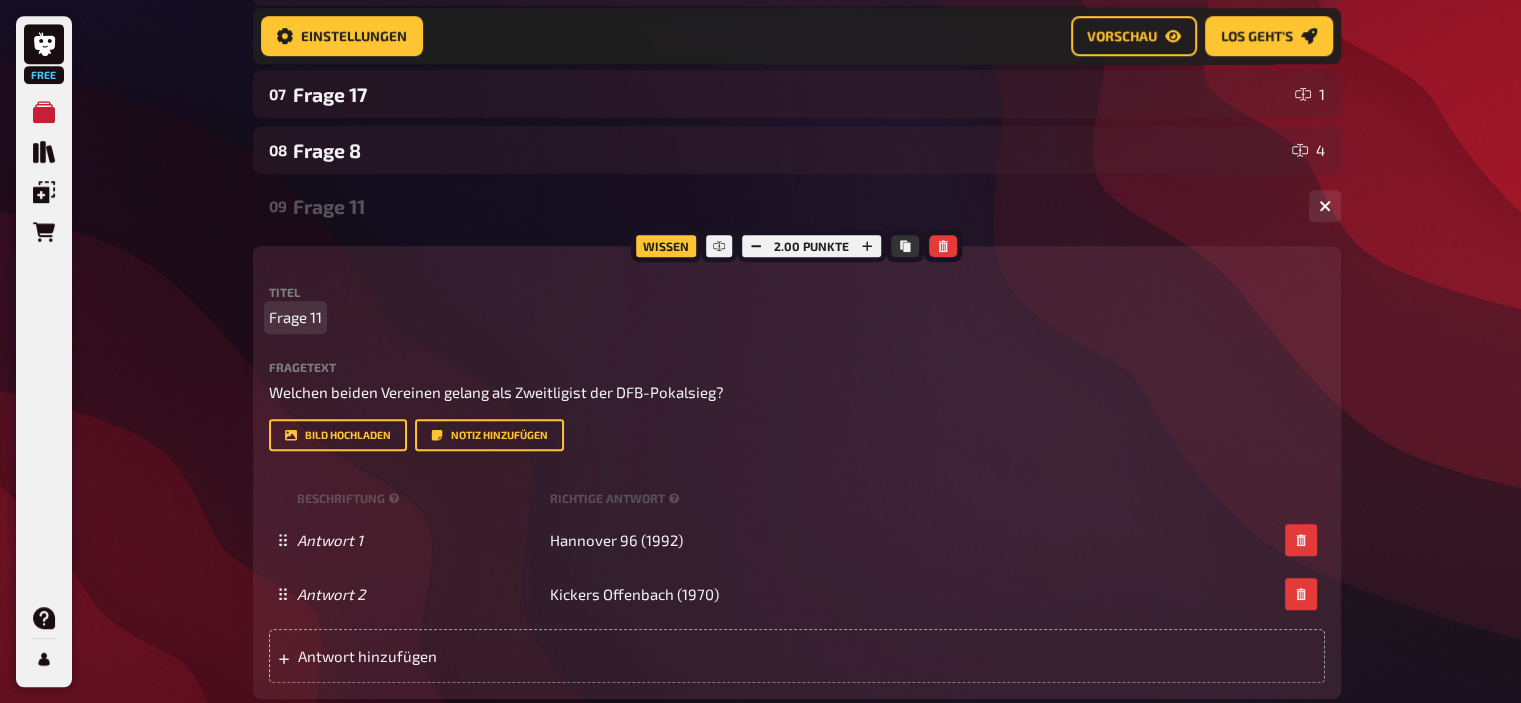 click on "Frage 11" at bounding box center [295, 317] 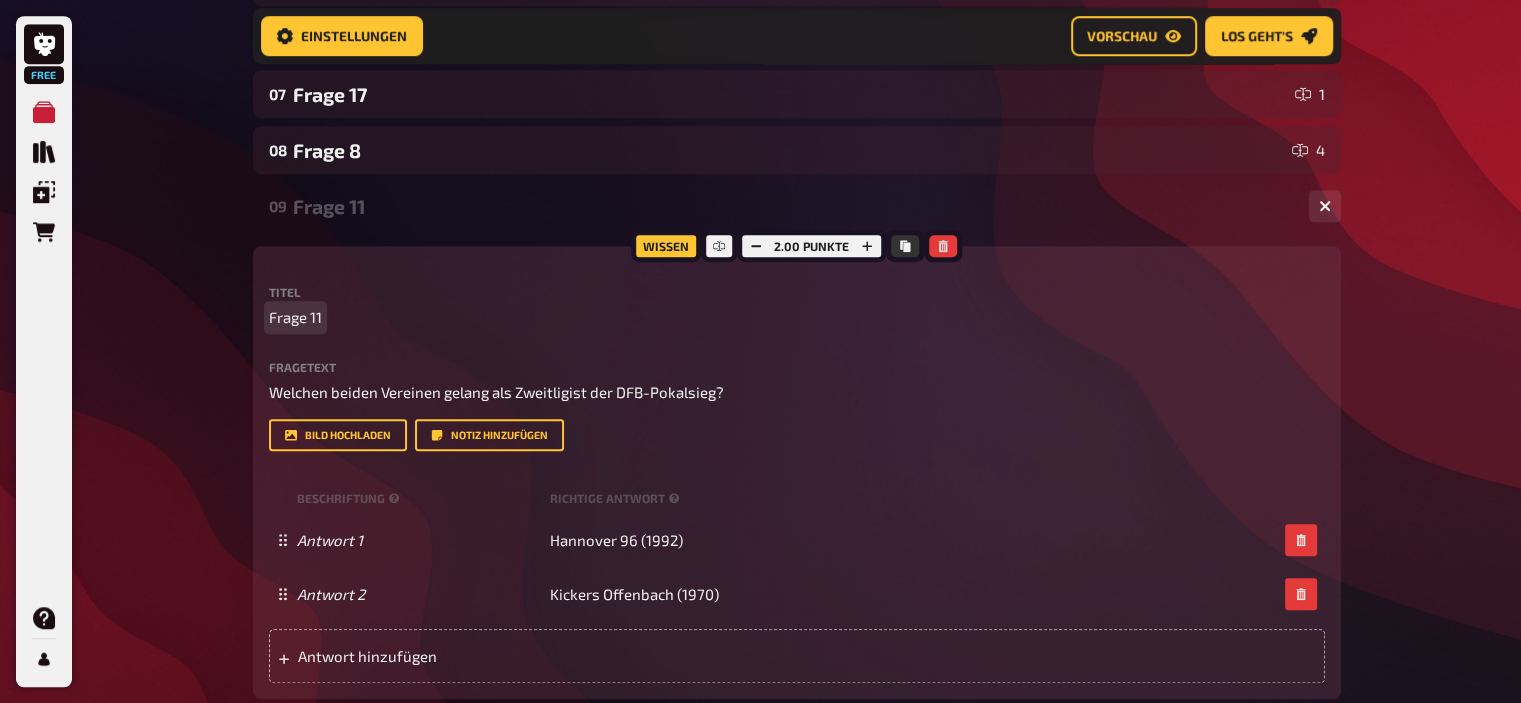 type 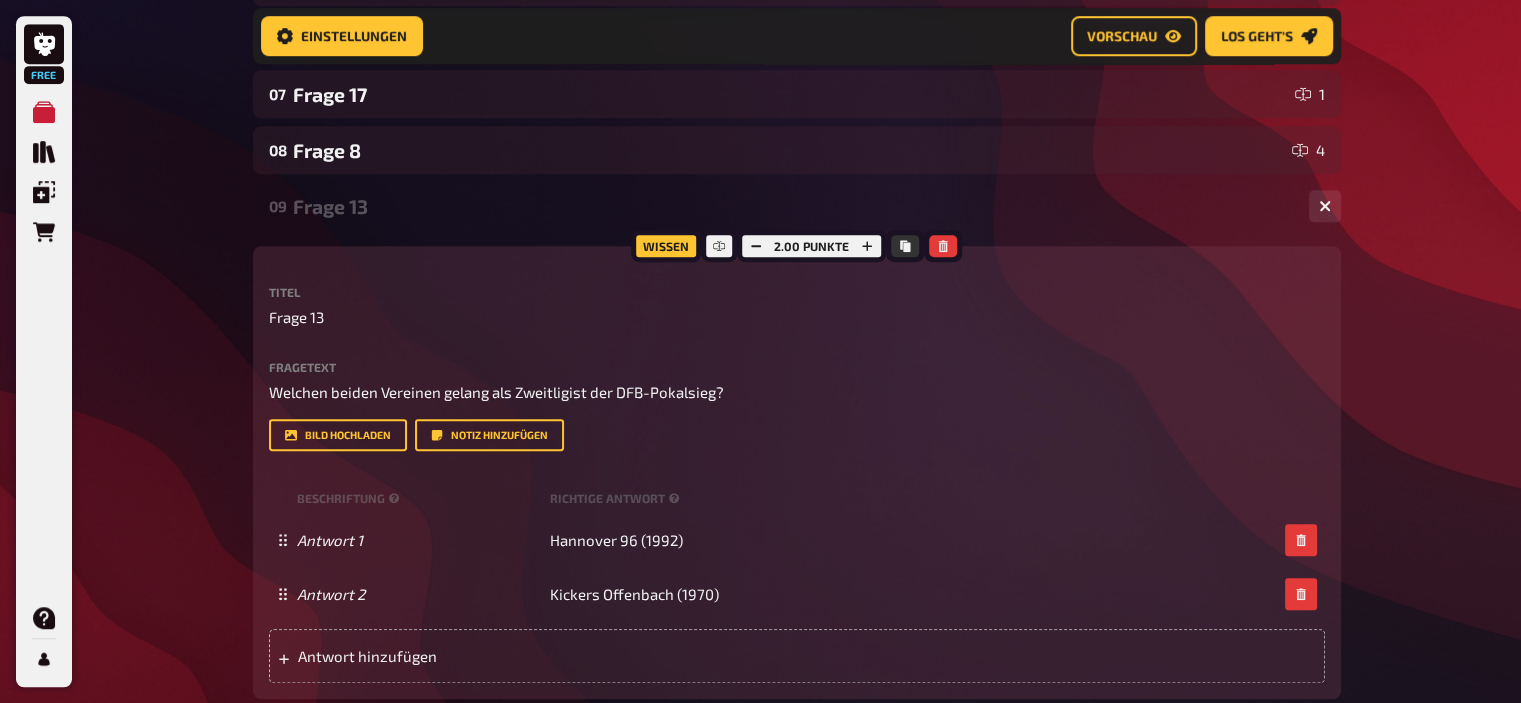 click on "Frage 13" at bounding box center (793, 206) 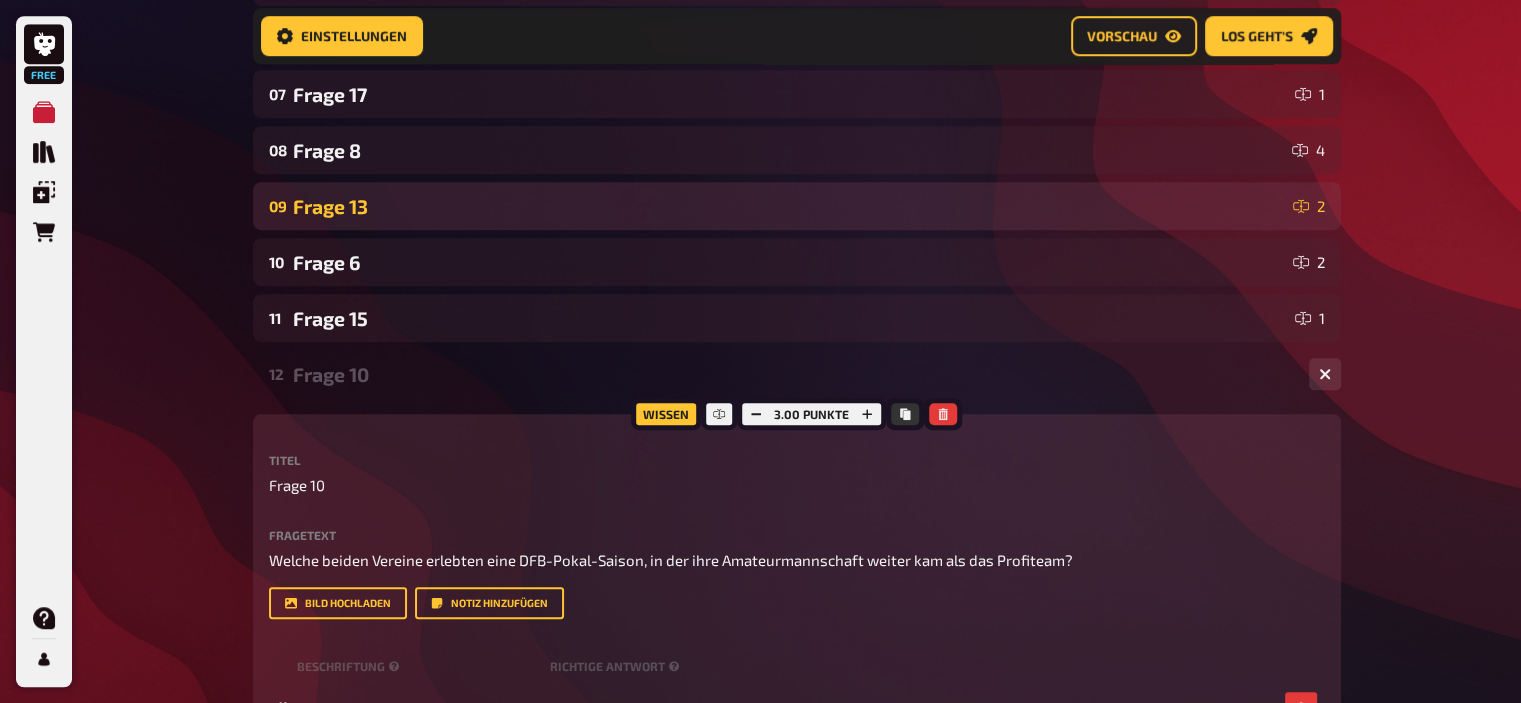 click on "Frage 13" at bounding box center [789, 206] 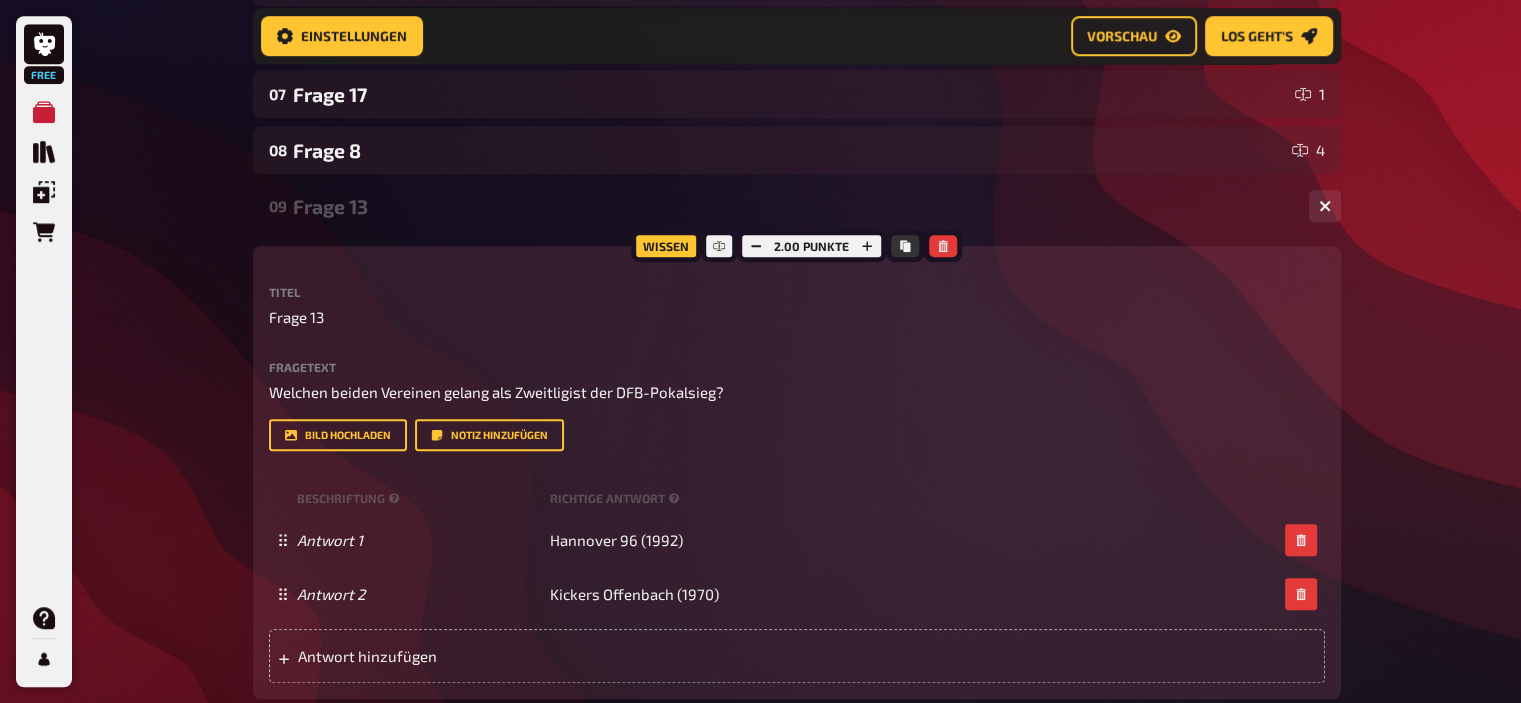 click on "Frage 13" at bounding box center (793, 206) 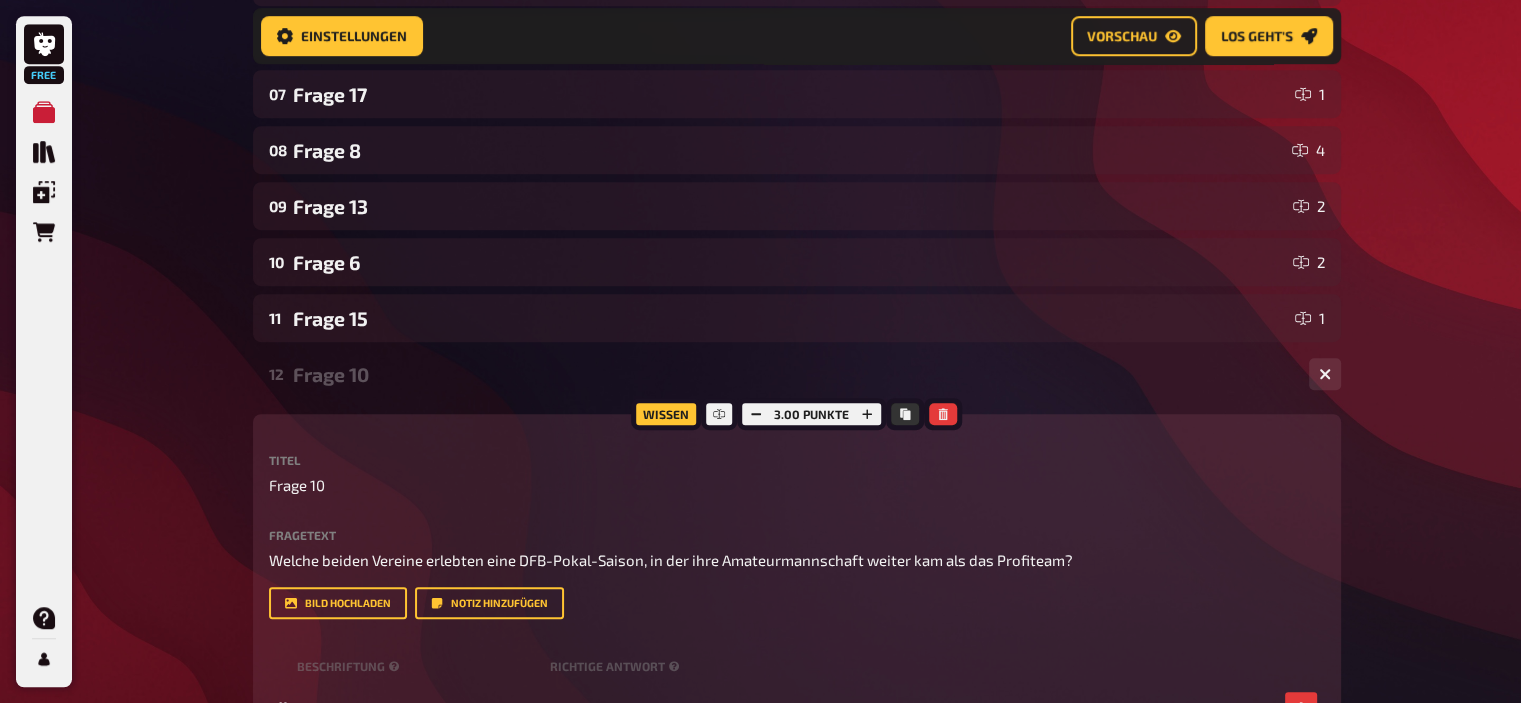 click on "Frage 10" at bounding box center [793, 374] 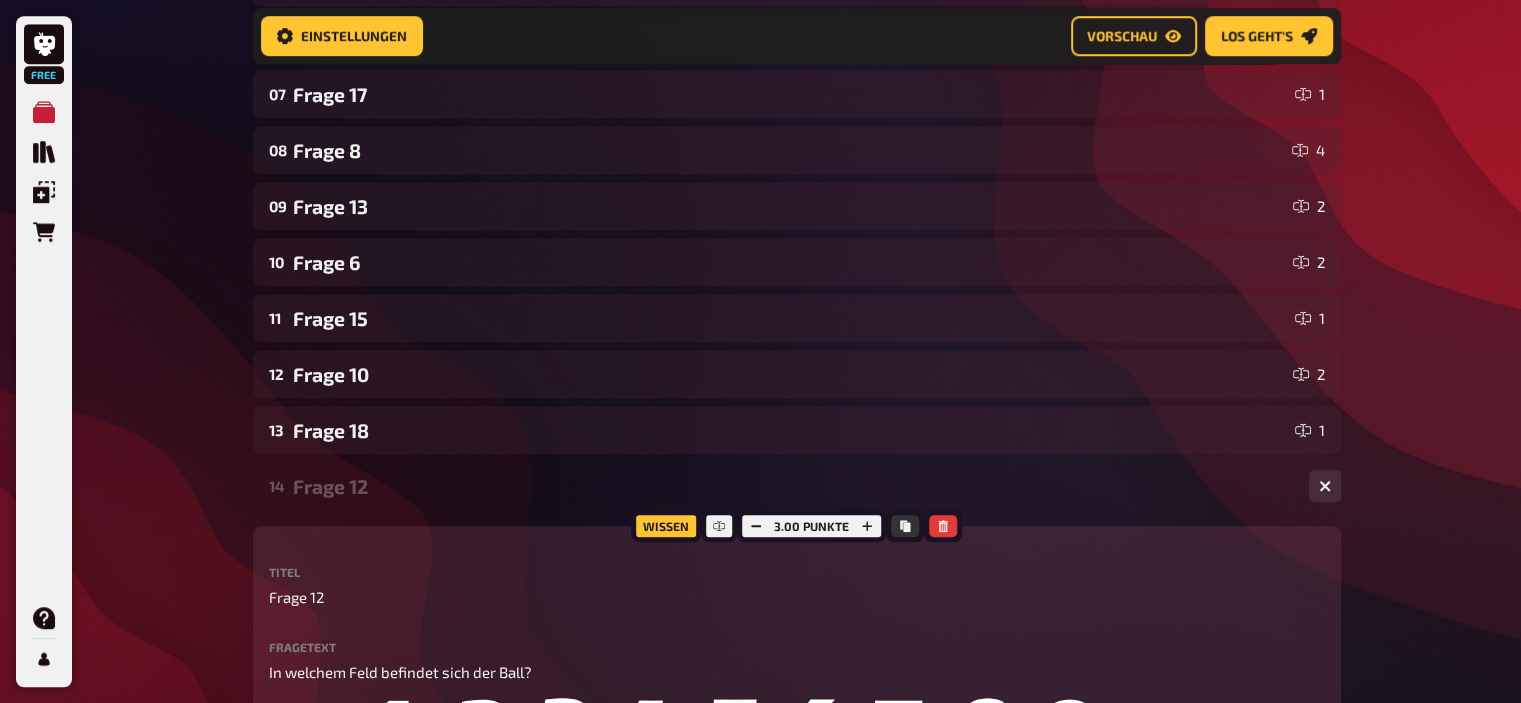 click on "Frage 12" at bounding box center (793, 486) 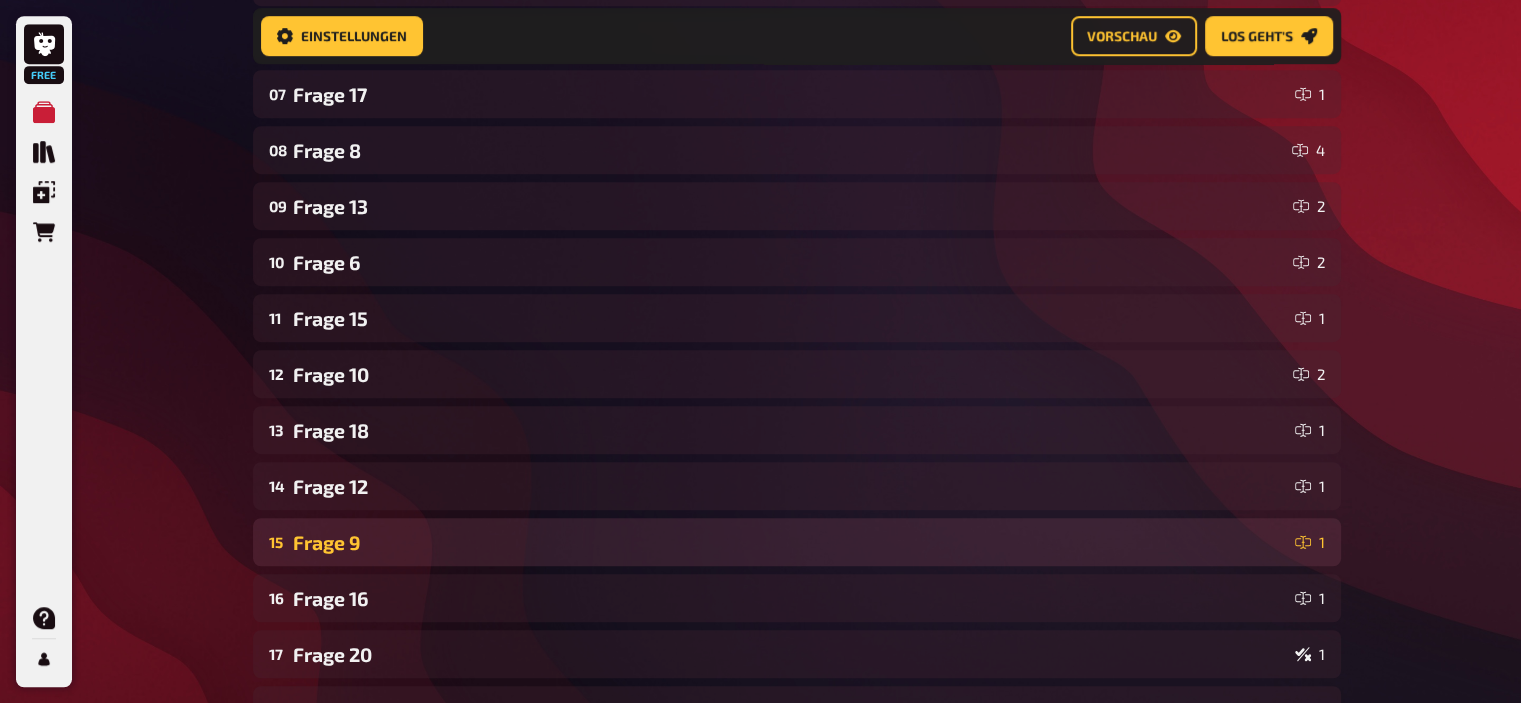 click on "Frage 9" at bounding box center (790, 542) 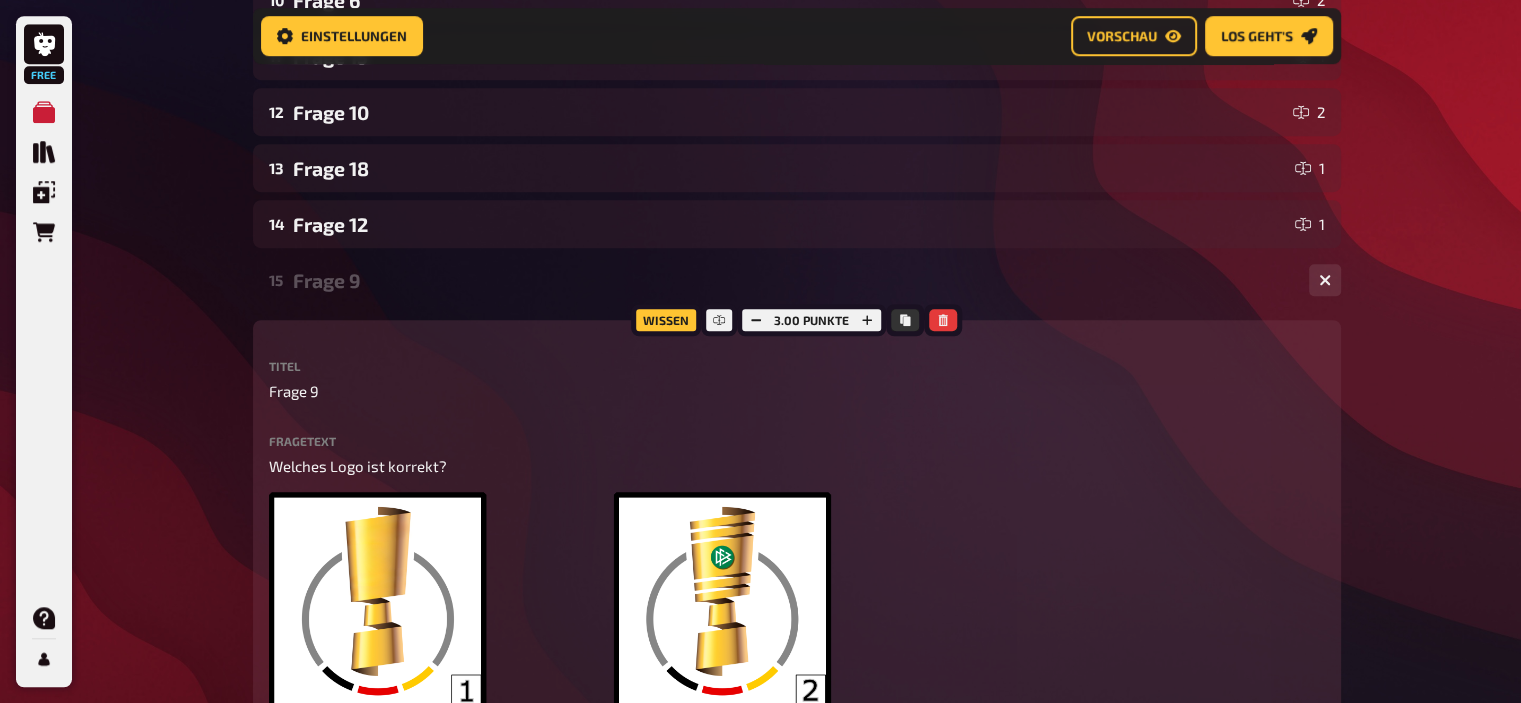 scroll, scrollTop: 1396, scrollLeft: 0, axis: vertical 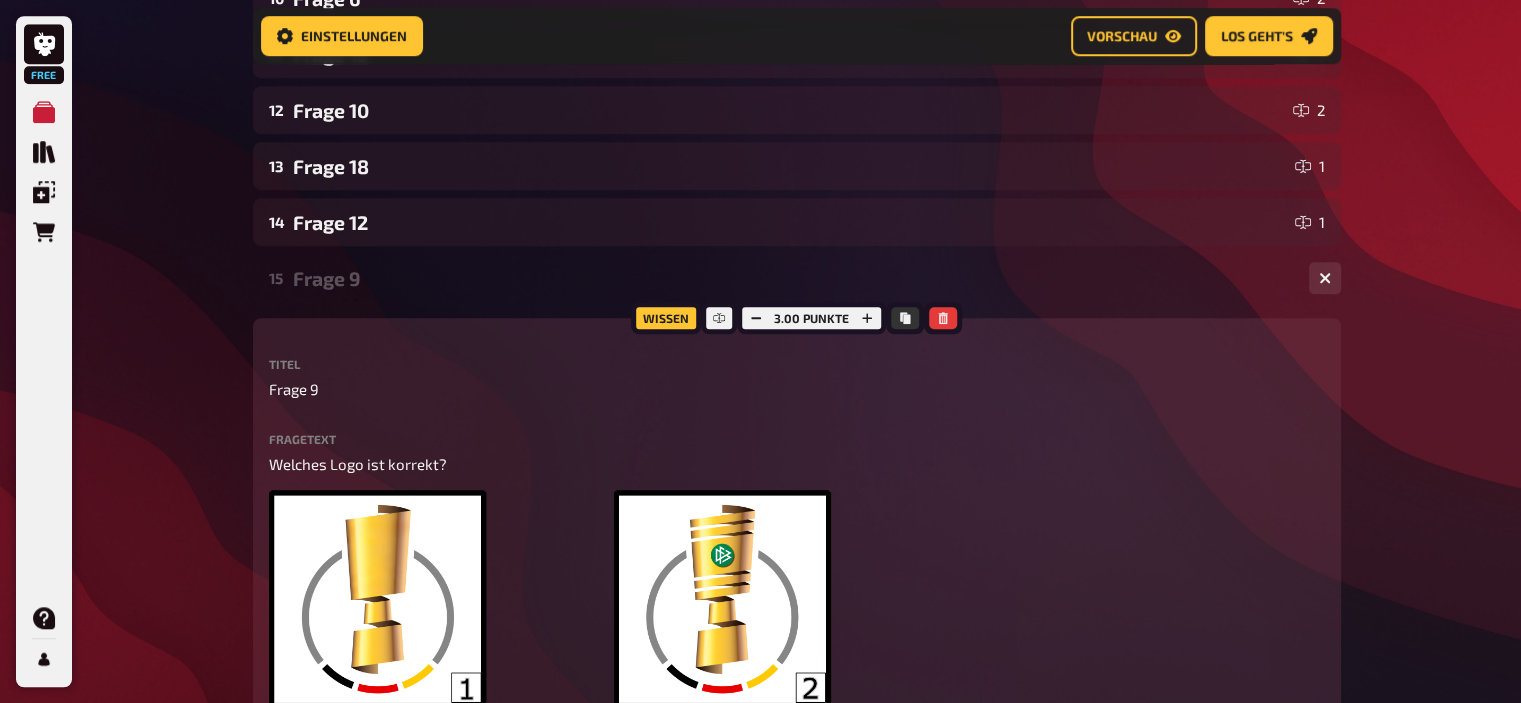 click on "Frage 9" at bounding box center [793, 278] 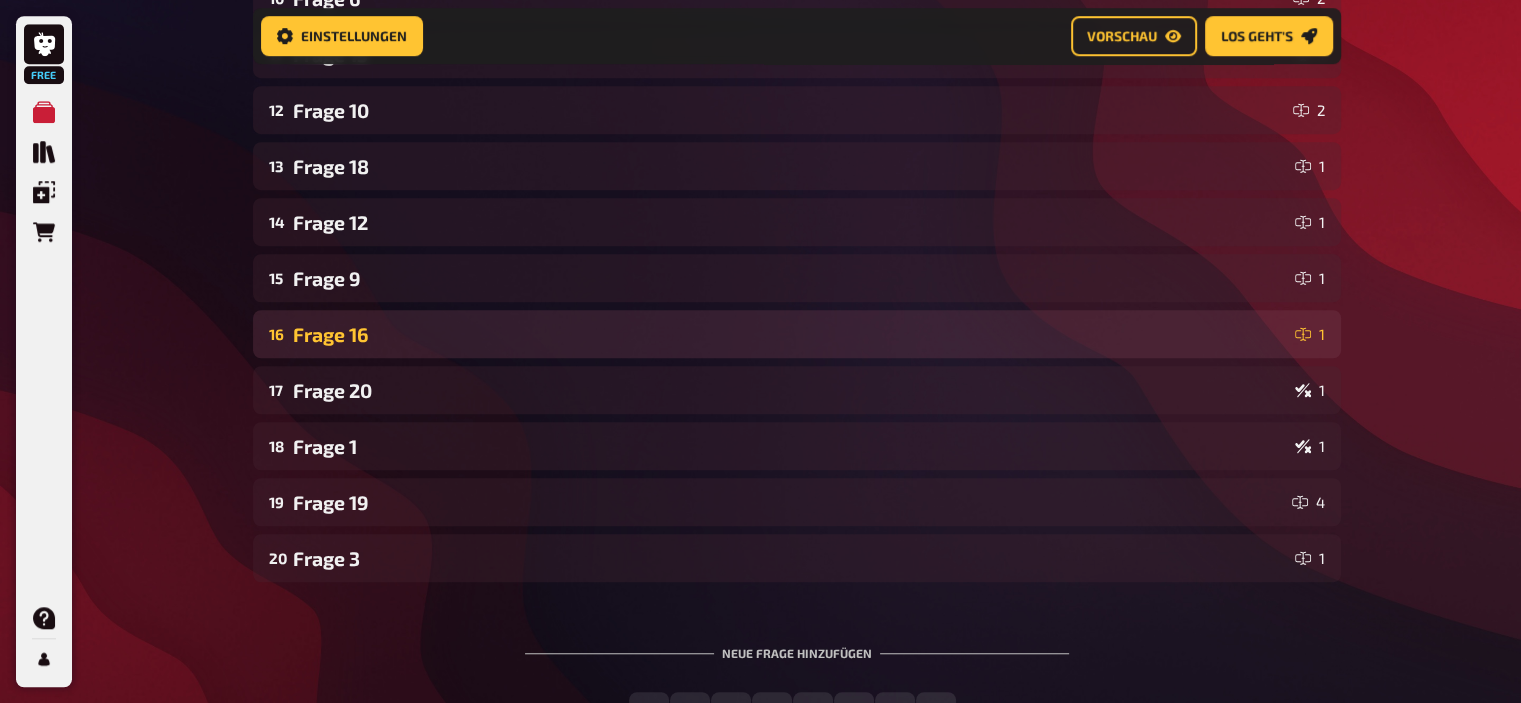 click on "Frage 16" at bounding box center (790, 334) 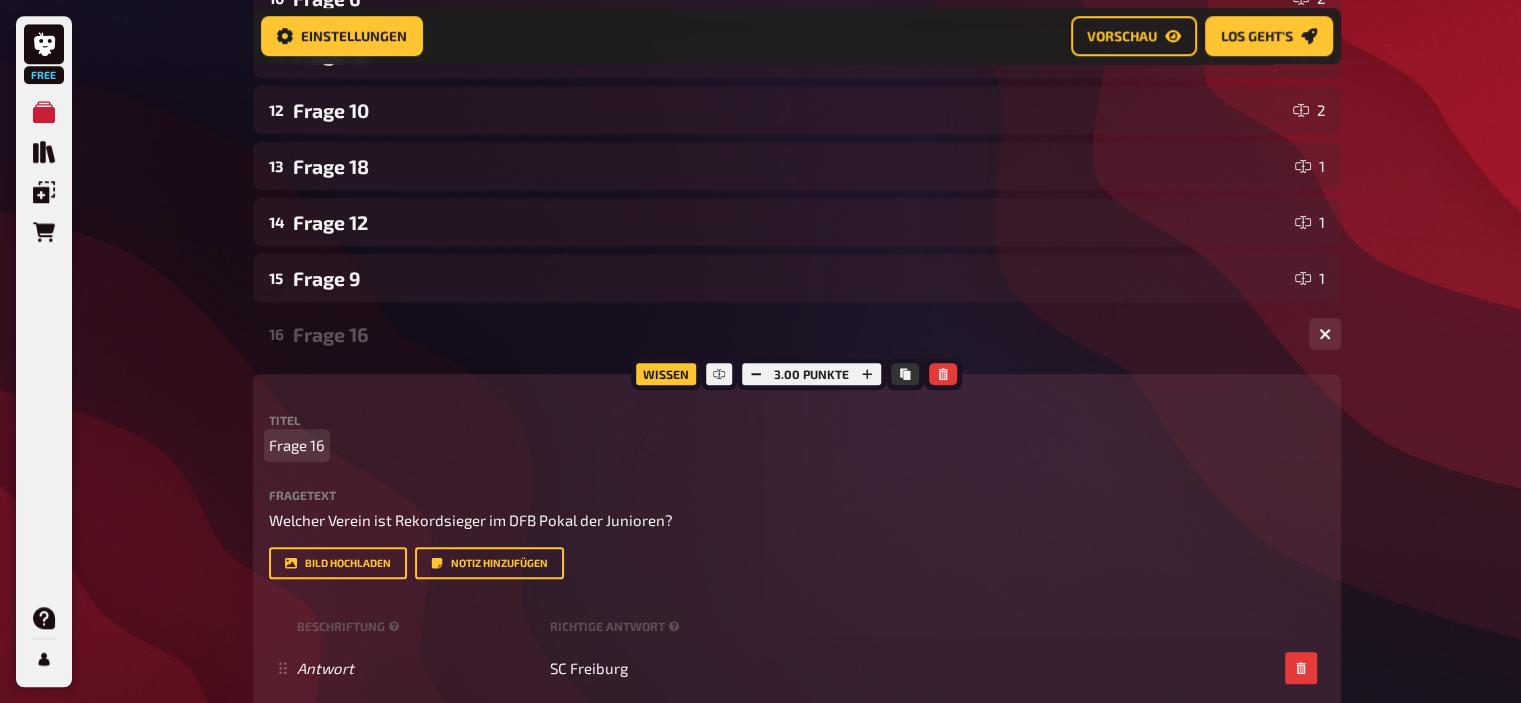 click on "Frage 16" at bounding box center (297, 445) 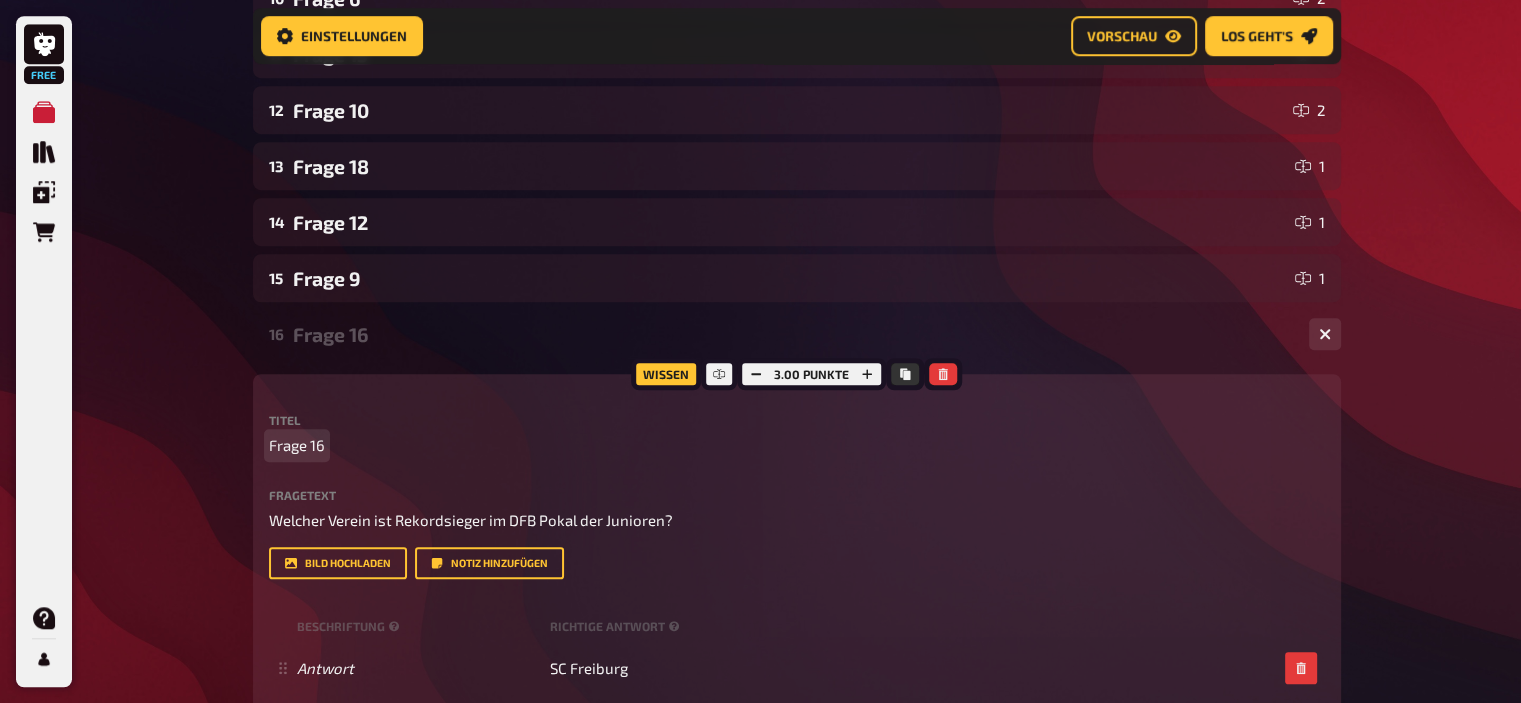 type 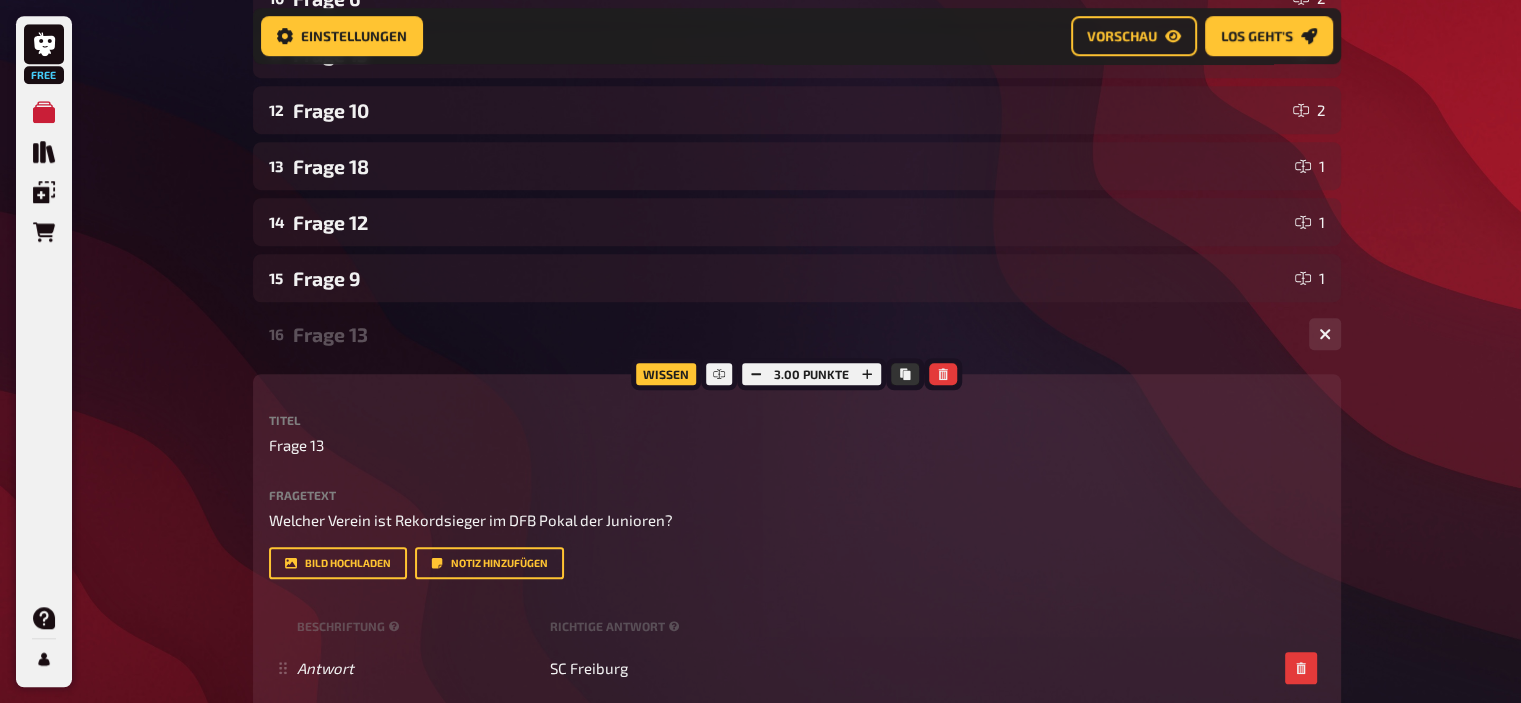 click on "Frage 13" at bounding box center [793, 334] 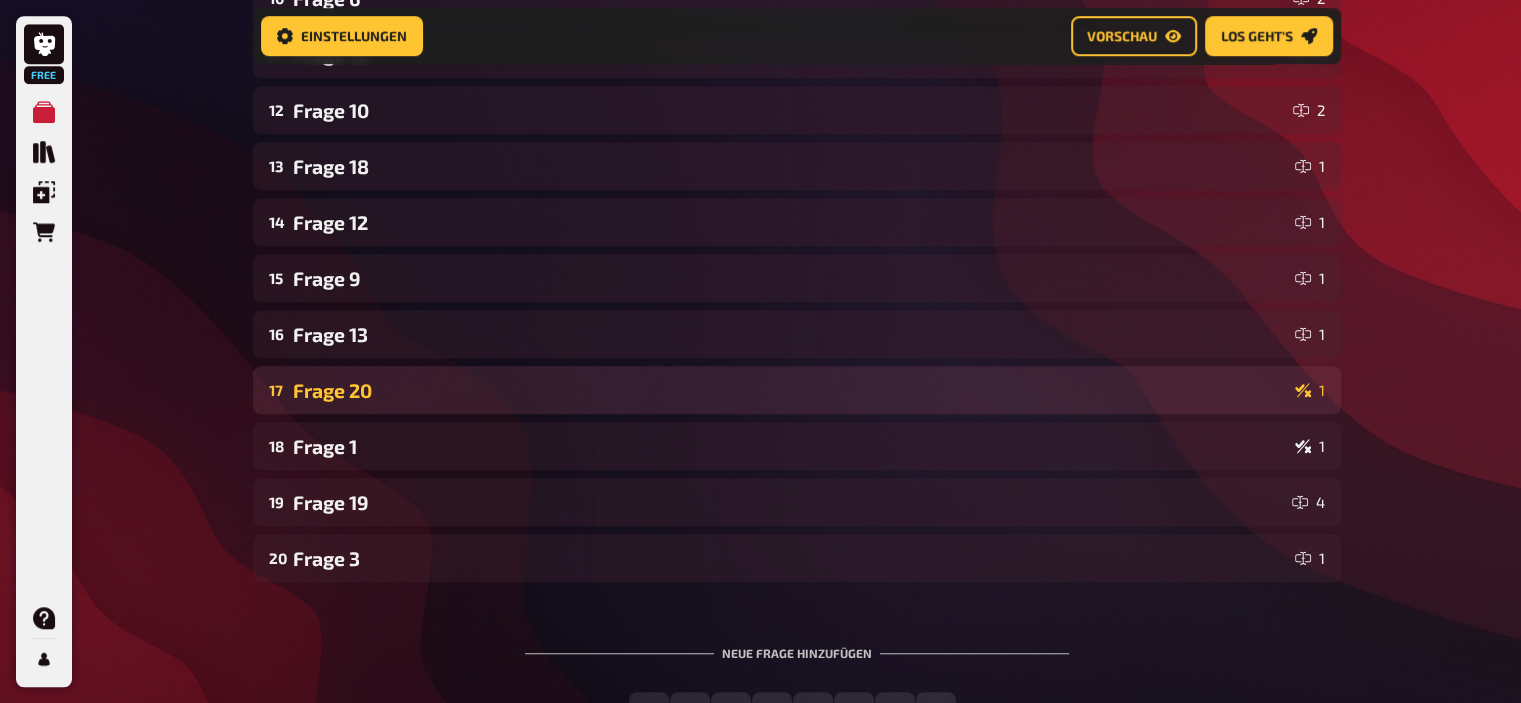 click on "17 Frage 20 1" at bounding box center [797, 390] 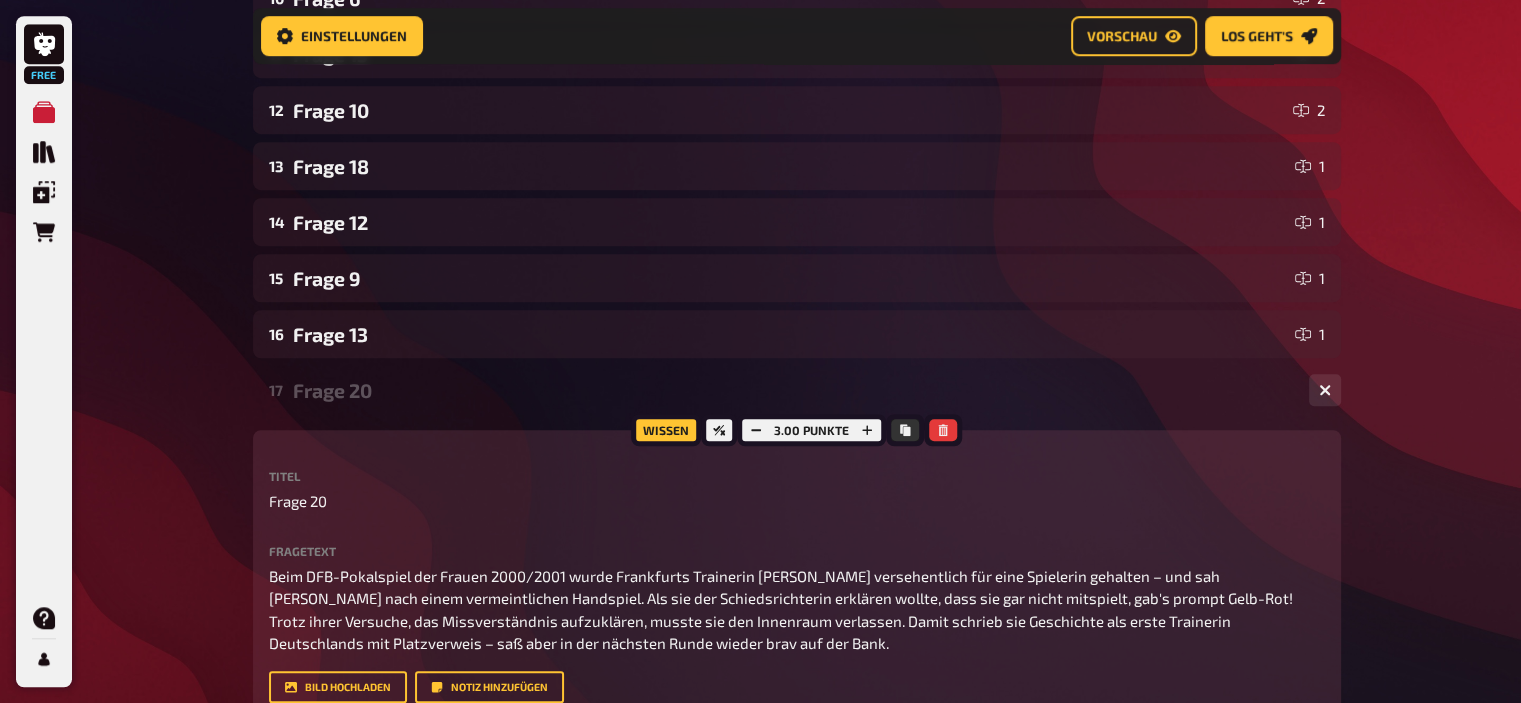 click on "Frage 20" at bounding box center (793, 390) 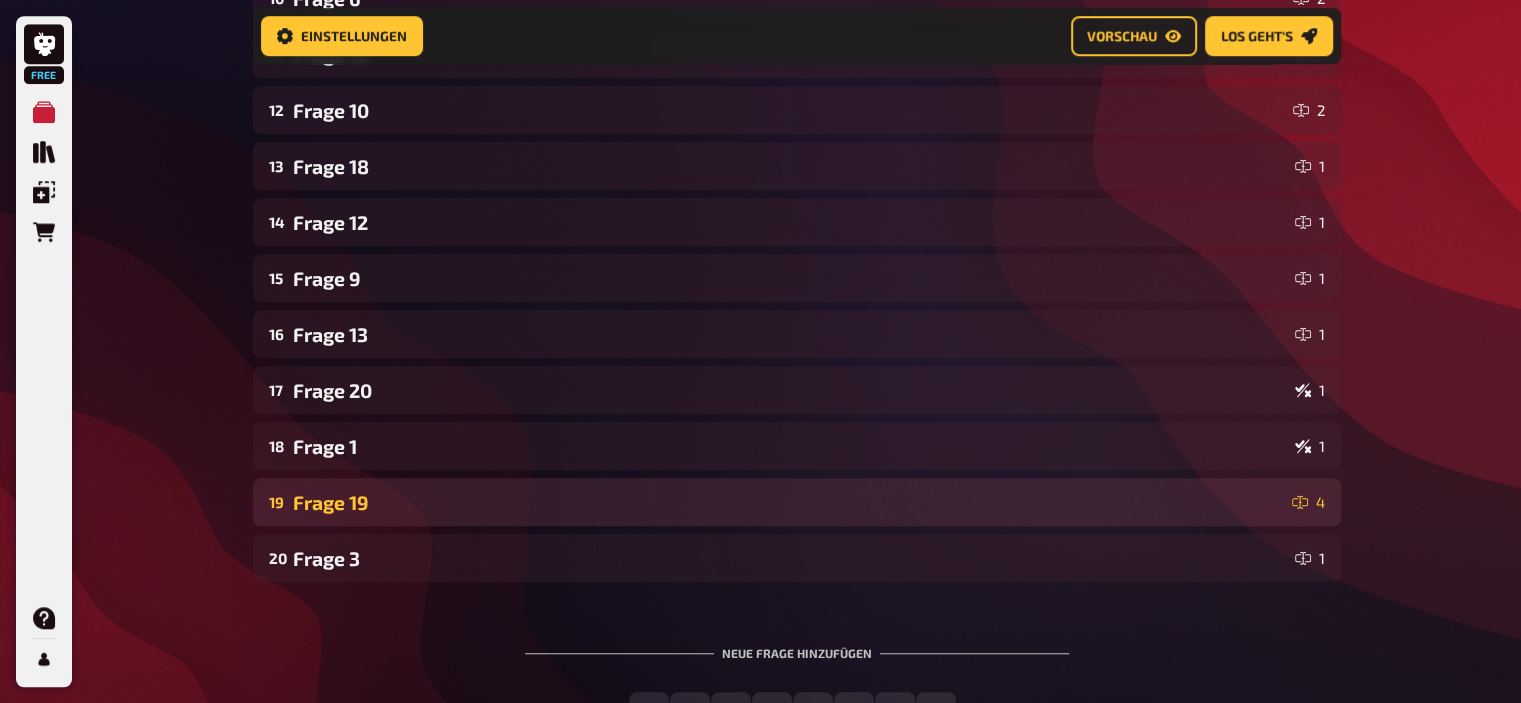 click on "Frage 19" at bounding box center [788, 502] 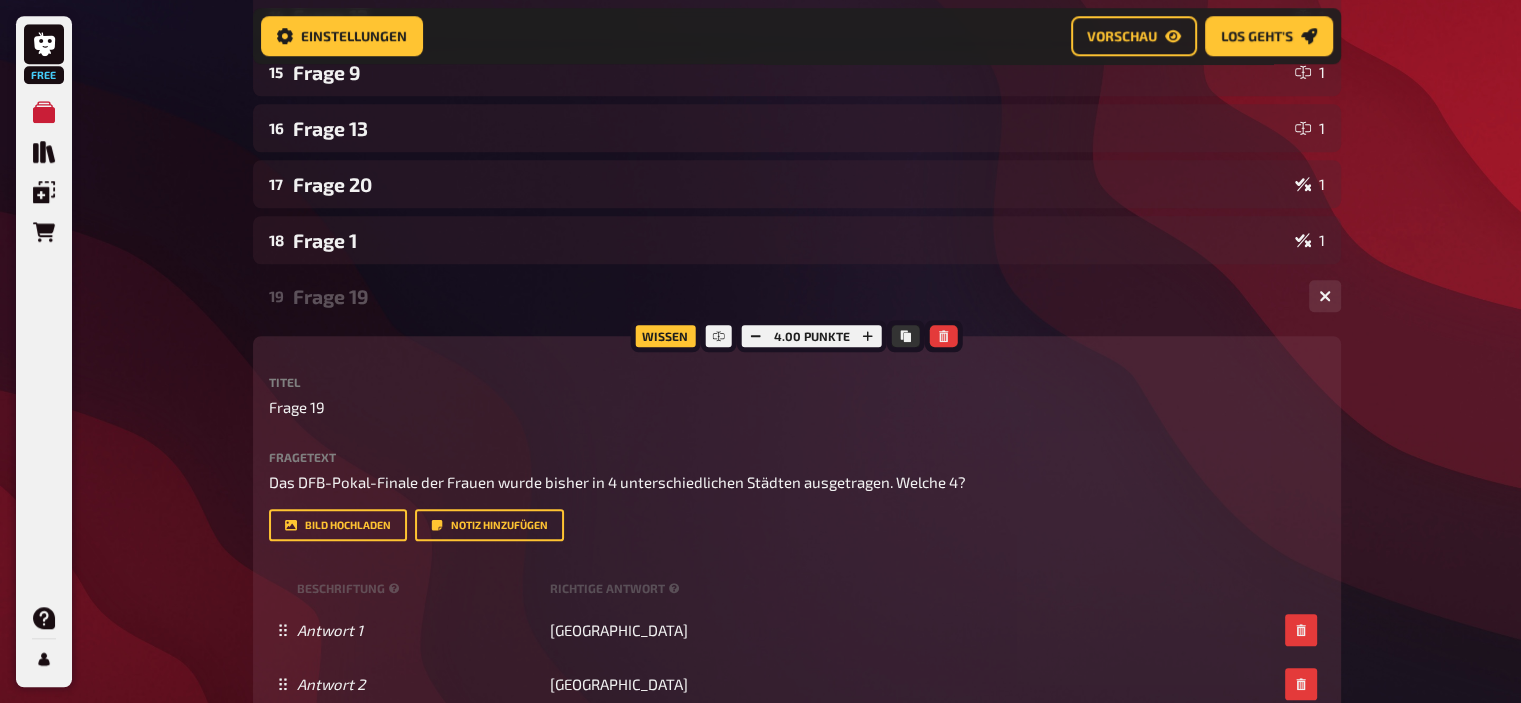 scroll, scrollTop: 1608, scrollLeft: 0, axis: vertical 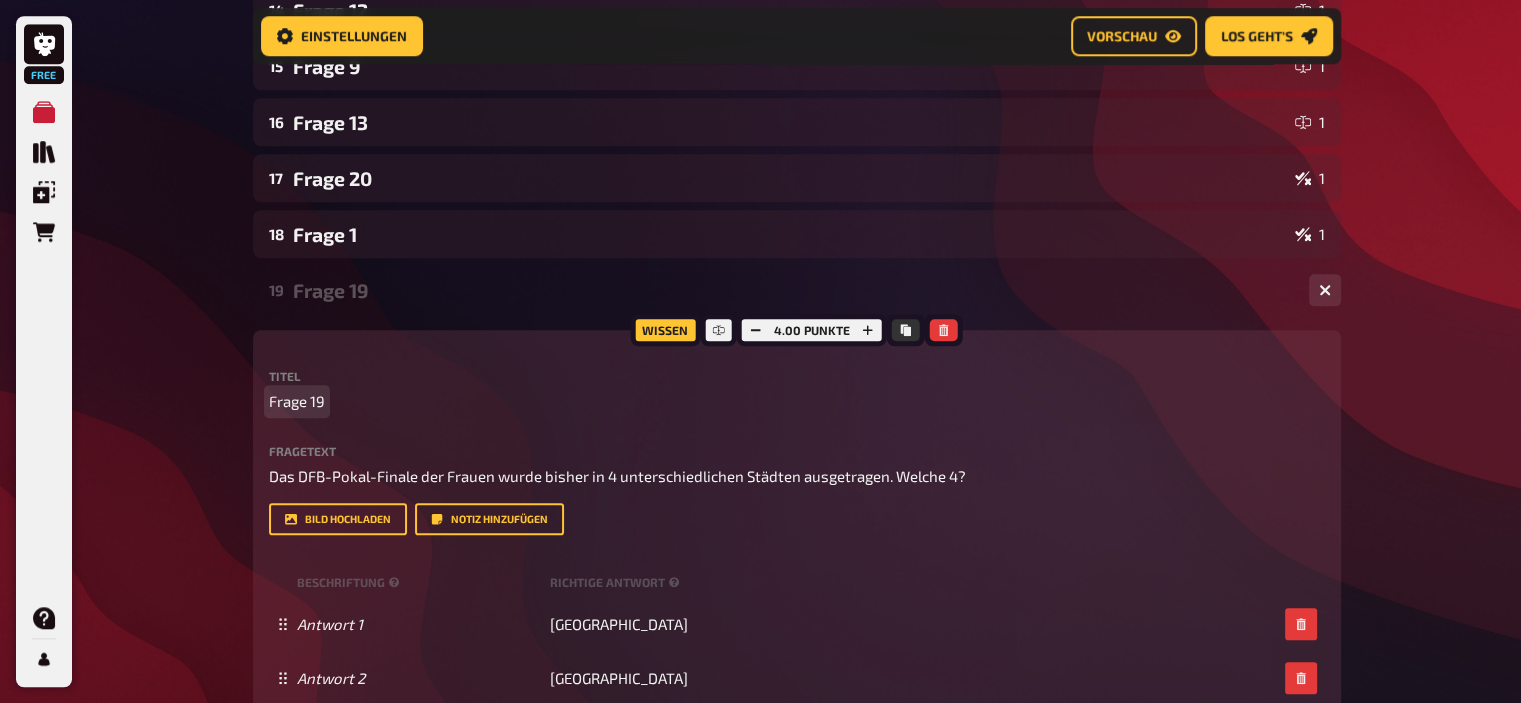 click on "Frage 19" at bounding box center (297, 401) 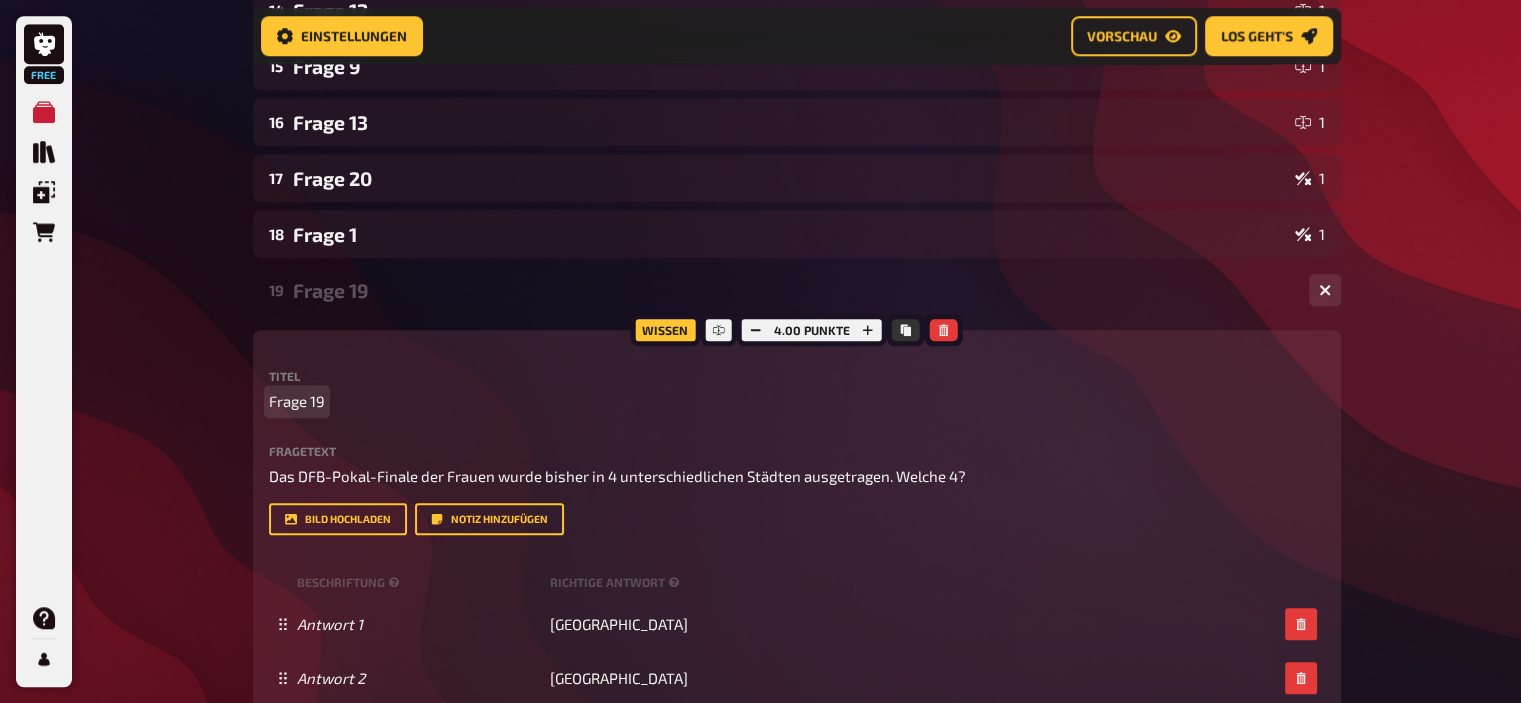 type 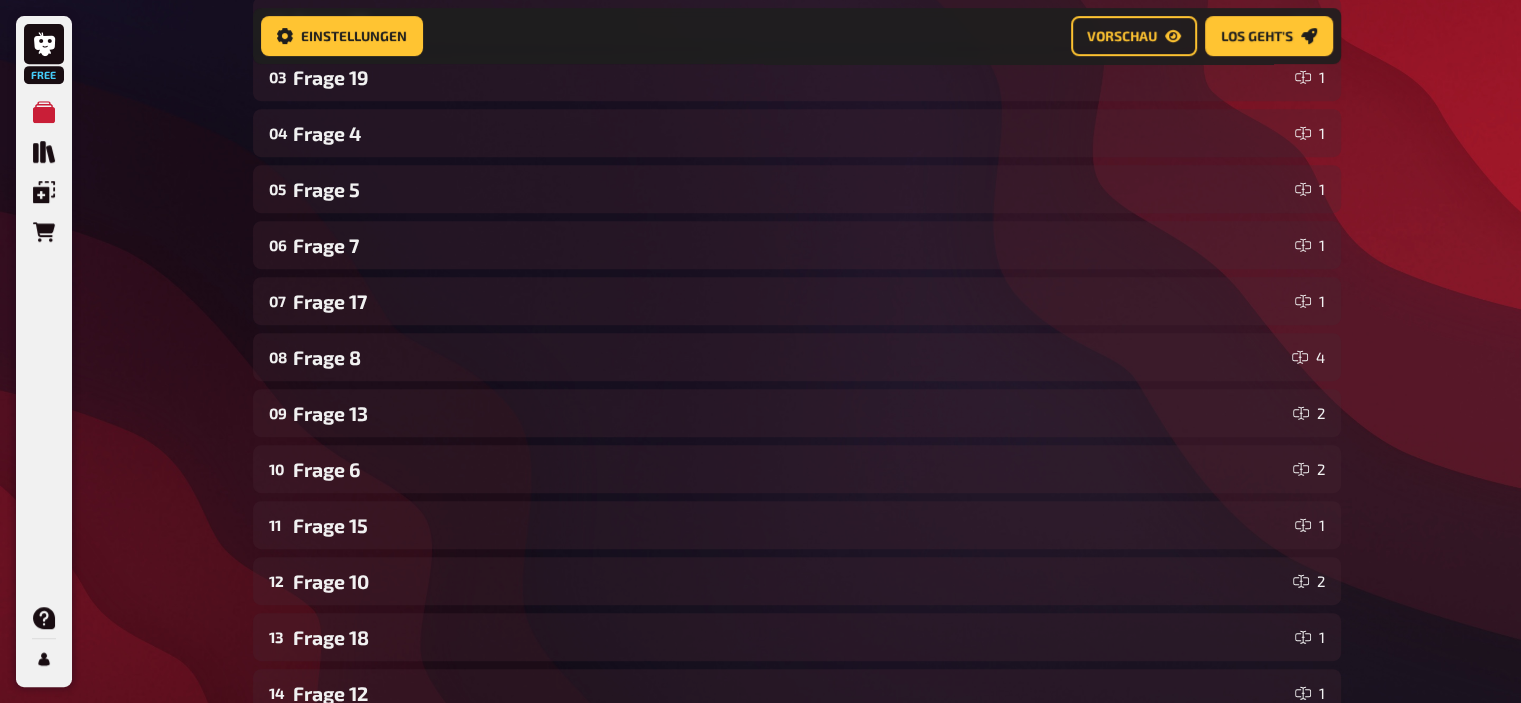 scroll, scrollTop: 916, scrollLeft: 0, axis: vertical 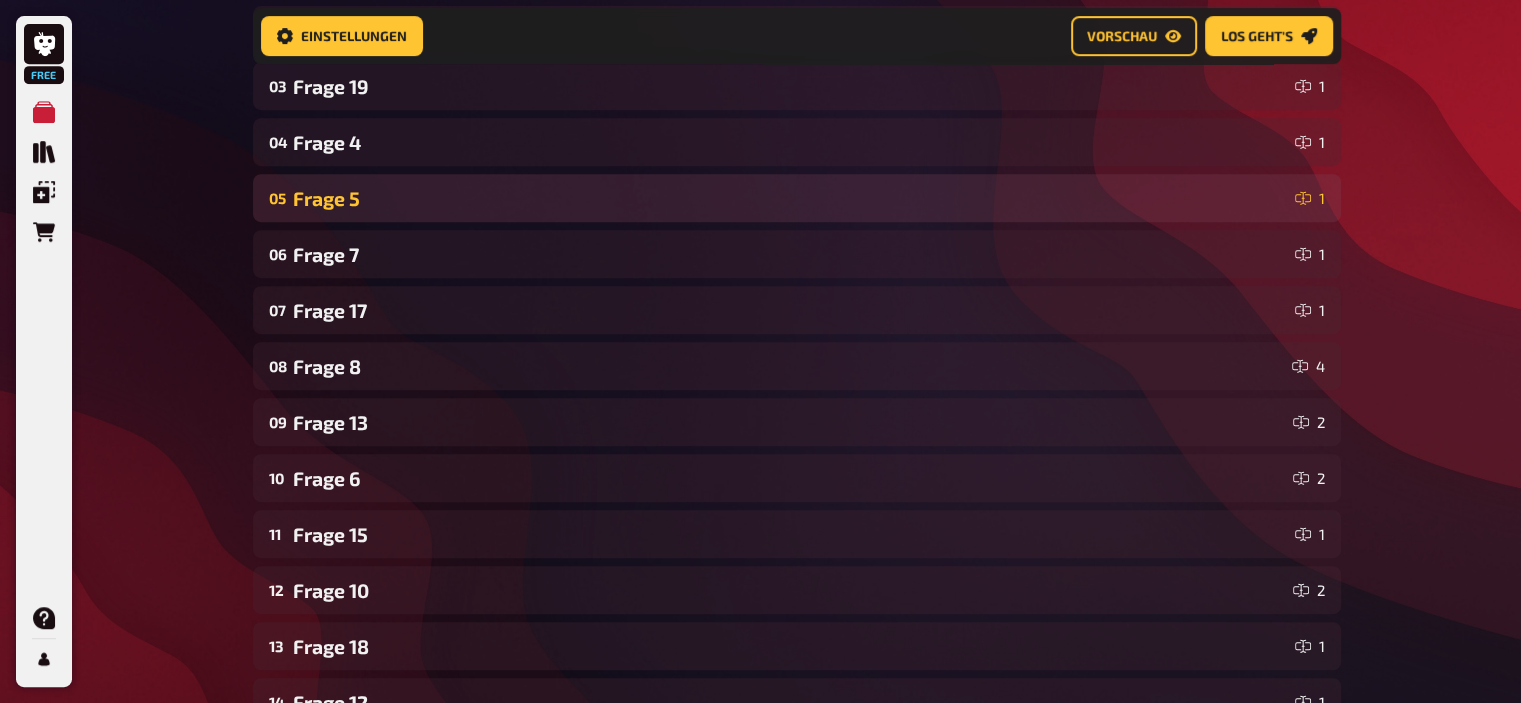 click on "Frage 5" at bounding box center (790, 198) 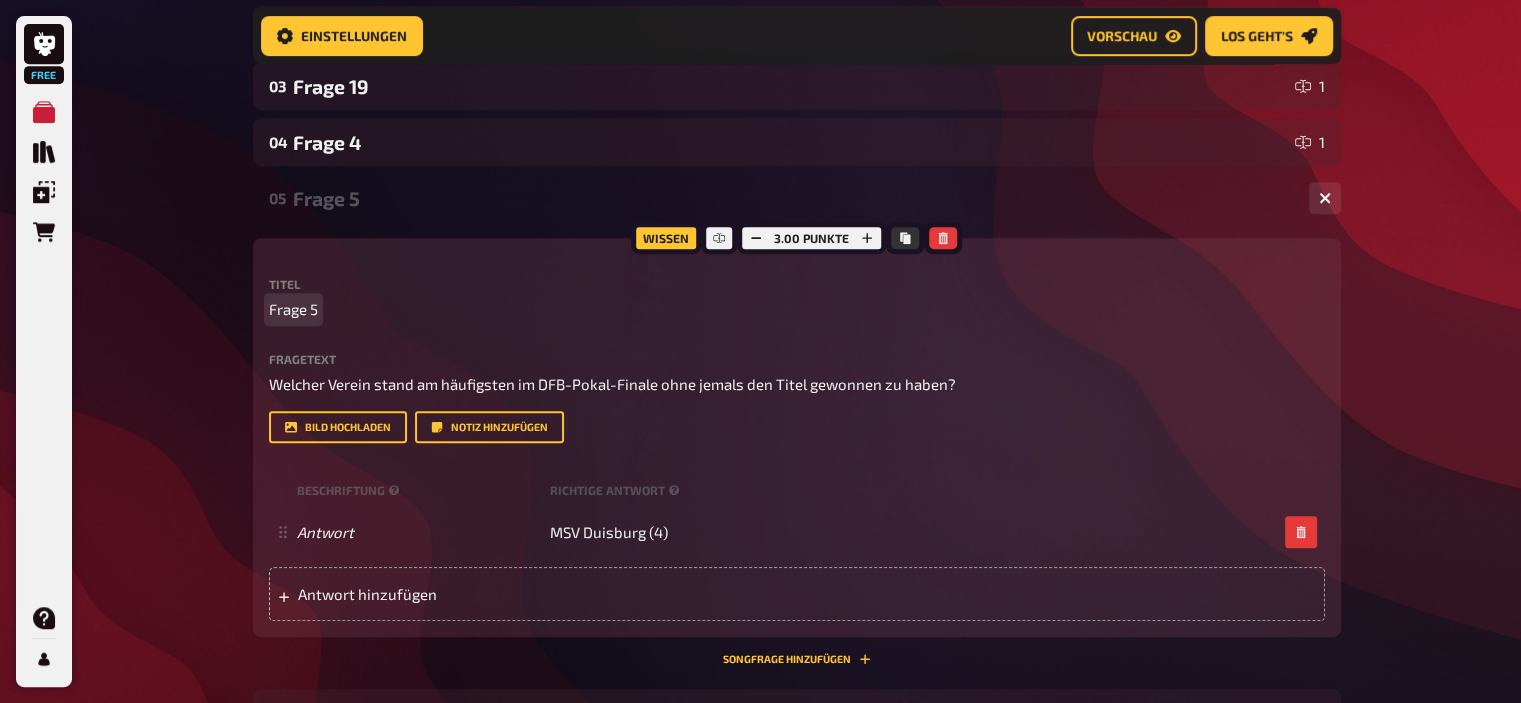 click on "Frage 5" at bounding box center [293, 309] 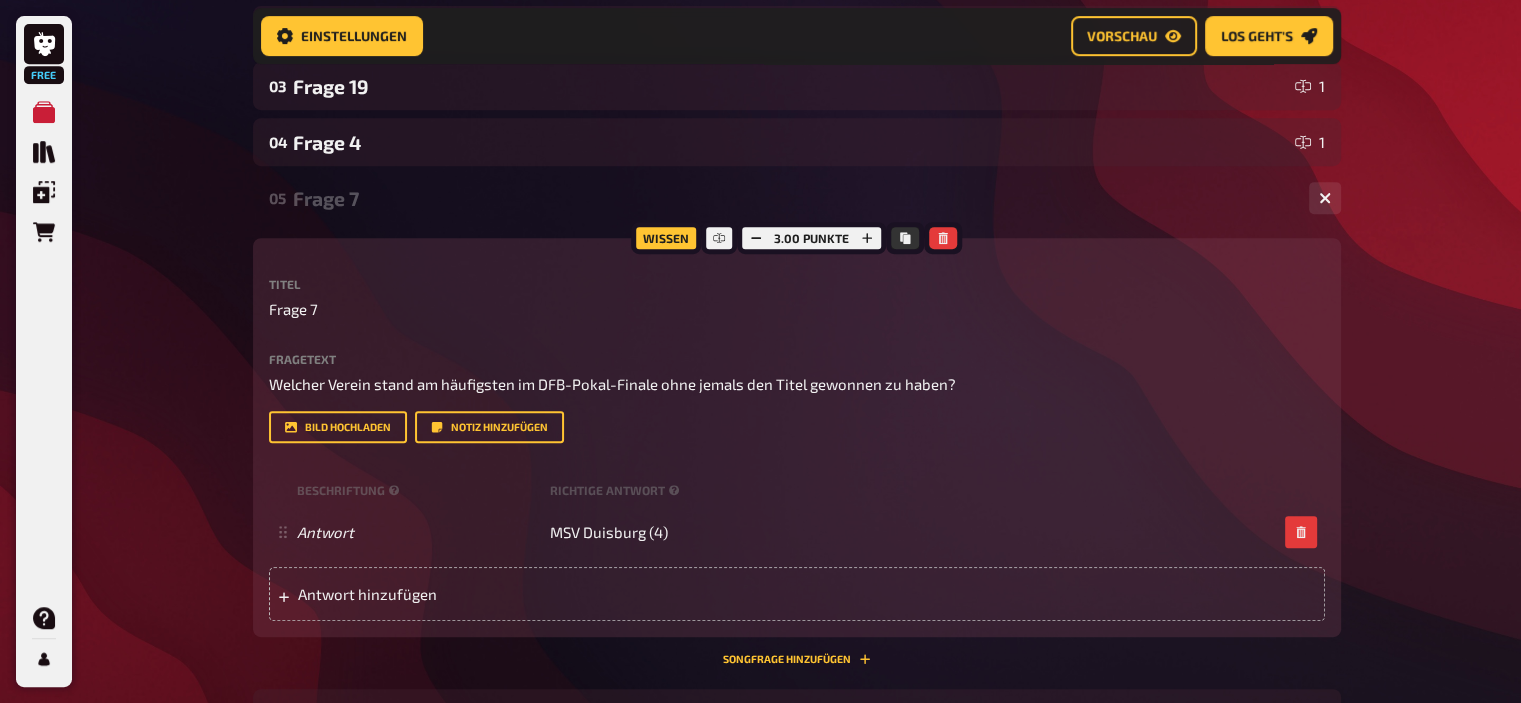 click on "Frage 7" at bounding box center [793, 198] 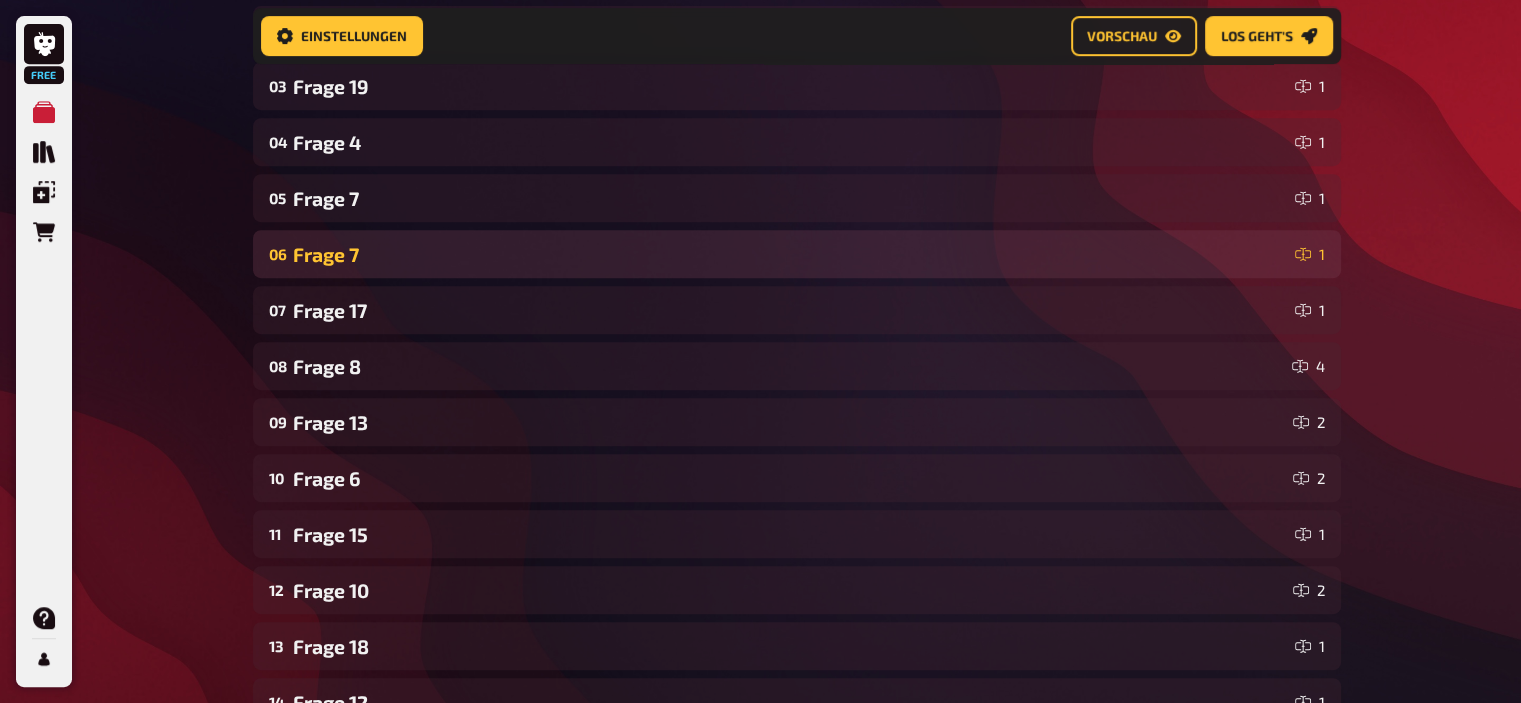 click on "Frage 7" at bounding box center (790, 254) 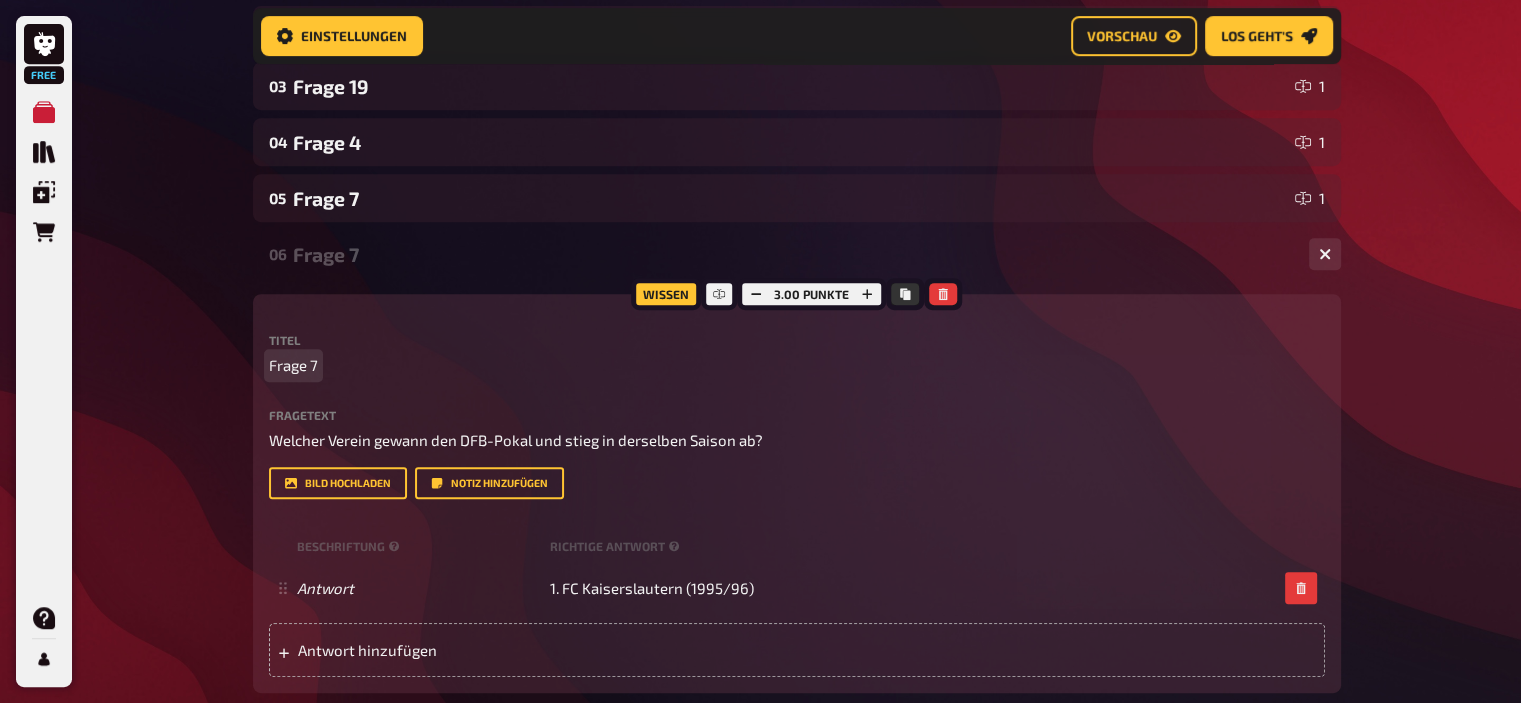 click on "Frage 7" at bounding box center [293, 365] 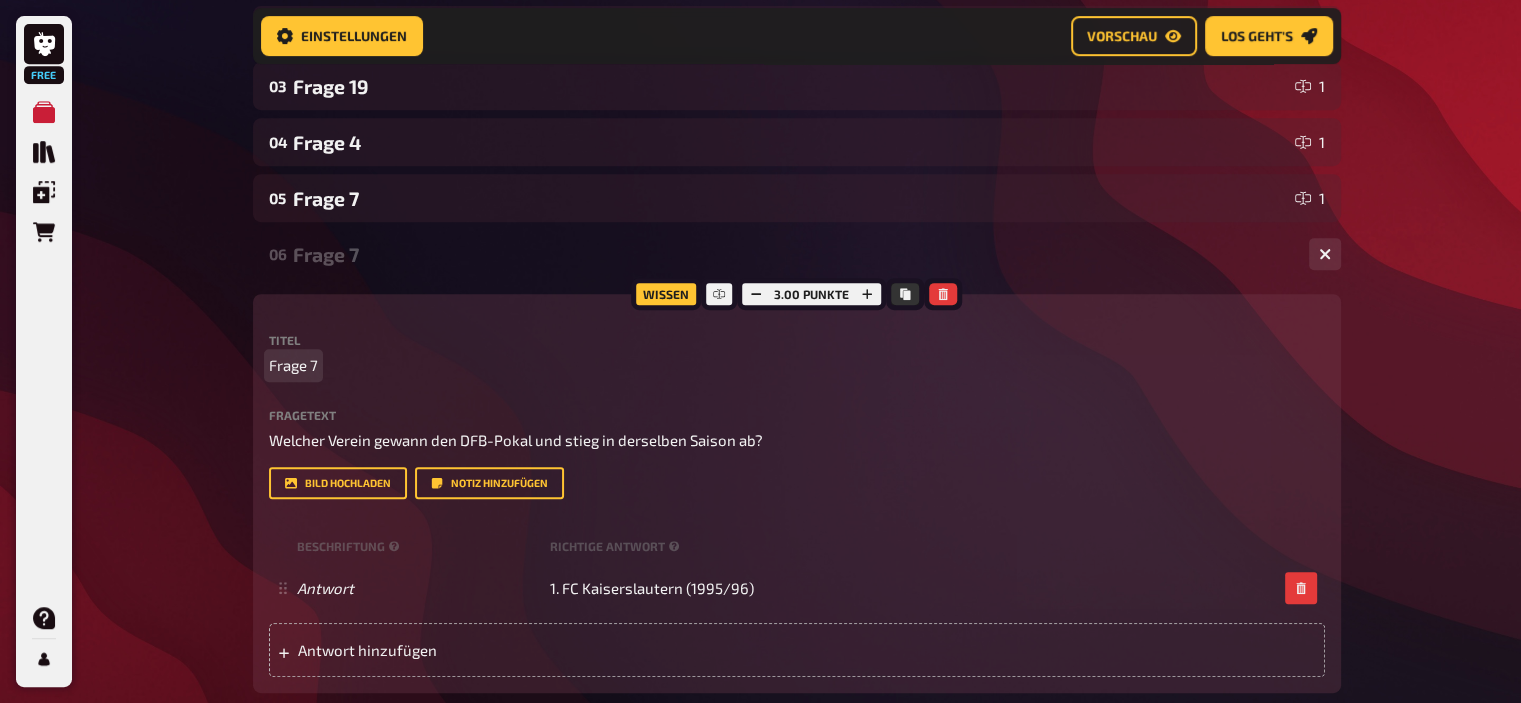 type 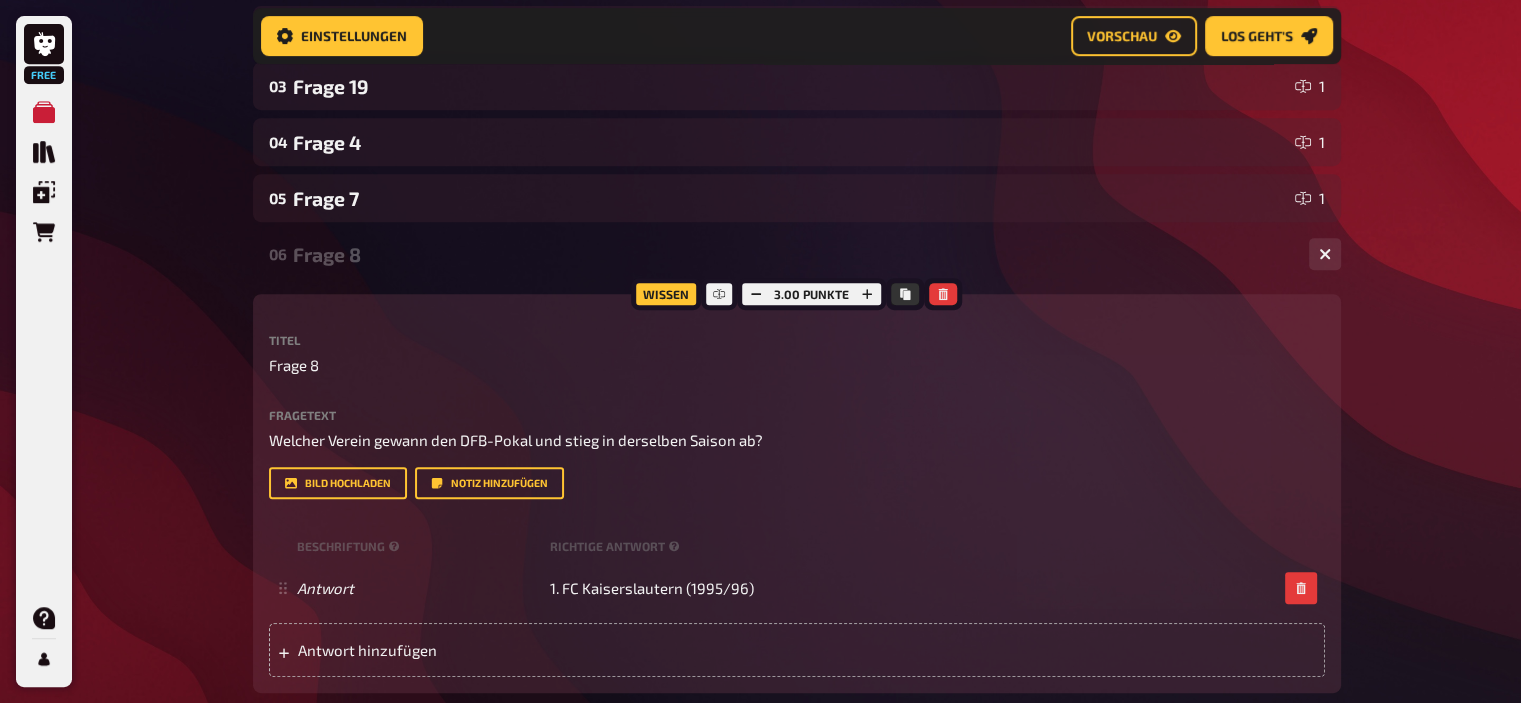 click on "Frage 8" at bounding box center (793, 254) 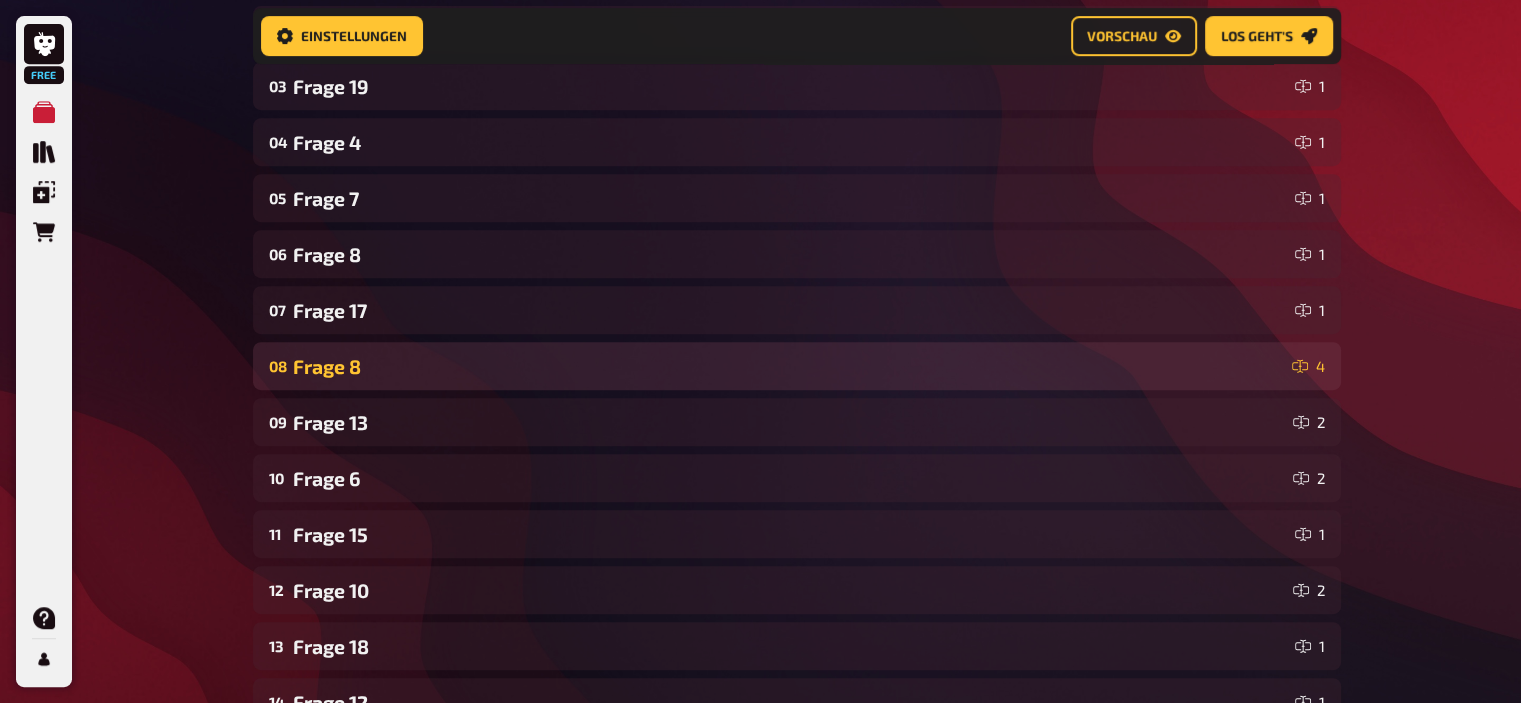 click on "Frage 8" at bounding box center [788, 366] 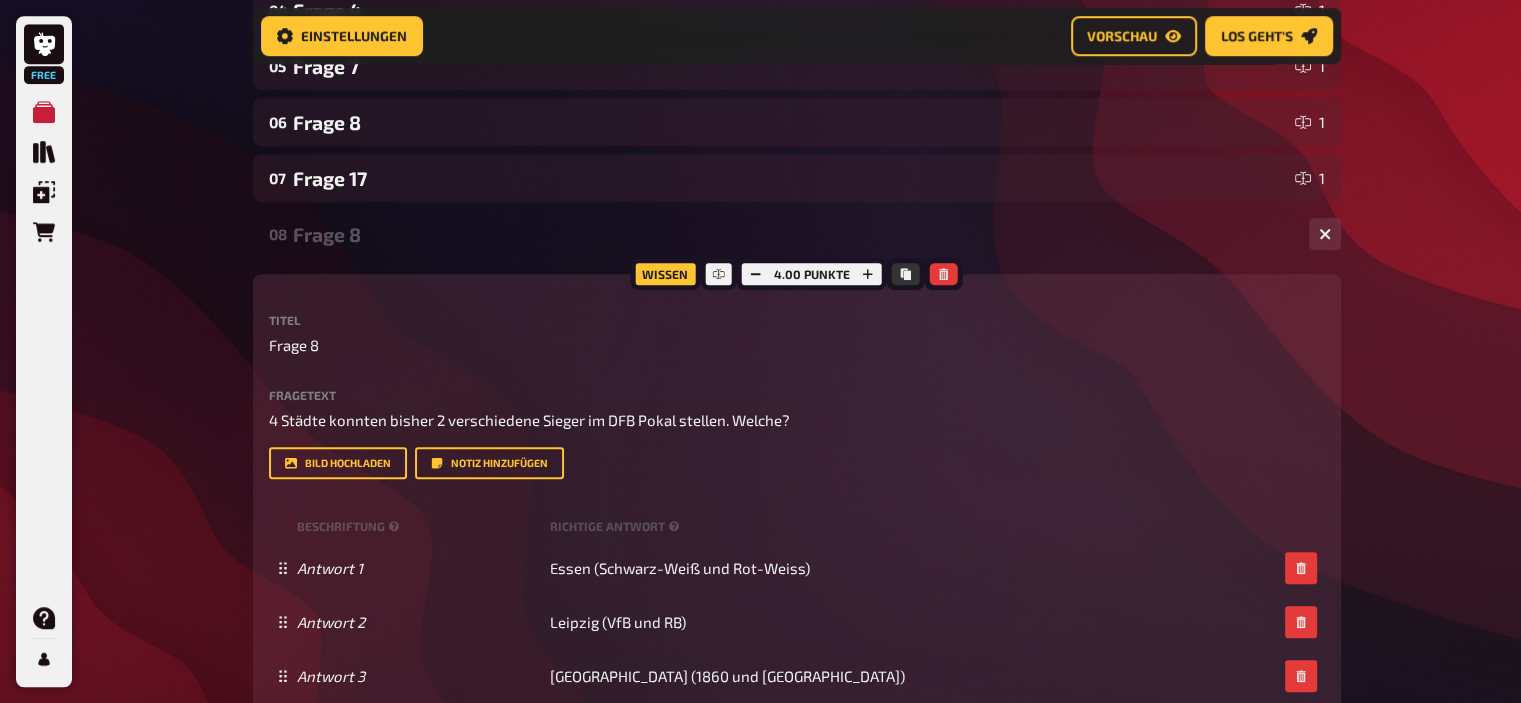 scroll, scrollTop: 1049, scrollLeft: 0, axis: vertical 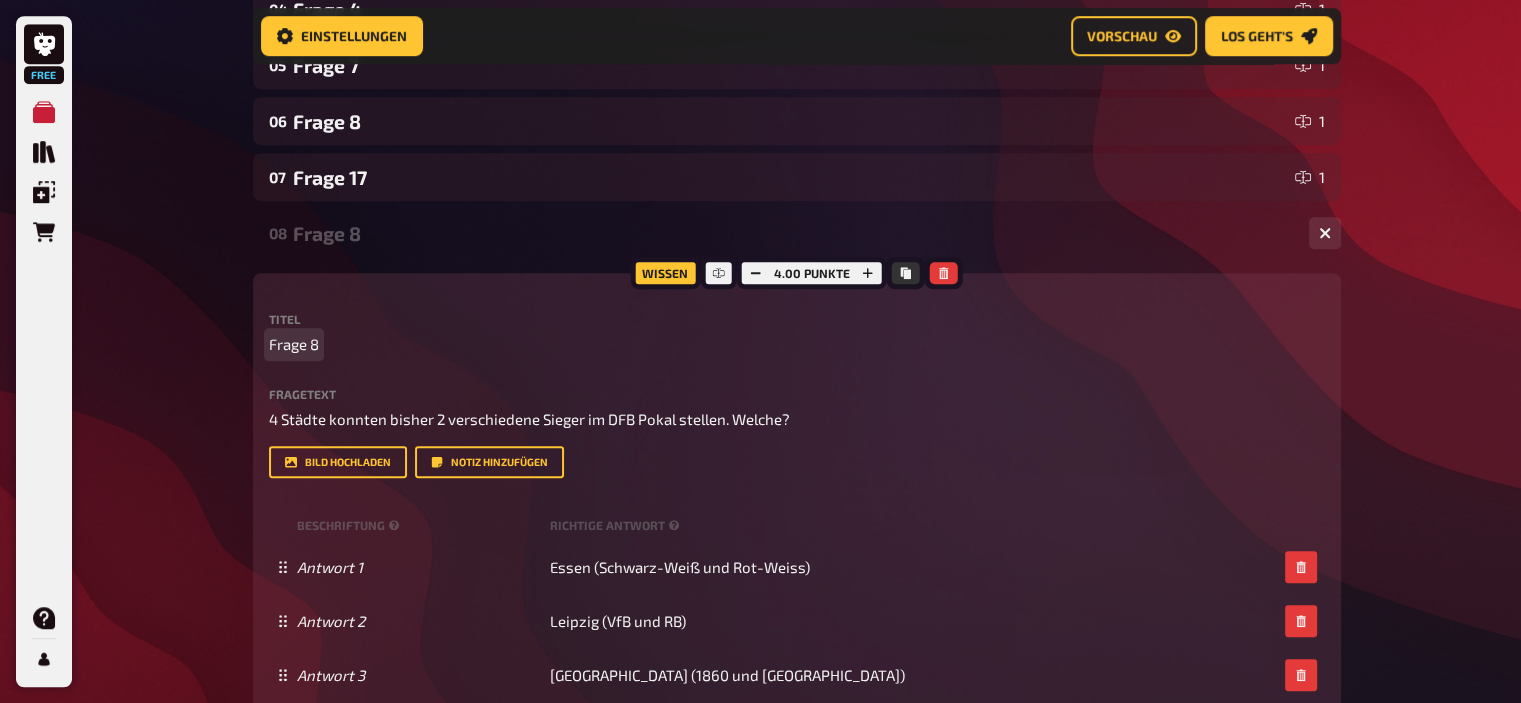 click on "Frage 8" at bounding box center [294, 344] 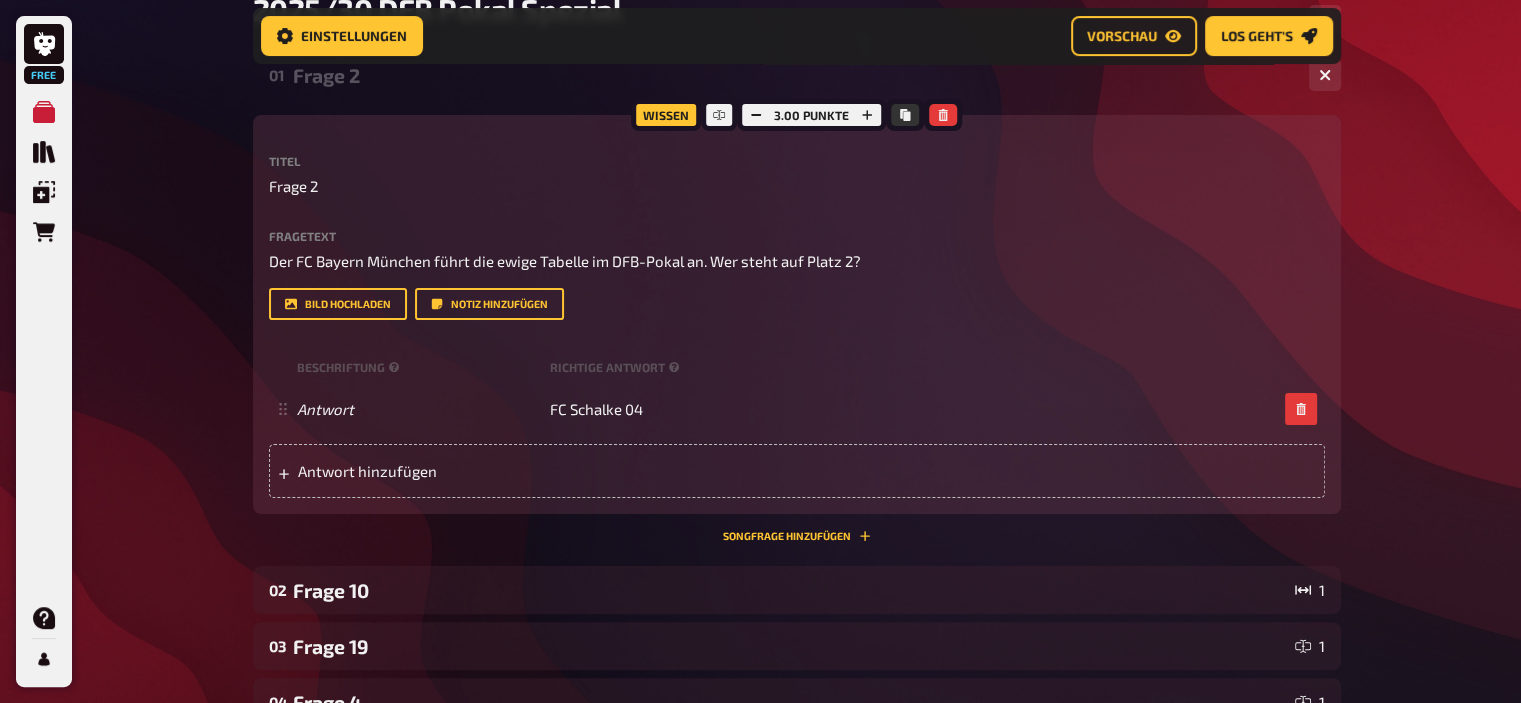 scroll, scrollTop: 260, scrollLeft: 0, axis: vertical 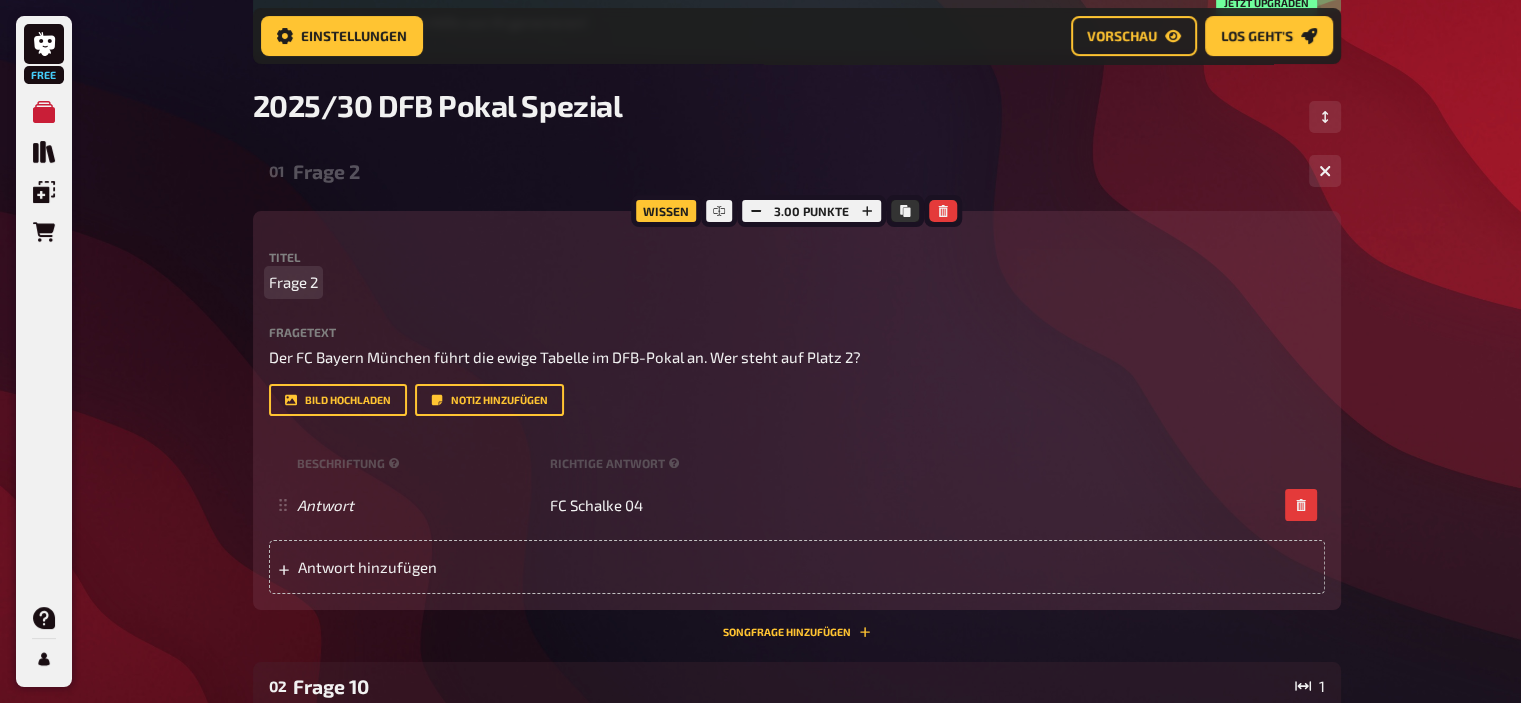 click on "Frage 2" at bounding box center (293, 282) 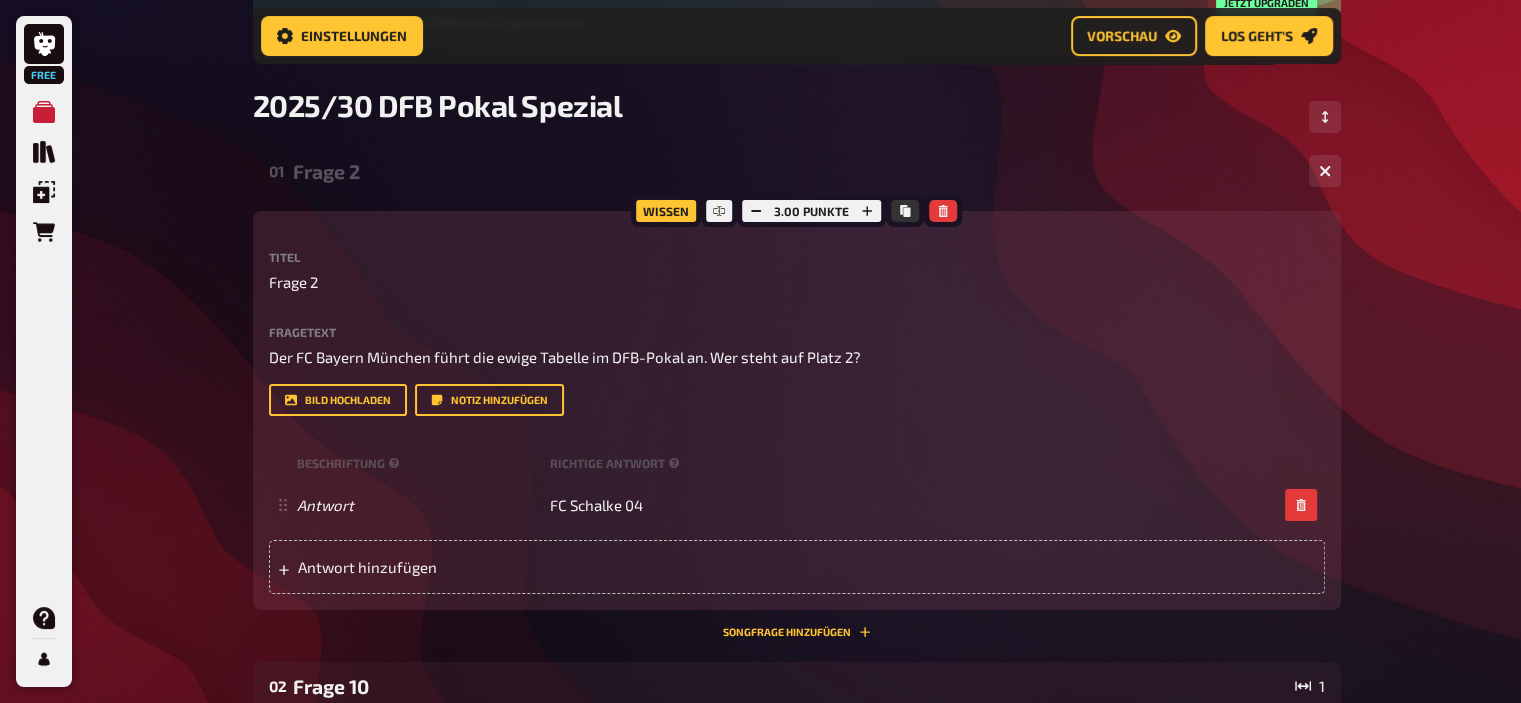 click on "Frage 2" at bounding box center (793, 171) 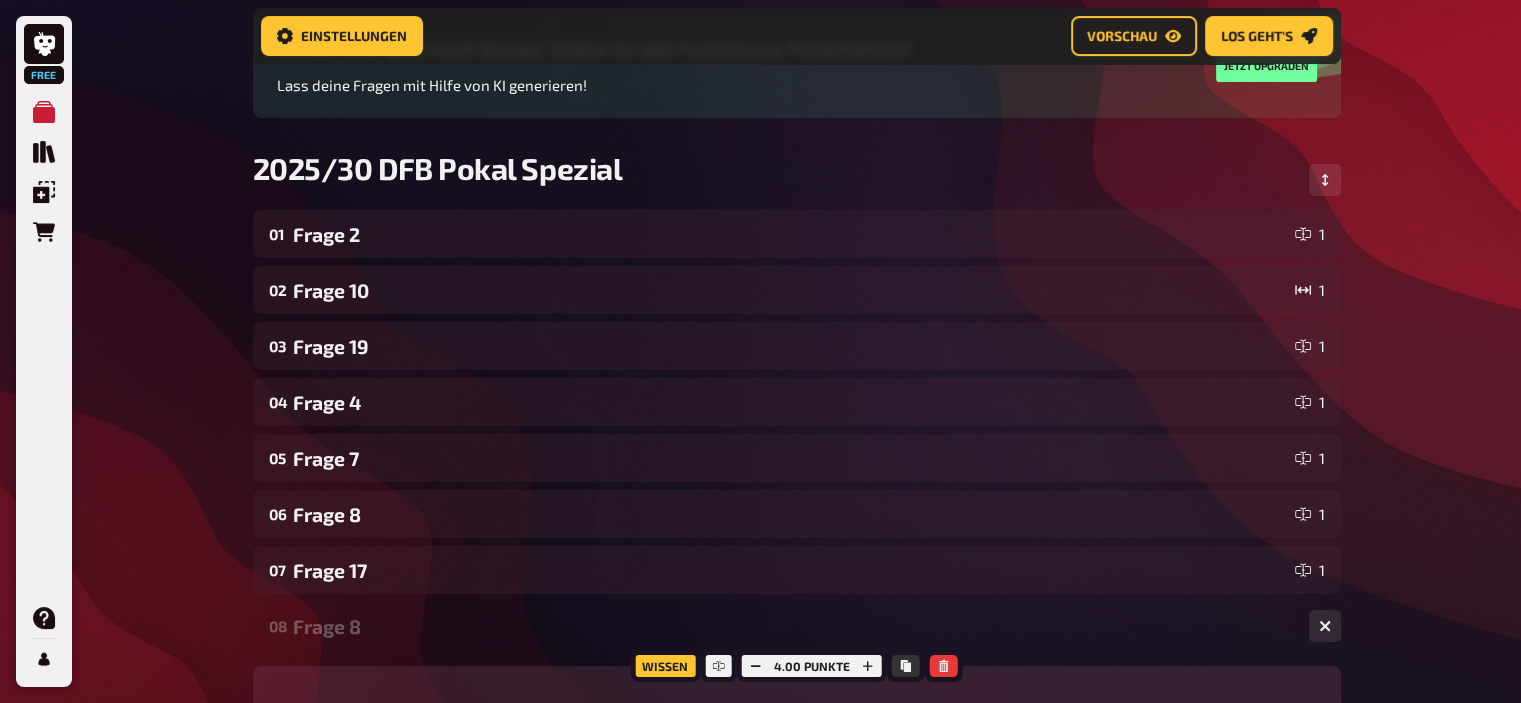 scroll, scrollTop: 169, scrollLeft: 0, axis: vertical 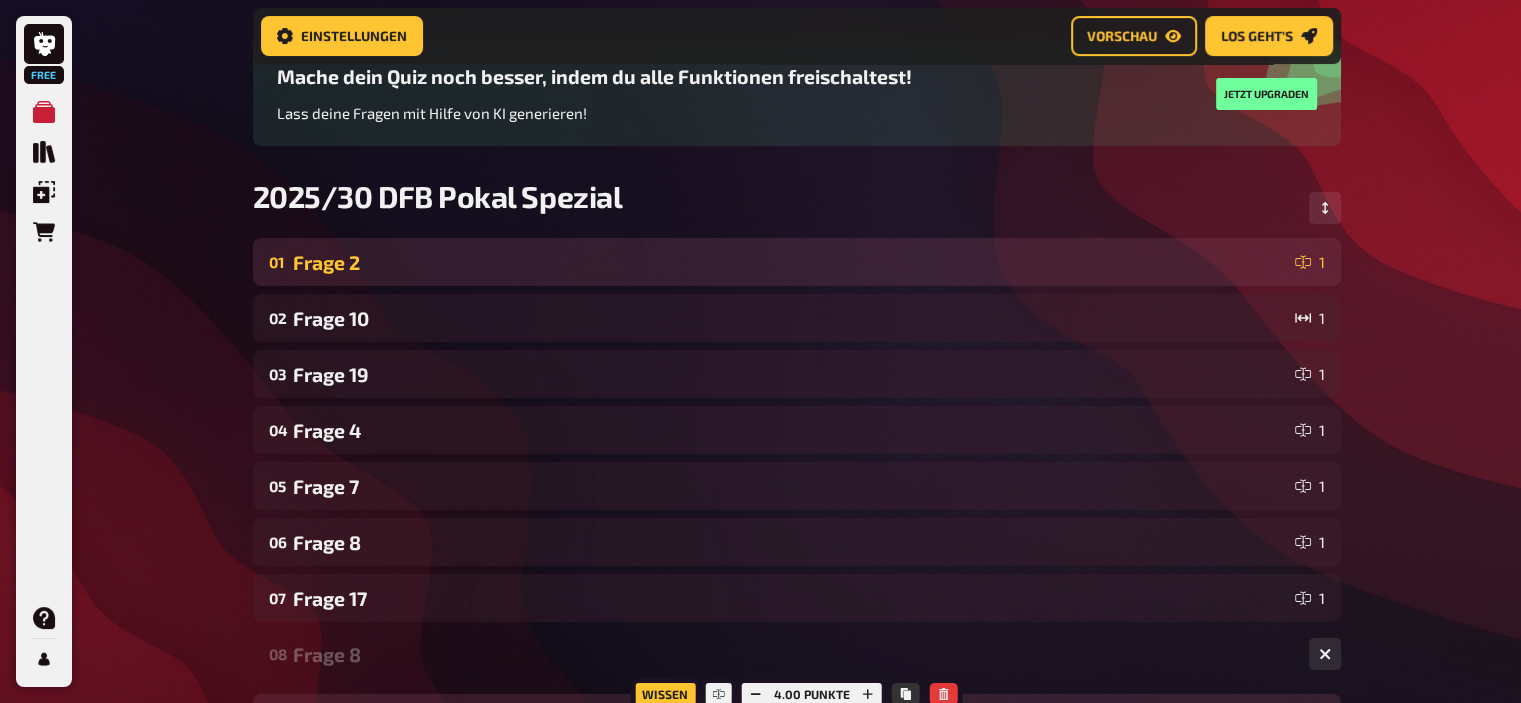 click on "Frage 2" at bounding box center (790, 262) 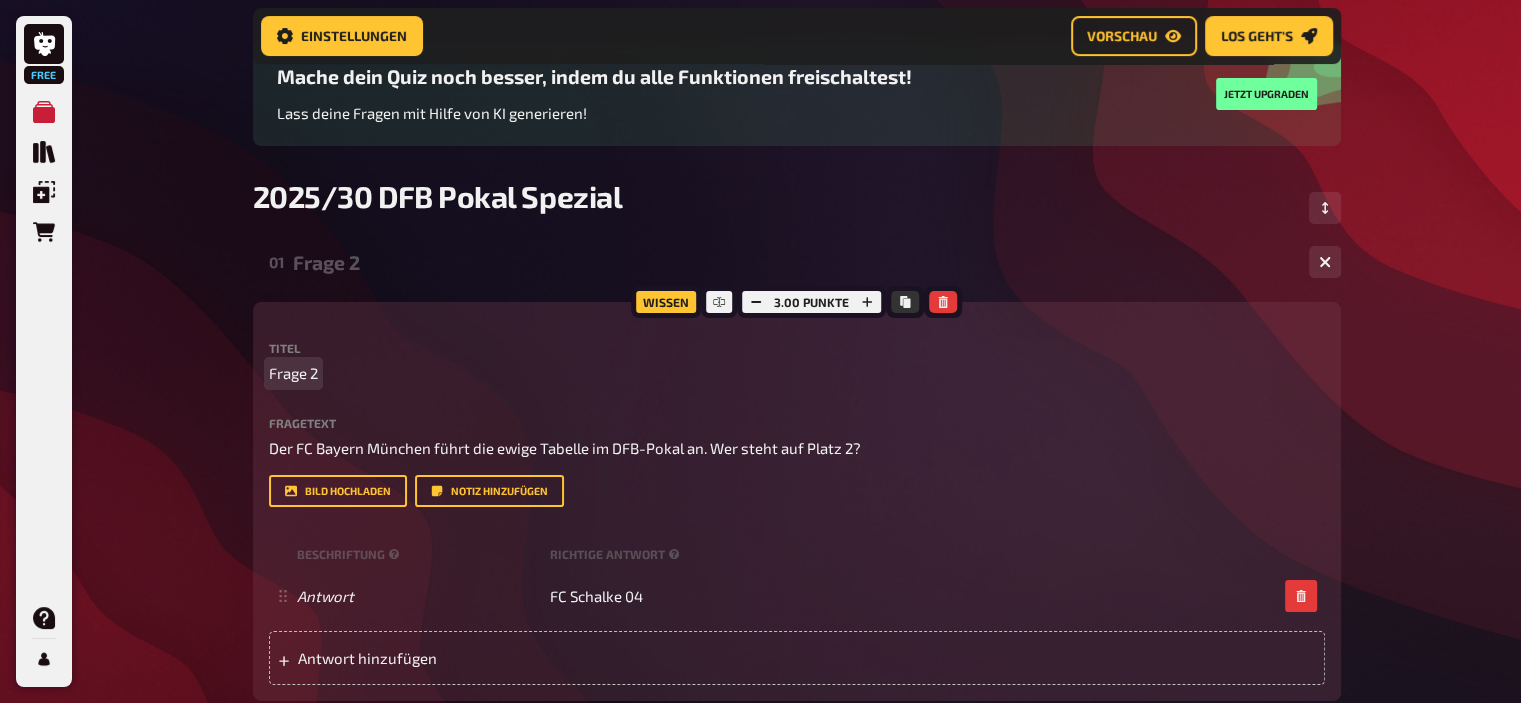 click on "Frage 2" at bounding box center [293, 373] 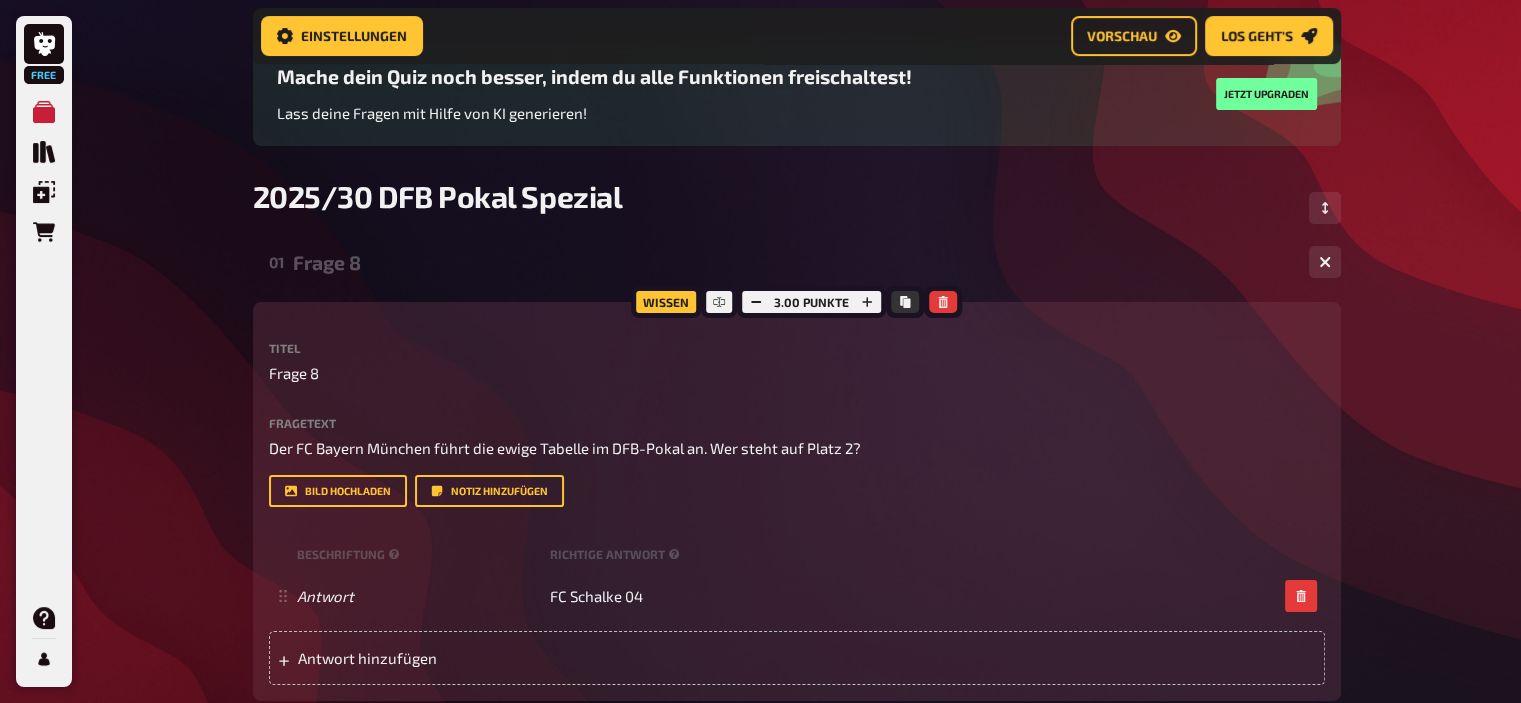 click on "Frage 8" at bounding box center (793, 262) 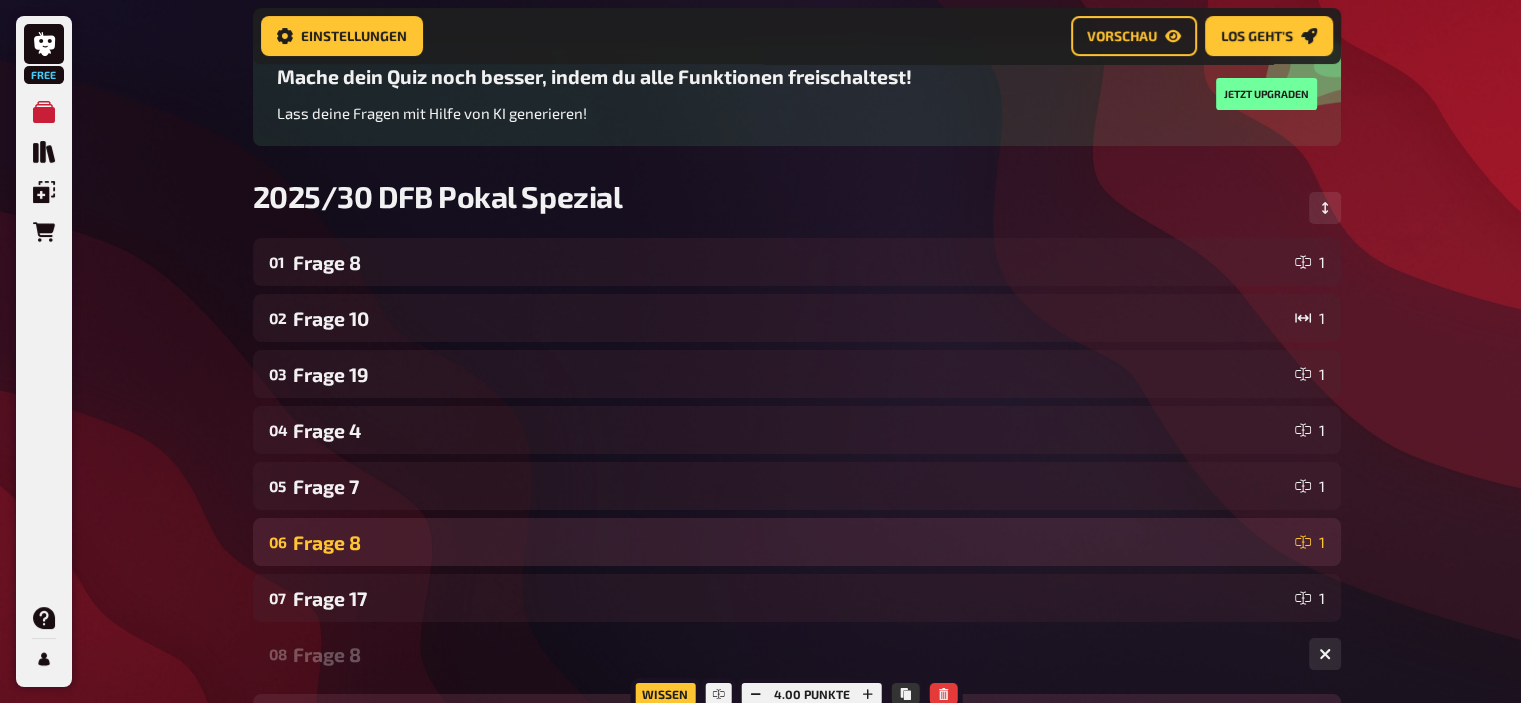 scroll, scrollTop: 361, scrollLeft: 0, axis: vertical 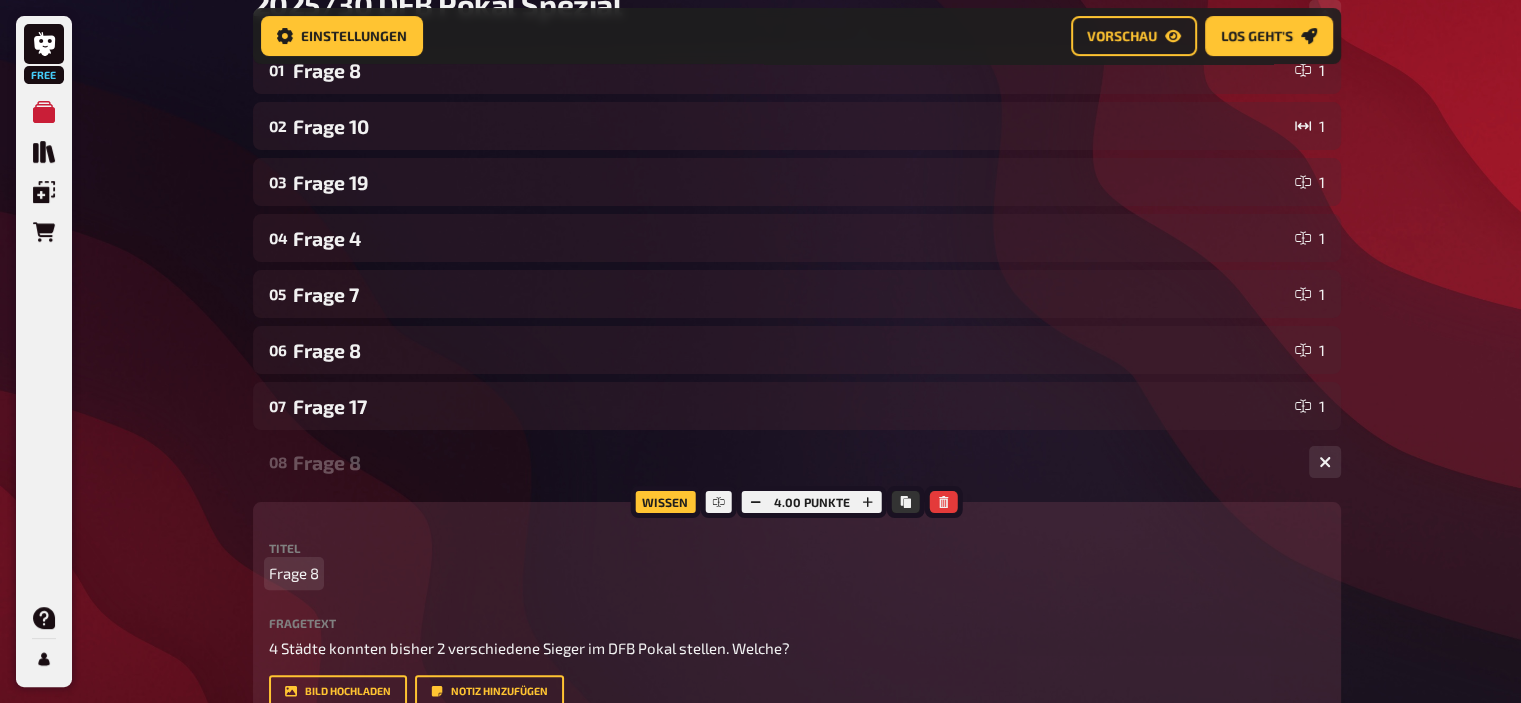click on "Frage 8" at bounding box center [294, 573] 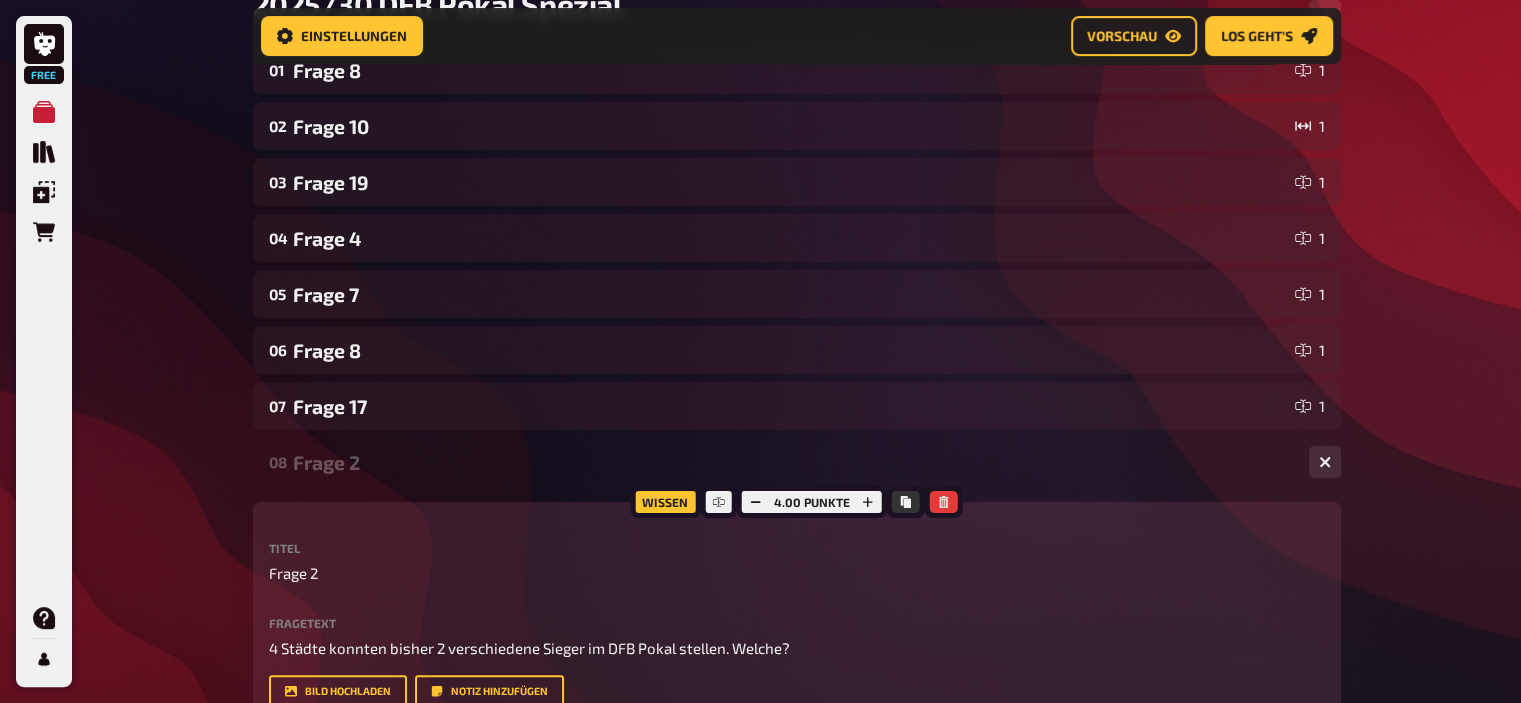 click on "Frage 2" at bounding box center [793, 462] 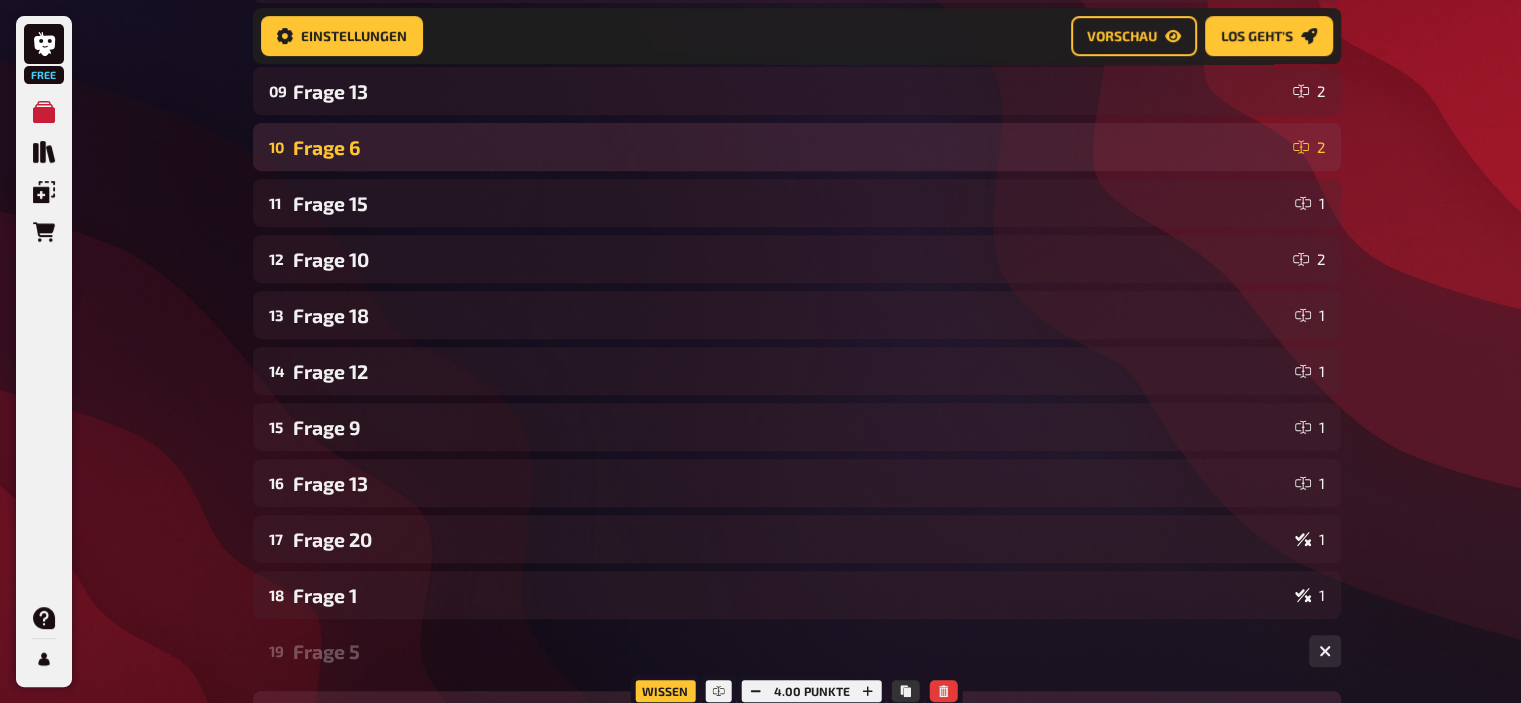 scroll, scrollTop: 789, scrollLeft: 0, axis: vertical 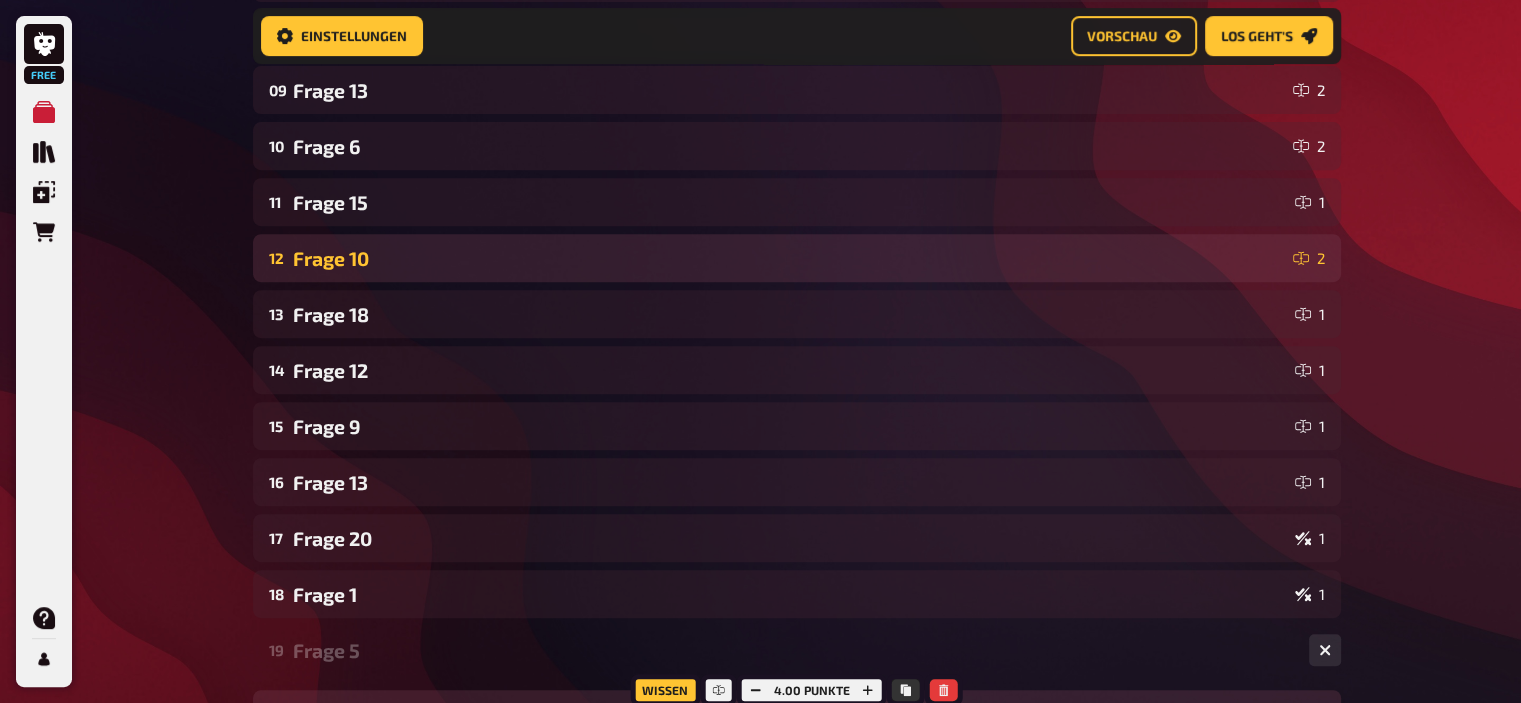 click on "Frage 10" at bounding box center [789, 258] 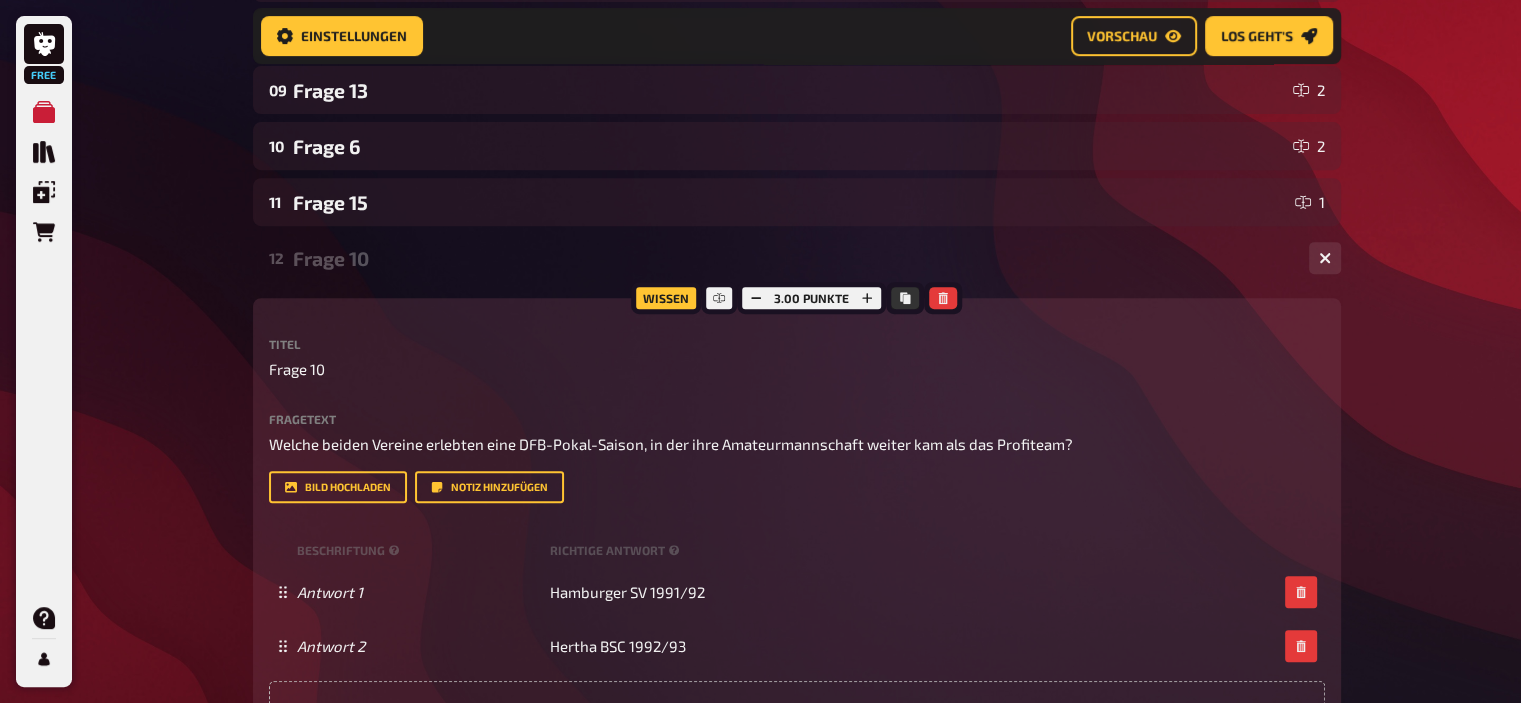 click on "Frage 10" at bounding box center [793, 258] 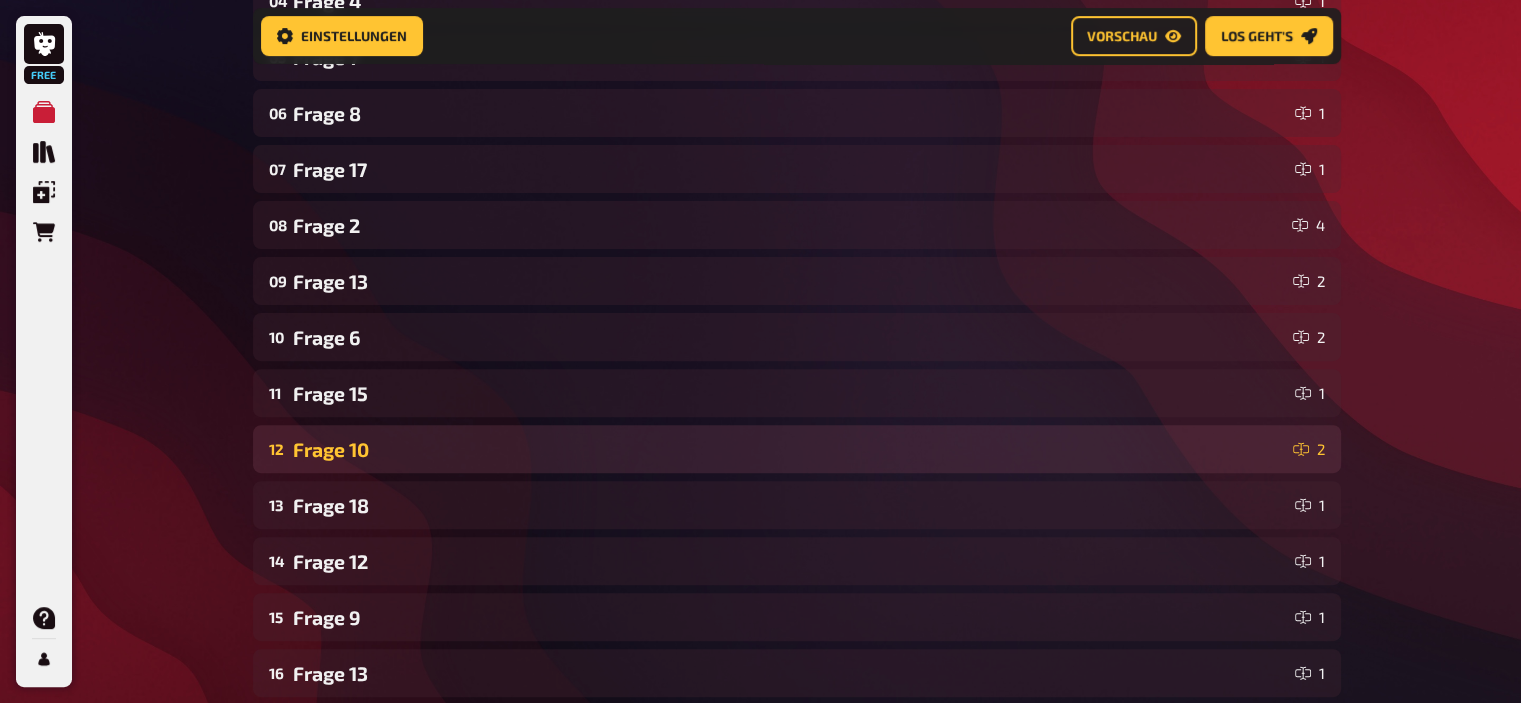 scroll, scrollTop: 597, scrollLeft: 0, axis: vertical 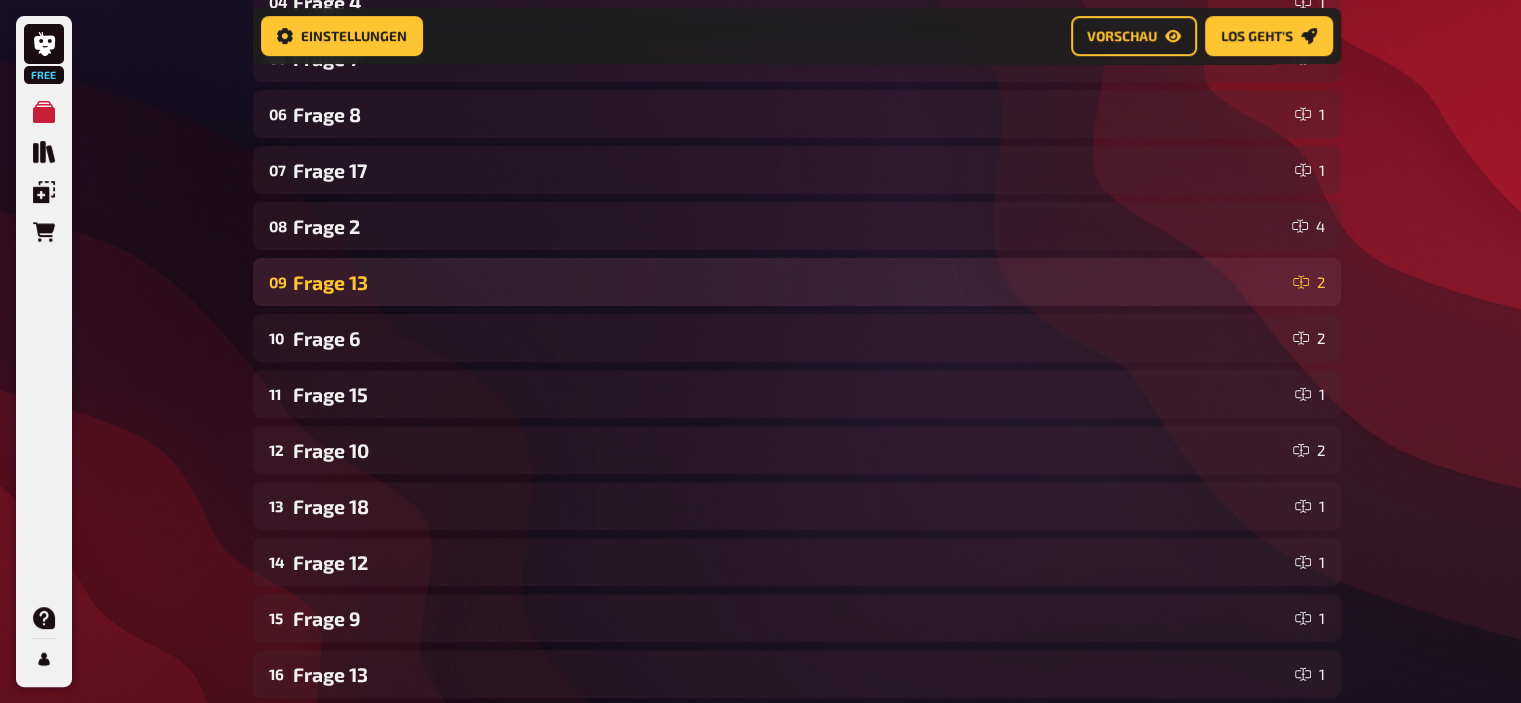 click on "Frage 13" at bounding box center [789, 282] 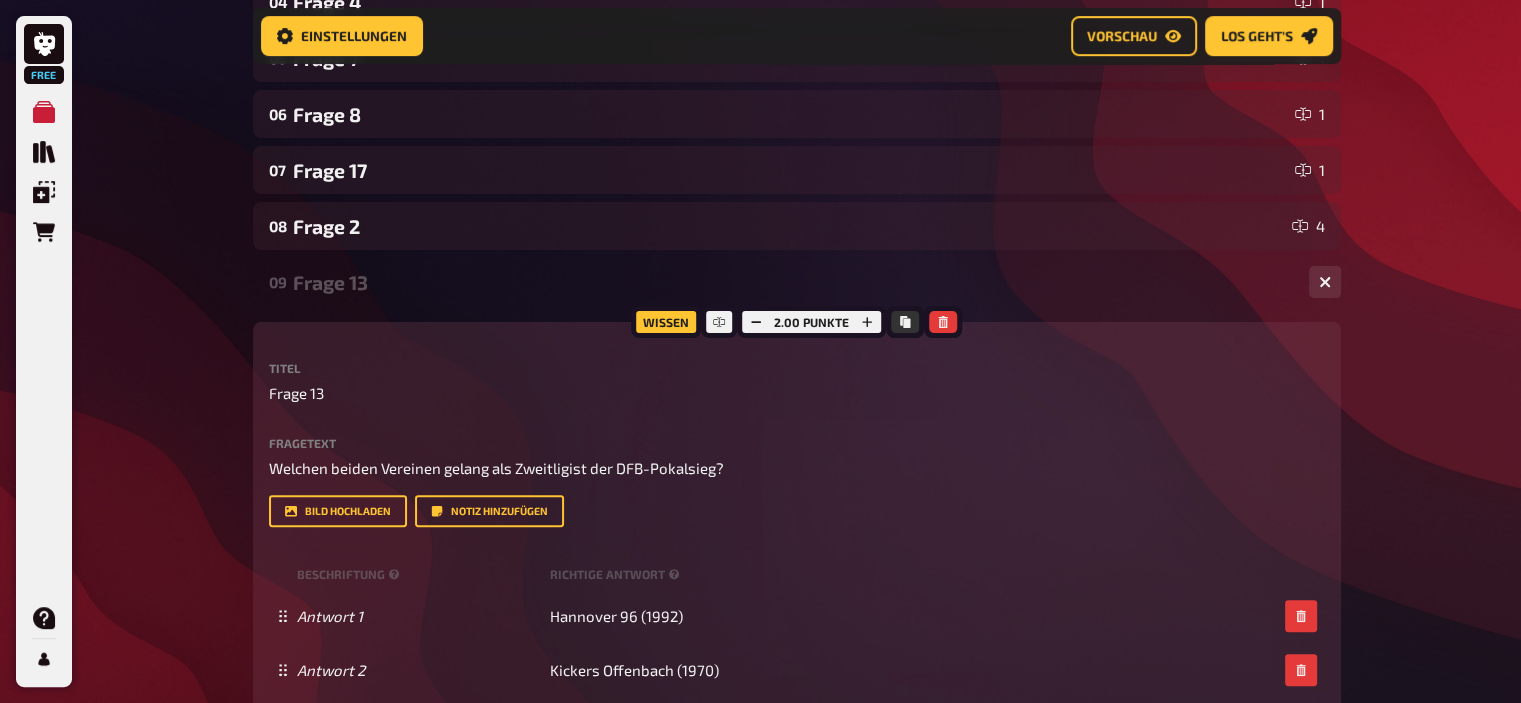 click on "Frage 13" at bounding box center [793, 282] 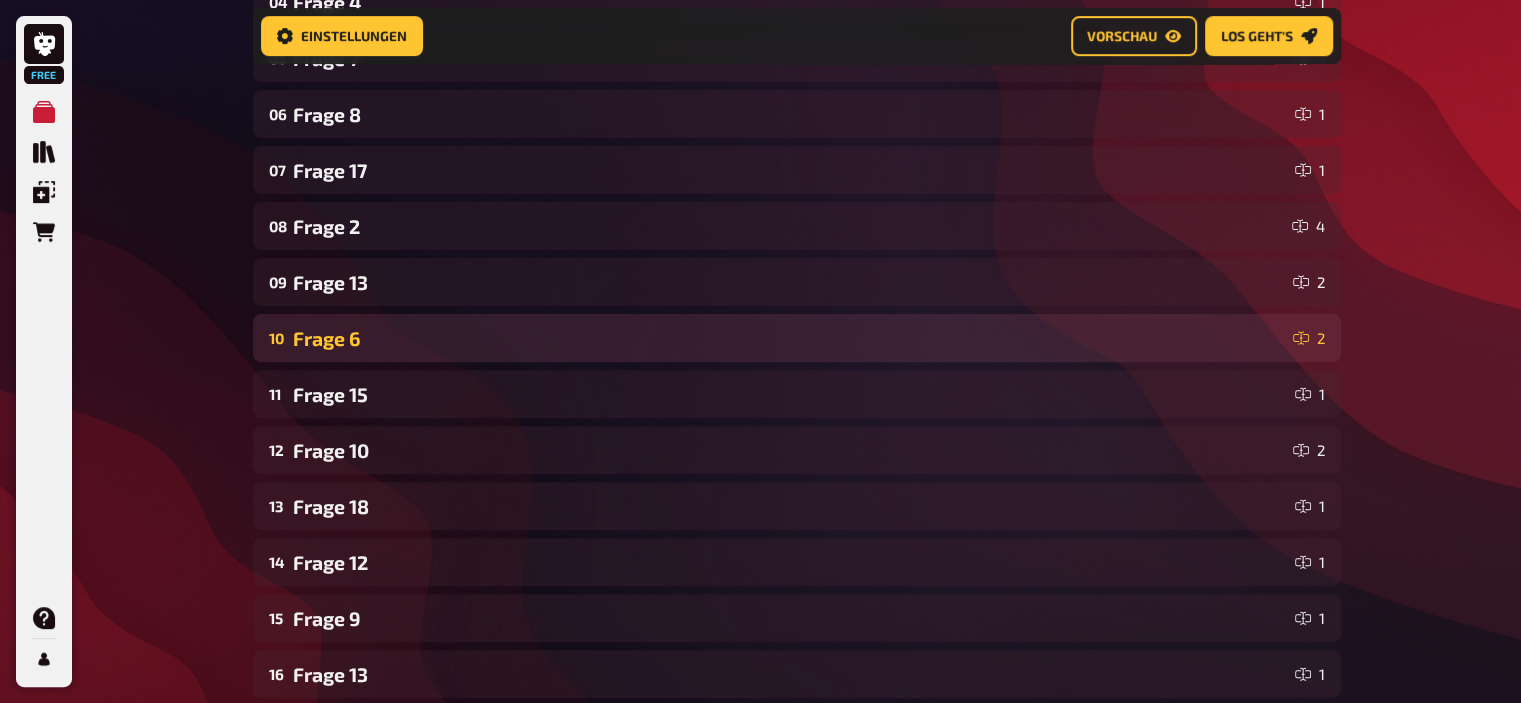 click on "Frage 6" at bounding box center (789, 338) 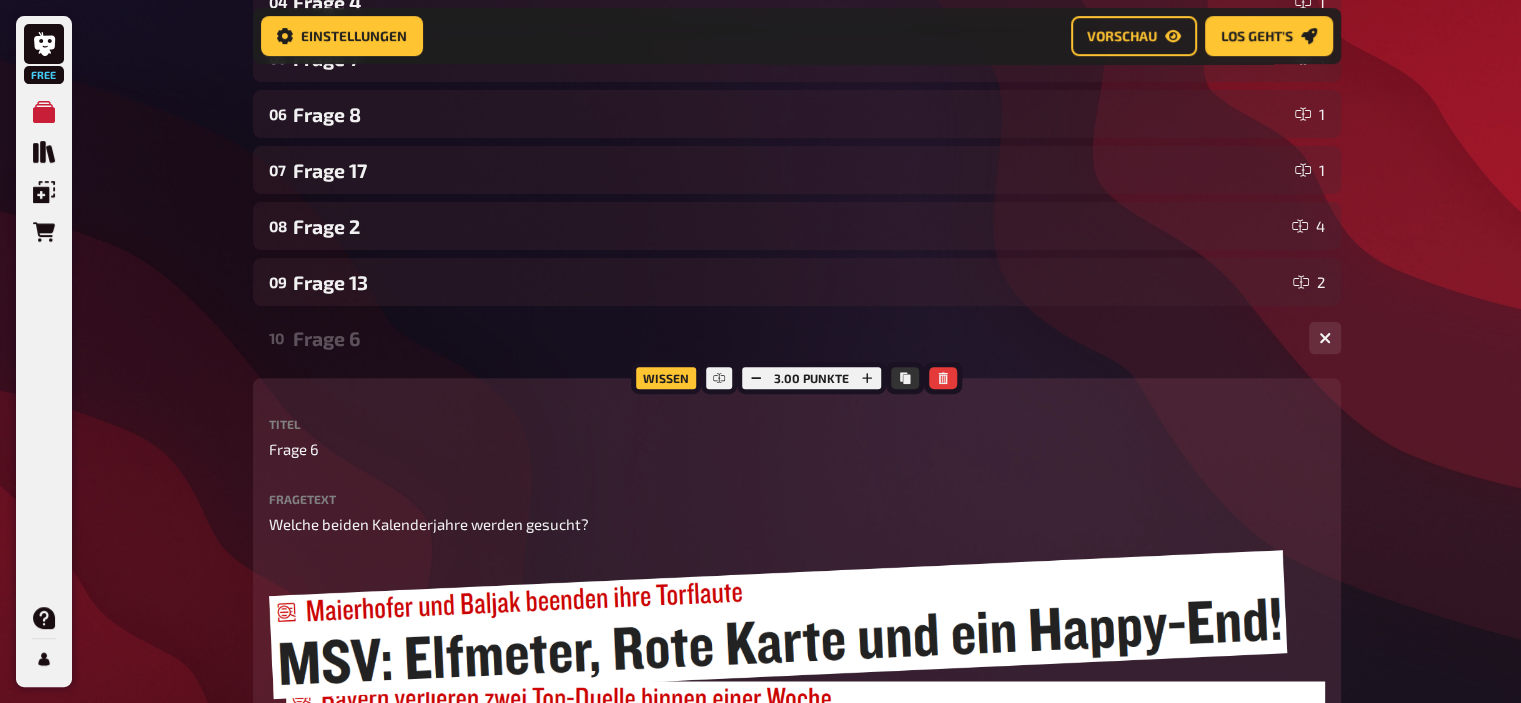click on "Frage 6" at bounding box center (793, 338) 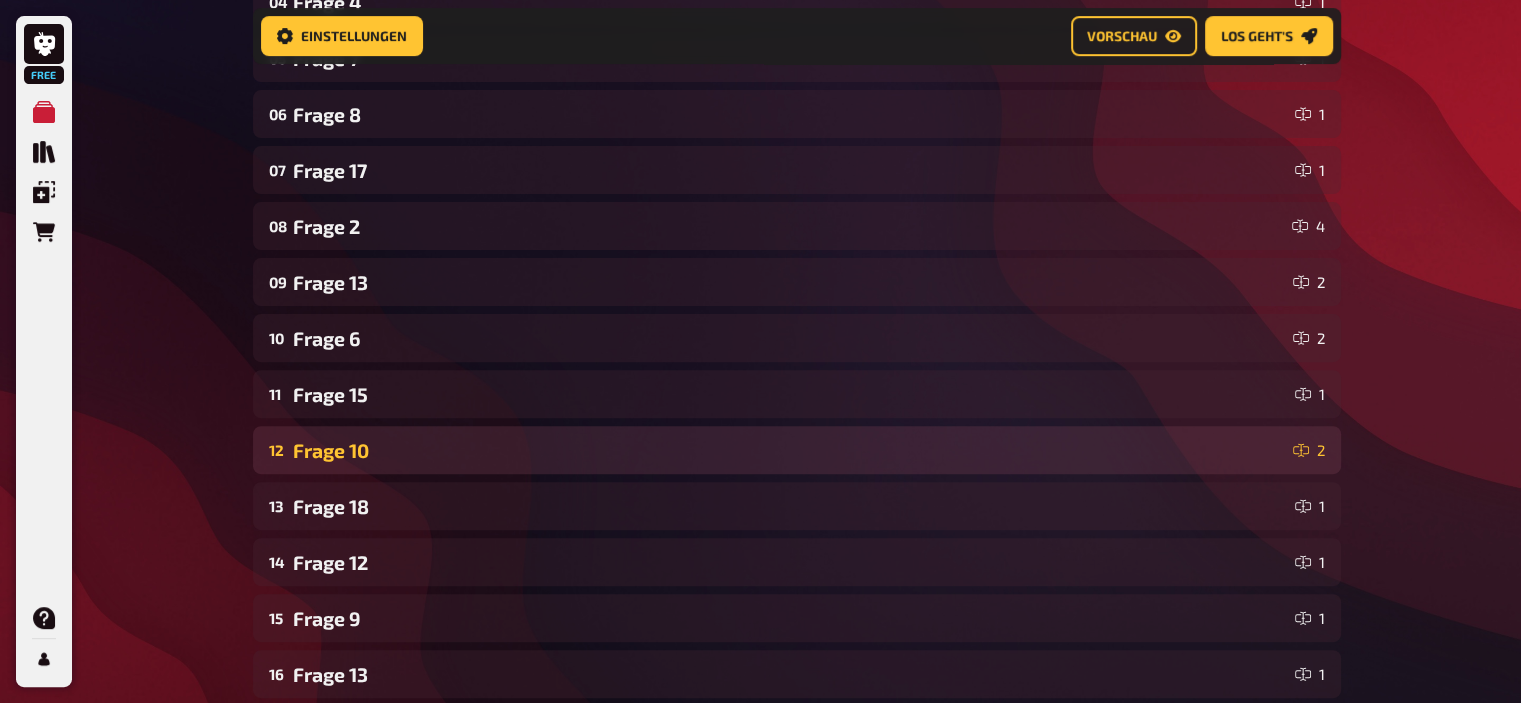 click on "Frage 10" at bounding box center [789, 450] 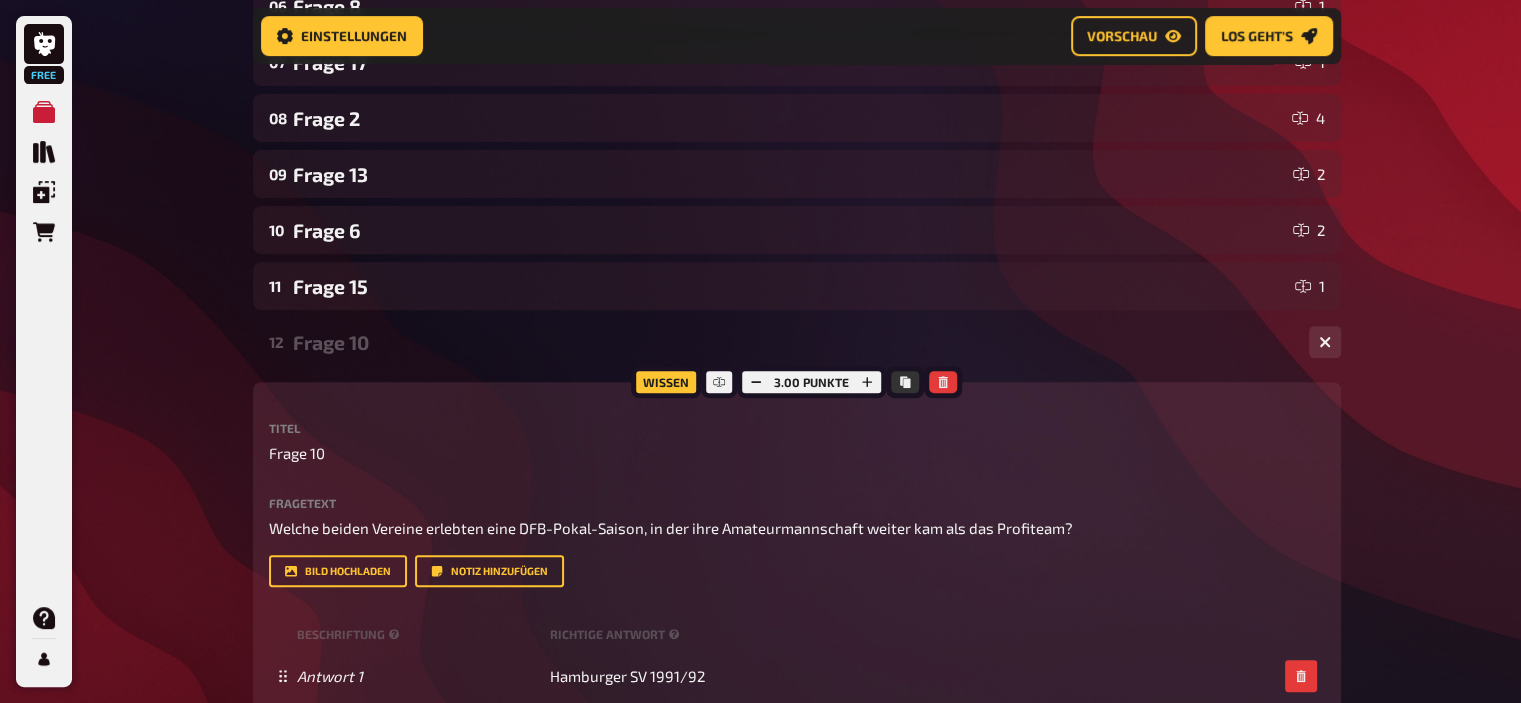 scroll, scrollTop: 685, scrollLeft: 0, axis: vertical 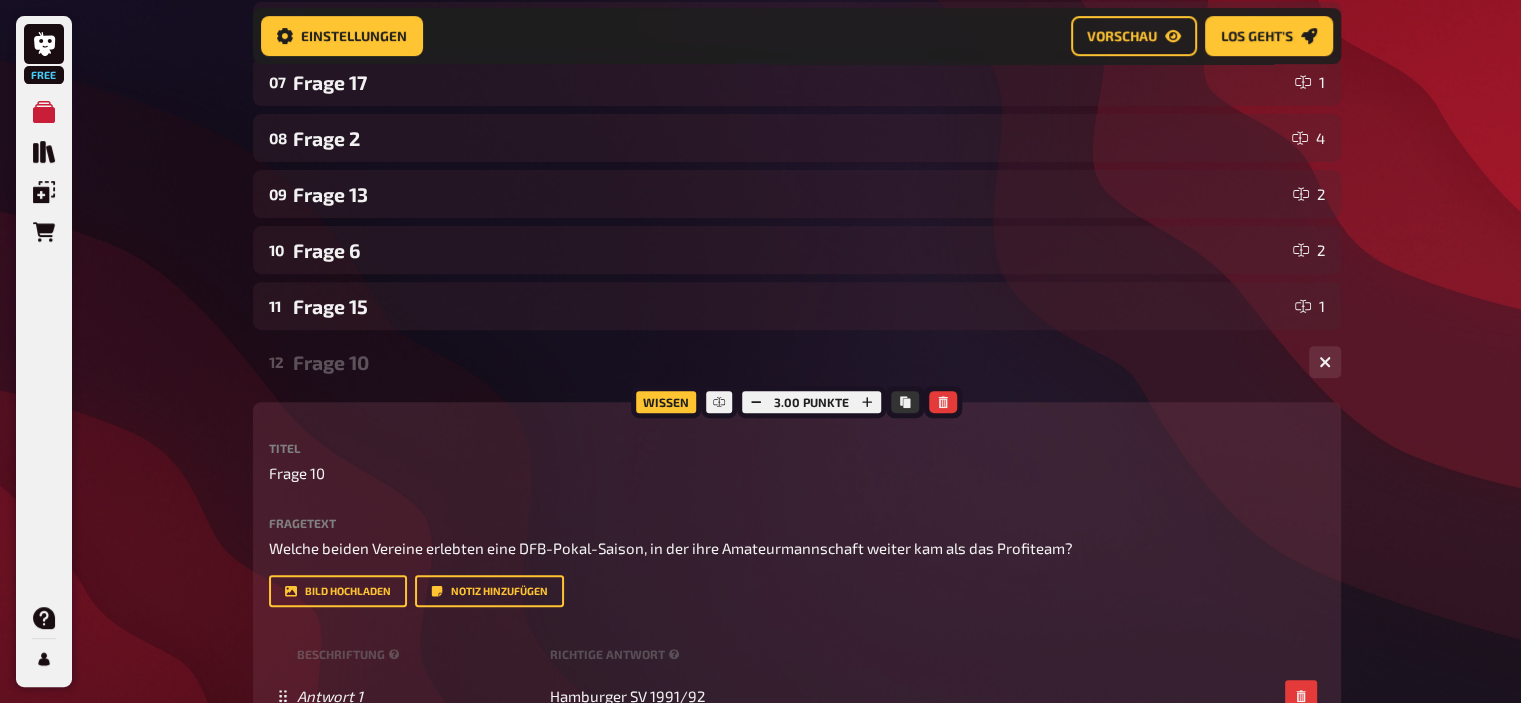 click on "Frage 10" at bounding box center [793, 362] 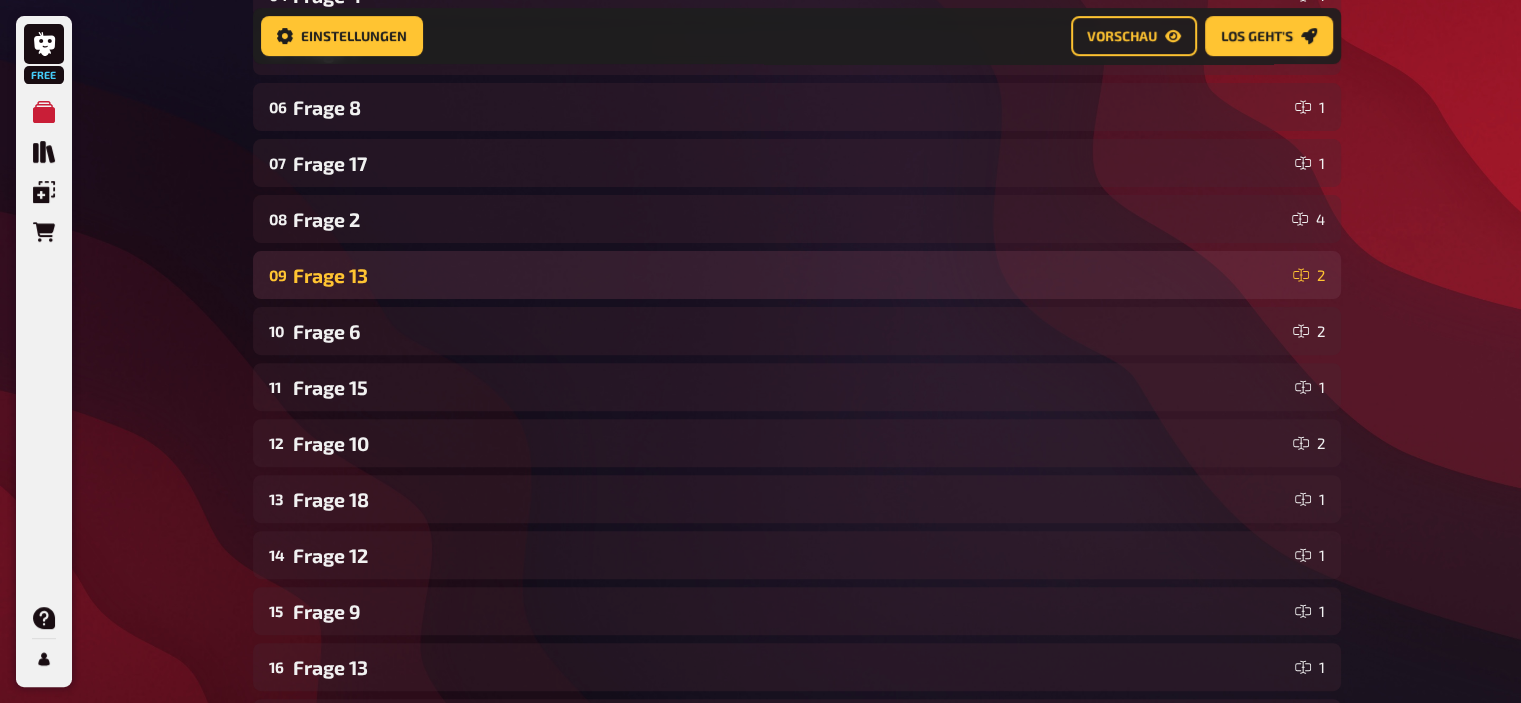 scroll, scrollTop: 598, scrollLeft: 0, axis: vertical 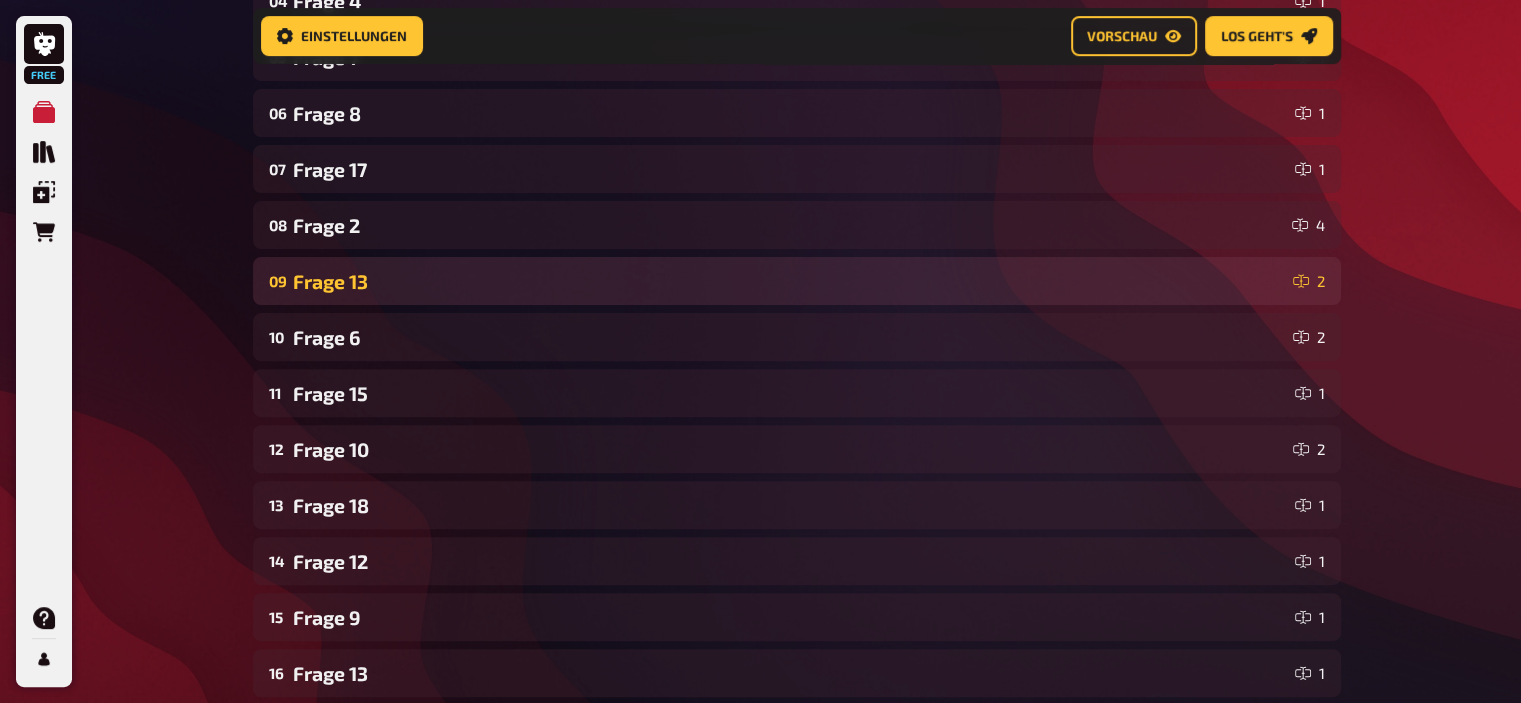 click on "Frage 13" at bounding box center (789, 281) 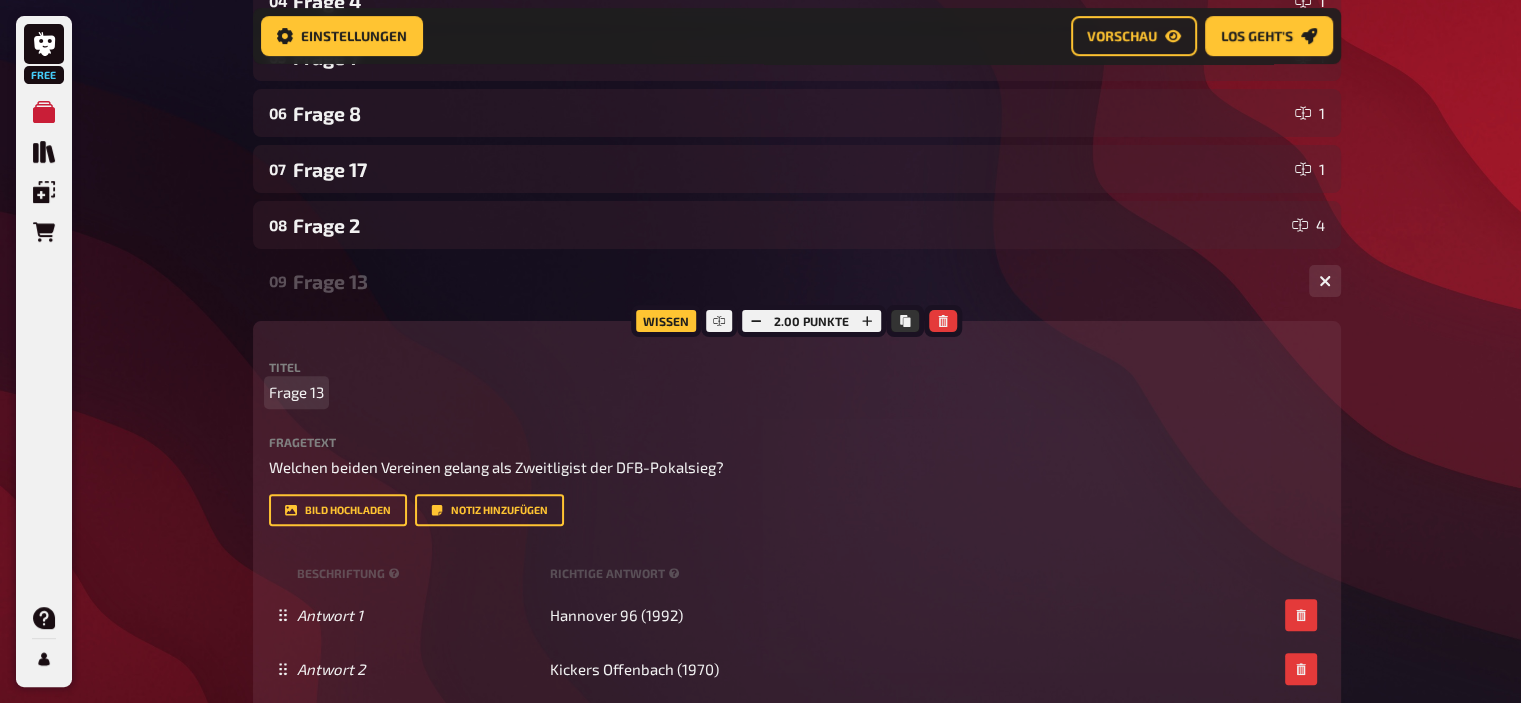 click on "Frage 13" at bounding box center [296, 392] 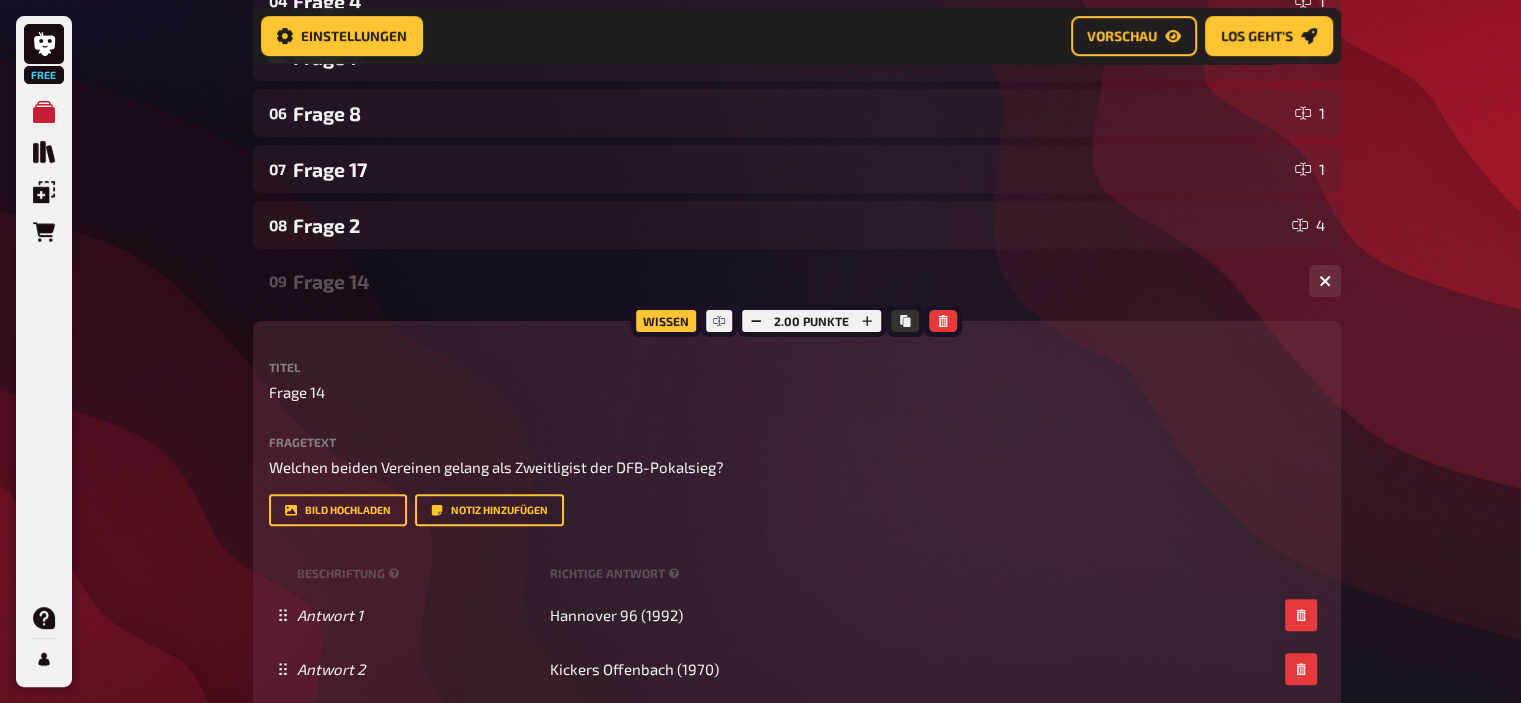 click on "Frage 14" at bounding box center (793, 281) 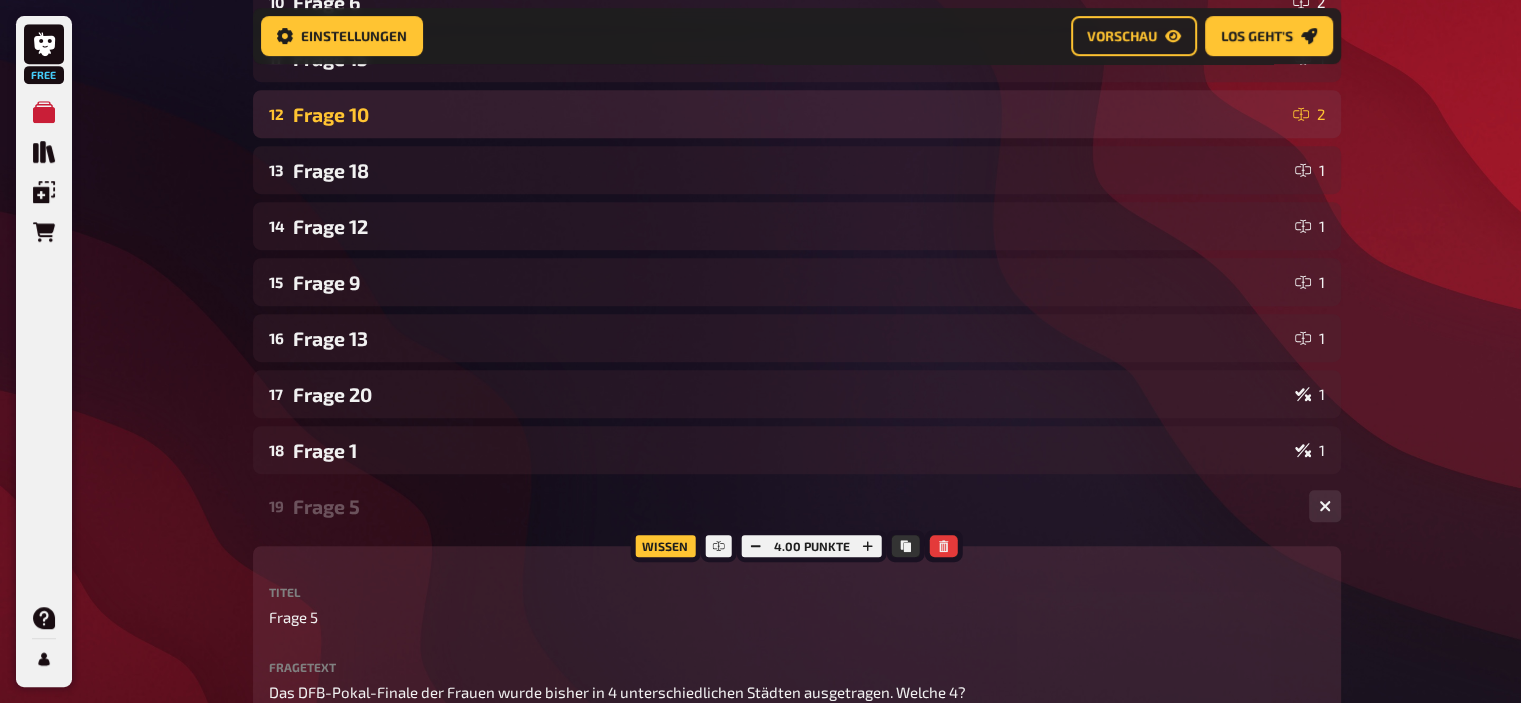 scroll, scrollTop: 932, scrollLeft: 0, axis: vertical 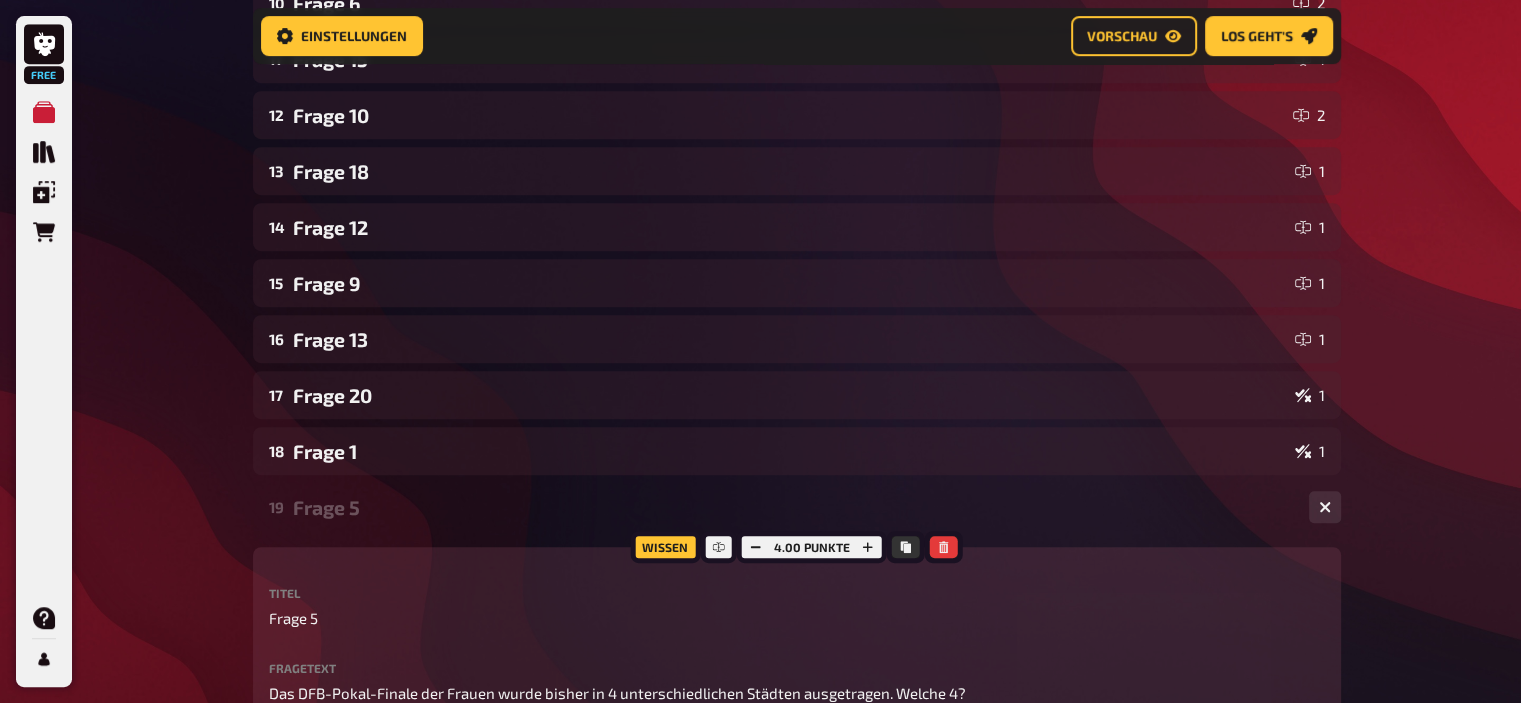 click on "Frage 5" at bounding box center (793, 507) 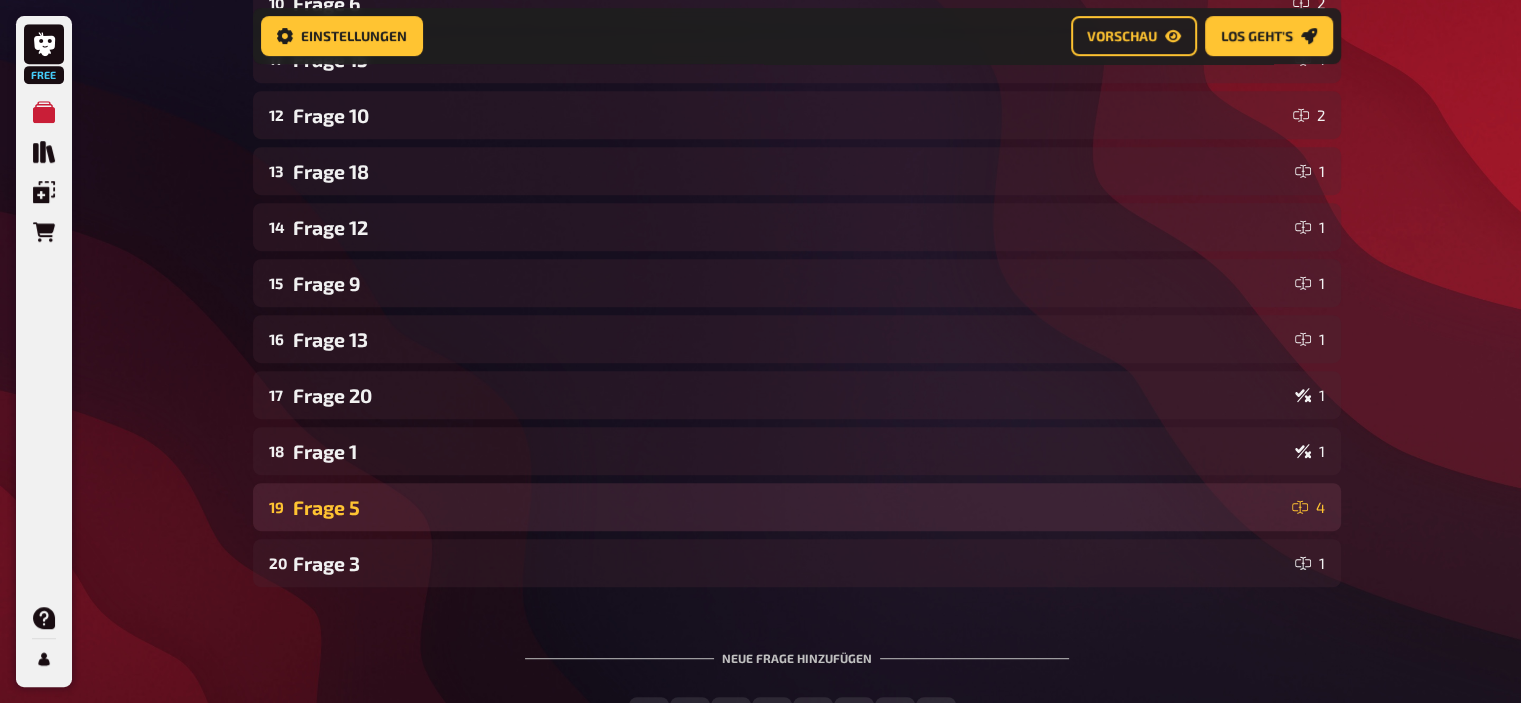 click on "Frage 5" at bounding box center (788, 507) 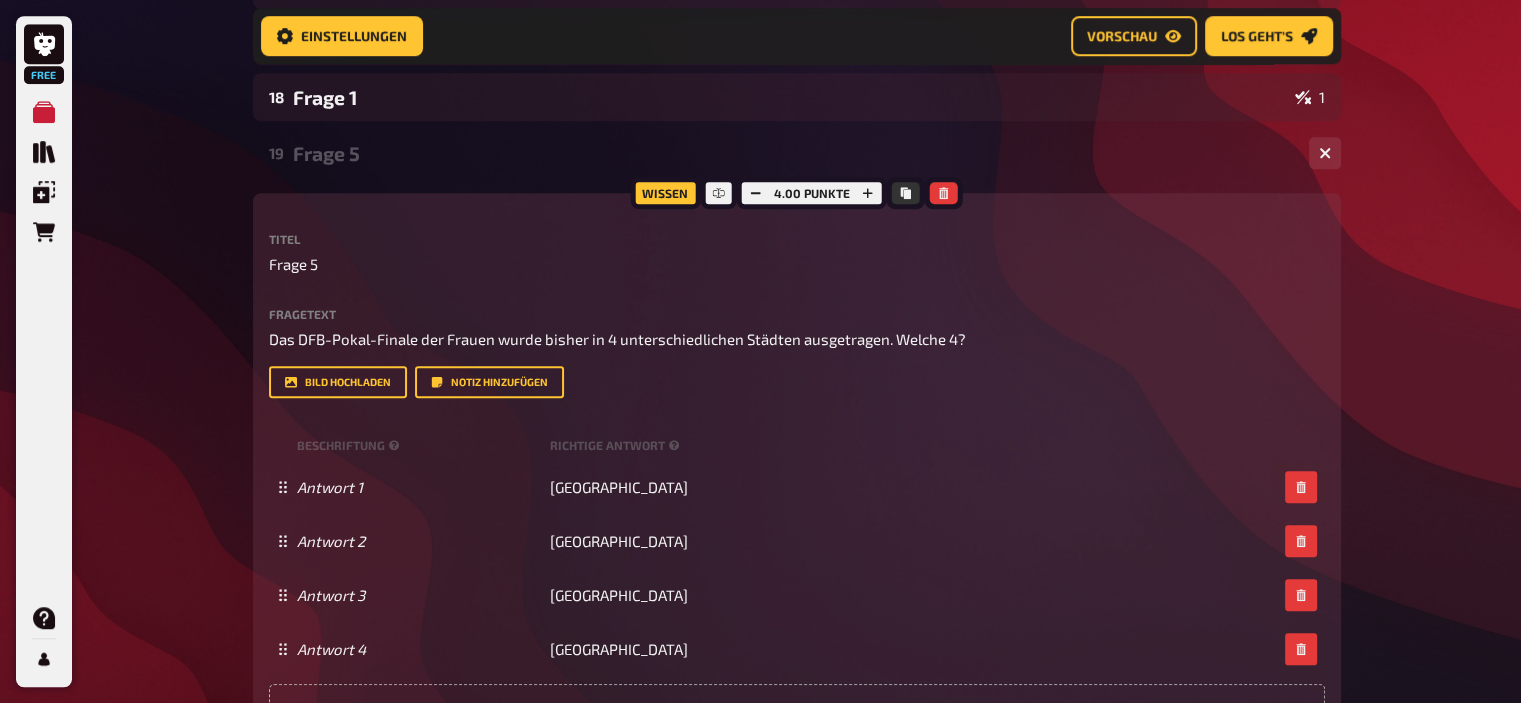 scroll, scrollTop: 1288, scrollLeft: 0, axis: vertical 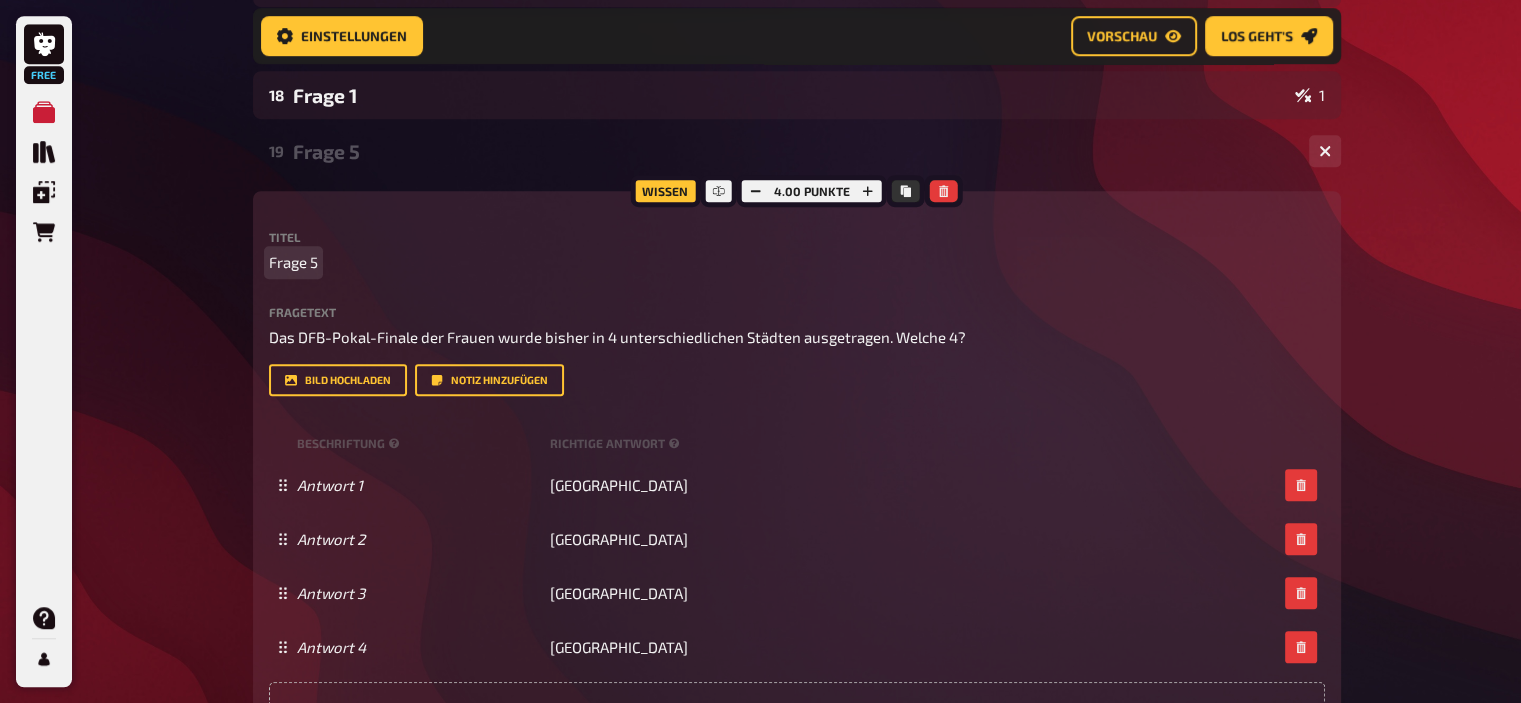 click on "Frage 5" at bounding box center (293, 262) 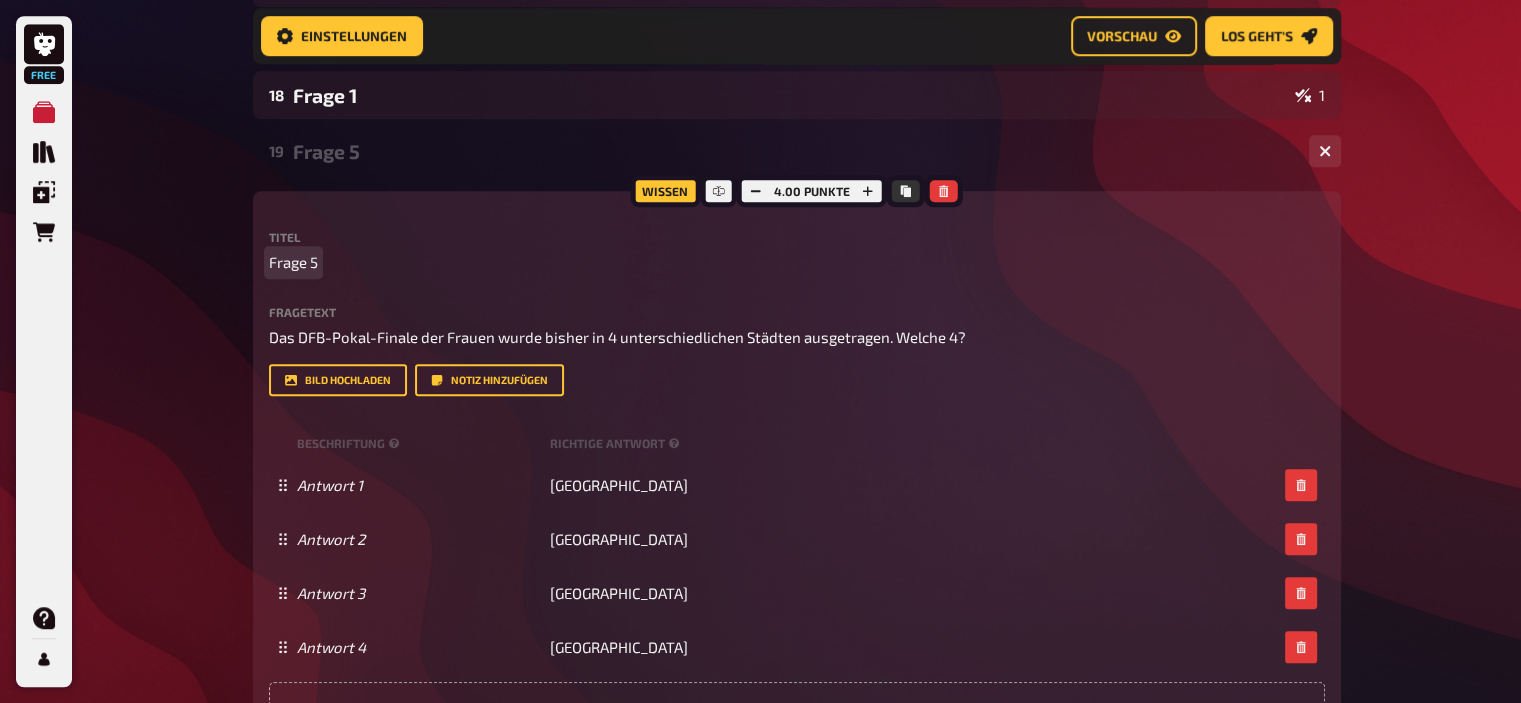 type 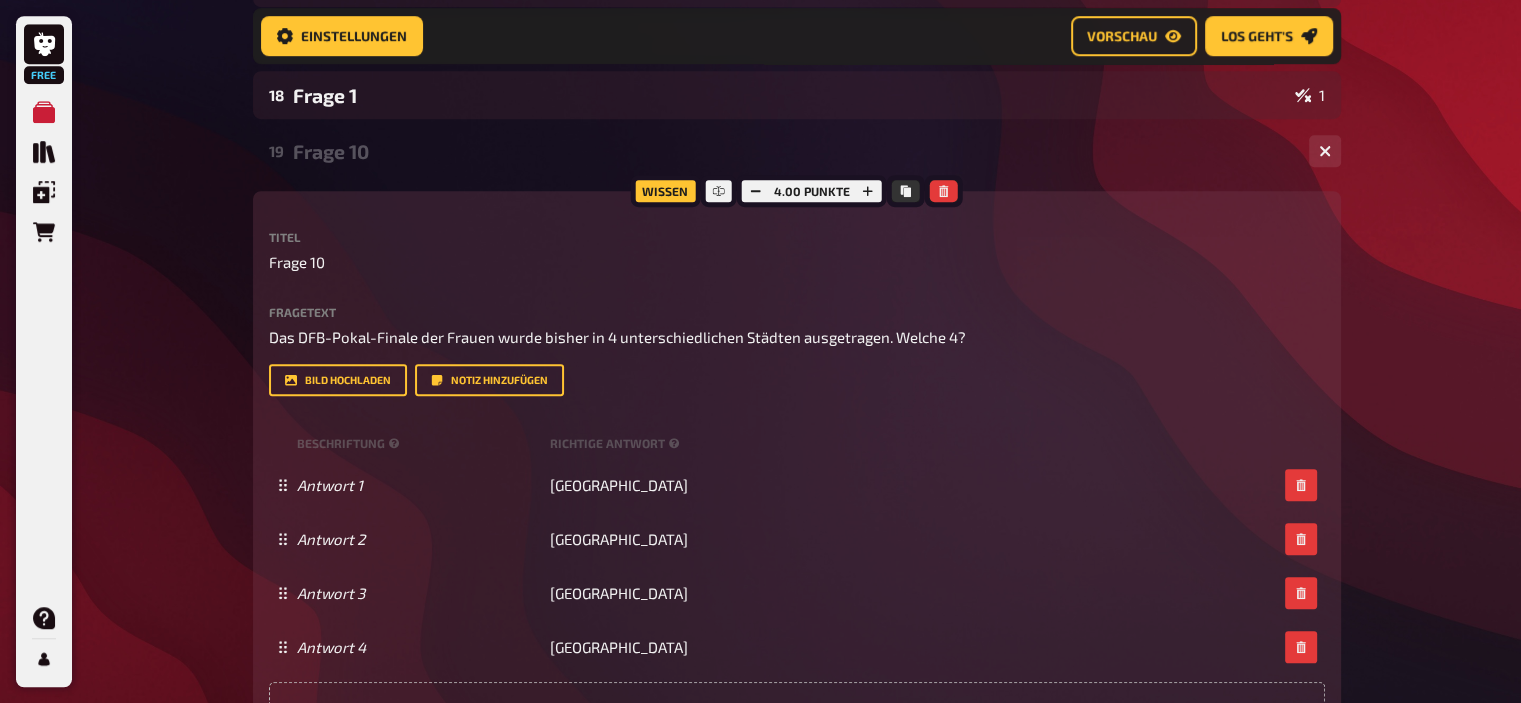 click on "Frage 10" at bounding box center (793, 151) 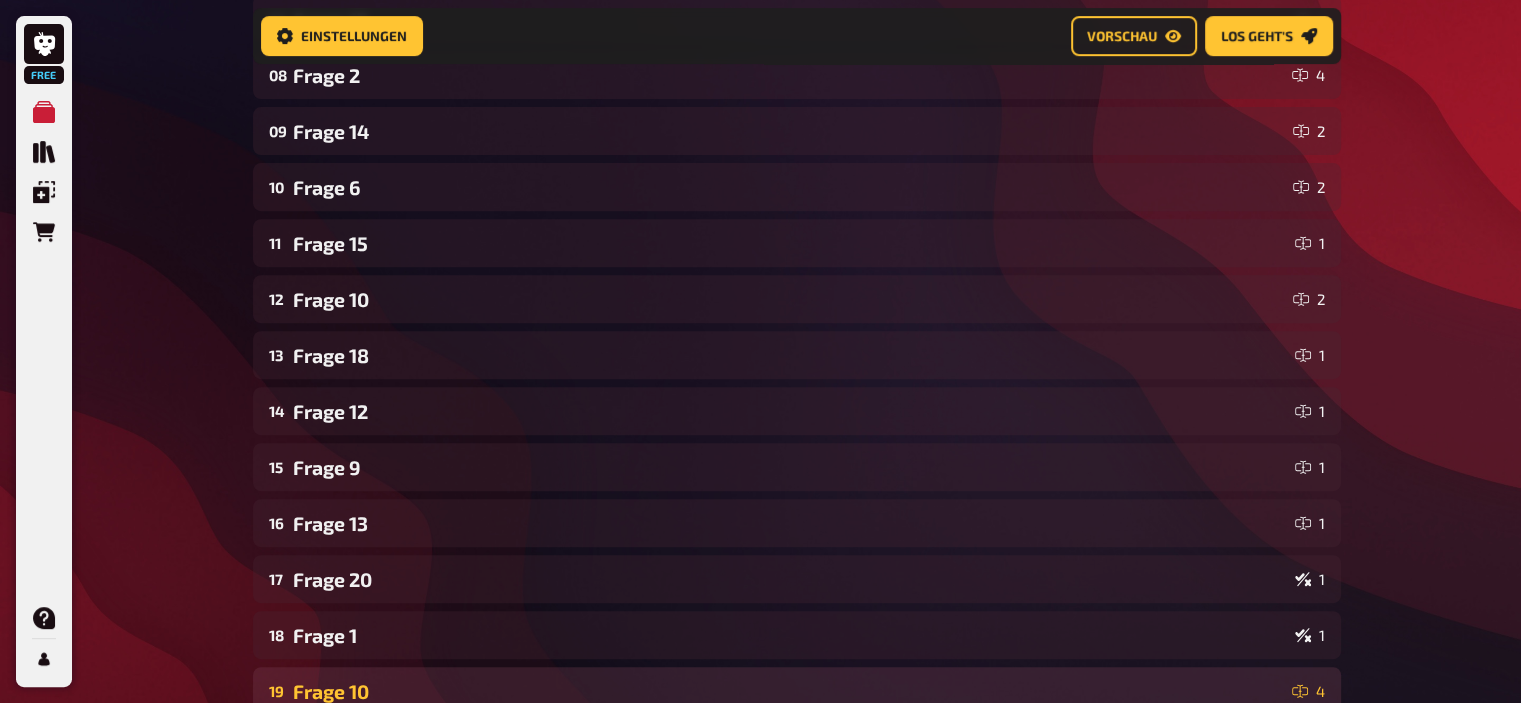 scroll, scrollTop: 743, scrollLeft: 0, axis: vertical 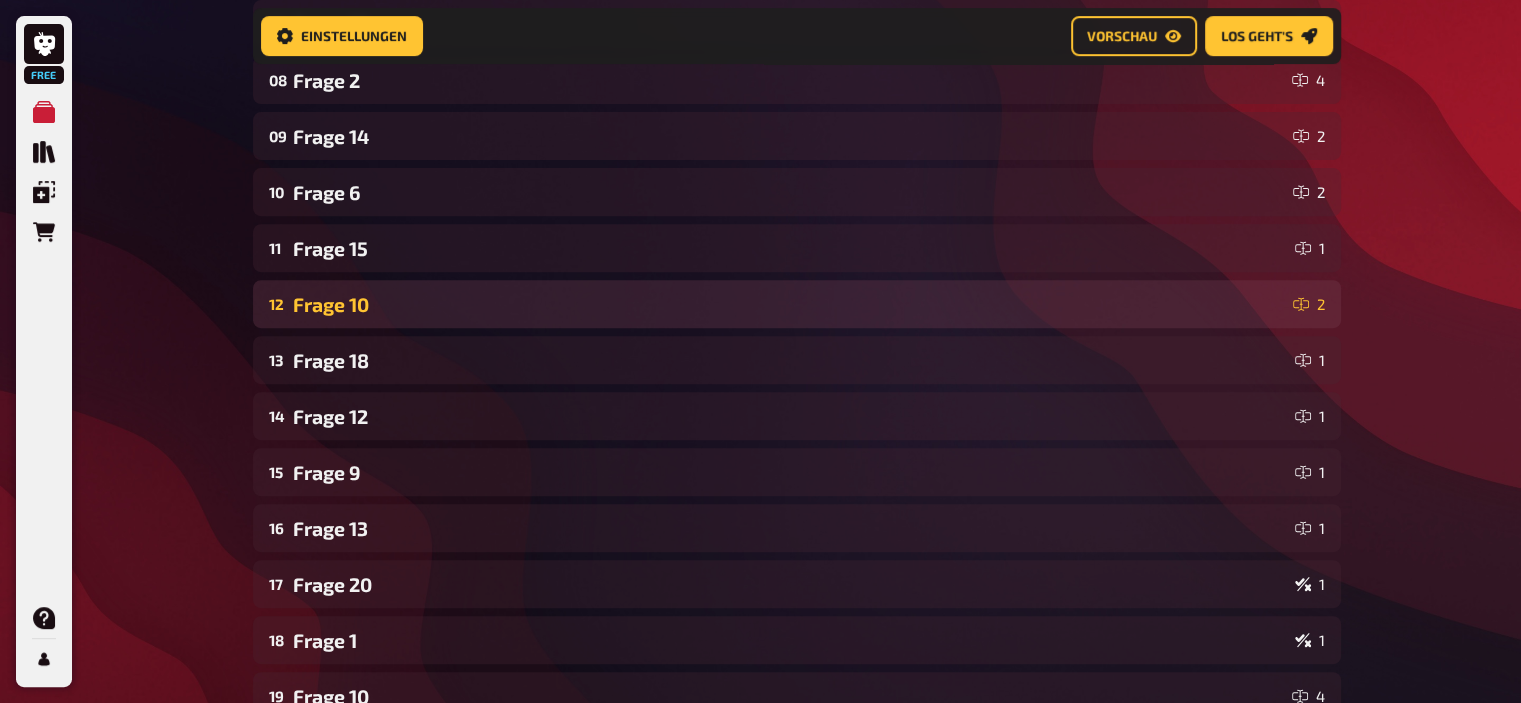 click on "Frage 10" at bounding box center [789, 304] 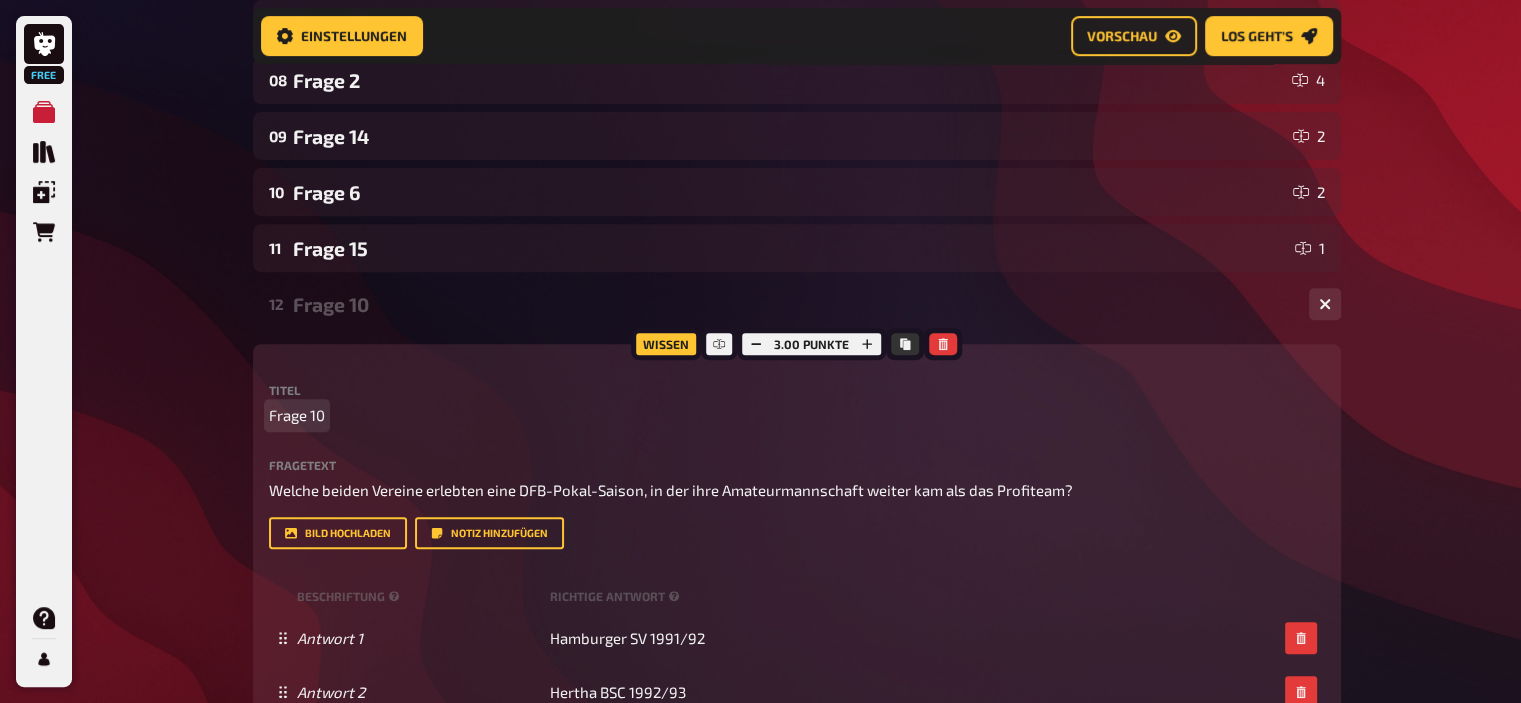click on "Frage 10" at bounding box center (797, 415) 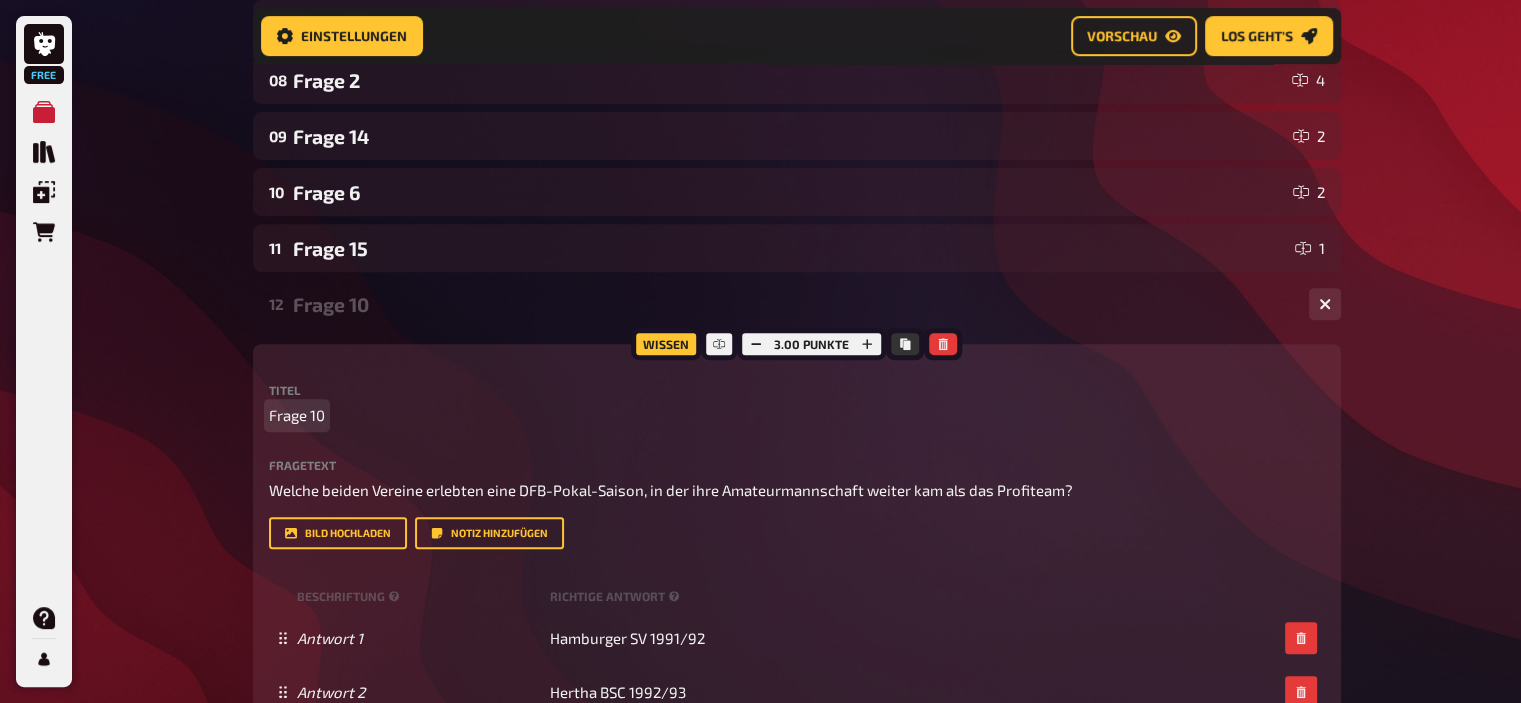 type 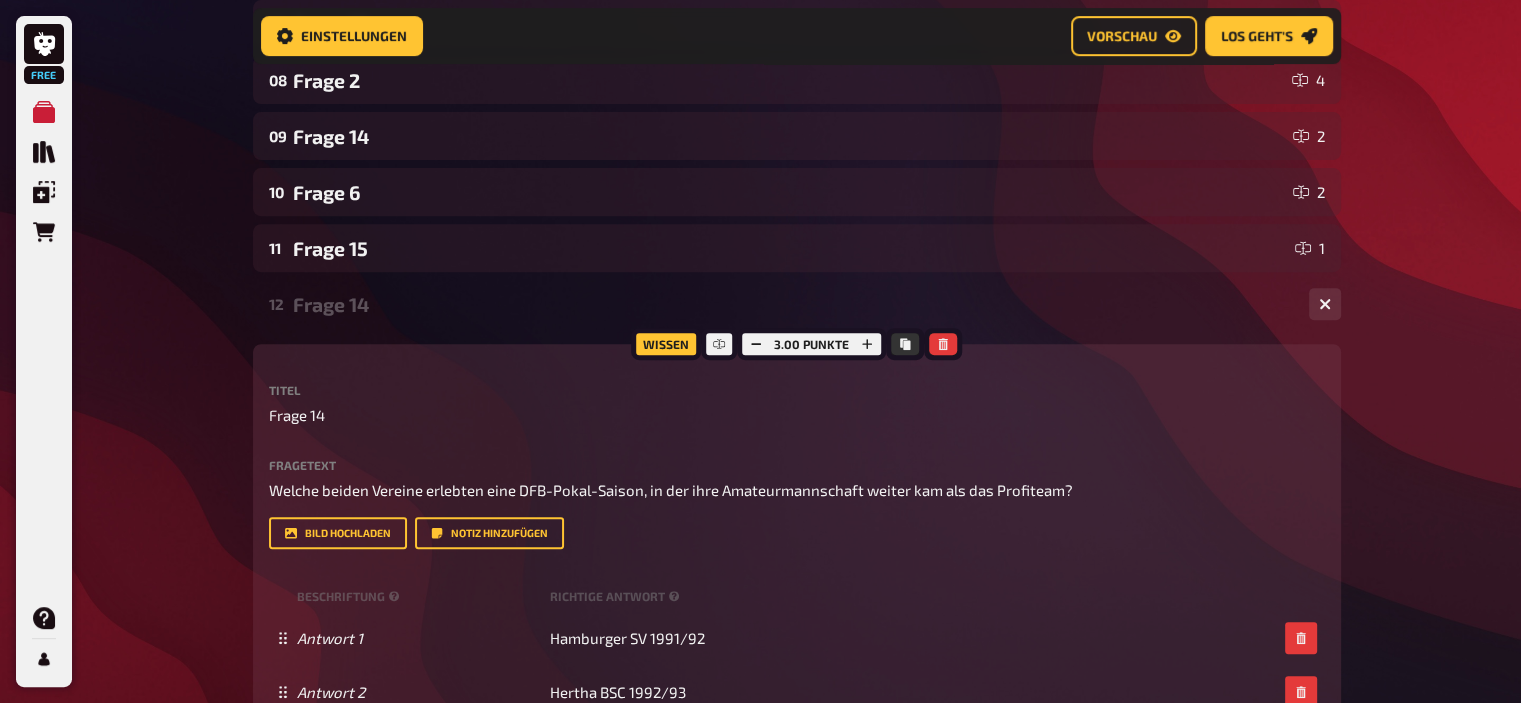 click on "Frage 14" at bounding box center (793, 304) 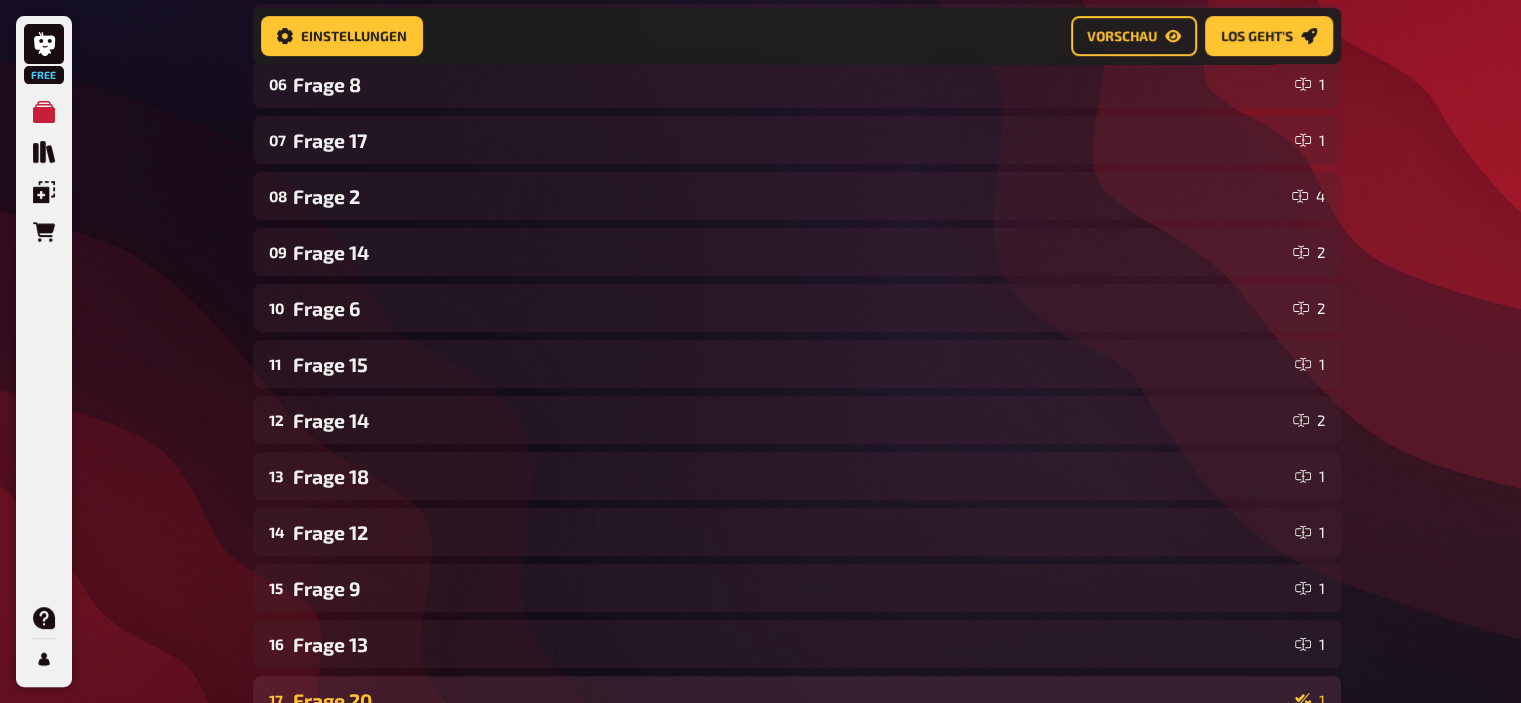 scroll, scrollTop: 613, scrollLeft: 0, axis: vertical 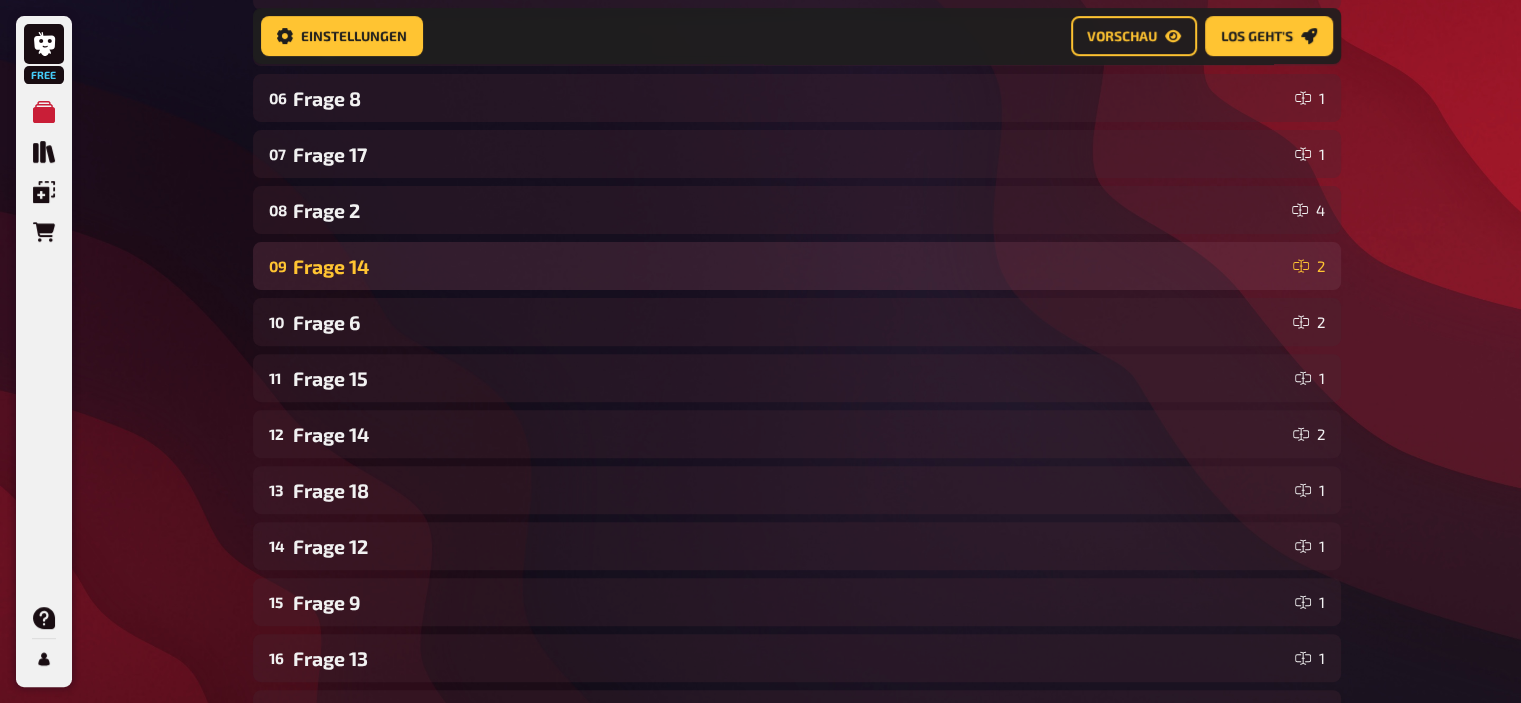 click on "Frage 14" at bounding box center (789, 266) 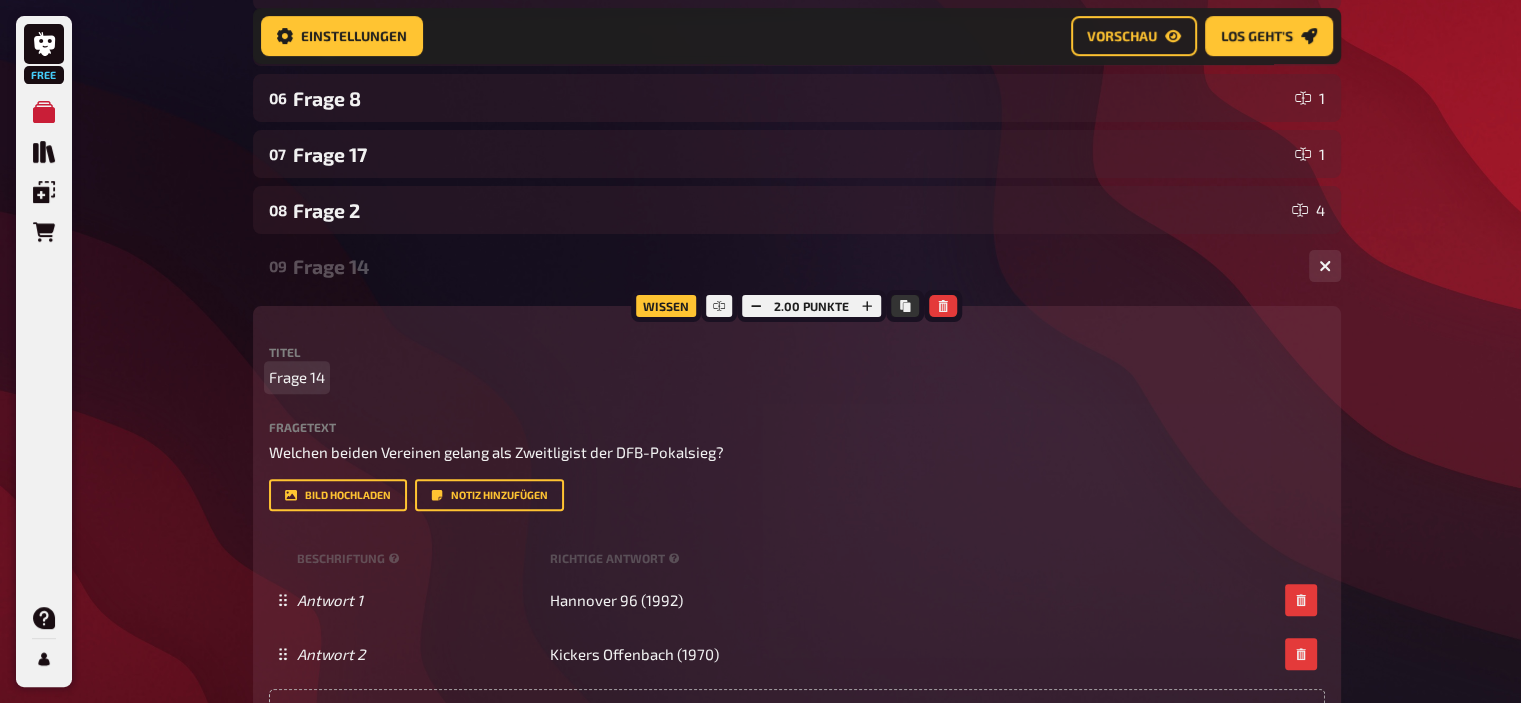 click on "Frage 14" at bounding box center (297, 377) 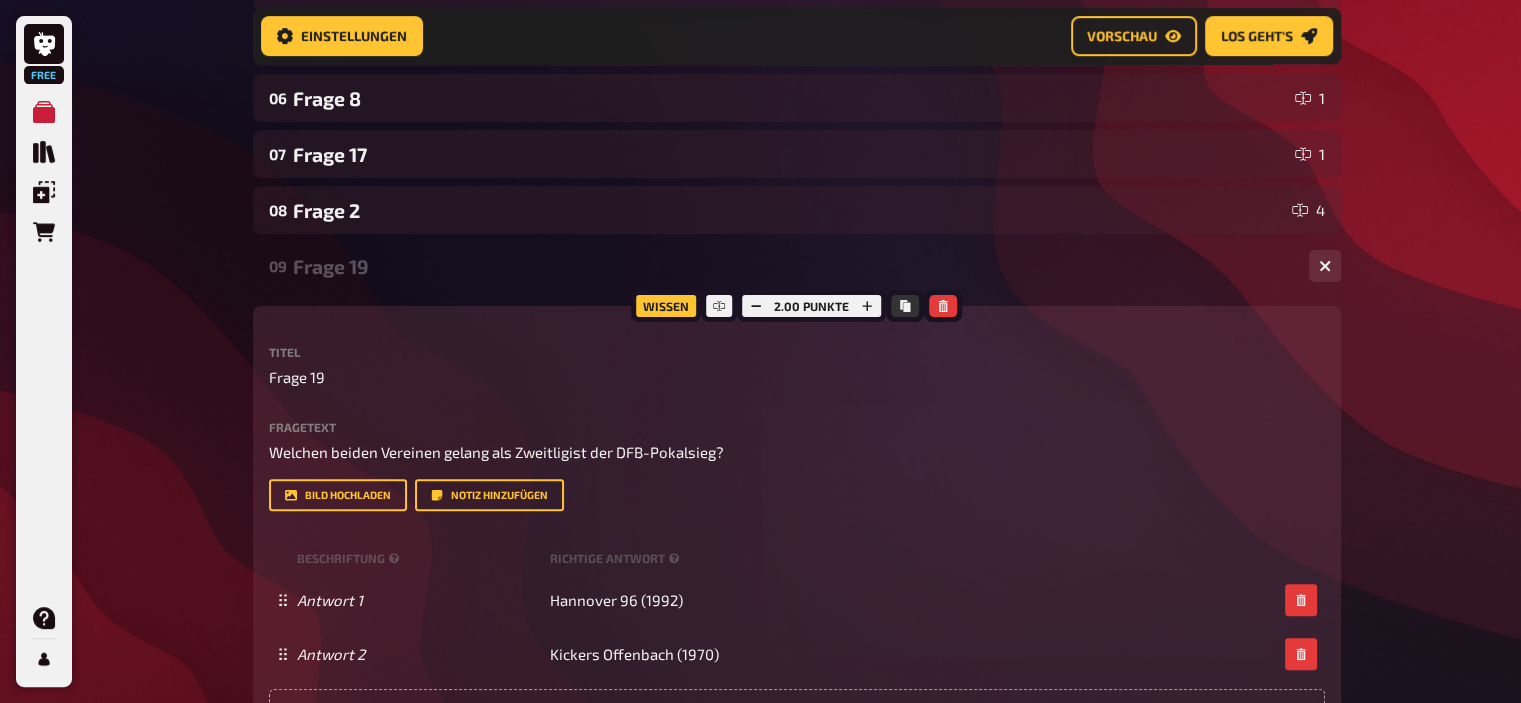 click on "Frage 19" at bounding box center [793, 266] 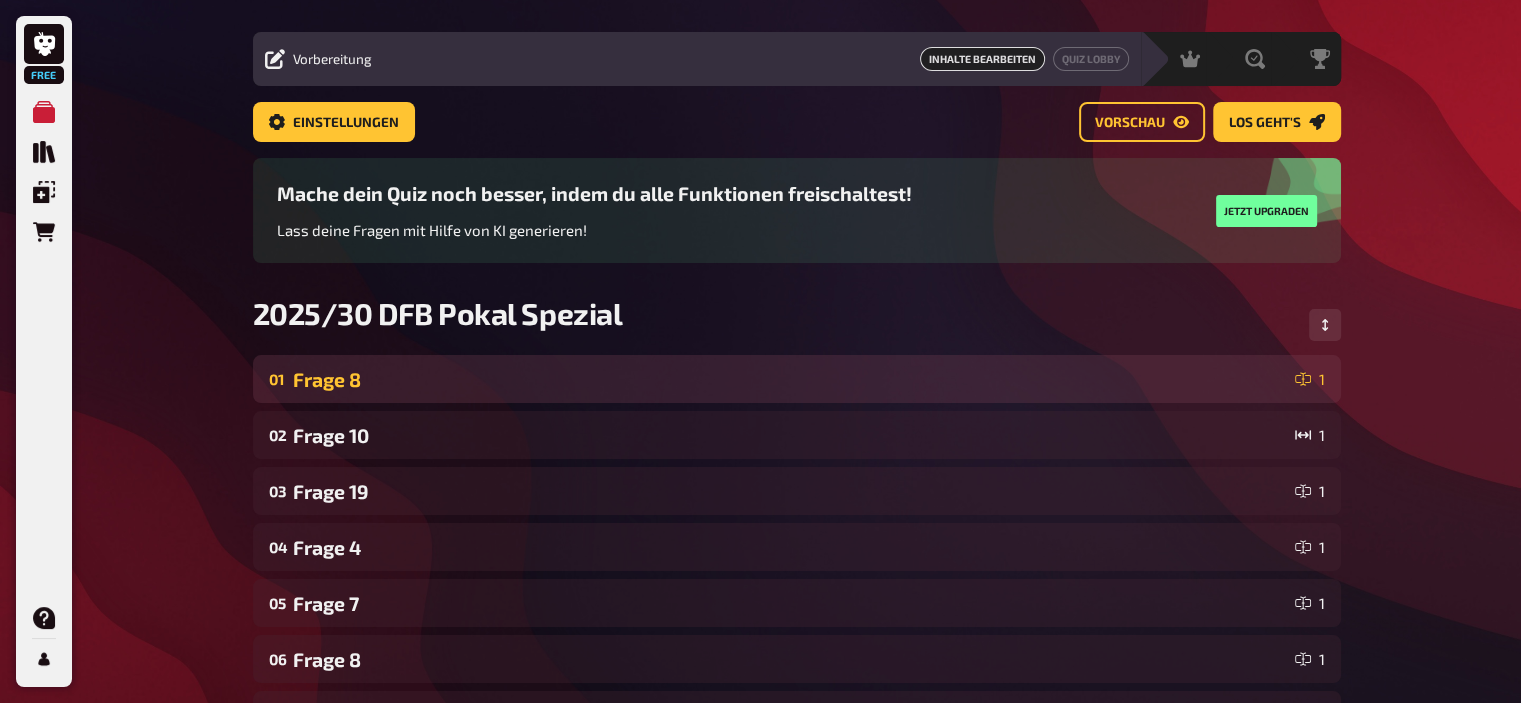 scroll, scrollTop: 52, scrollLeft: 0, axis: vertical 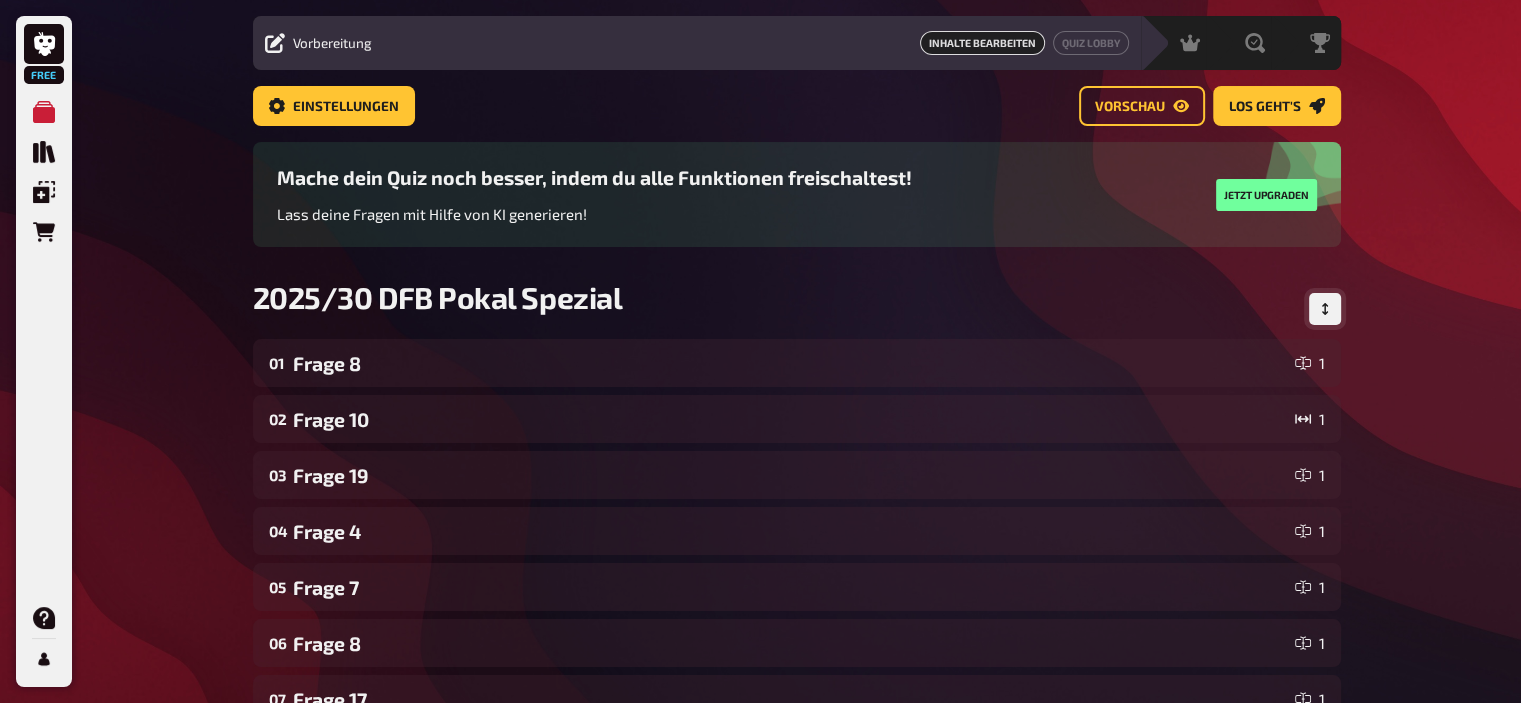 click at bounding box center (1325, 309) 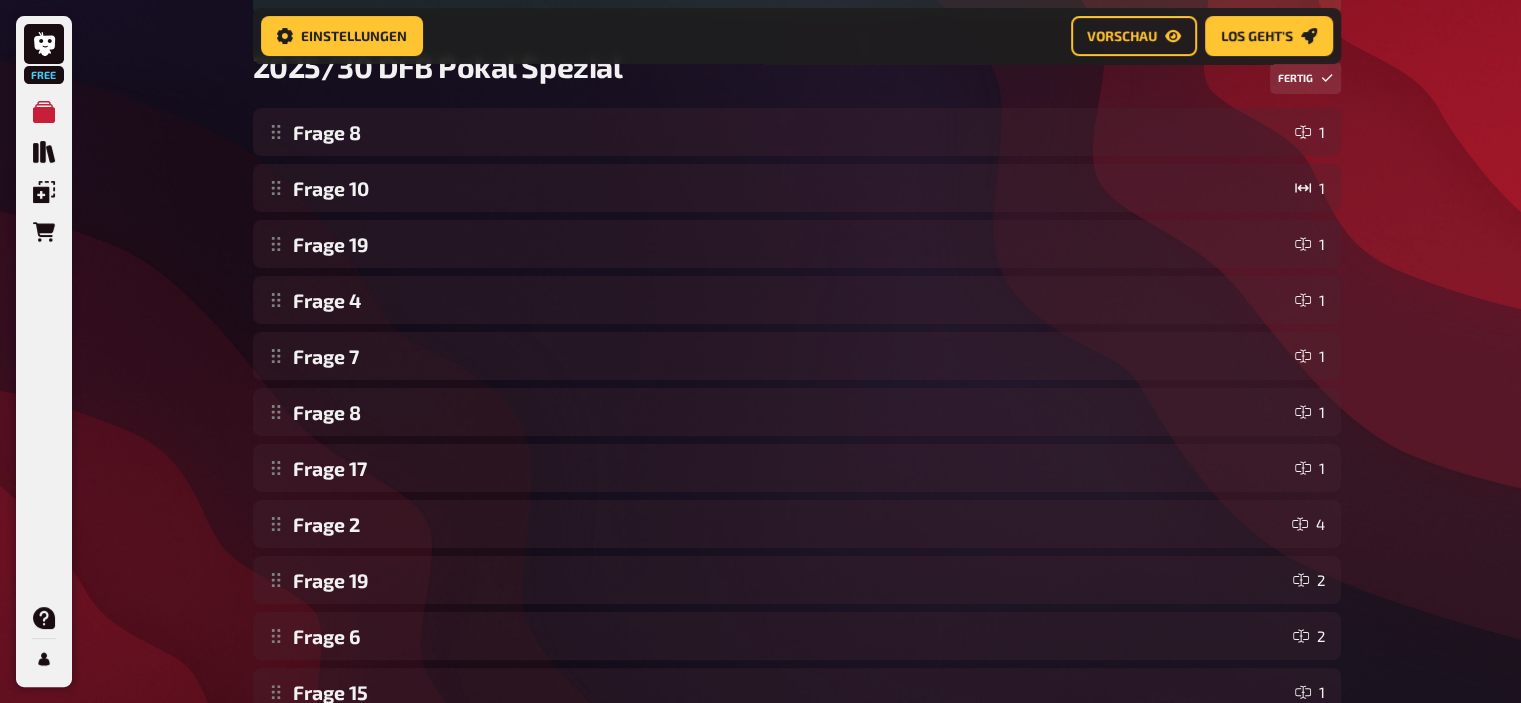 scroll, scrollTop: 304, scrollLeft: 0, axis: vertical 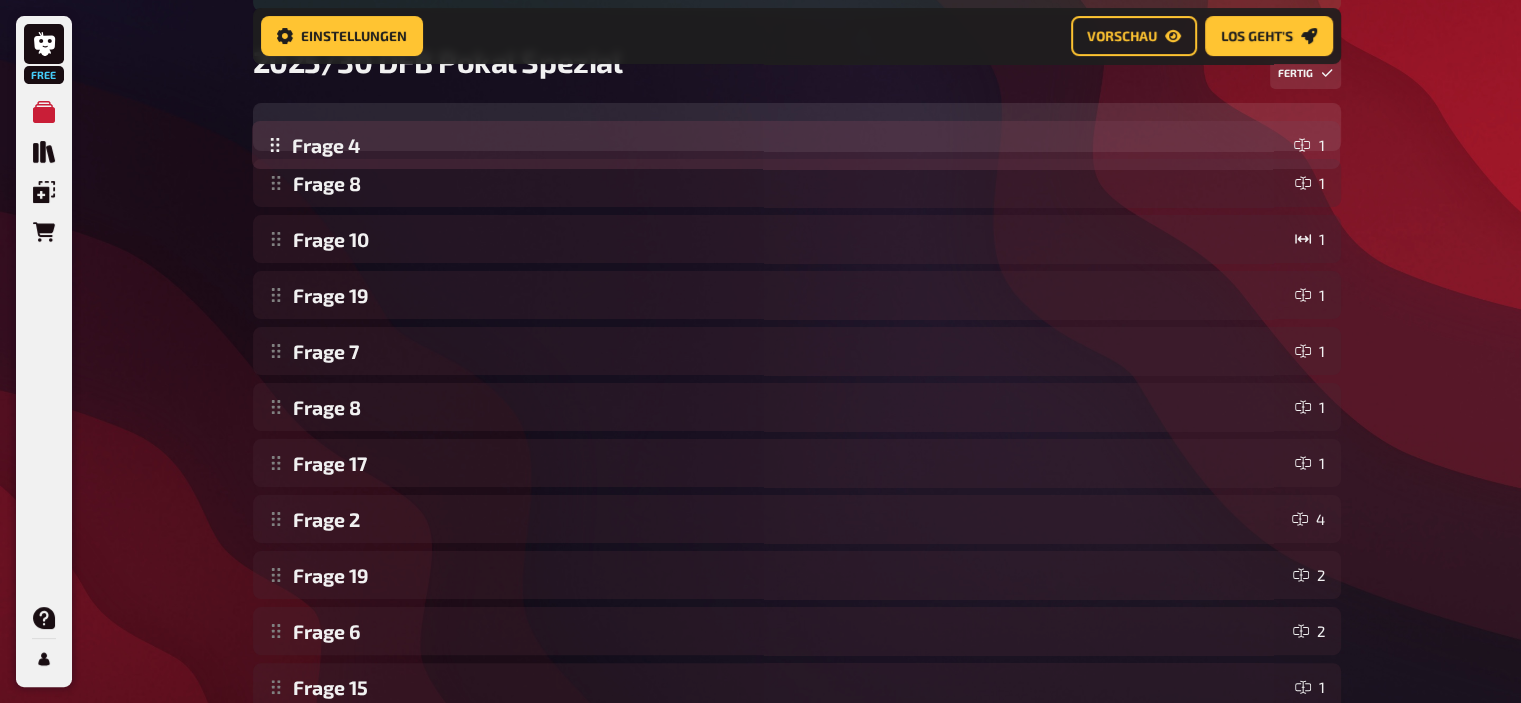 drag, startPoint x: 281, startPoint y: 299, endPoint x: 296, endPoint y: 148, distance: 151.74321 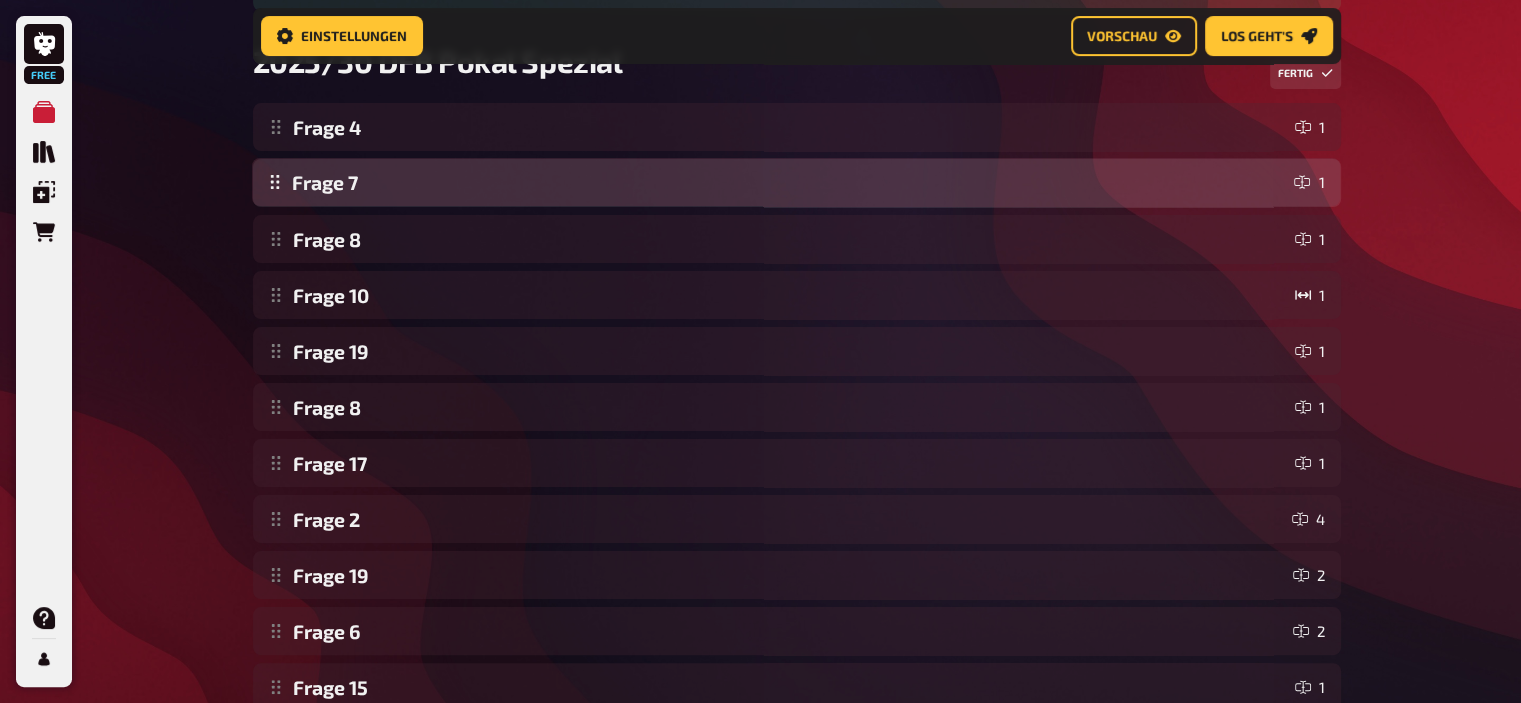 drag, startPoint x: 278, startPoint y: 366, endPoint x: 292, endPoint y: 195, distance: 171.57214 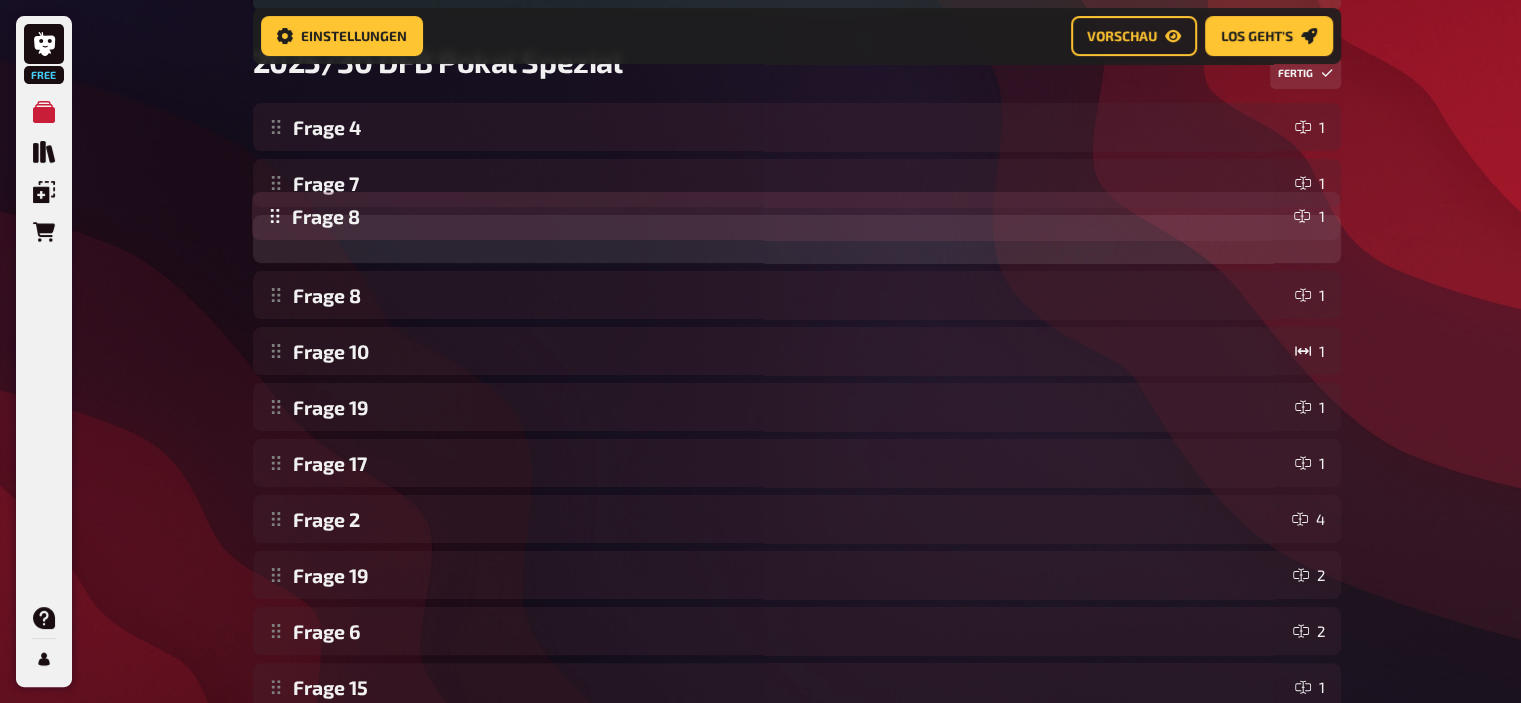 drag, startPoint x: 272, startPoint y: 414, endPoint x: 298, endPoint y: 223, distance: 192.7615 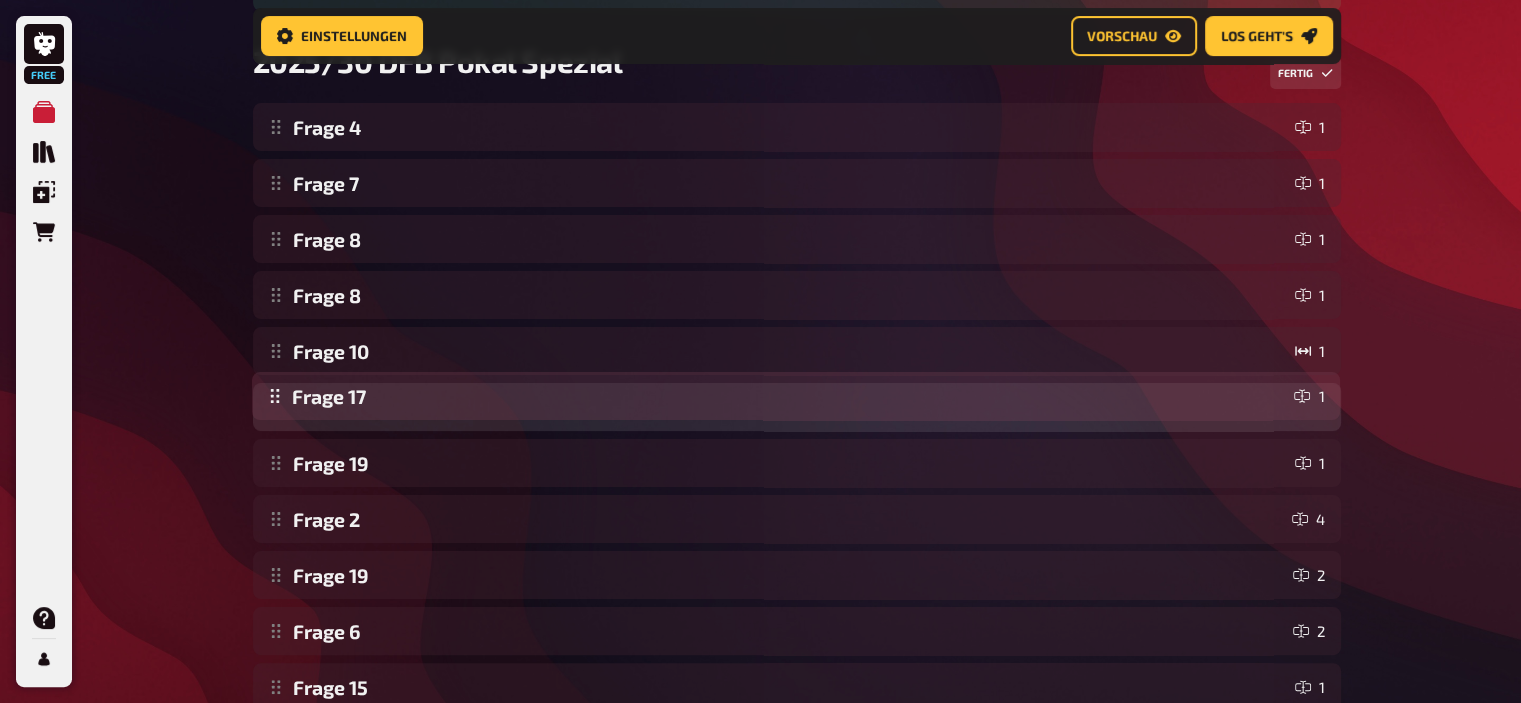 drag, startPoint x: 274, startPoint y: 483, endPoint x: 291, endPoint y: 411, distance: 73.97973 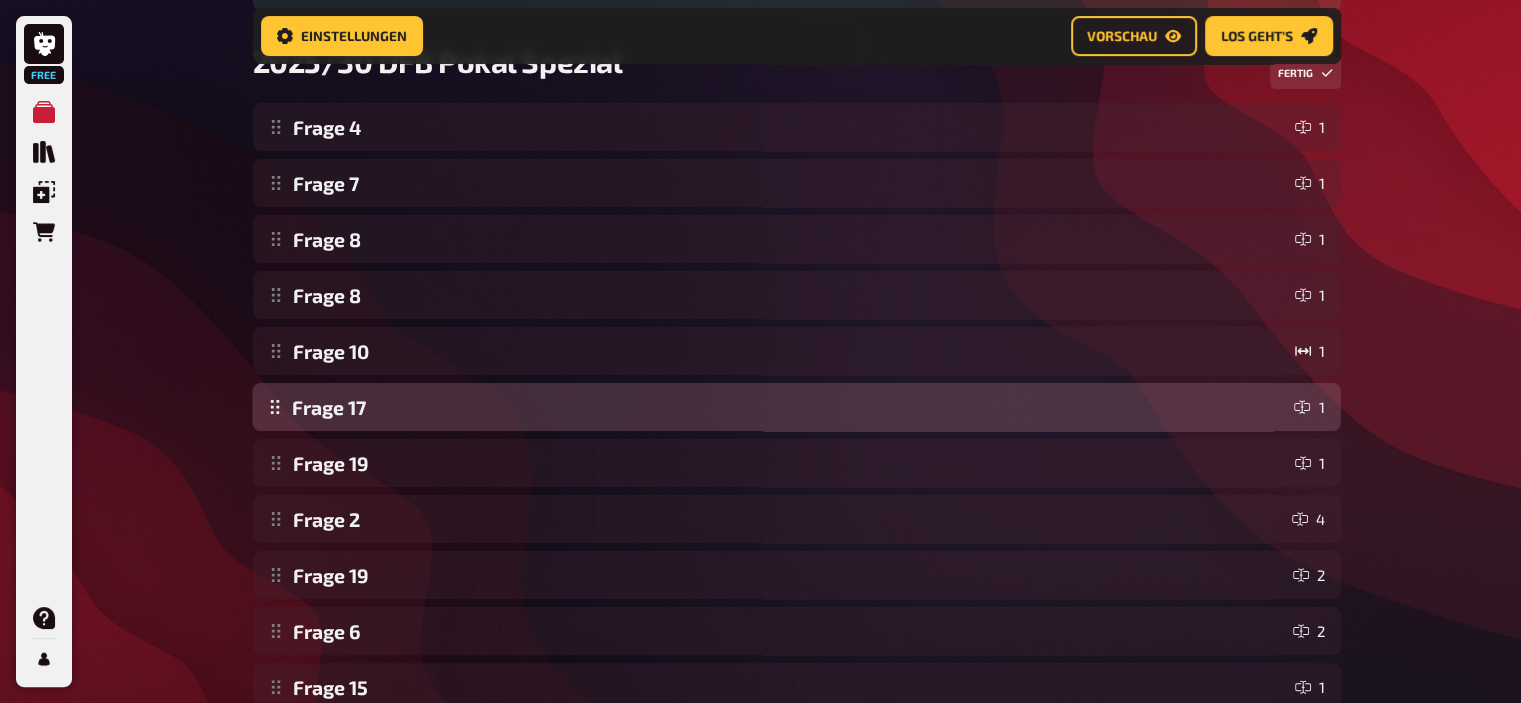 click on "Frage 4 1 Frage 7 1 Frage 8 1 Frage 8 1 Frage 10 1 Frage 19 1 Frage 17 1 Frage 2 4 Frage 19 2 Frage 6 2 Frage 15 1 Frage 14 2 Frage 18 1 Frage 12 1 Frage 9 1 Frage 13 1 Frage 20 1 Frage 1 1 Frage 10 4 Frage 3 1 Frage 17 1
To pick up a draggable item, press the space bar.
While dragging, use the arrow keys to move the item.
Press space again to drop the item in its new position, or press escape to cancel.
Draggable item cc4f was moved over droppable area ff48." at bounding box center (797, 659) 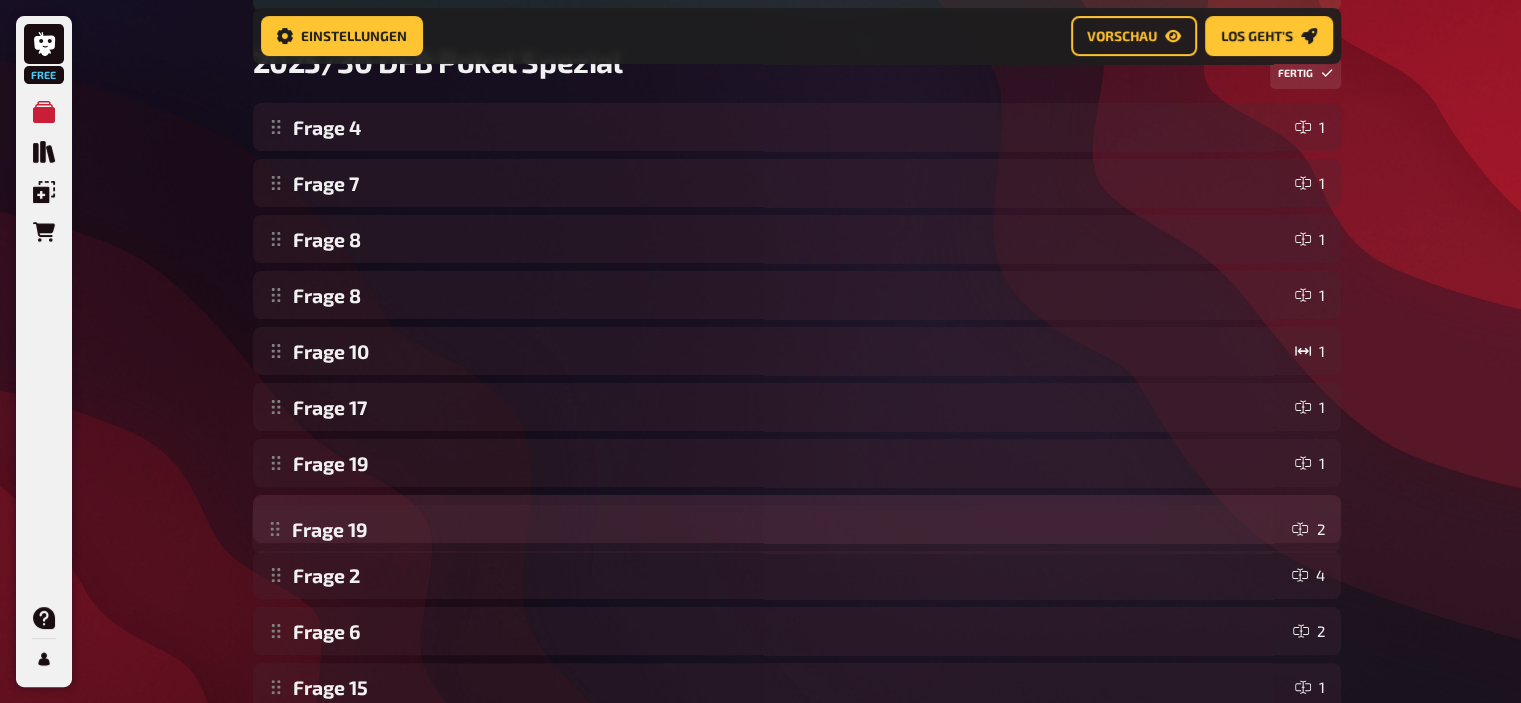 drag, startPoint x: 280, startPoint y: 580, endPoint x: 292, endPoint y: 524, distance: 57.271286 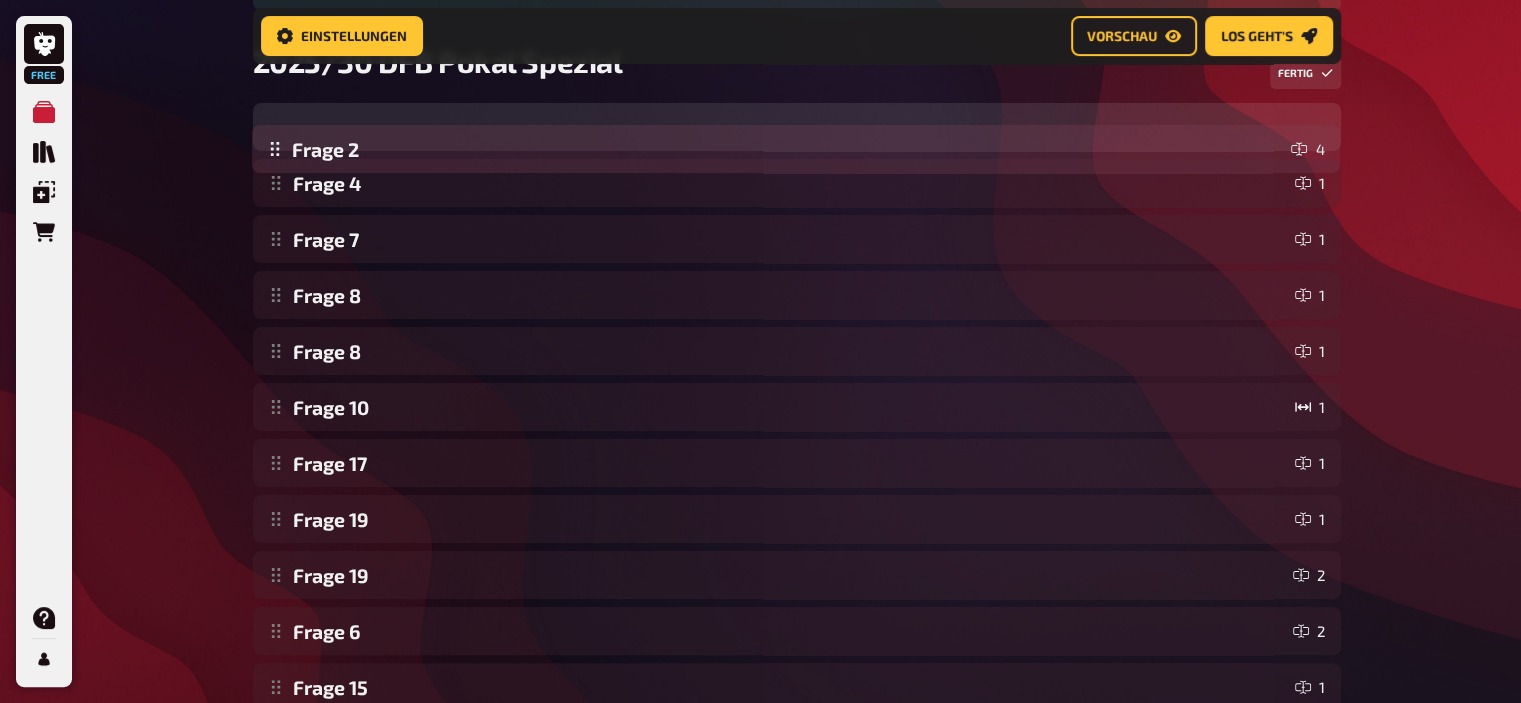 drag, startPoint x: 281, startPoint y: 587, endPoint x: 326, endPoint y: 157, distance: 432.34824 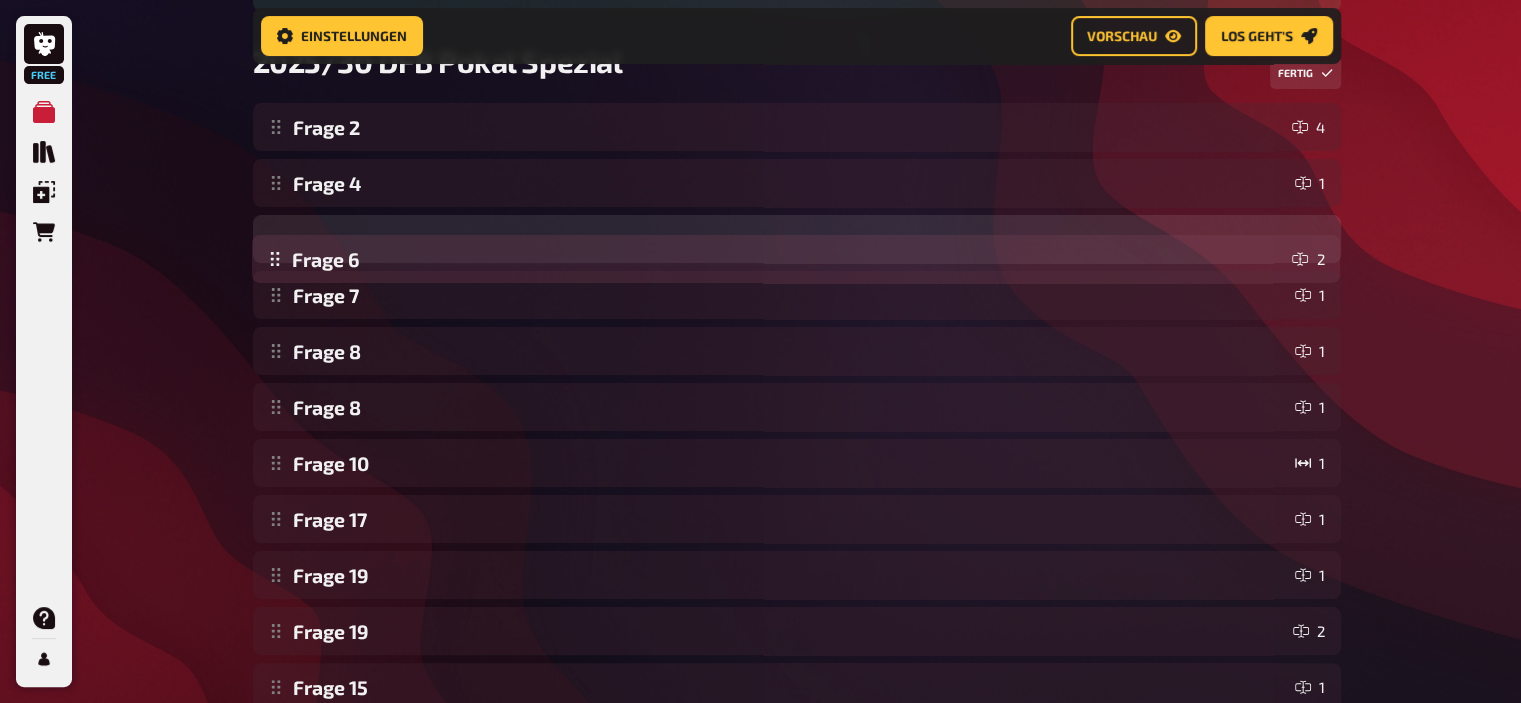 drag, startPoint x: 273, startPoint y: 630, endPoint x: 297, endPoint y: 255, distance: 375.7672 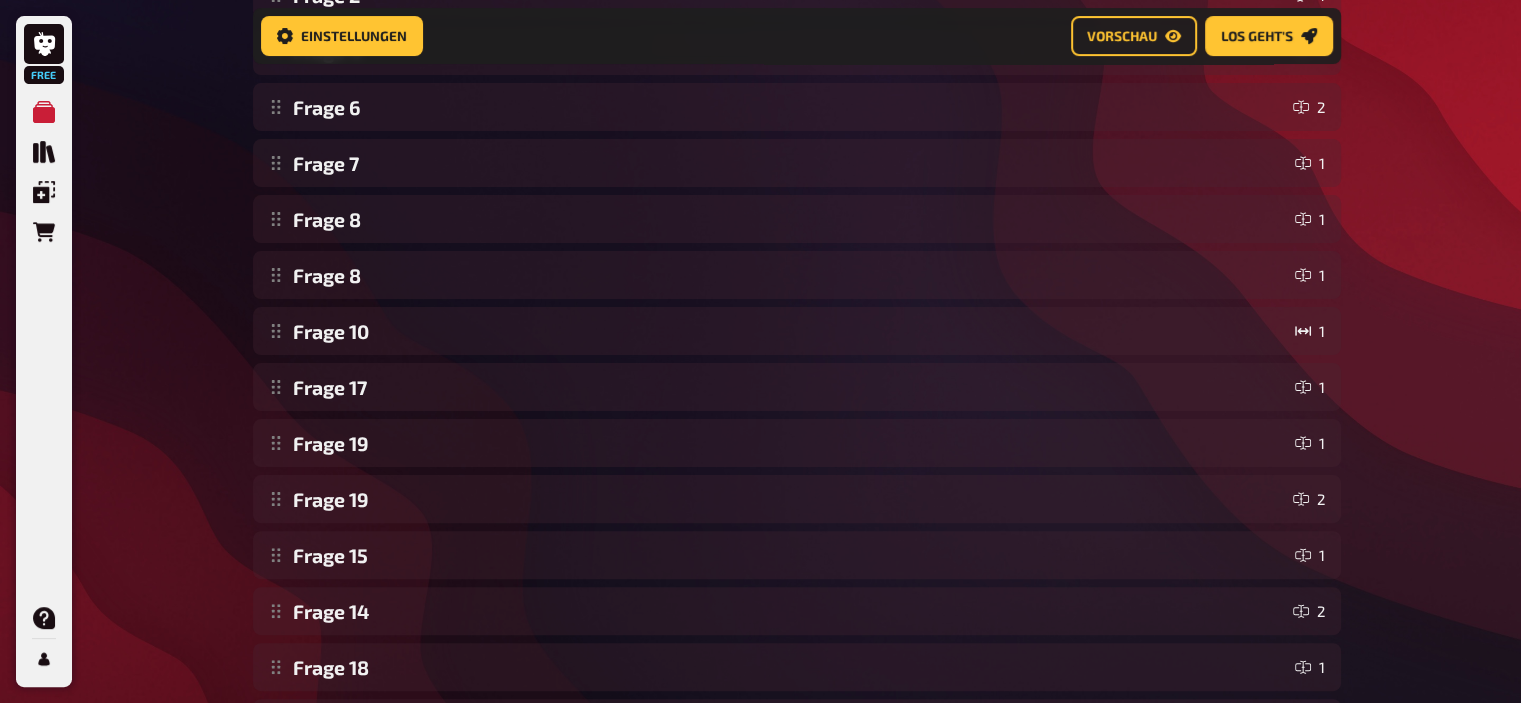 scroll, scrollTop: 436, scrollLeft: 0, axis: vertical 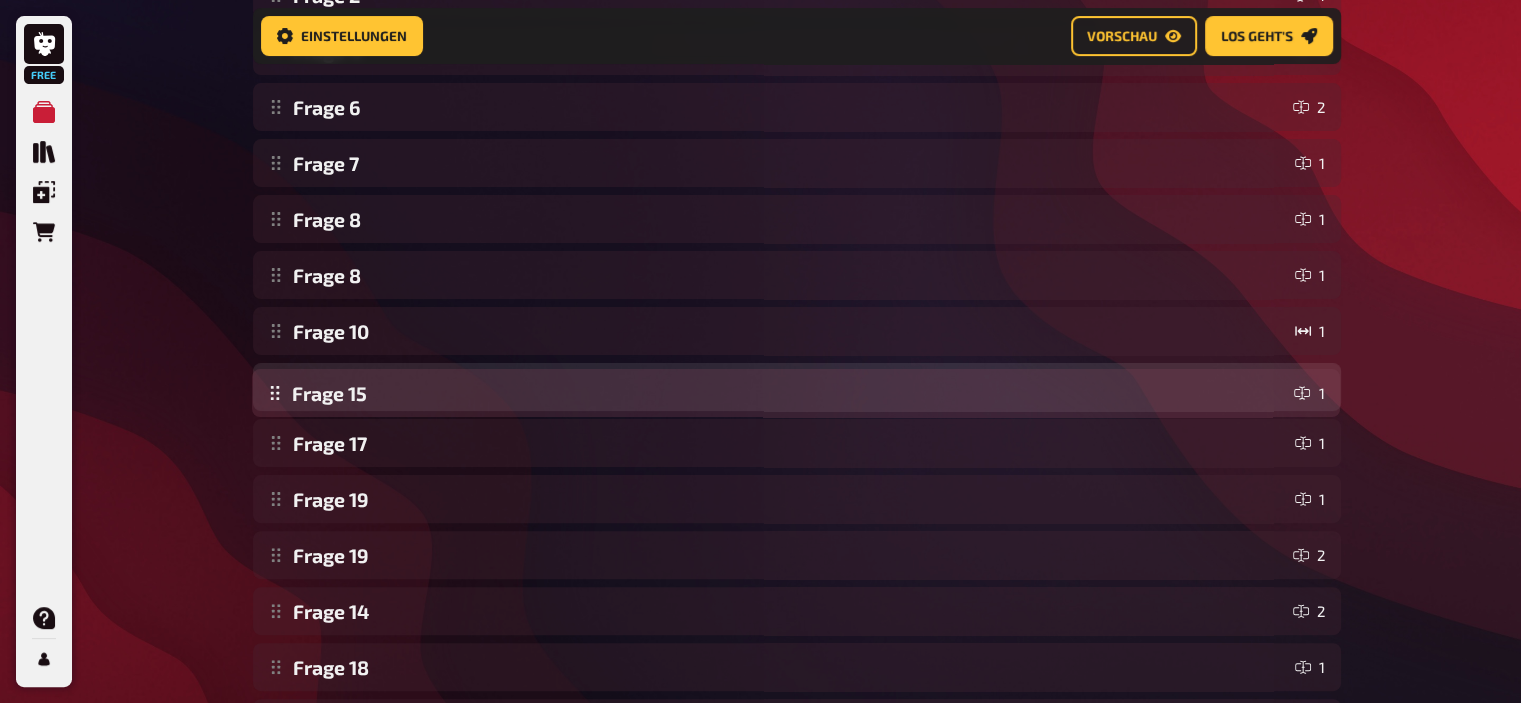 drag, startPoint x: 278, startPoint y: 555, endPoint x: 288, endPoint y: 391, distance: 164.3046 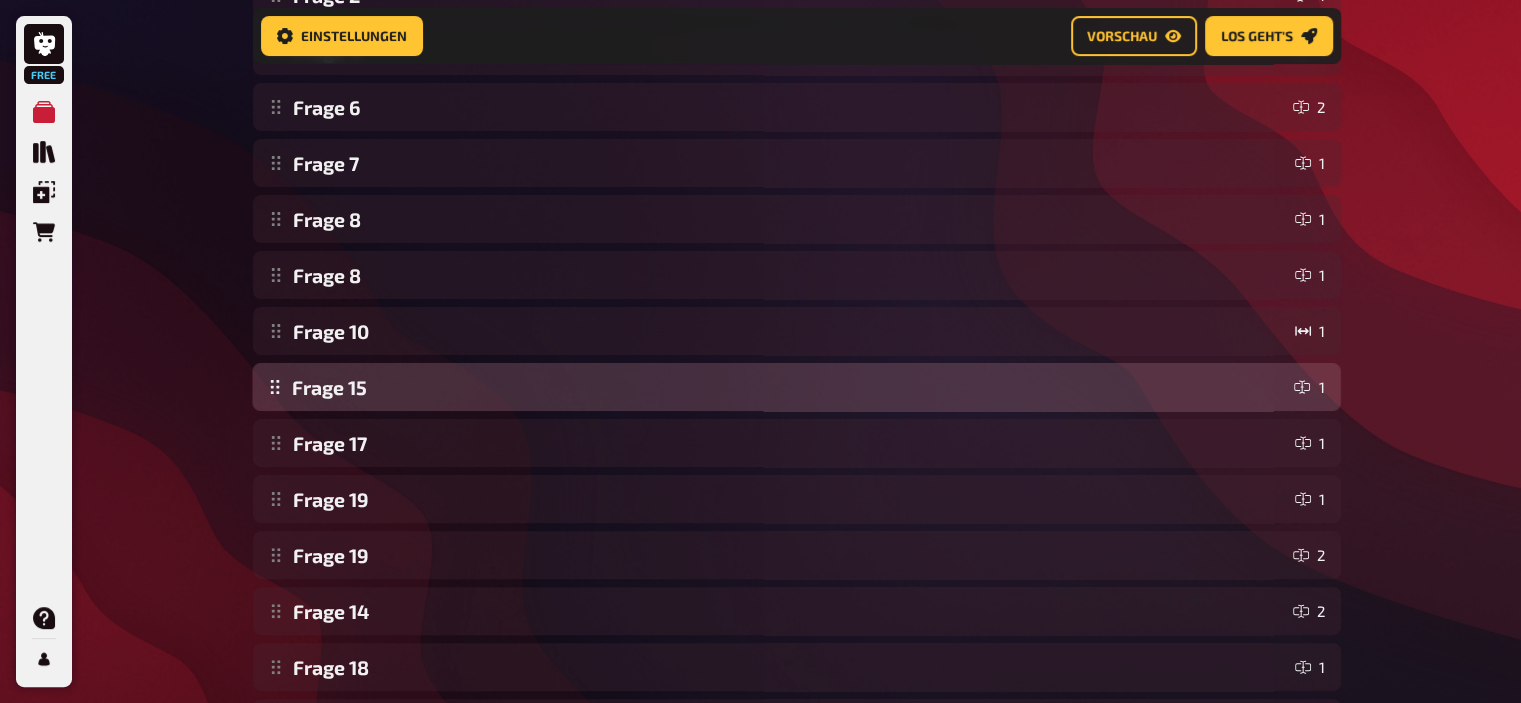 click on "Frage 2 4 Frage 4 1 Frage 6 2 Frage 7 1 Frage 8 1 Frage 8 1 Frage 10 1 Frage 17 1 Frage 19 1 Frage 19 2 Frage 15 1 Frage 14 2 Frage 18 1 Frage 12 1 Frage 9 1 Frage 13 1 Frage 20 1 Frage 1 1 Frage 10 4 Frage 3 1 Frage 15 1
To pick up a draggable item, press the space bar.
While dragging, use the arrow keys to move the item.
Press space again to drop the item in its new position, or press escape to cancel.
Draggable item 2022 was moved over droppable area cc4f." at bounding box center [797, 527] 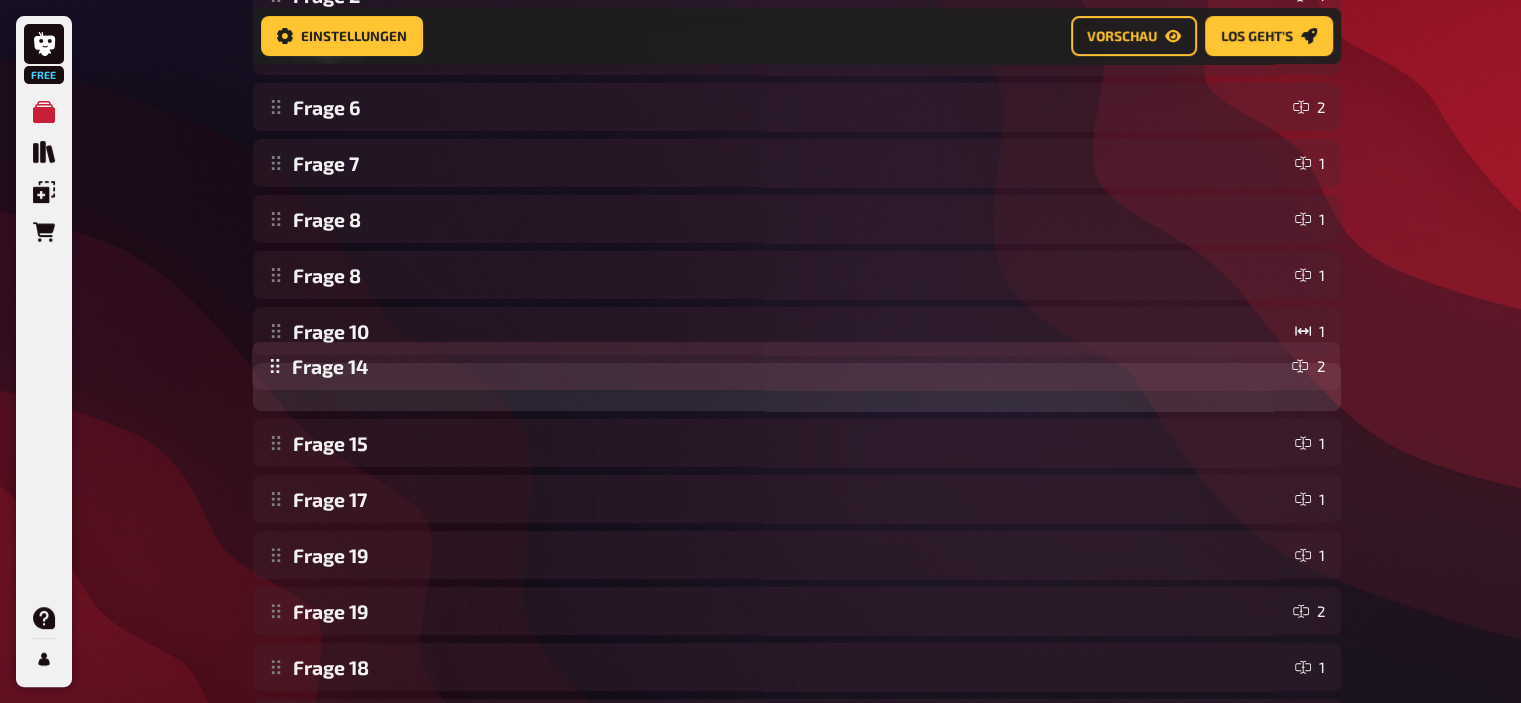 drag, startPoint x: 277, startPoint y: 617, endPoint x: 303, endPoint y: 381, distance: 237.42789 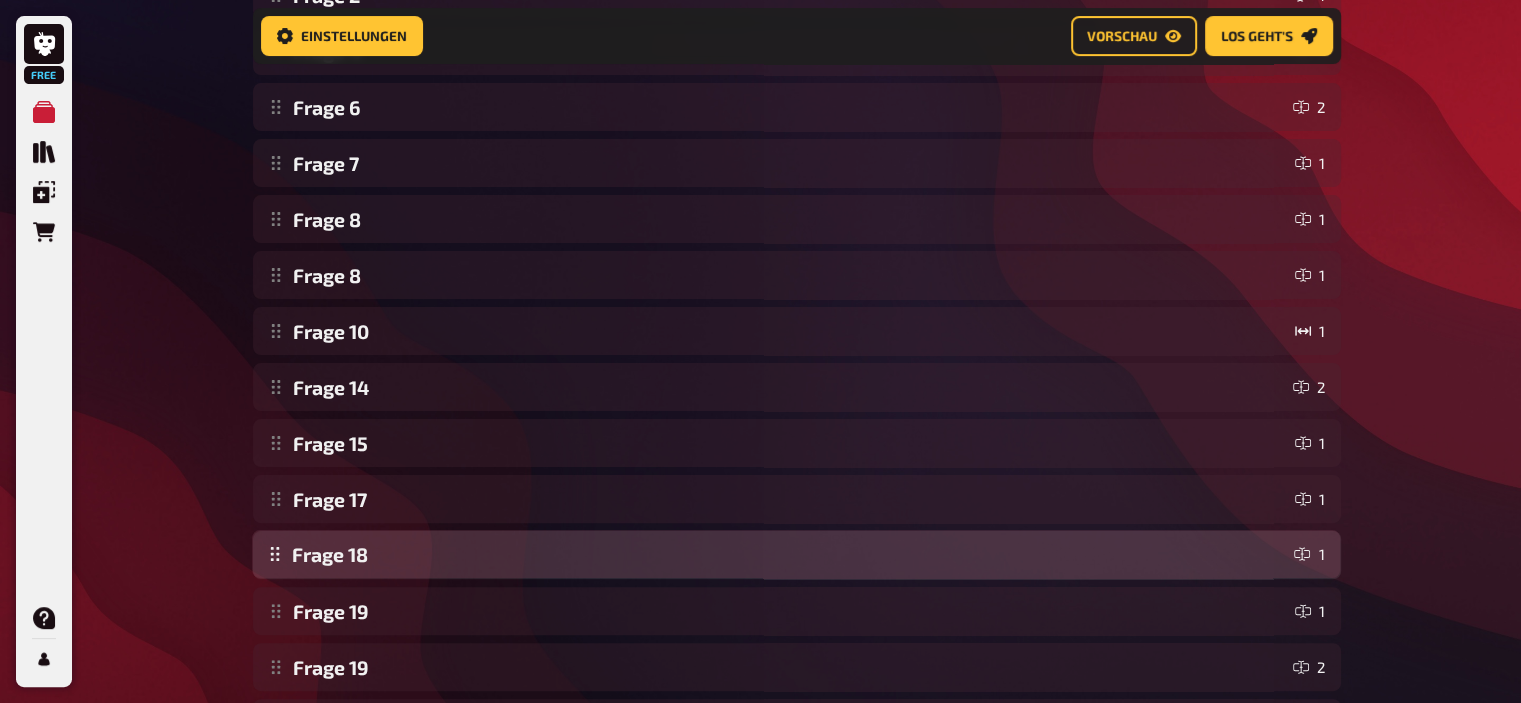 drag, startPoint x: 280, startPoint y: 676, endPoint x: 295, endPoint y: 563, distance: 113.99123 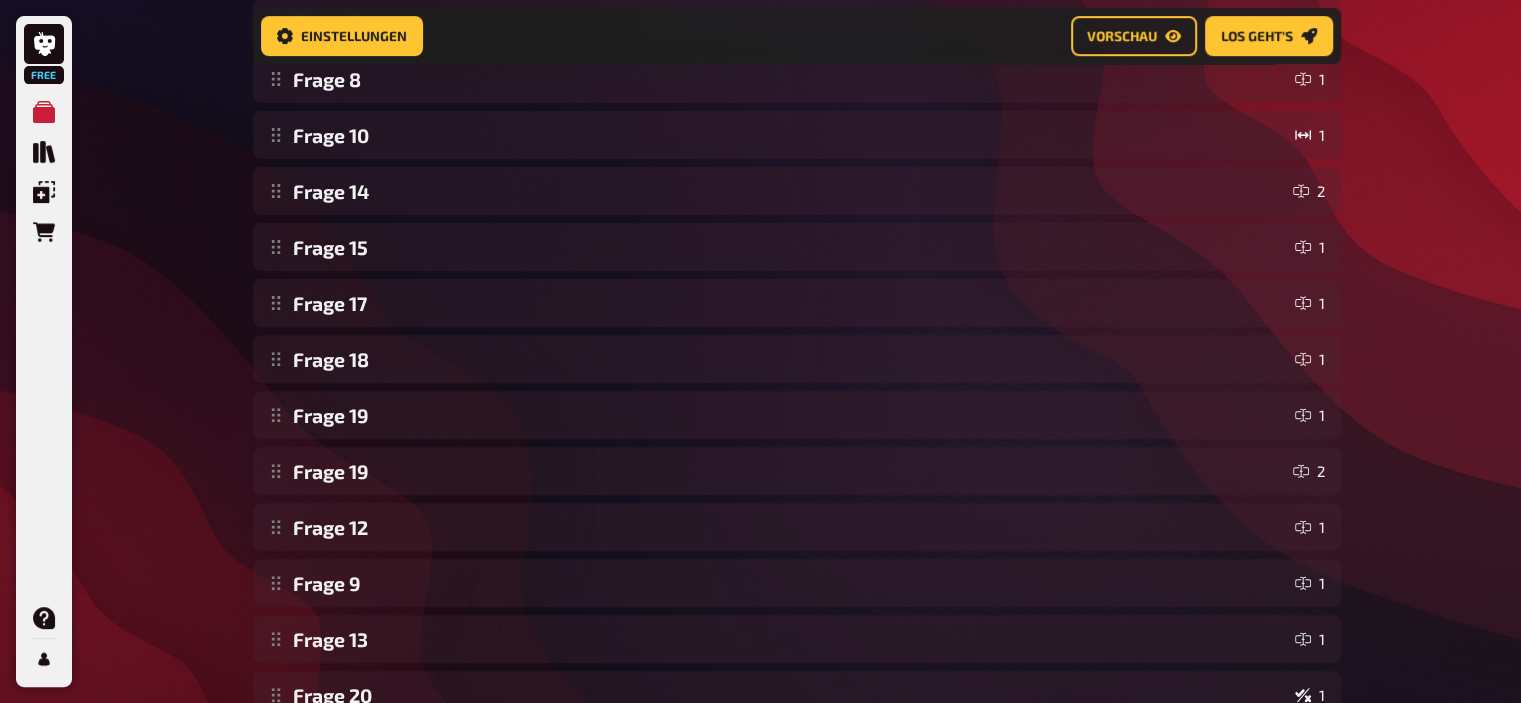 scroll, scrollTop: 632, scrollLeft: 0, axis: vertical 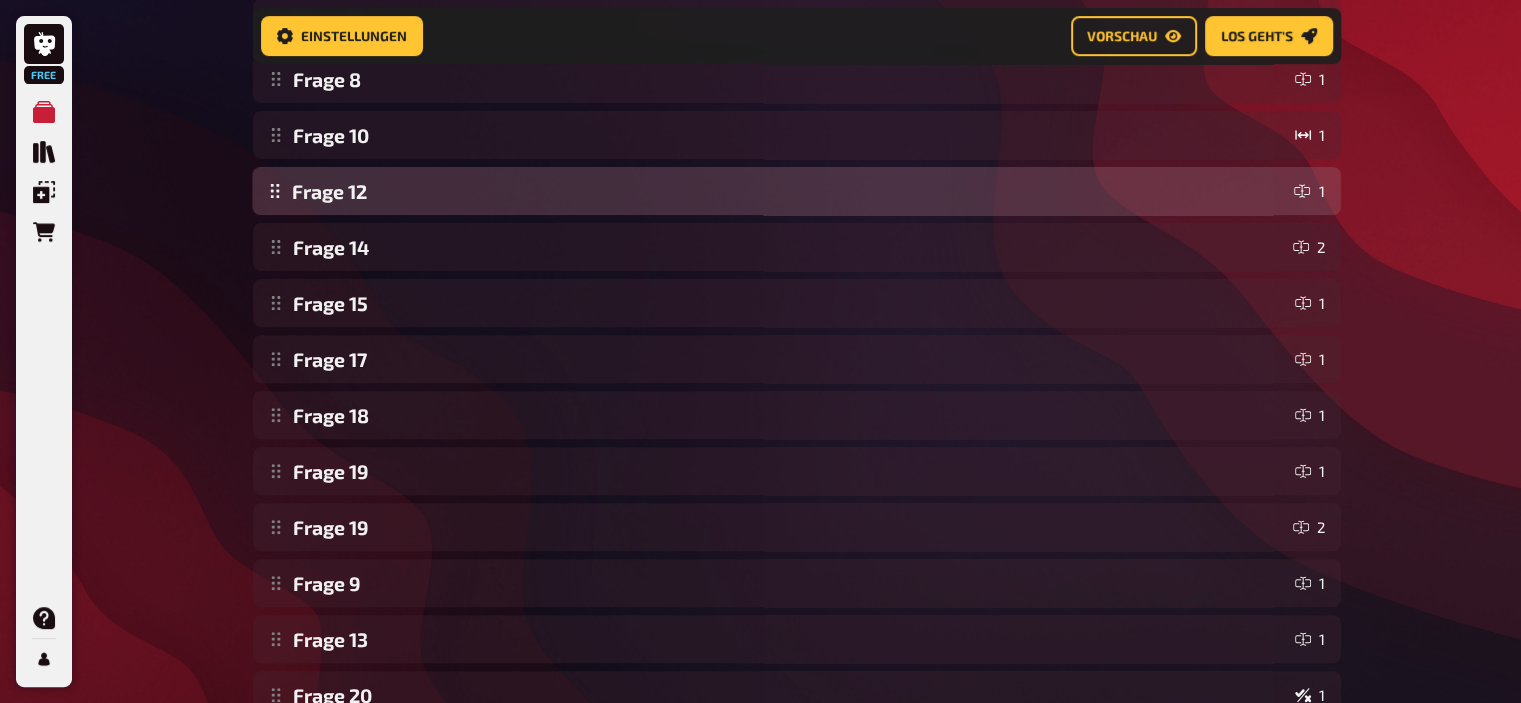 drag, startPoint x: 267, startPoint y: 539, endPoint x: 311, endPoint y: 187, distance: 354.73935 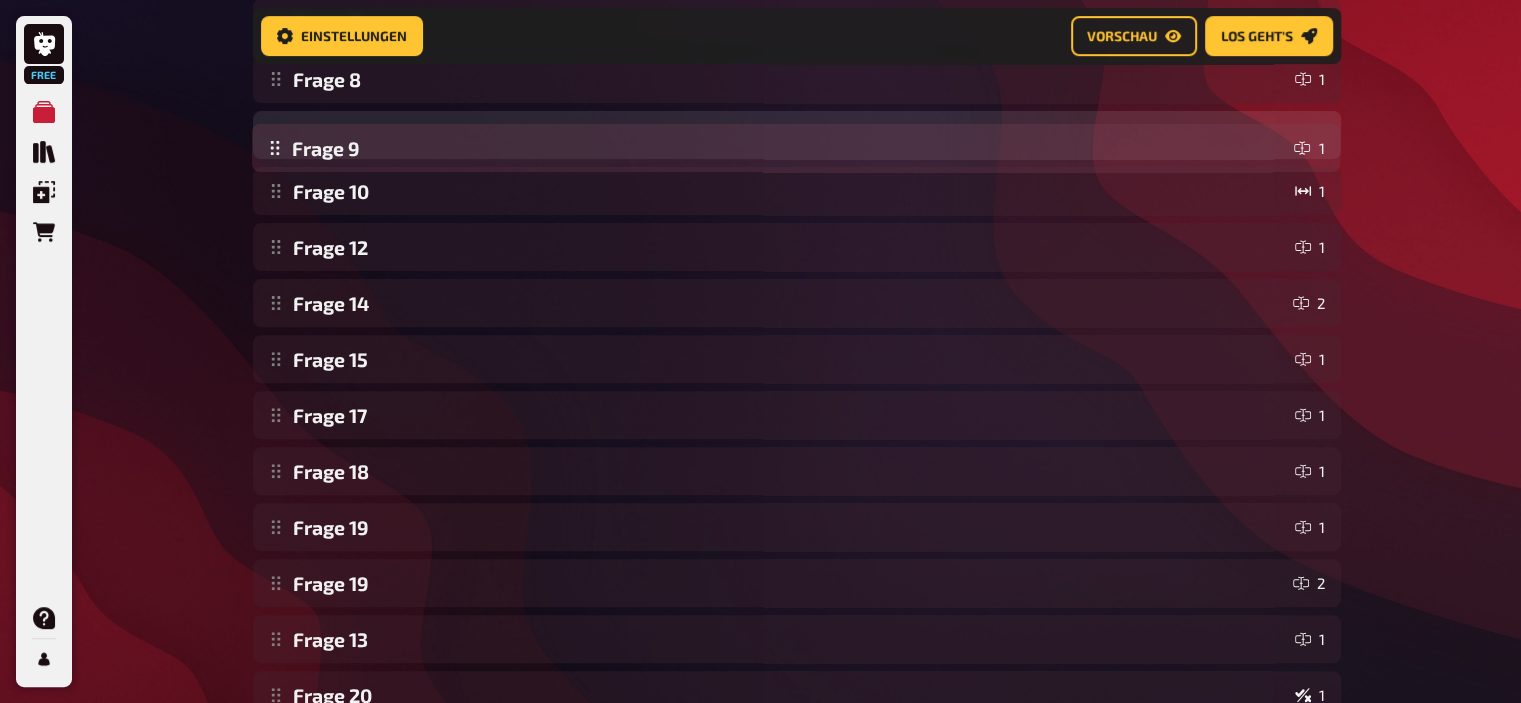 drag, startPoint x: 274, startPoint y: 589, endPoint x: 295, endPoint y: 154, distance: 435.5066 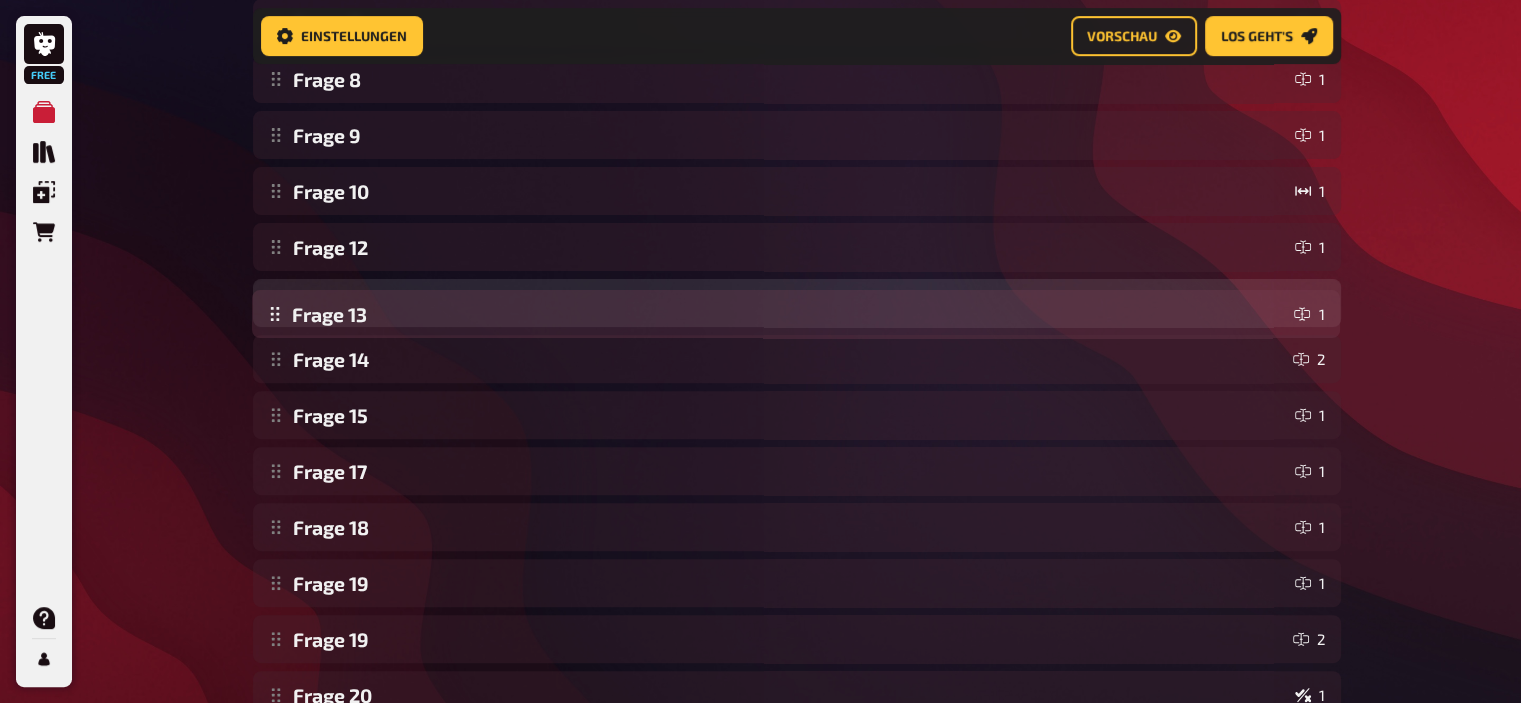 drag, startPoint x: 275, startPoint y: 643, endPoint x: 317, endPoint y: 312, distance: 333.65402 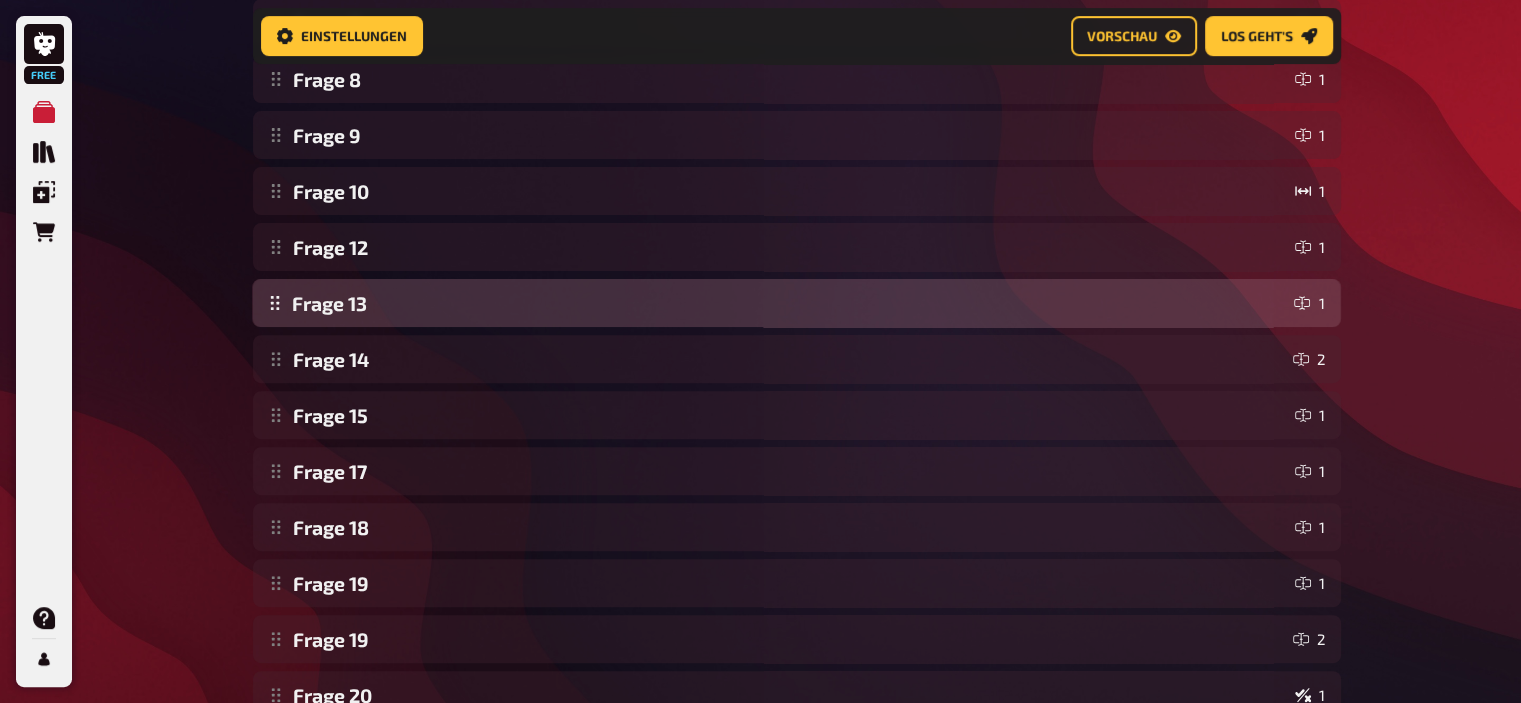 click on "Frage 2 4 Frage 4 1 Frage 6 2 Frage 7 1 Frage 8 1 Frage 8 1 Frage 9 1 Frage 10 1 Frage 12 1 Frage 14 2 Frage 15 1 Frage 17 1 Frage 18 1 Frage 19 1 Frage 19 2 Frage 13 1 Frage 20 1 Frage 1 1 Frage 10 4 Frage 3 1 Frage 13 1
To pick up a draggable item, press the space bar.
While dragging, use the arrow keys to move the item.
Press space again to drop the item in its new position, or press escape to cancel.
Draggable item adb6 was moved over droppable area f662." at bounding box center (797, 331) 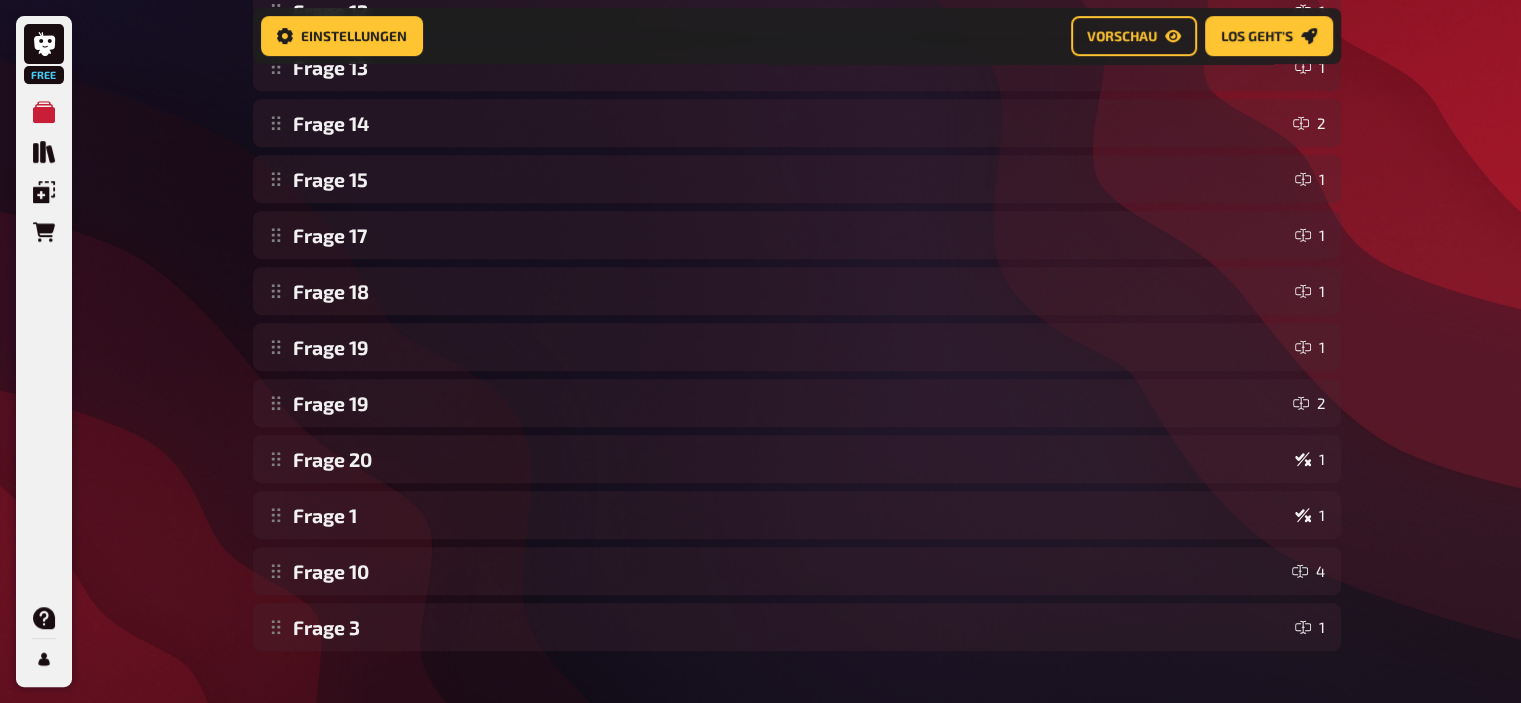 scroll, scrollTop: 868, scrollLeft: 0, axis: vertical 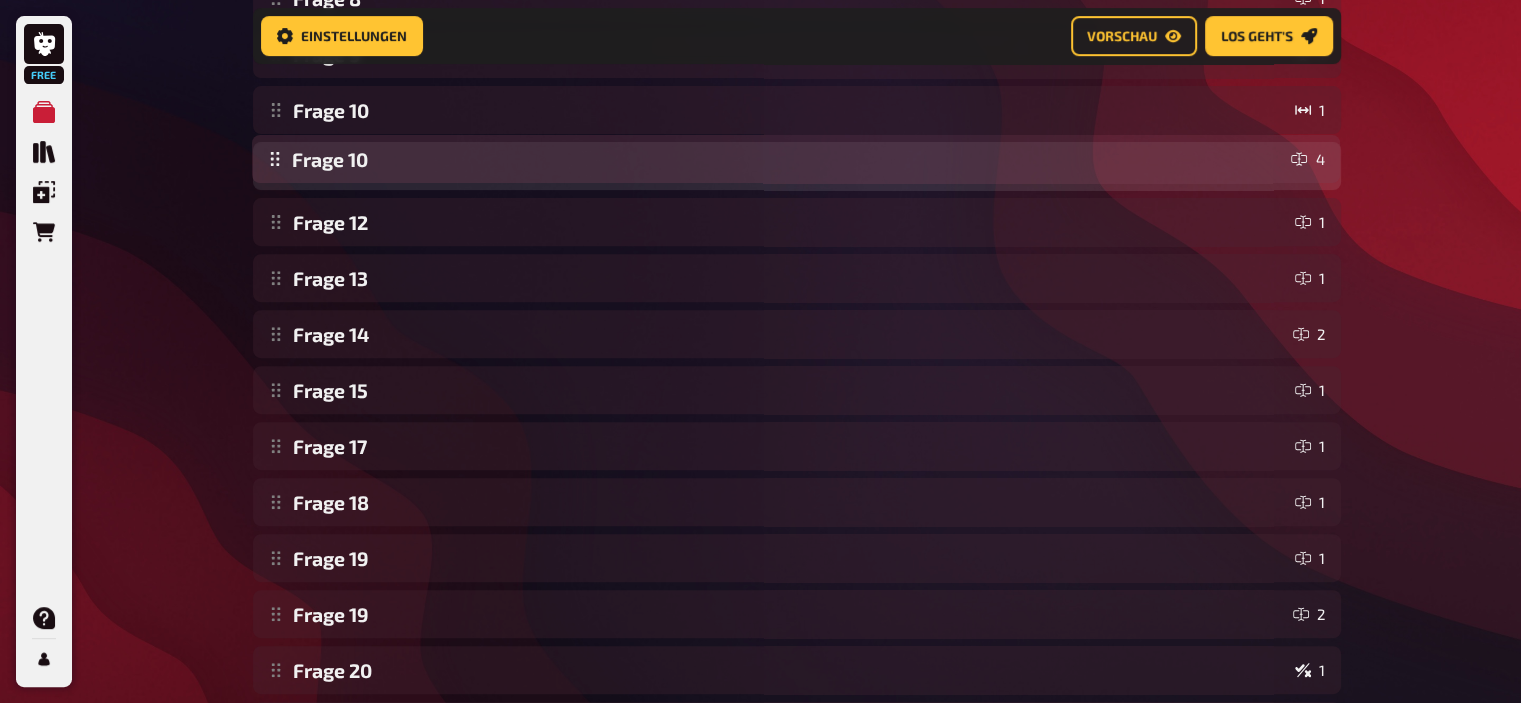 drag, startPoint x: 275, startPoint y: 572, endPoint x: 340, endPoint y: 162, distance: 415.12045 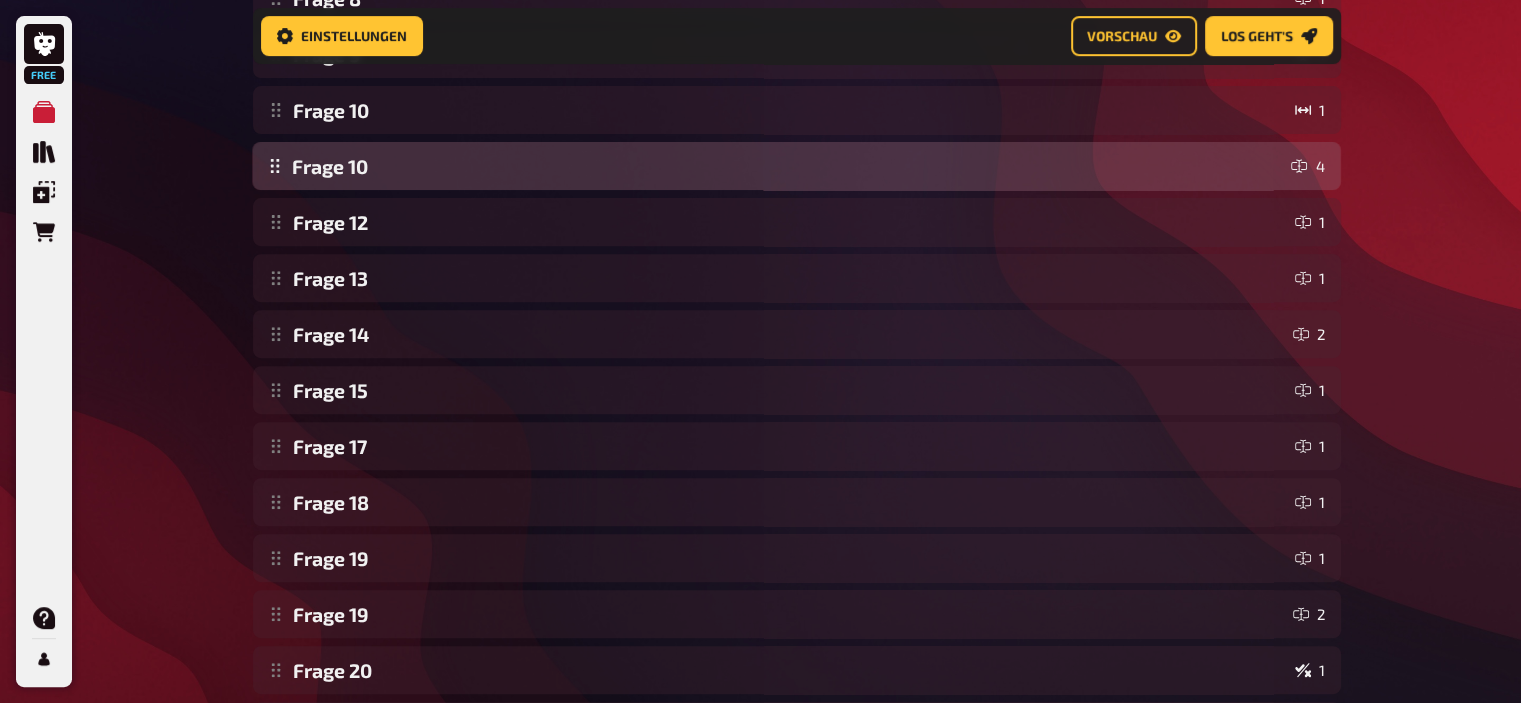 click on "Frage 2 4 Frage 4 1 Frage 6 2 Frage 7 1 Frage 8 1 Frage 8 1 Frage 9 1 Frage 10 1 Frage 12 1 Frage 13 1 Frage 14 2 Frage 15 1 Frage 17 1 Frage 18 1 Frage 19 1 Frage 19 2 Frage 20 1 Frage 1 1 Frage 10 4 Frage 3 1 Frage 10 4
To pick up a draggable item, press the space bar.
While dragging, use the arrow keys to move the item.
Press space again to drop the item in its new position, or press escape to cancel.
Draggable item 9425 was moved over droppable area 1d22." at bounding box center (797, 250) 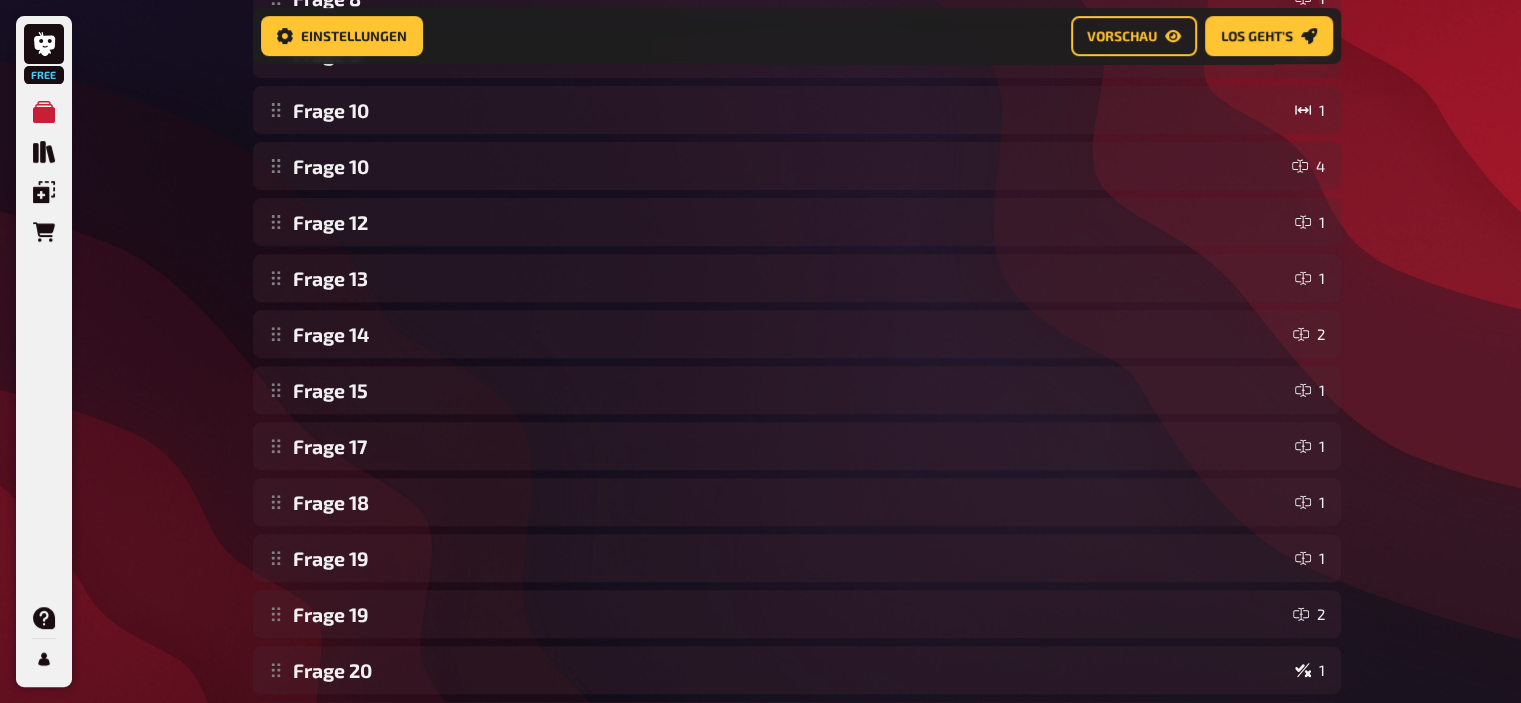 scroll, scrollTop: 912, scrollLeft: 0, axis: vertical 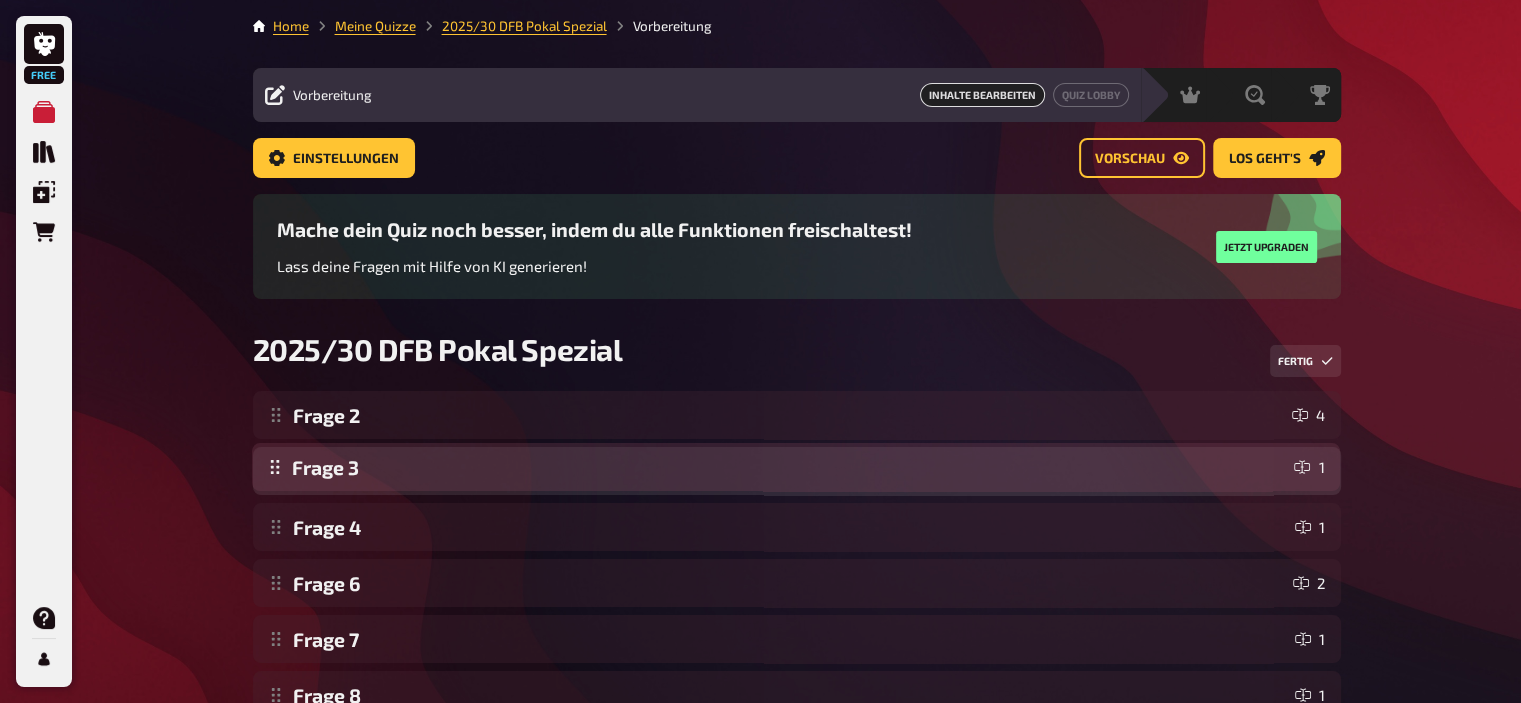 drag, startPoint x: 277, startPoint y: 592, endPoint x: 336, endPoint y: 485, distance: 122.18838 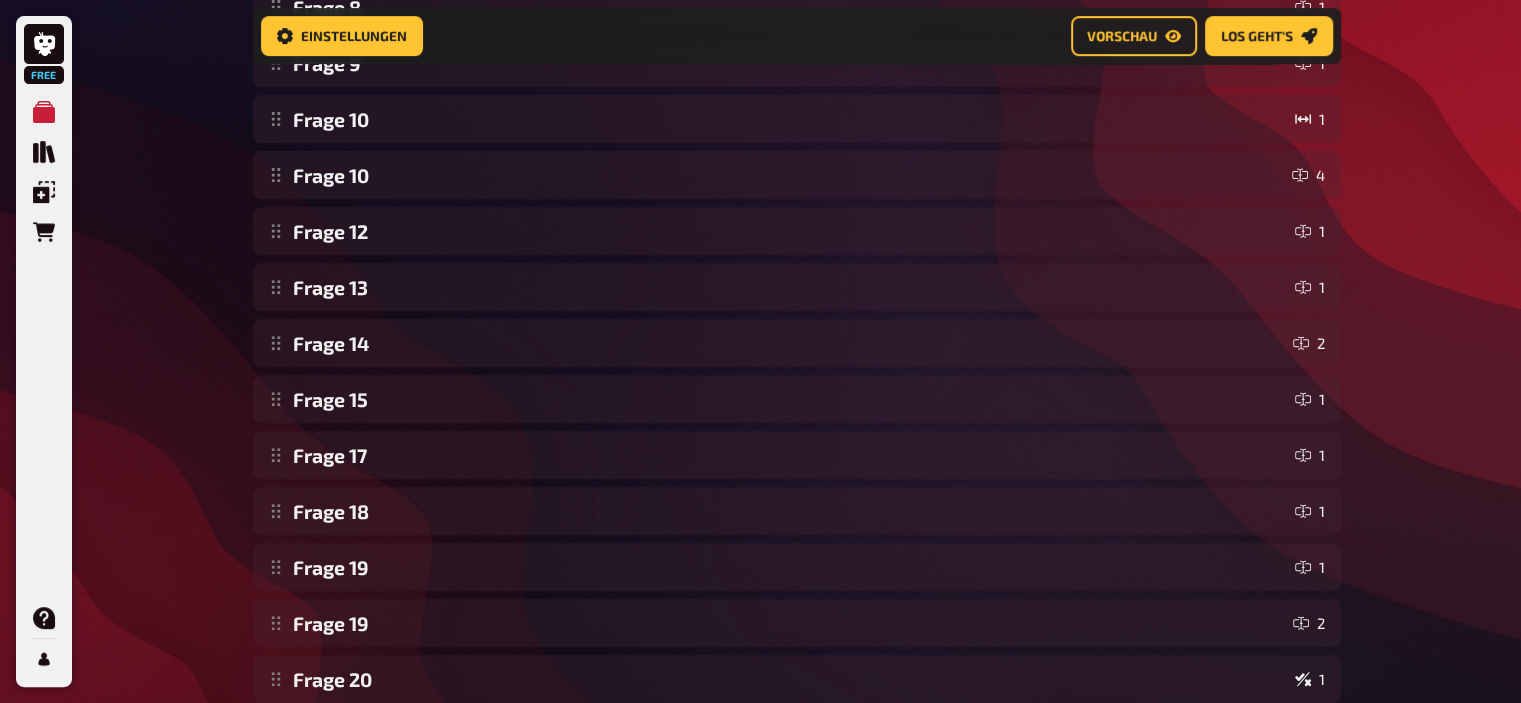 scroll, scrollTop: 912, scrollLeft: 0, axis: vertical 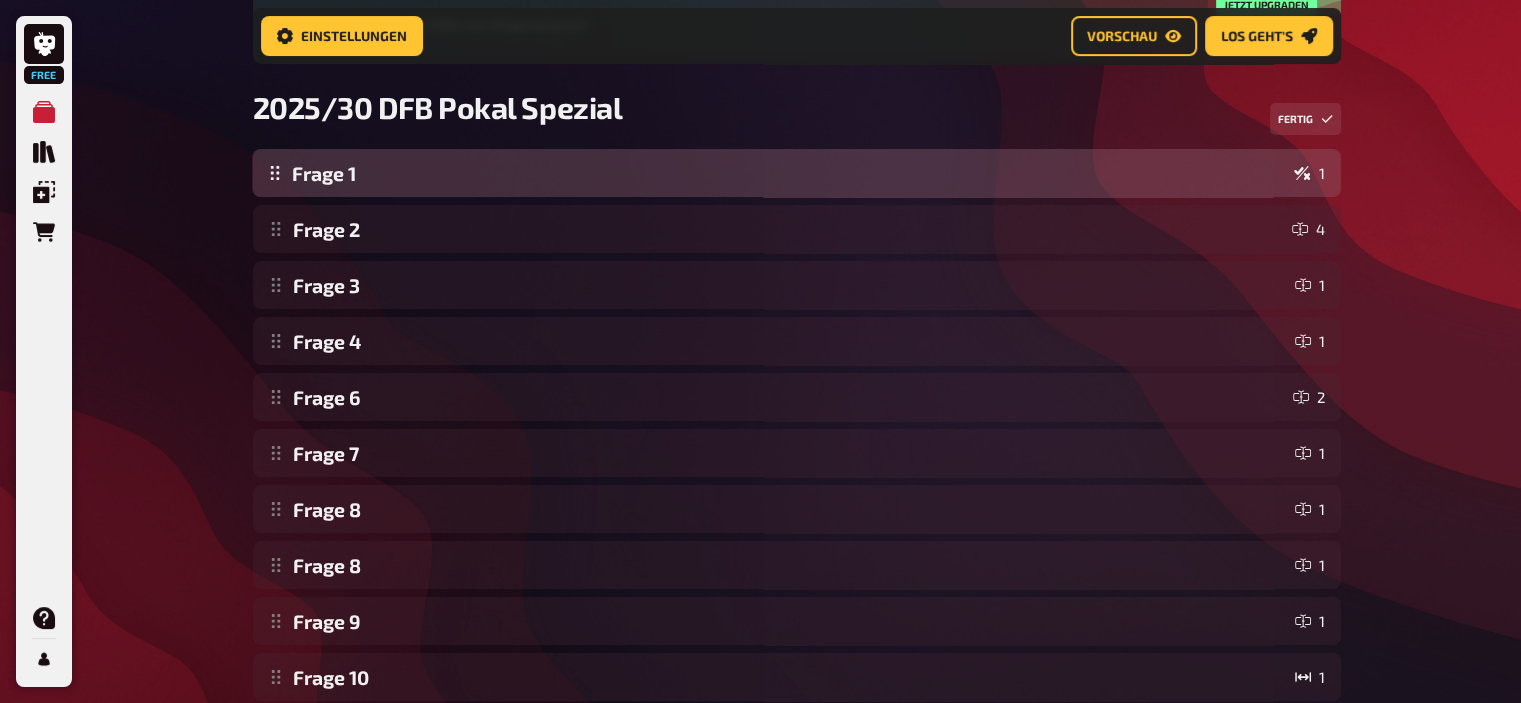 drag, startPoint x: 268, startPoint y: 590, endPoint x: 299, endPoint y: 175, distance: 416.15622 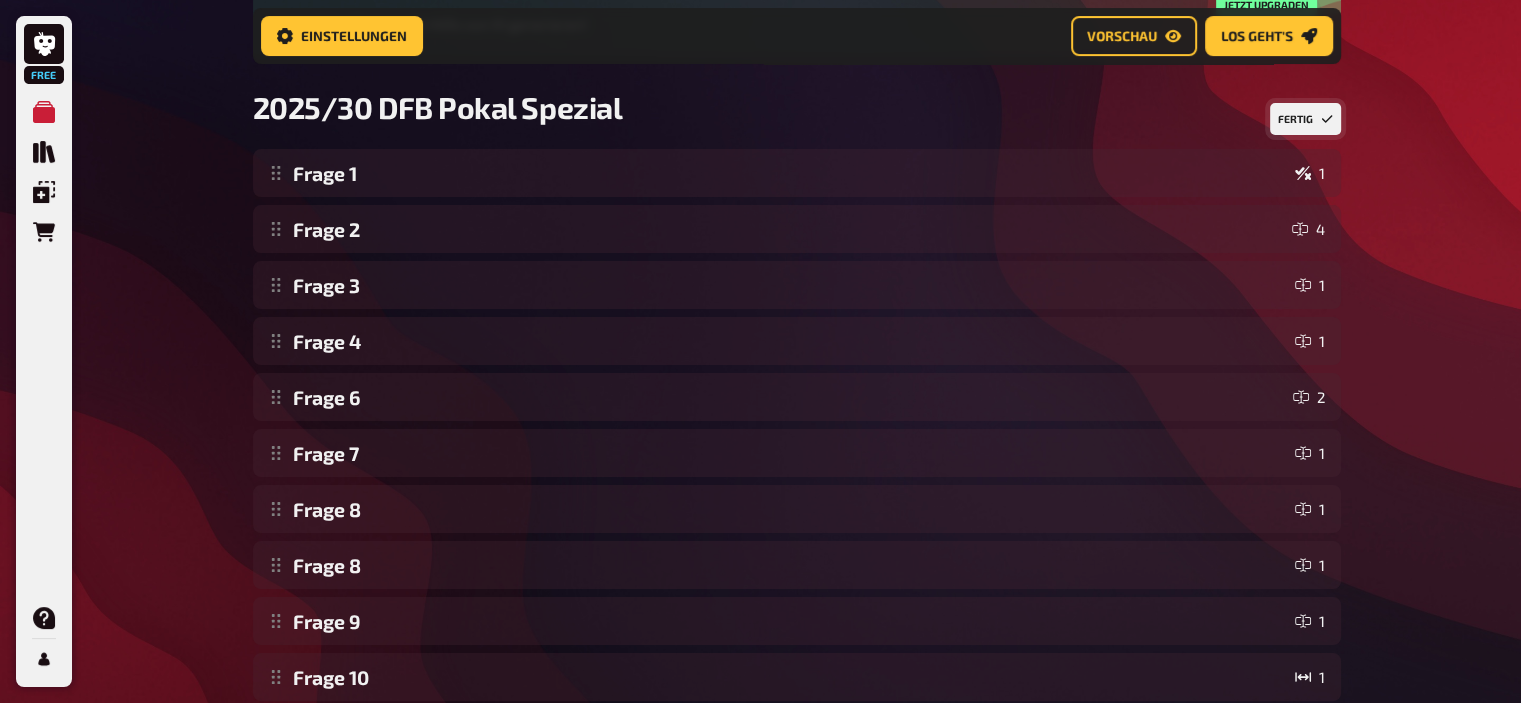 click on "Fertig" at bounding box center [1305, 119] 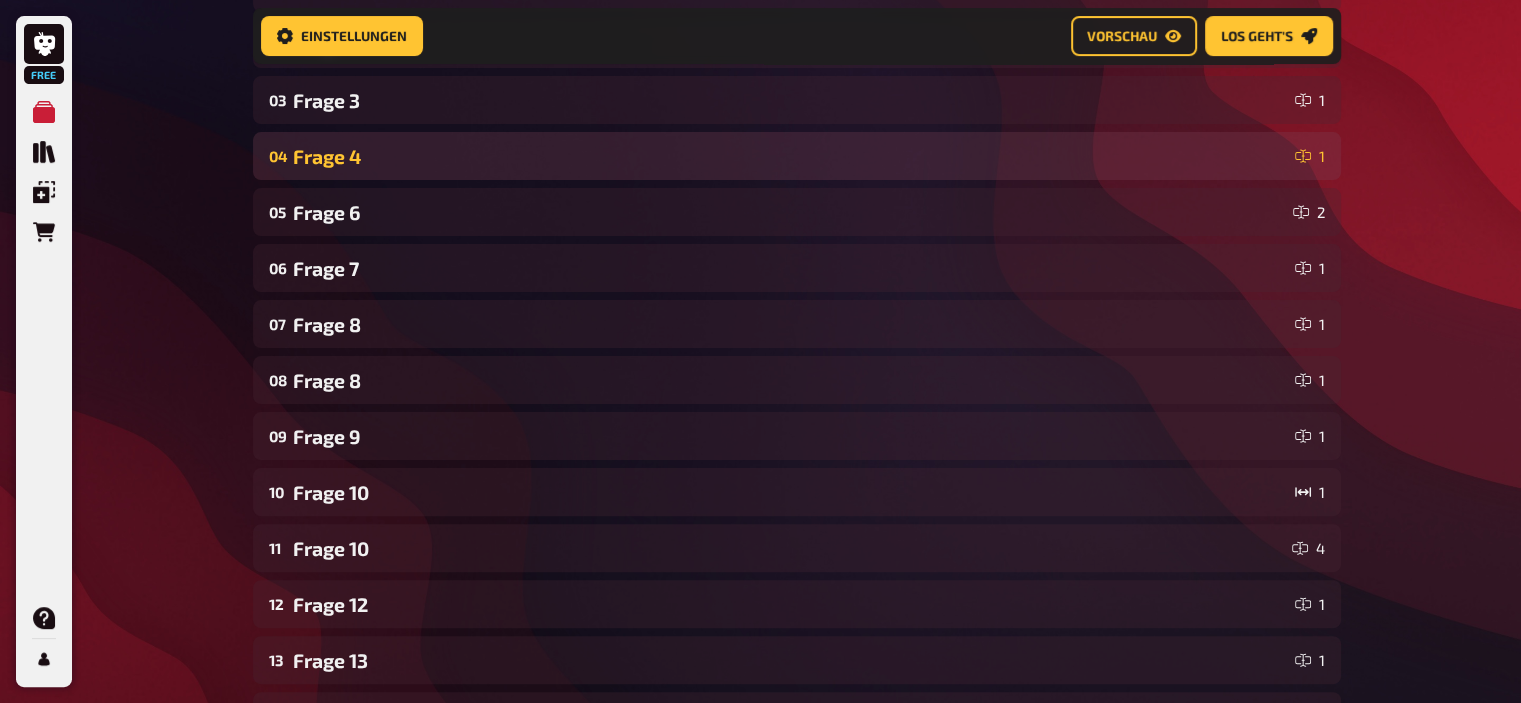 scroll, scrollTop: 447, scrollLeft: 0, axis: vertical 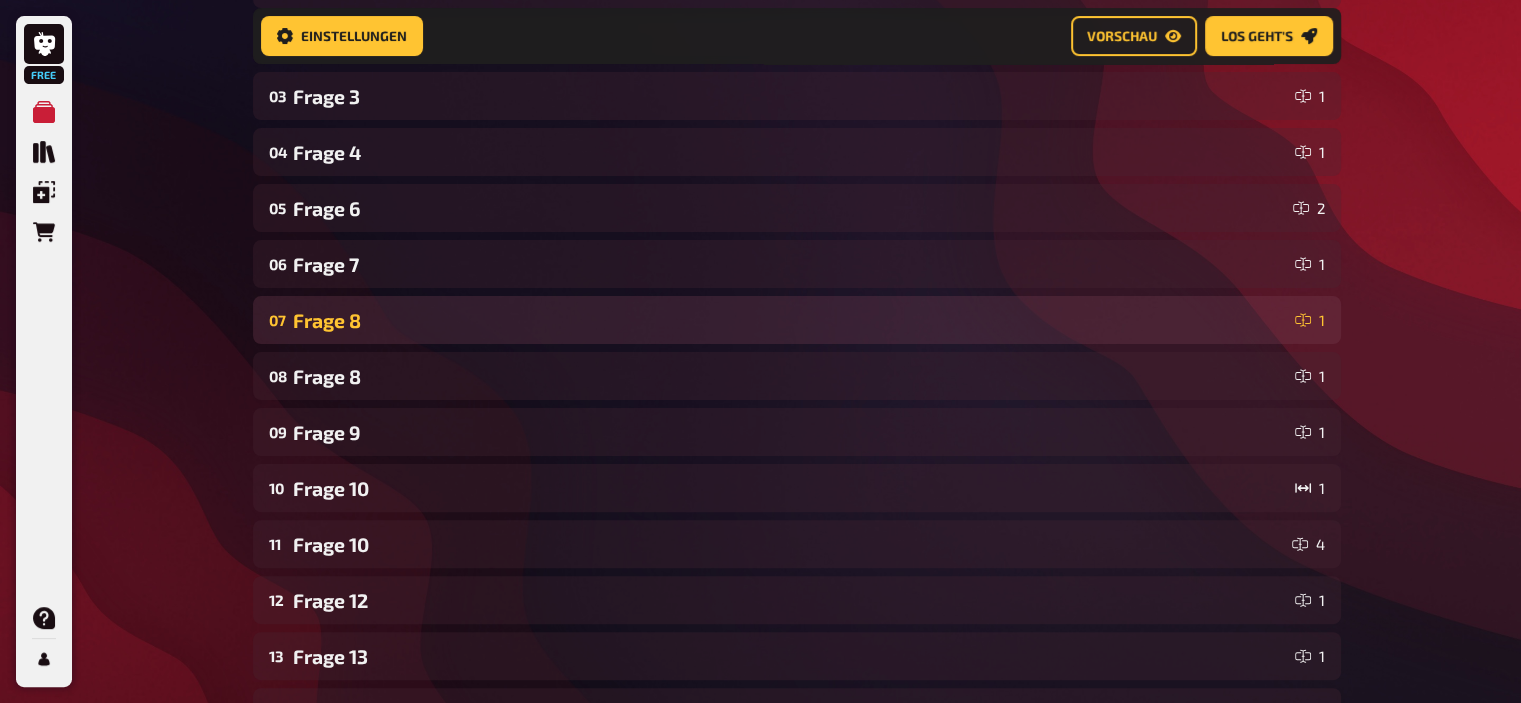 click on "Frage 8" at bounding box center [790, 320] 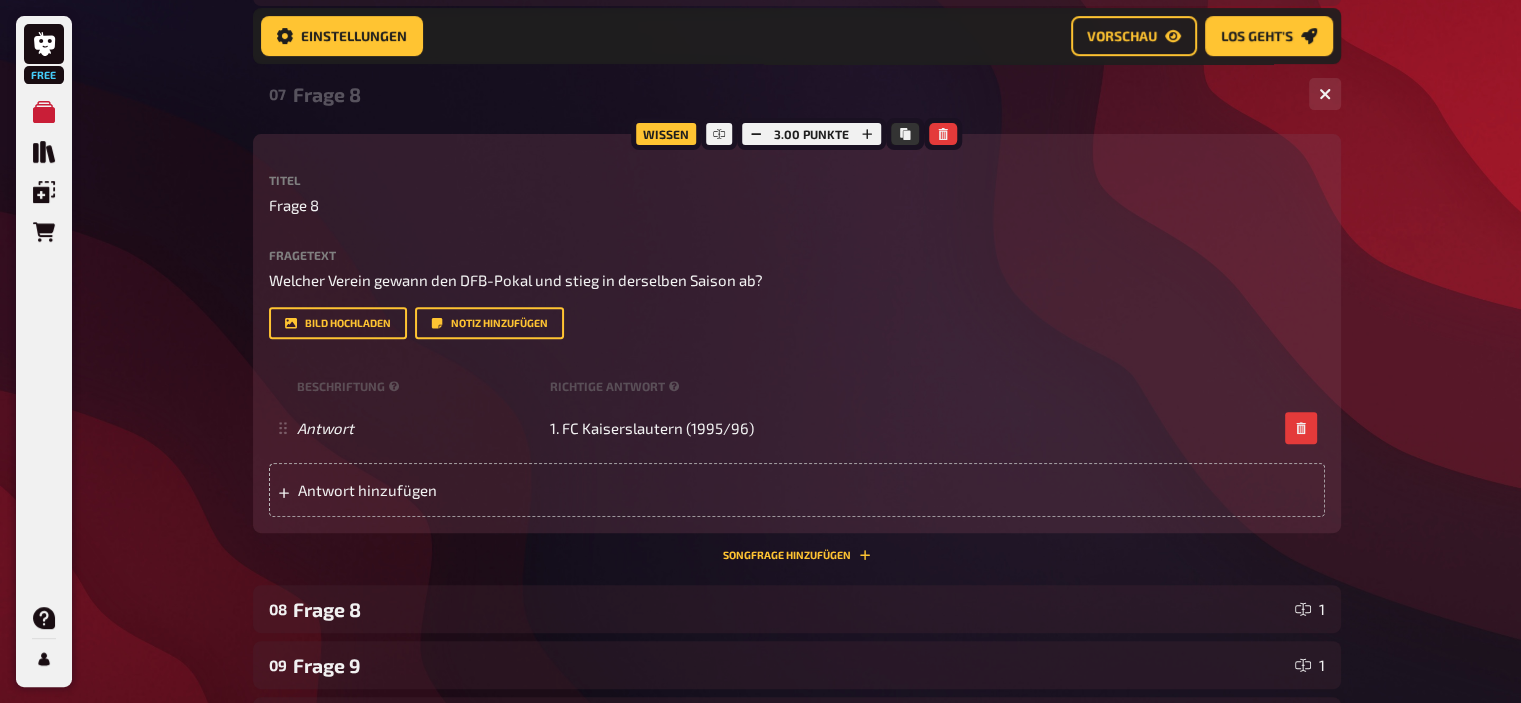 scroll, scrollTop: 679, scrollLeft: 0, axis: vertical 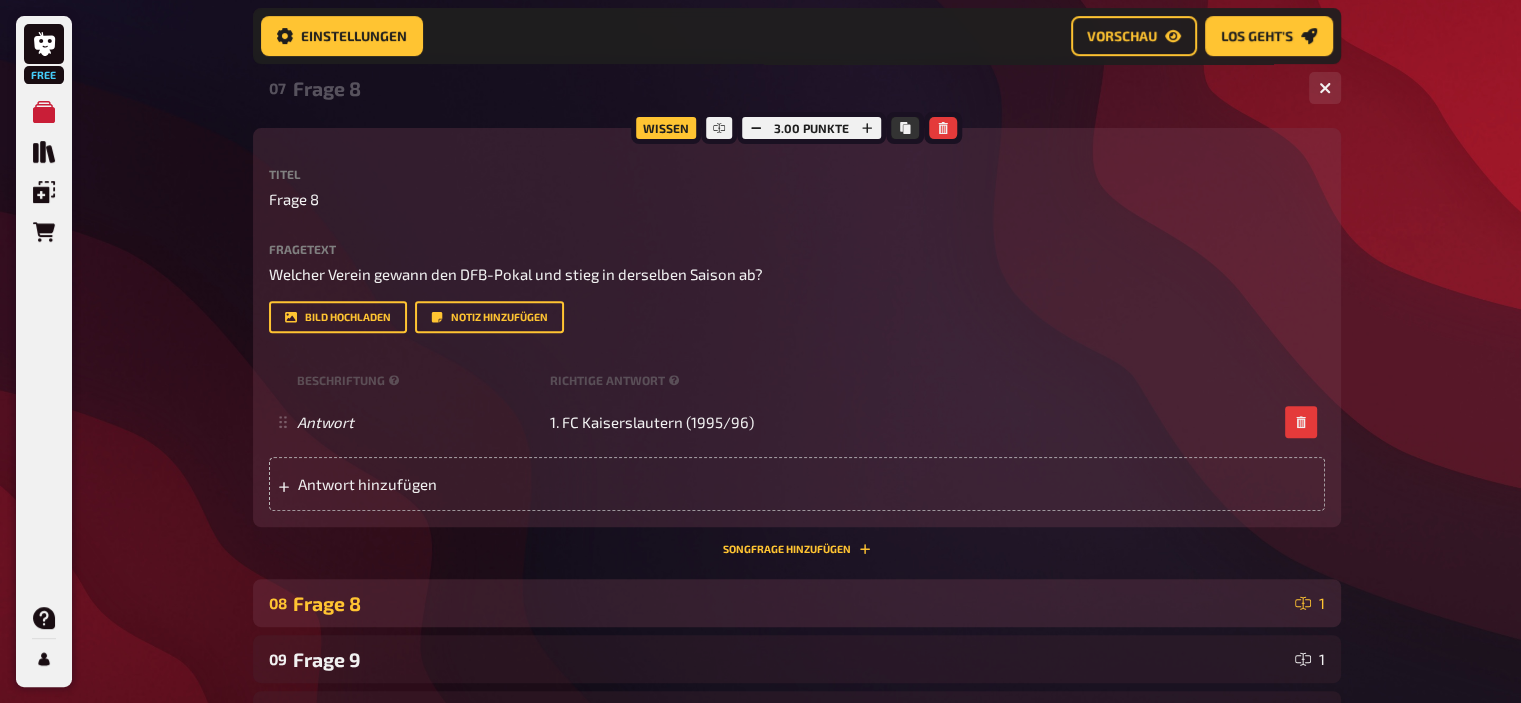 click on "Frage 8" at bounding box center [790, 603] 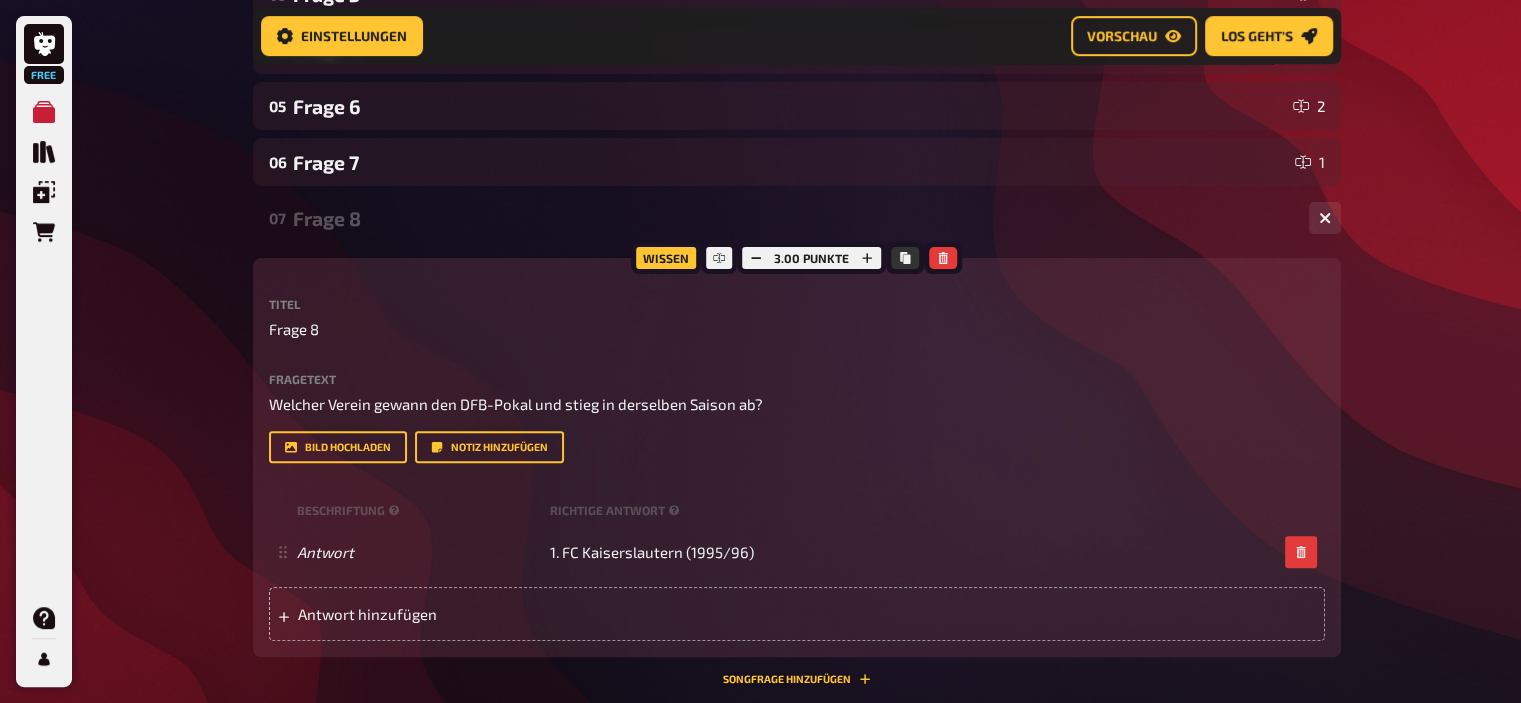 scroll, scrollTop: 548, scrollLeft: 0, axis: vertical 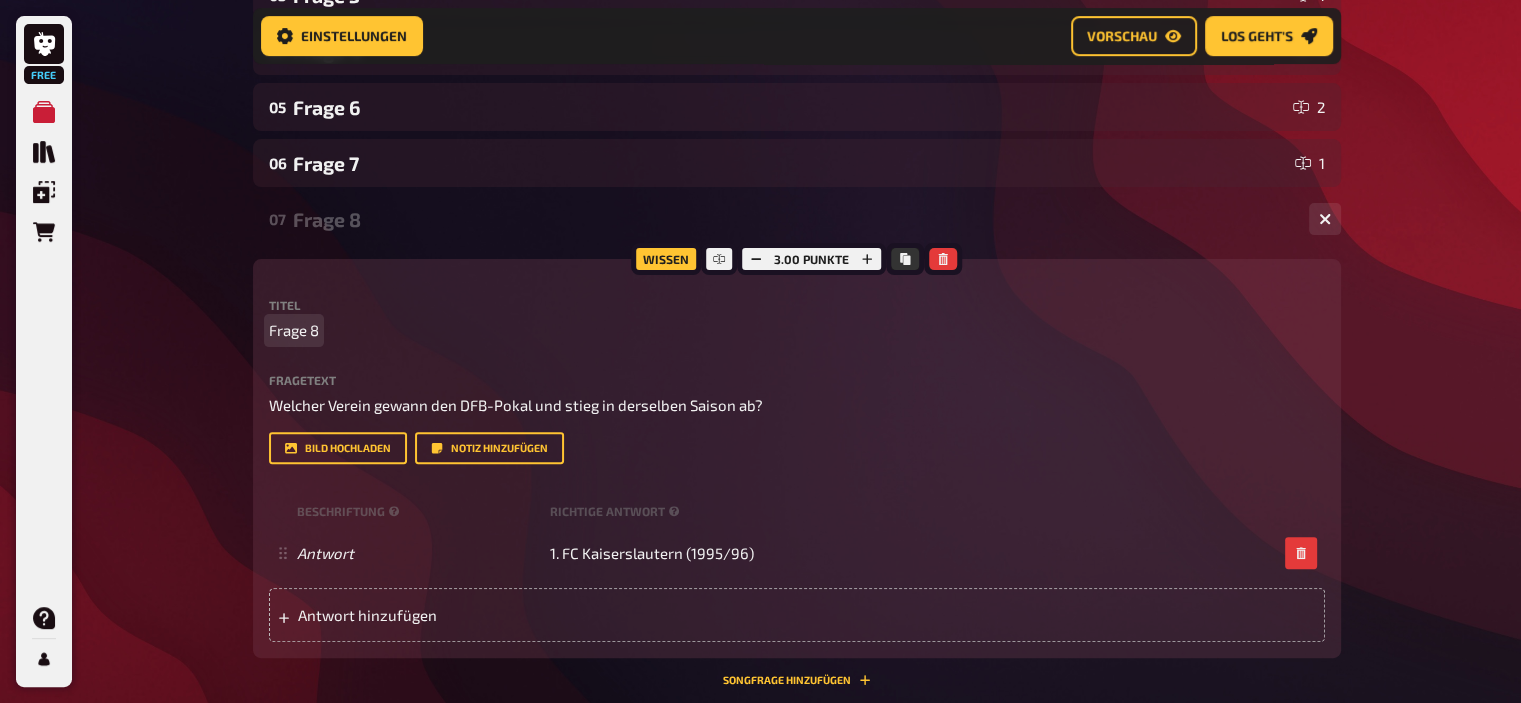 click on "Frage 8" at bounding box center [294, 330] 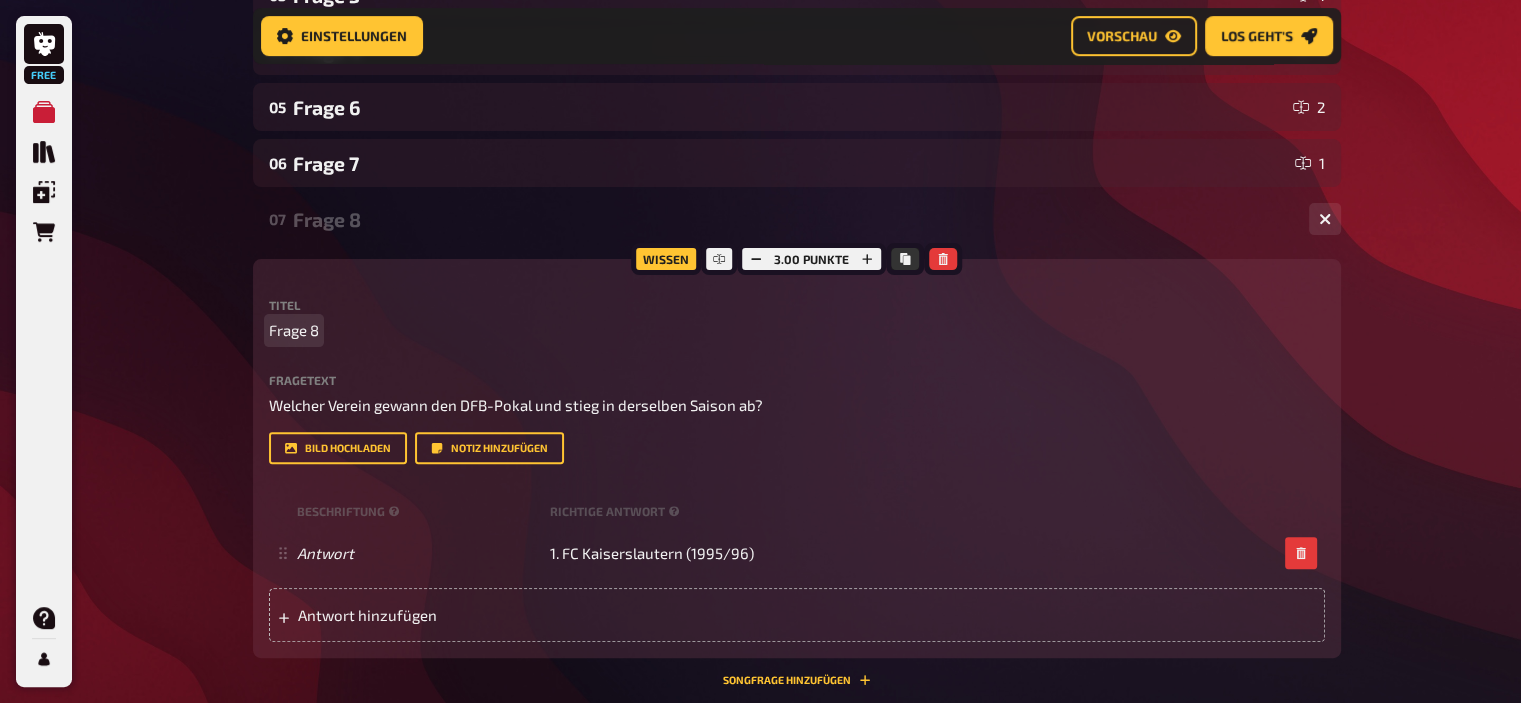 type 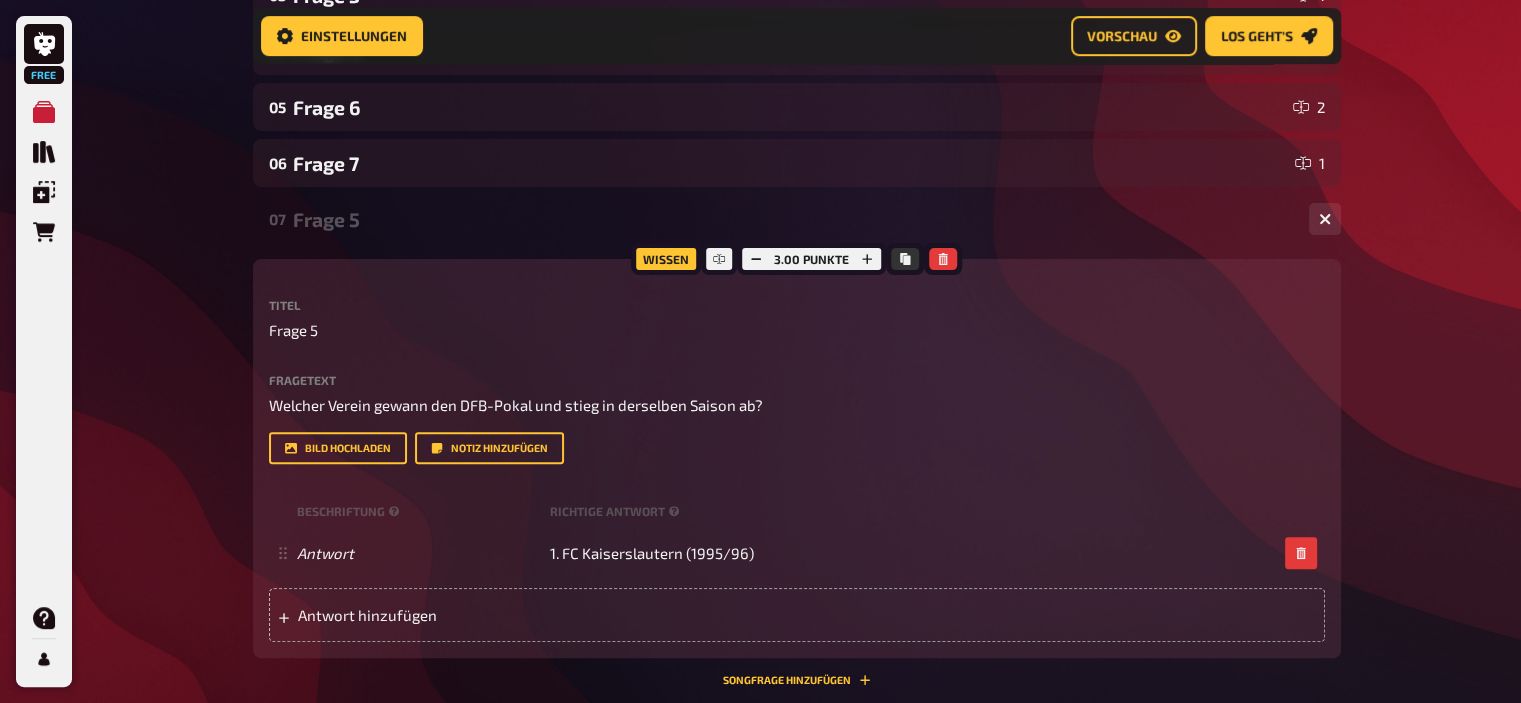 click on "07 Frage 5 1" at bounding box center [797, 219] 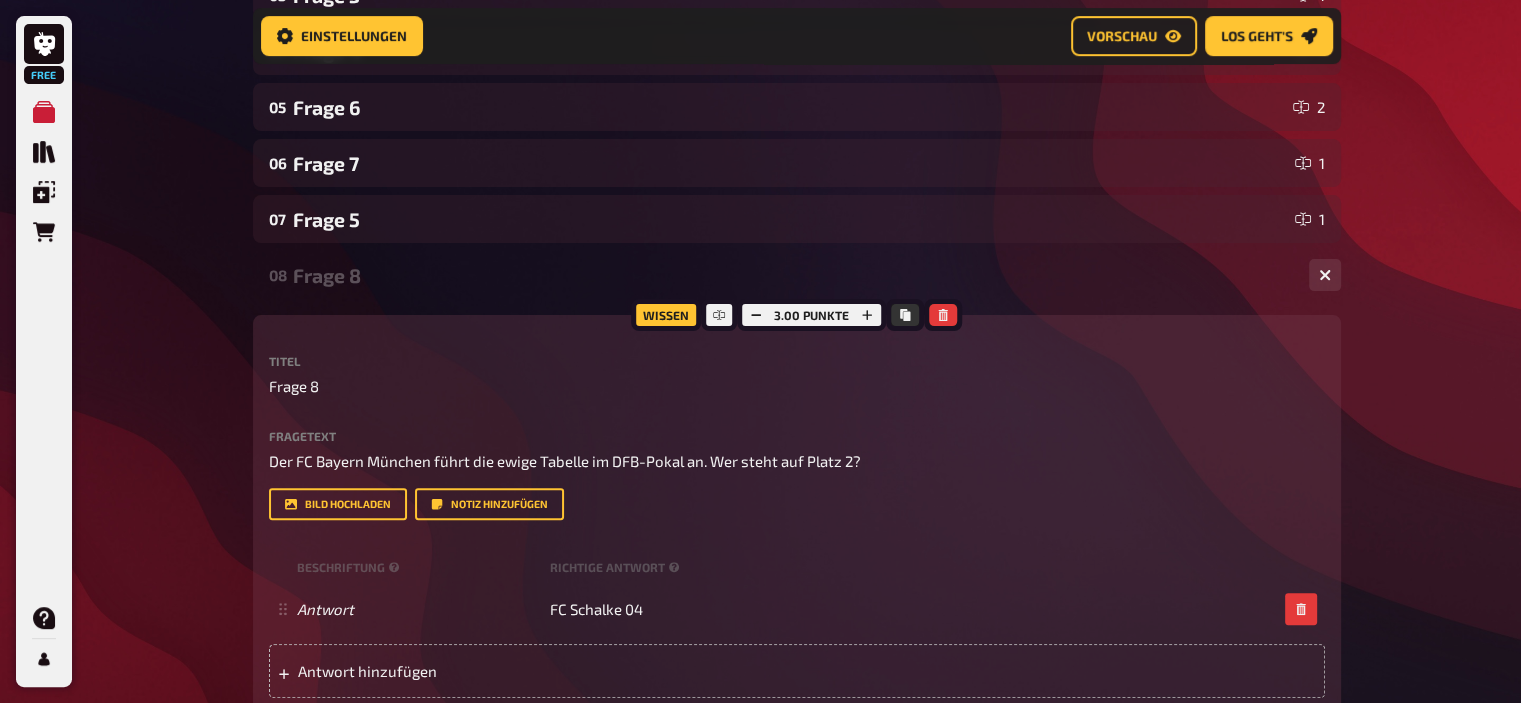 click on "Frage 8" at bounding box center [793, 275] 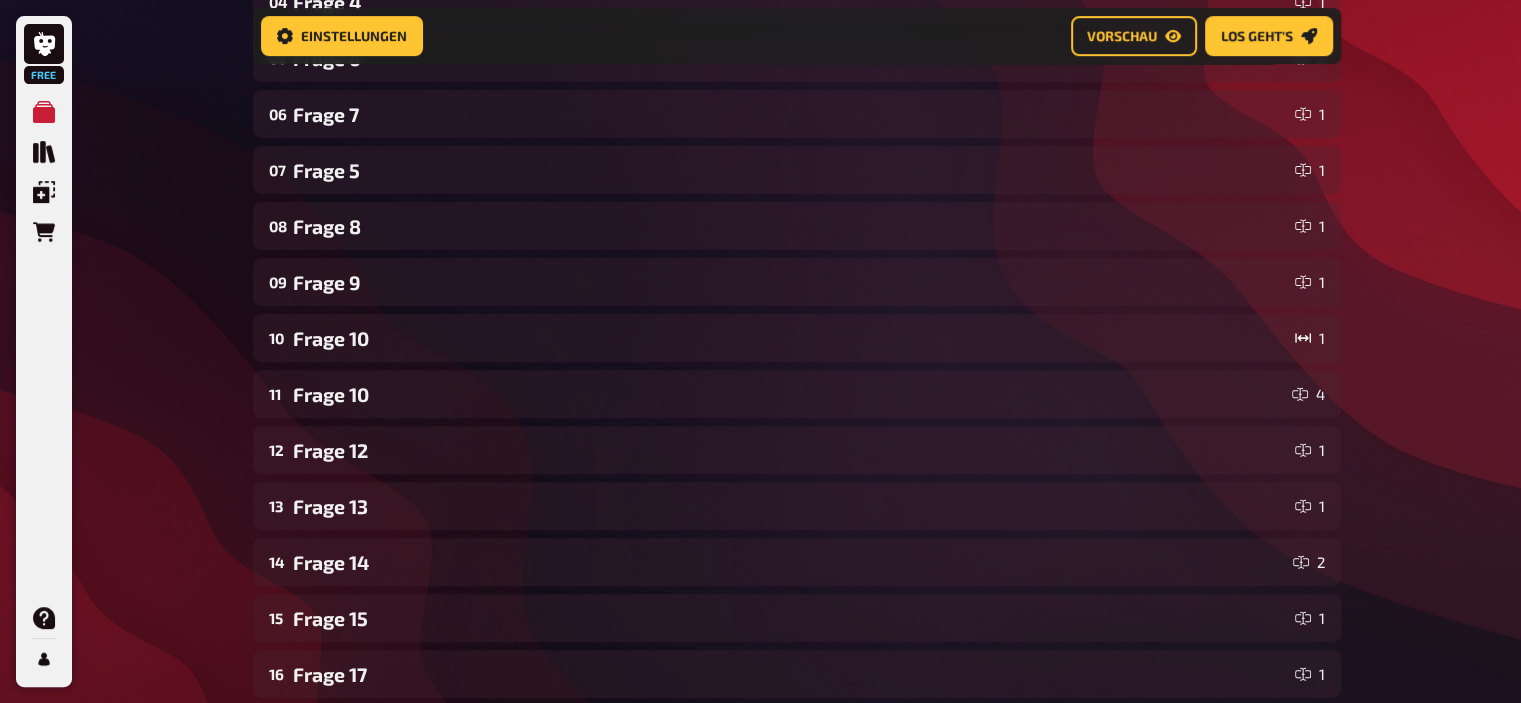 scroll, scrollTop: 601, scrollLeft: 0, axis: vertical 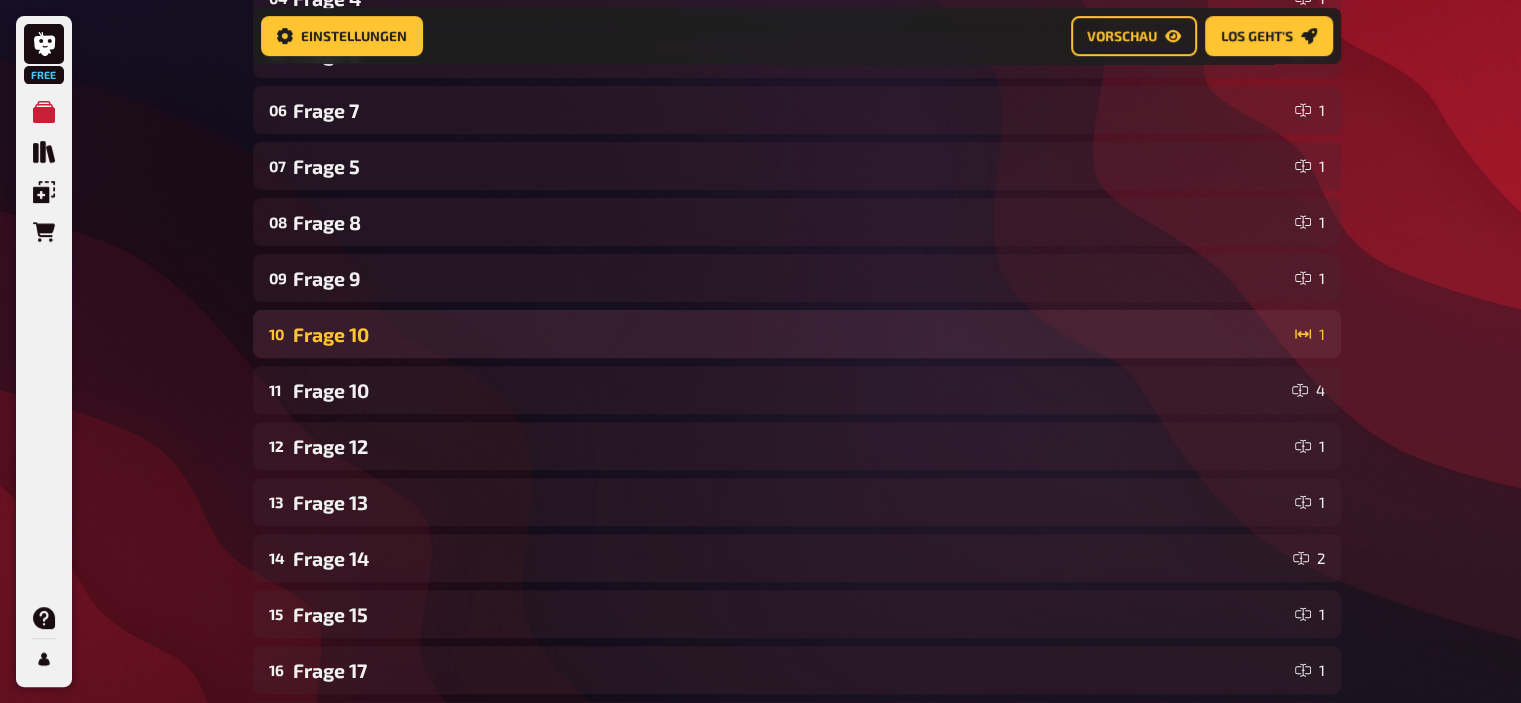 click on "Frage 10" at bounding box center [790, 334] 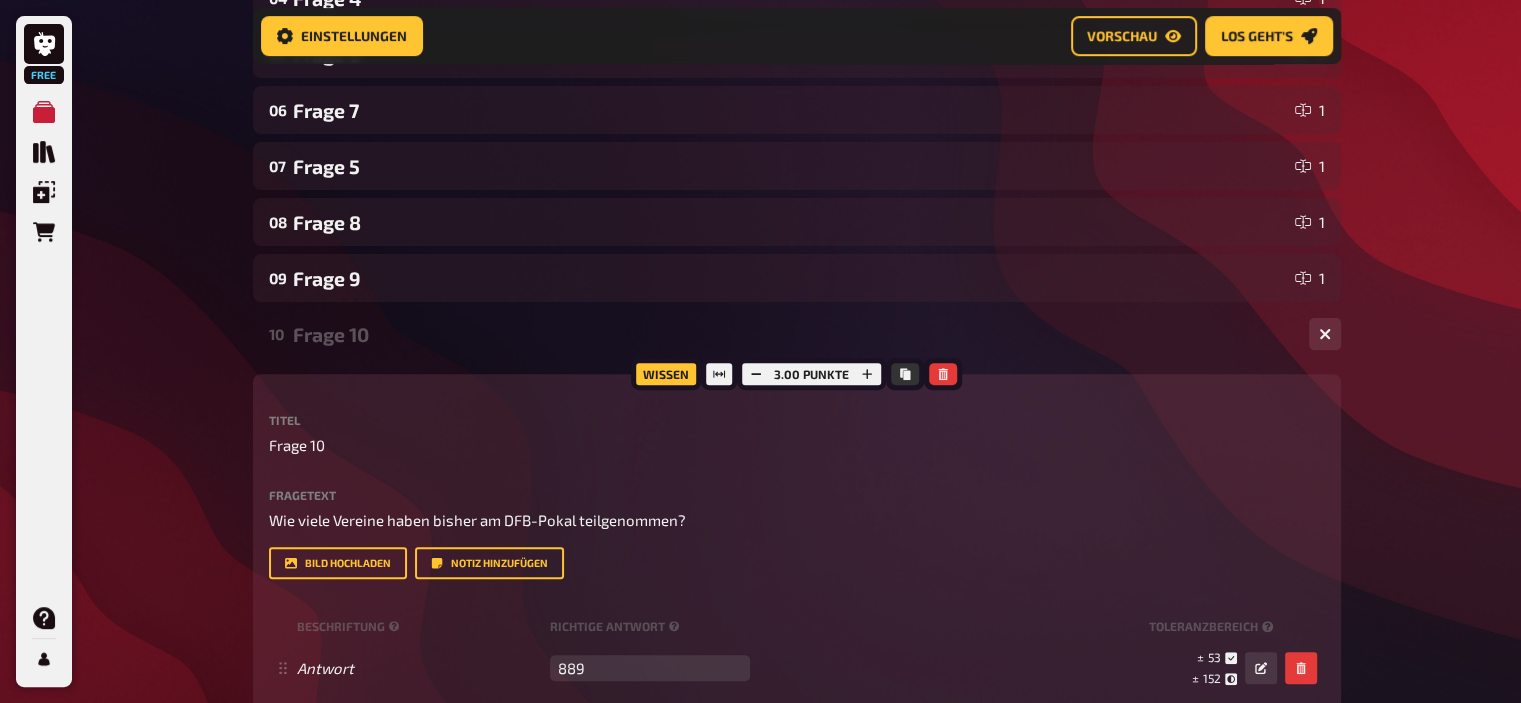 click on "Frage 10" at bounding box center (793, 334) 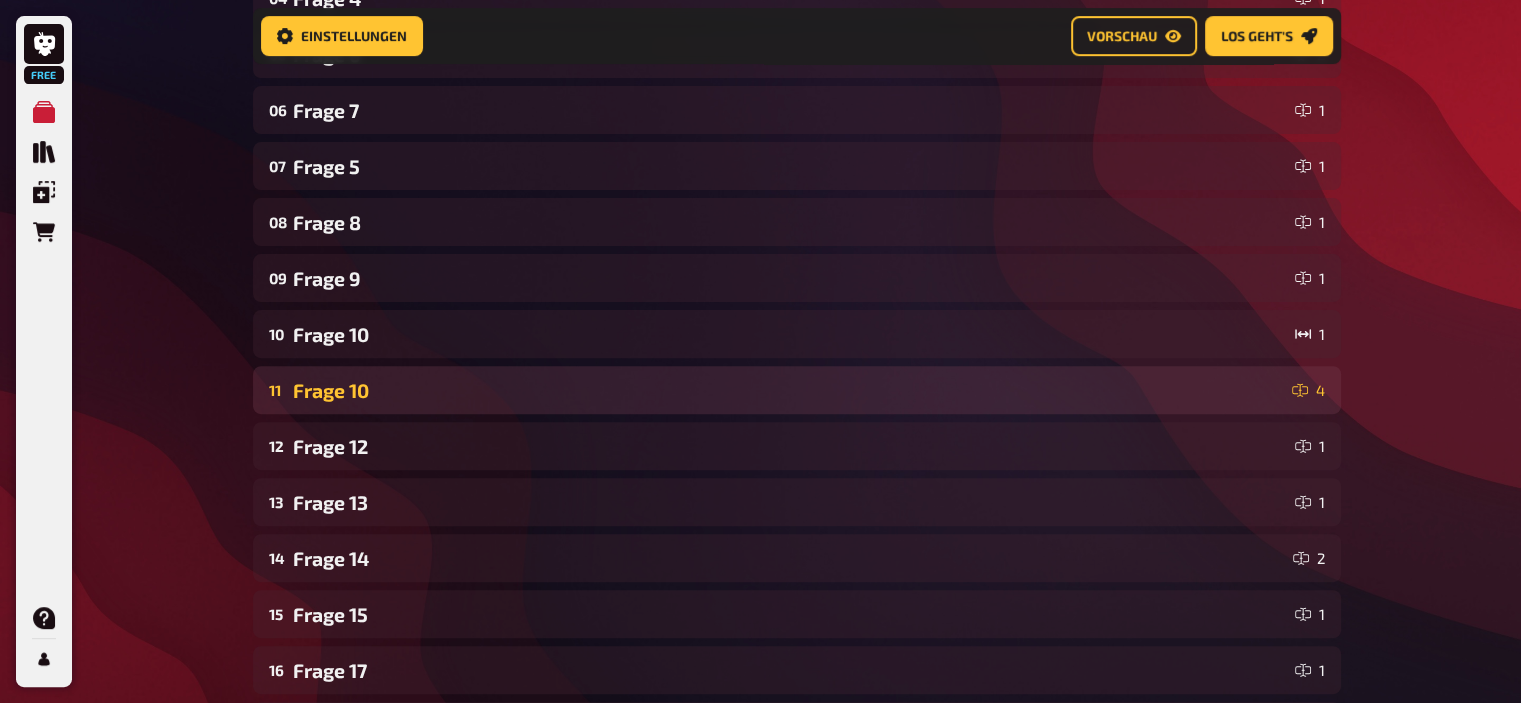 click on "Frage 10" at bounding box center (788, 390) 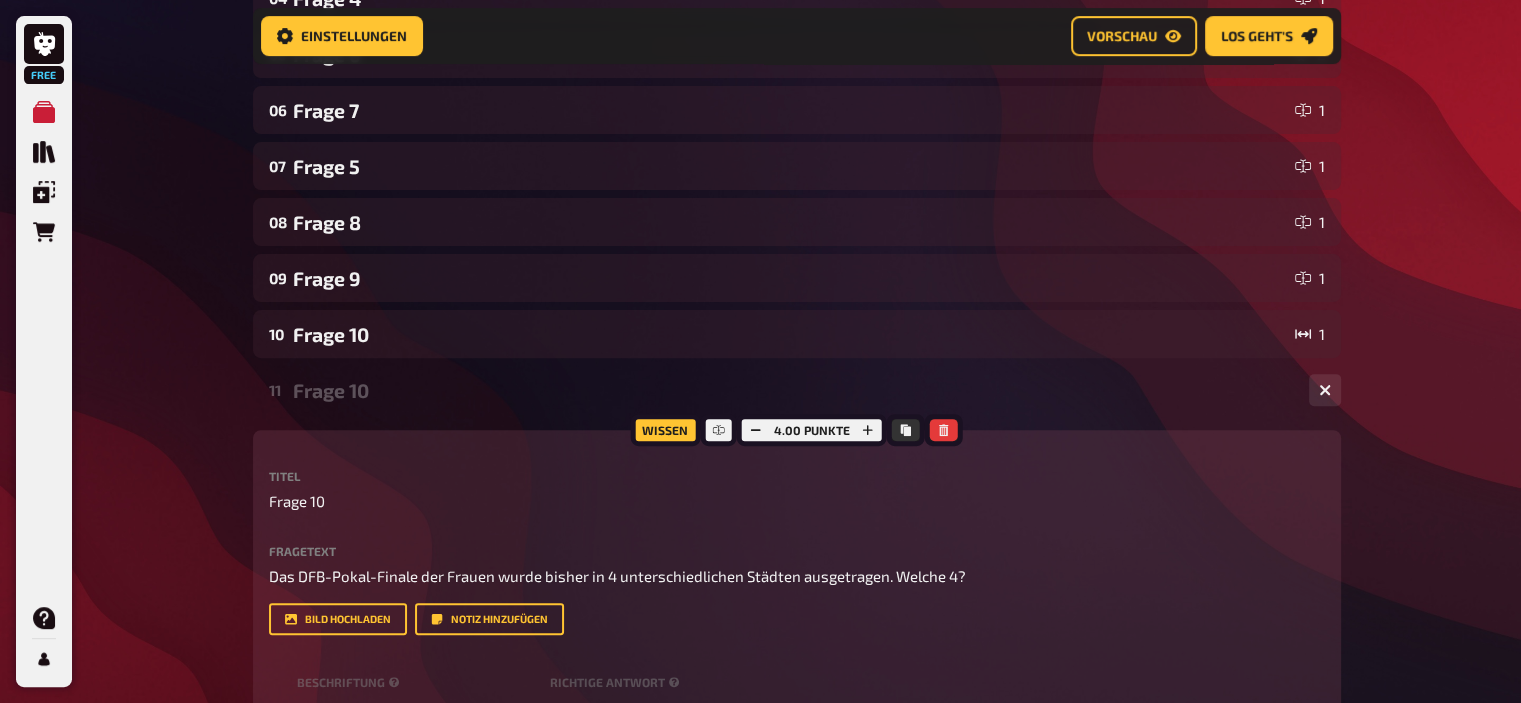 click on "Frage 10" at bounding box center [793, 390] 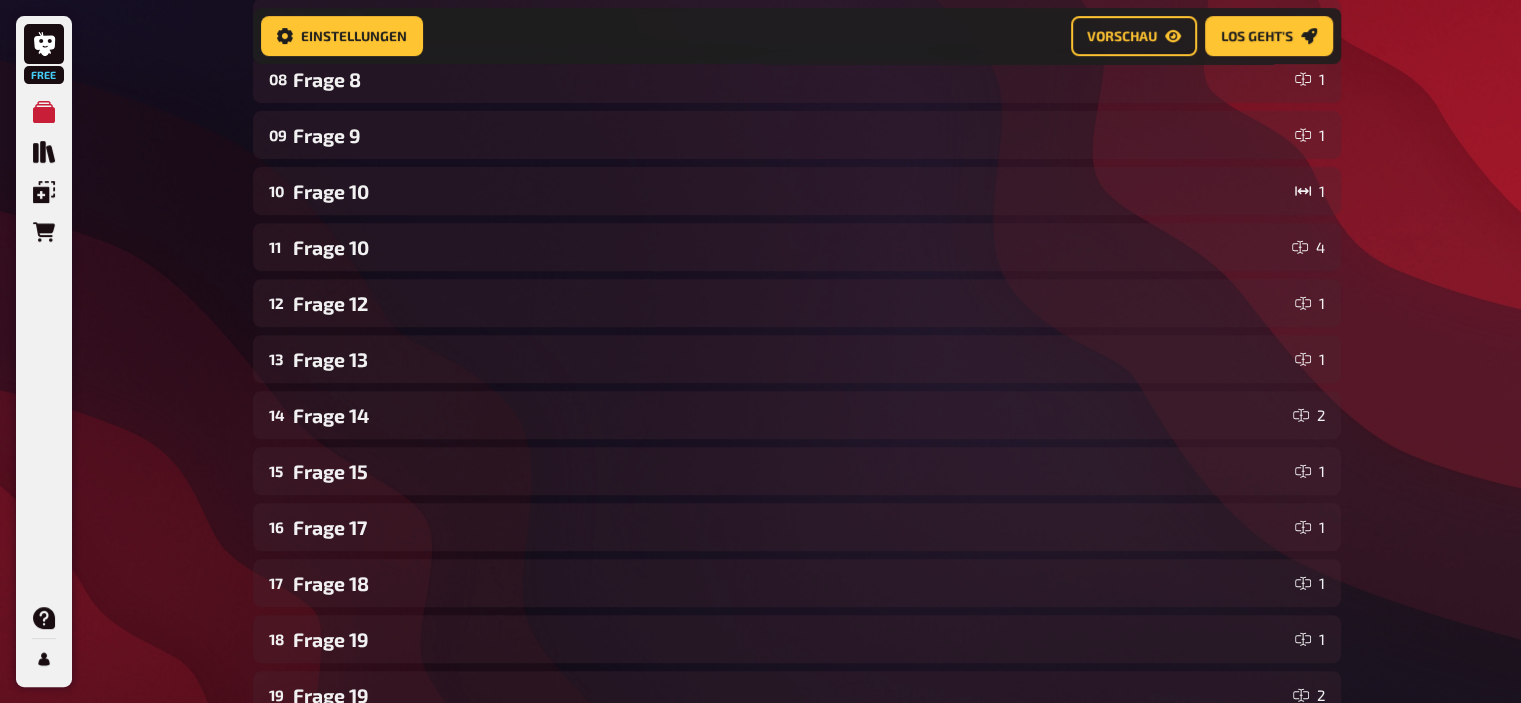 scroll, scrollTop: 747, scrollLeft: 0, axis: vertical 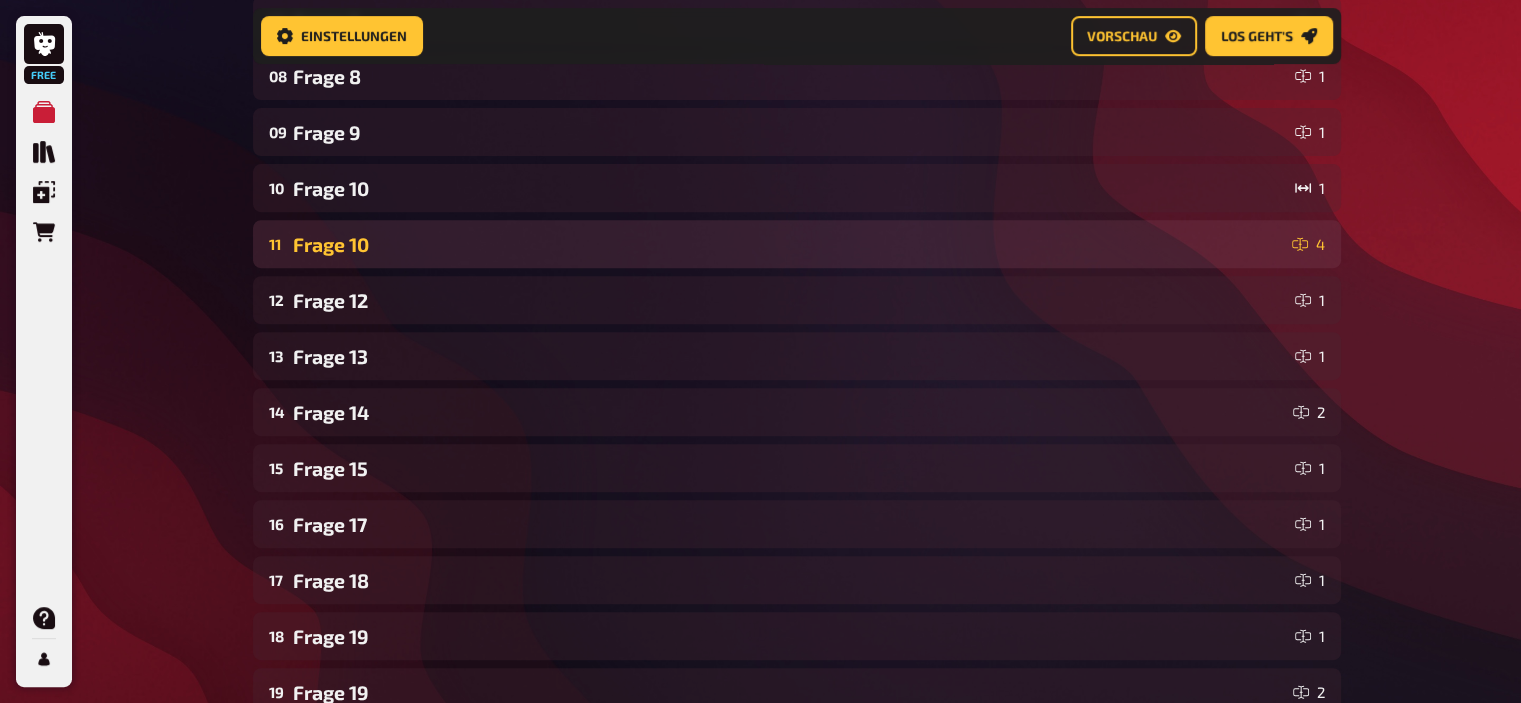 click on "11 Frage 10 4" at bounding box center (797, 244) 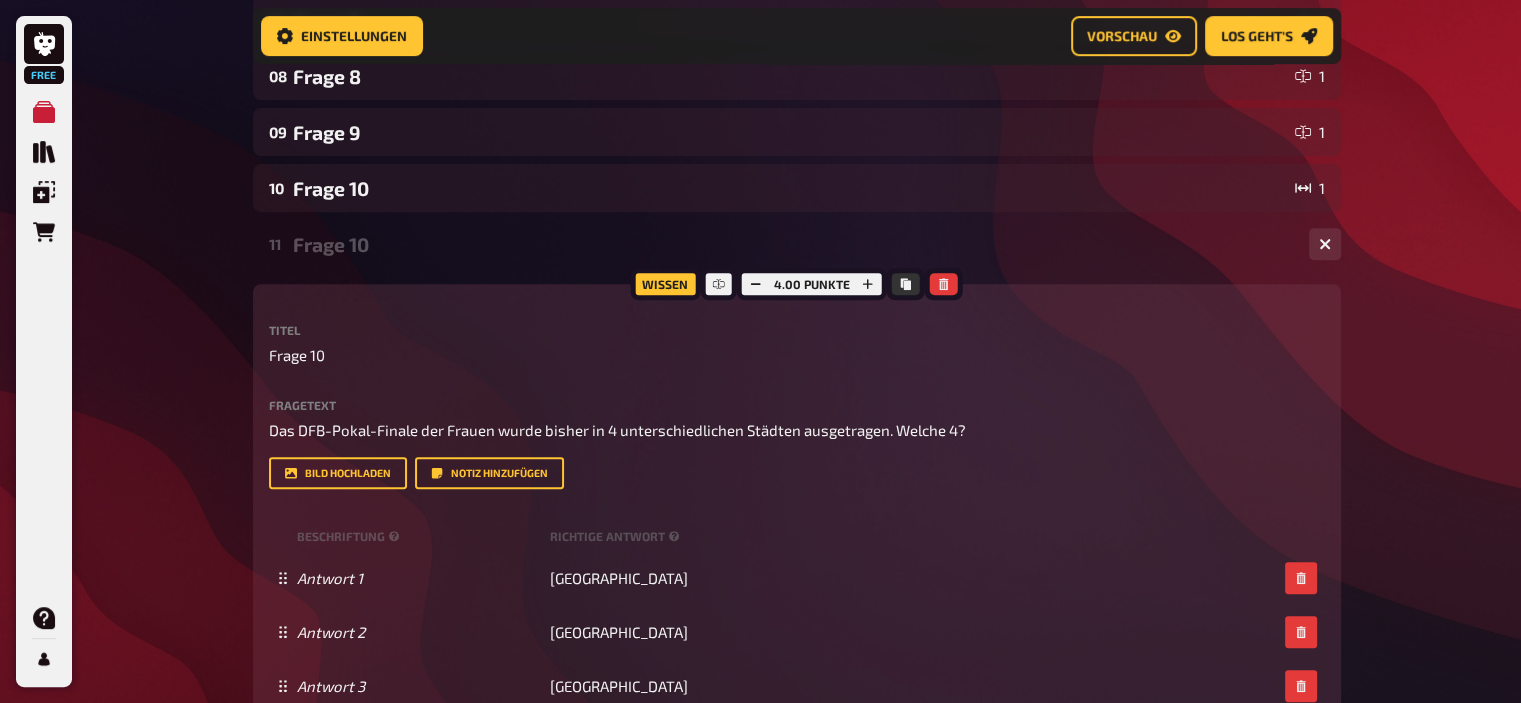 click on "Frage 10" at bounding box center [793, 244] 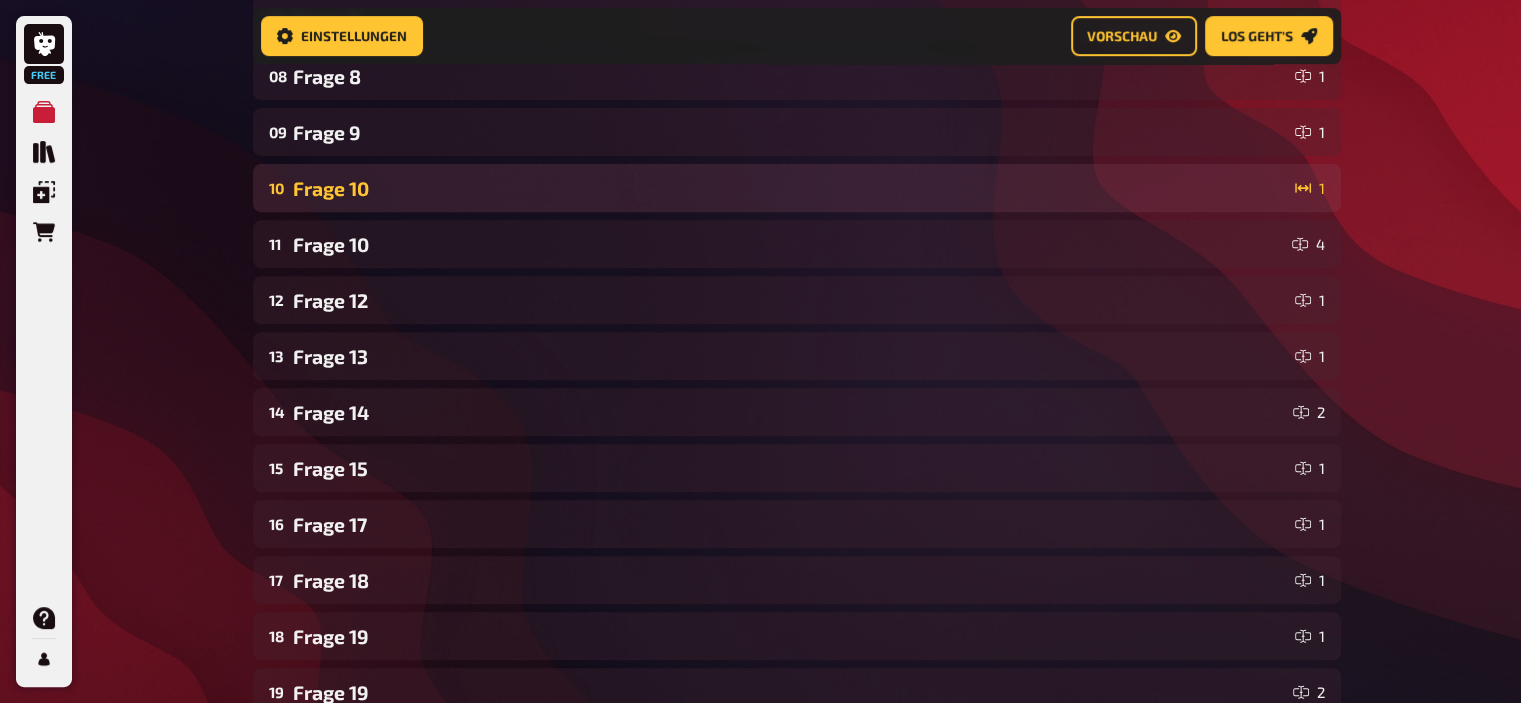 click on "Frage 10" at bounding box center [790, 188] 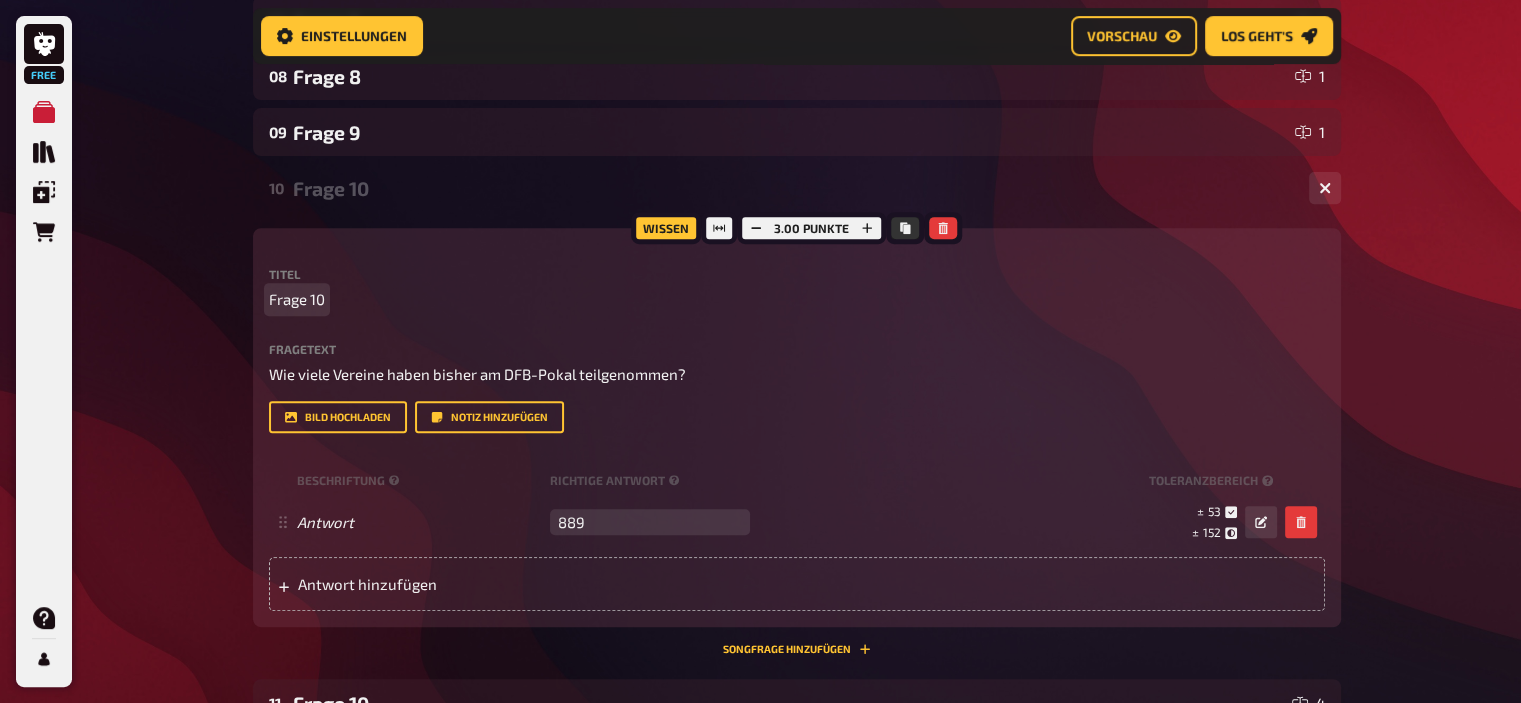click on "Frage 10" at bounding box center [297, 299] 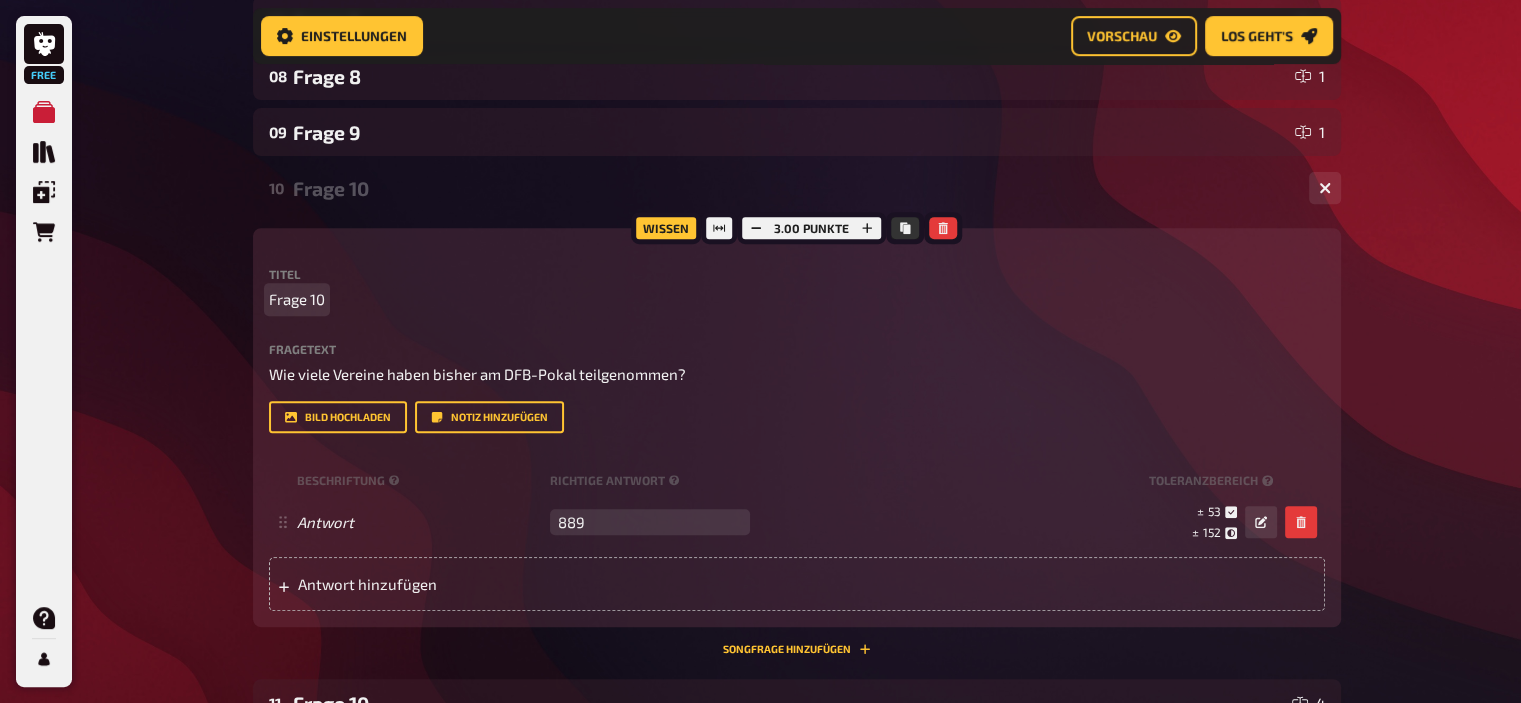 type 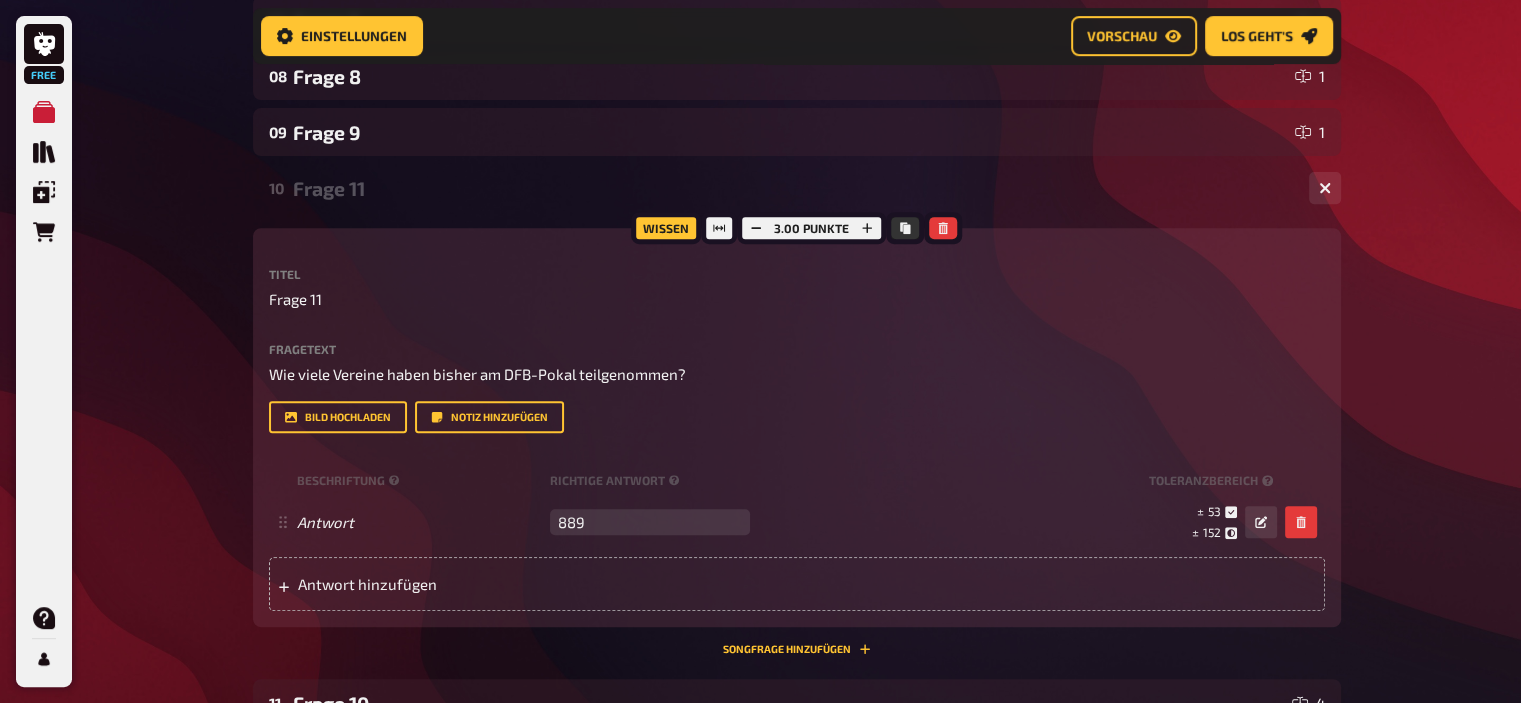 click on "Frage 11" at bounding box center [793, 188] 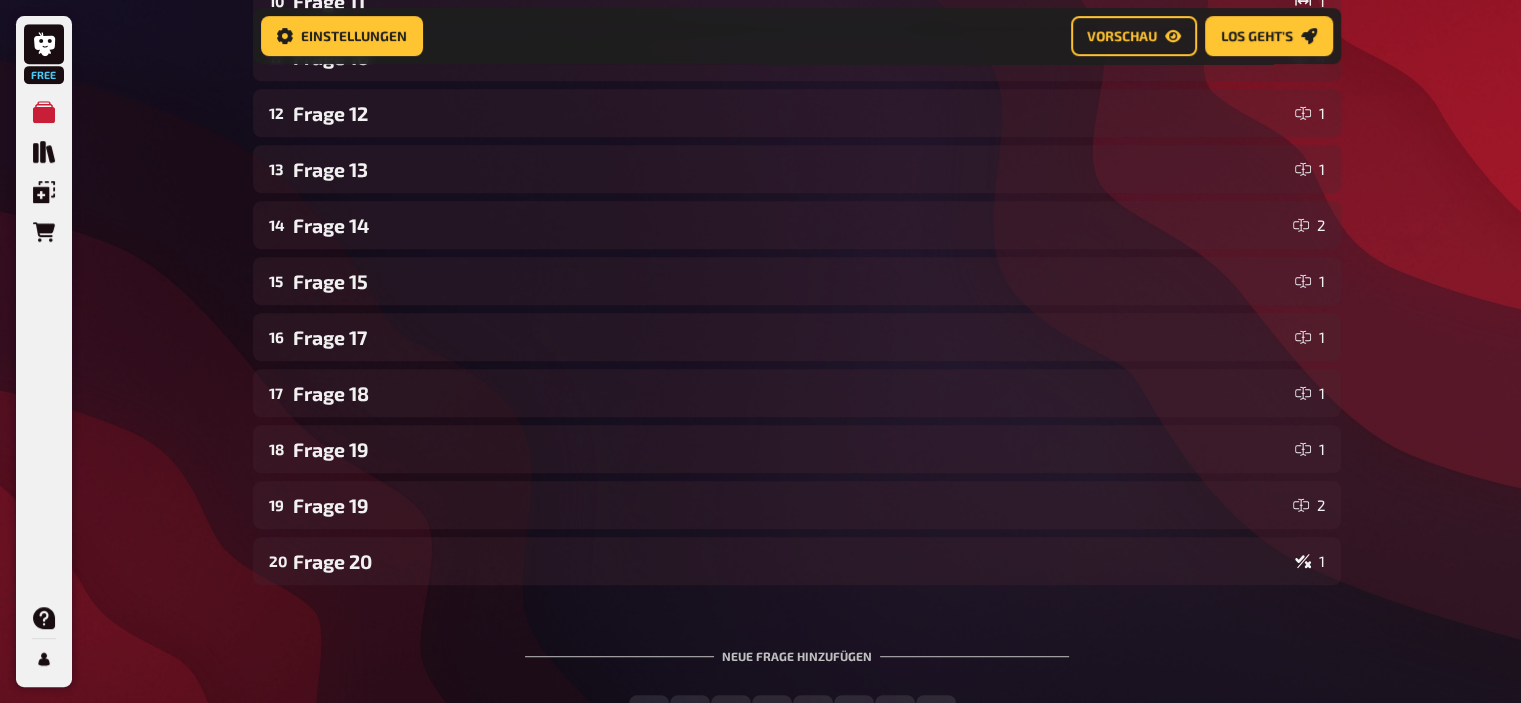 scroll, scrollTop: 935, scrollLeft: 0, axis: vertical 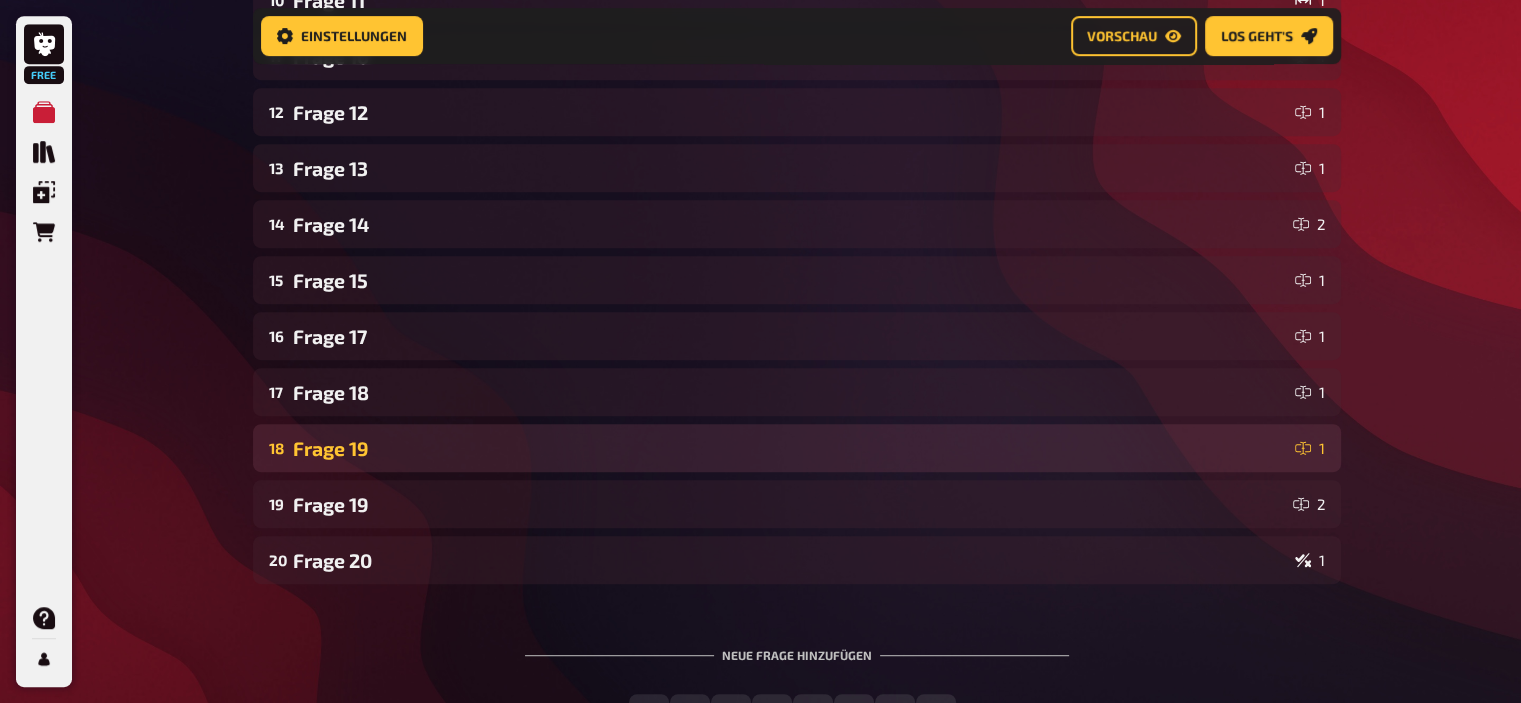click on "Frage 19" at bounding box center [790, 448] 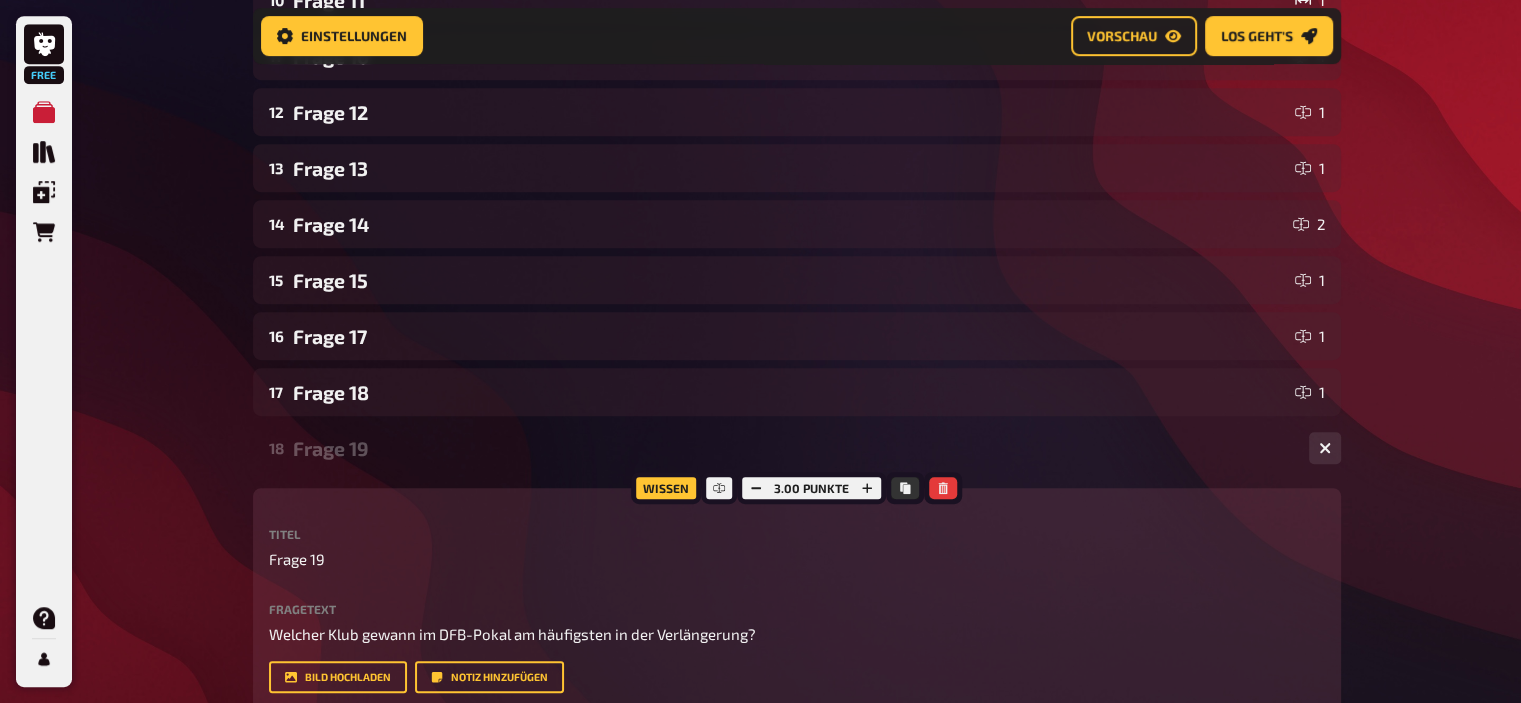 click on "Frage 19" at bounding box center [793, 448] 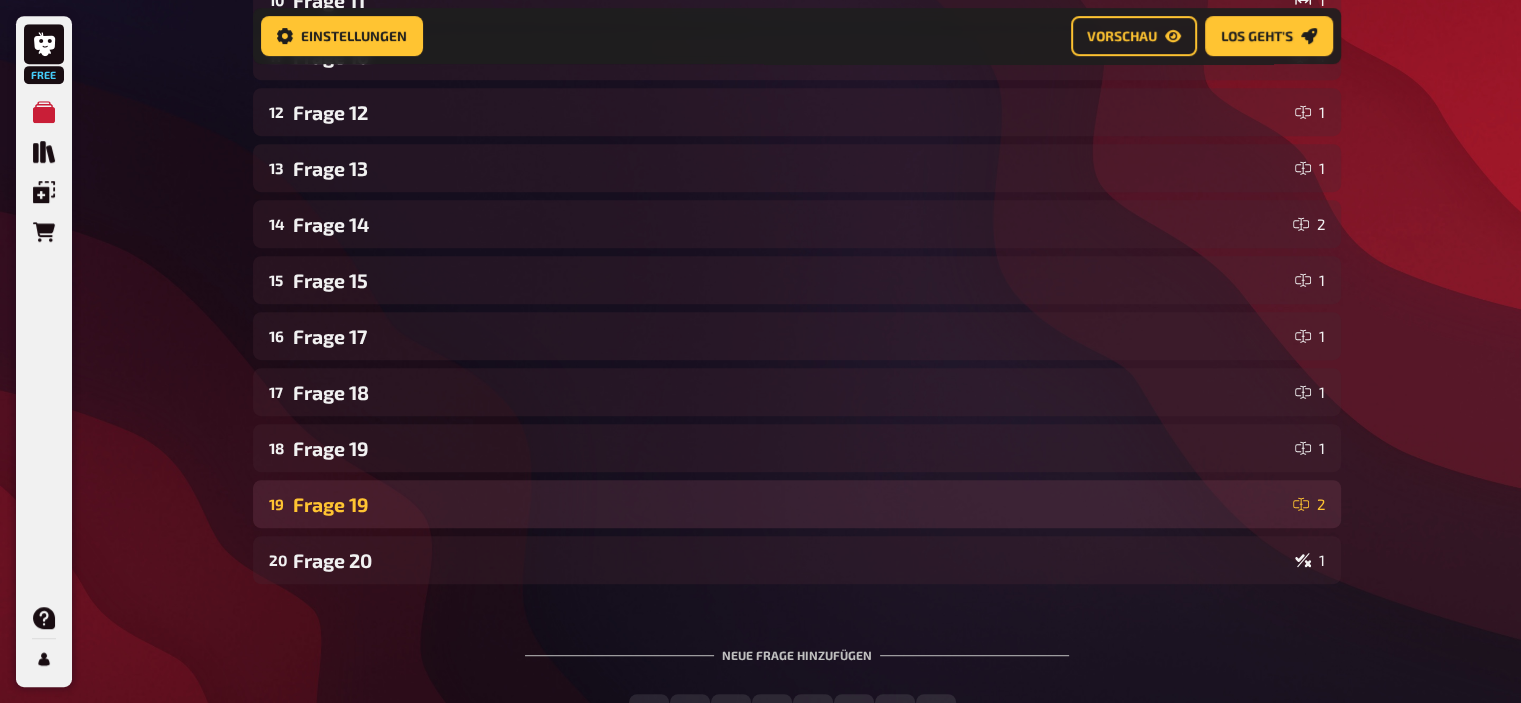 click on "Frage 19" at bounding box center [789, 504] 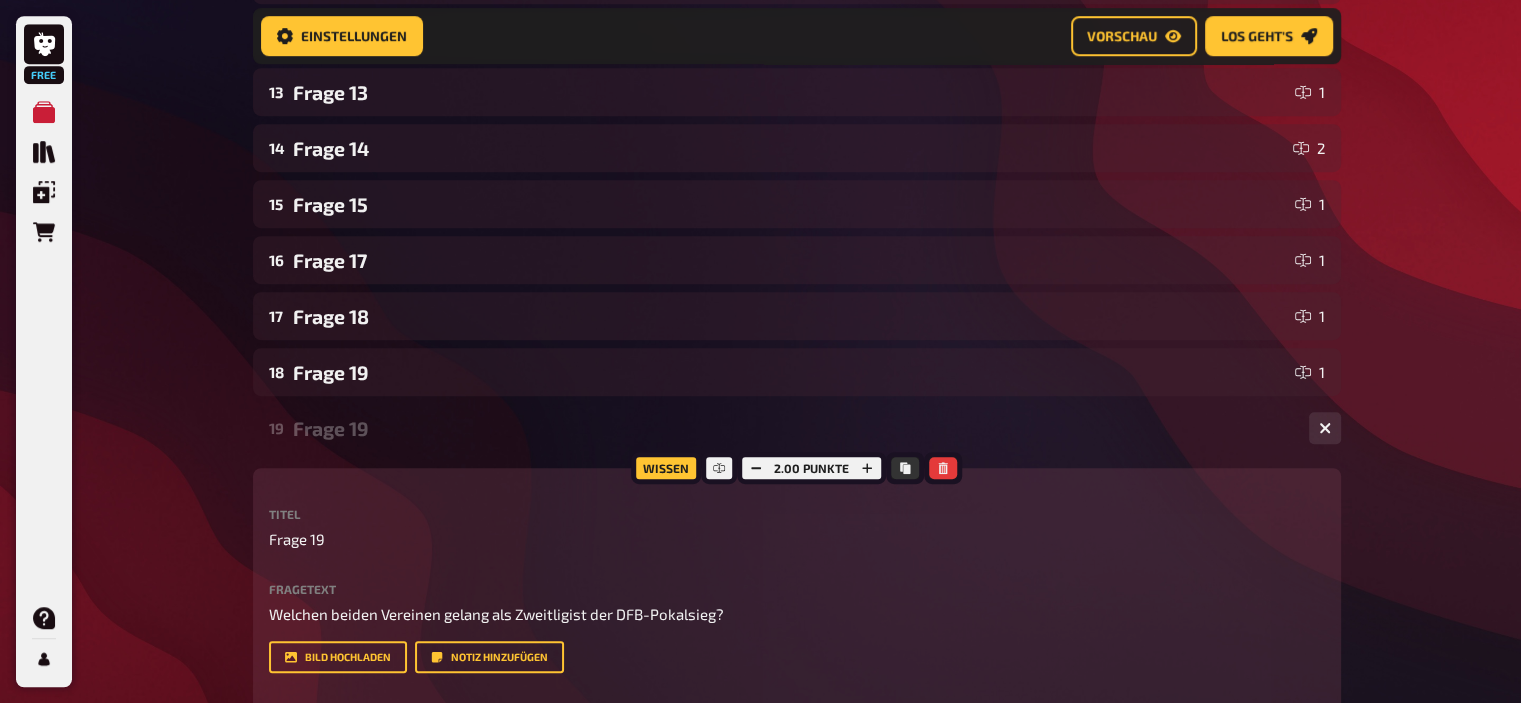 scroll, scrollTop: 1007, scrollLeft: 0, axis: vertical 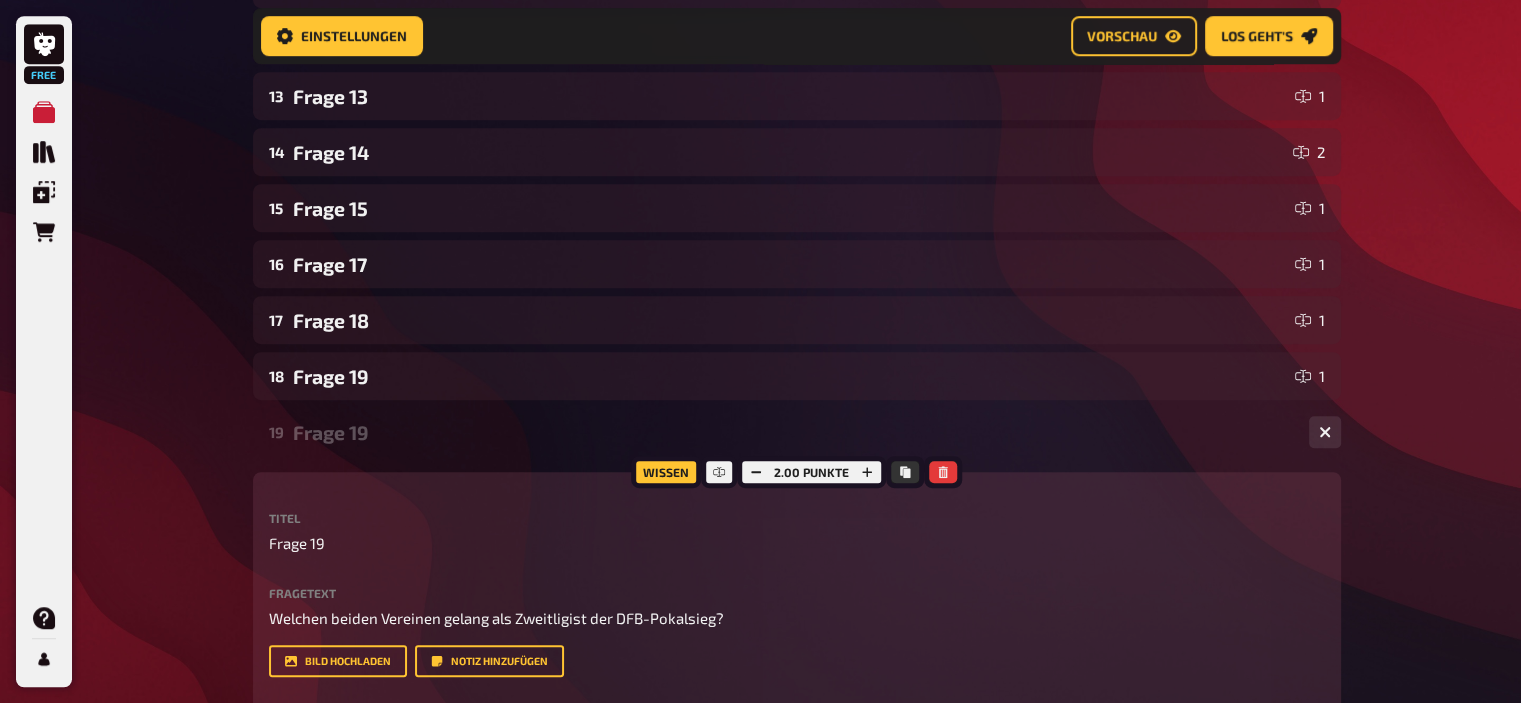 click on "Frage 19" at bounding box center [793, 432] 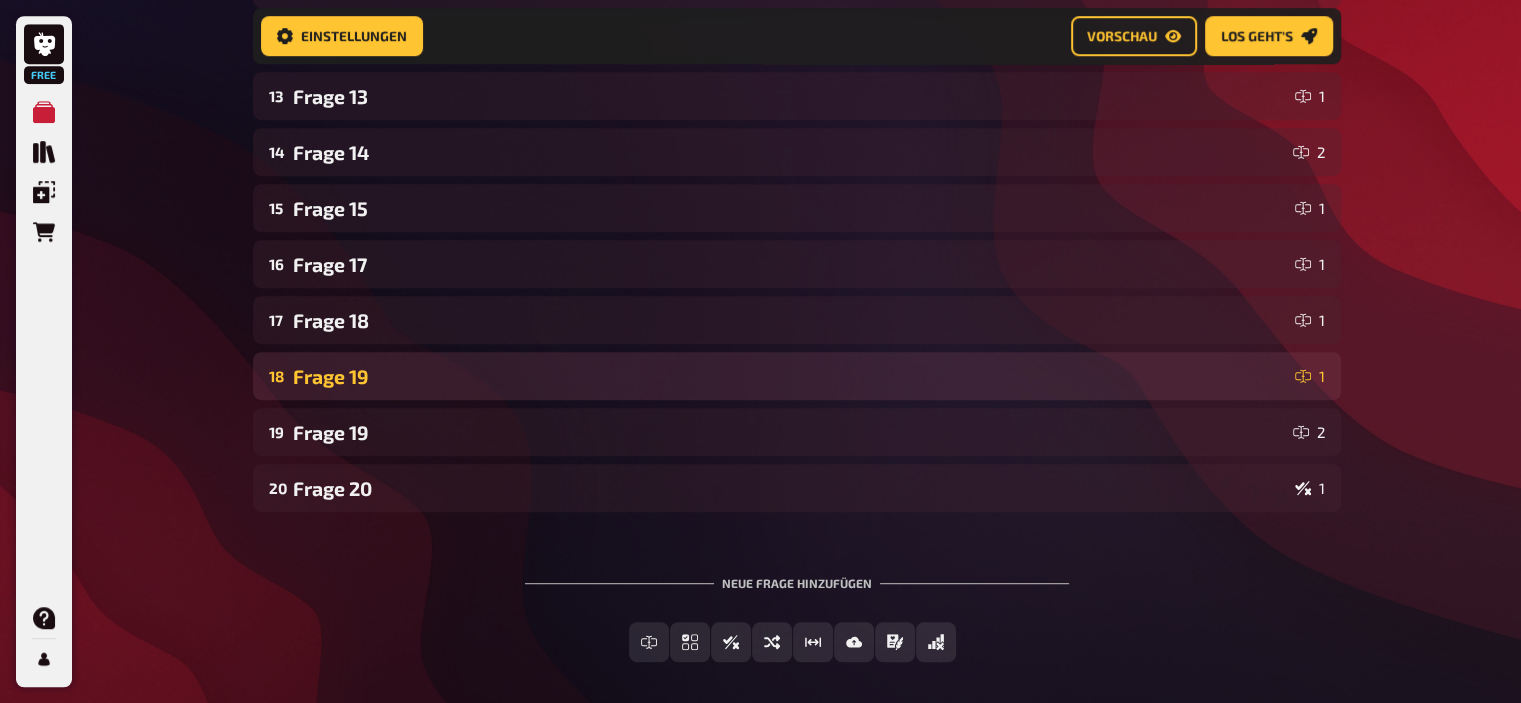 click on "Frage 19" at bounding box center [790, 376] 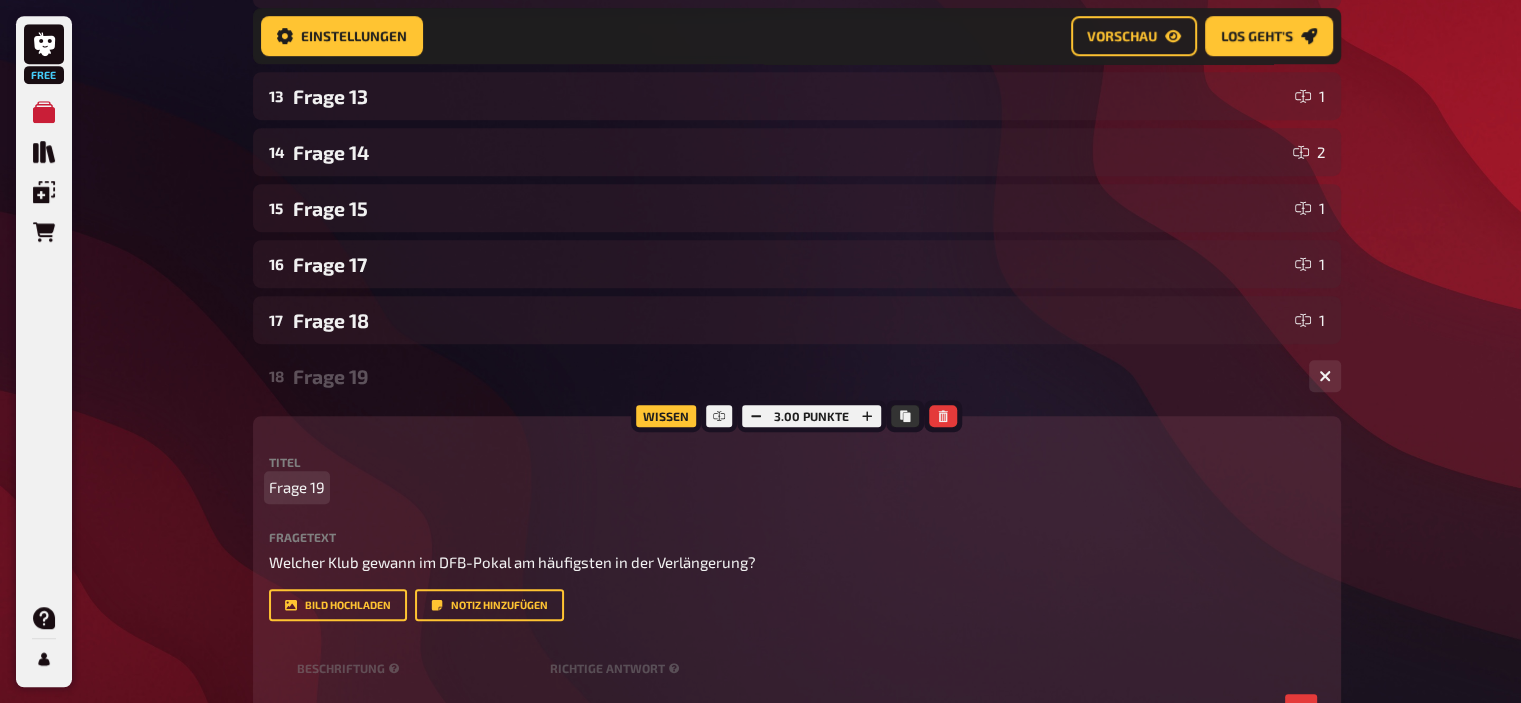 click on "Frage 19" at bounding box center (797, 487) 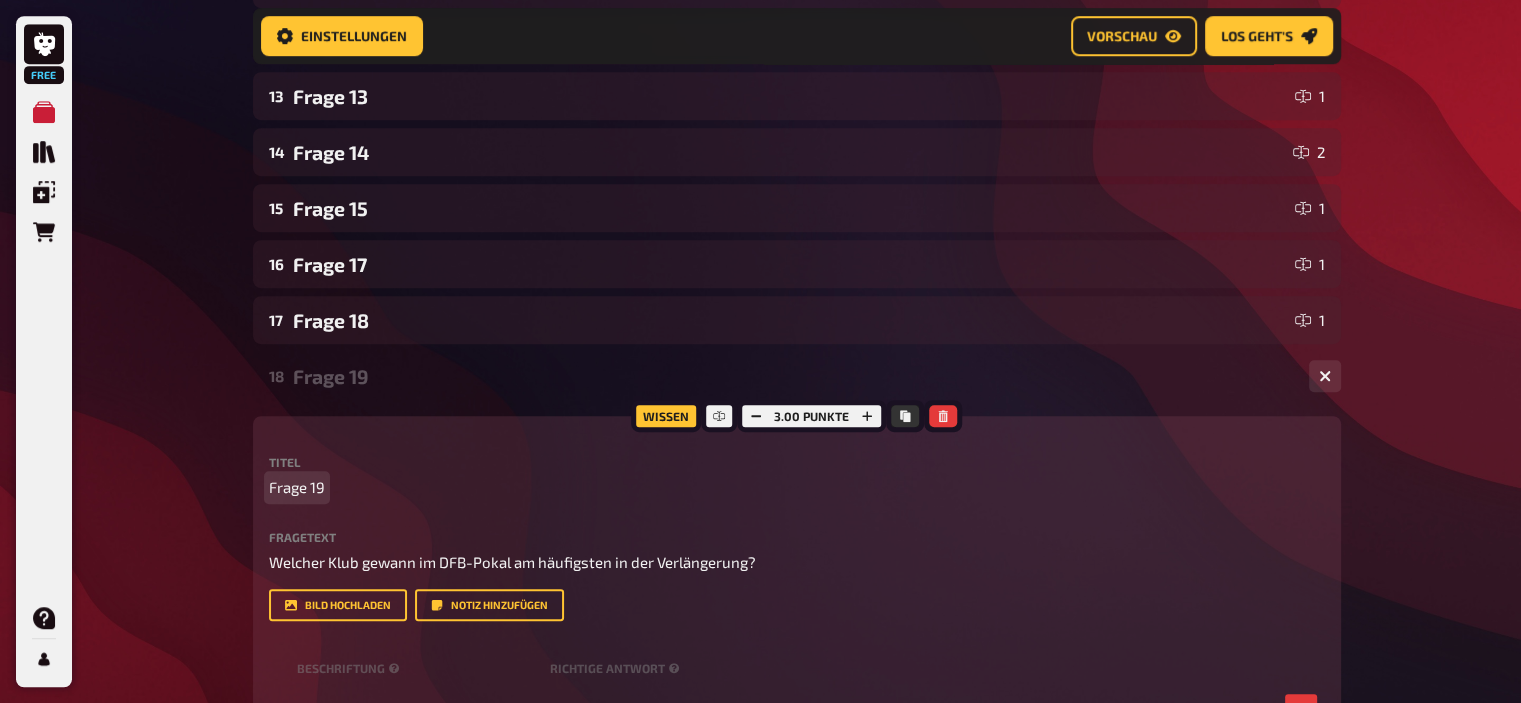 type 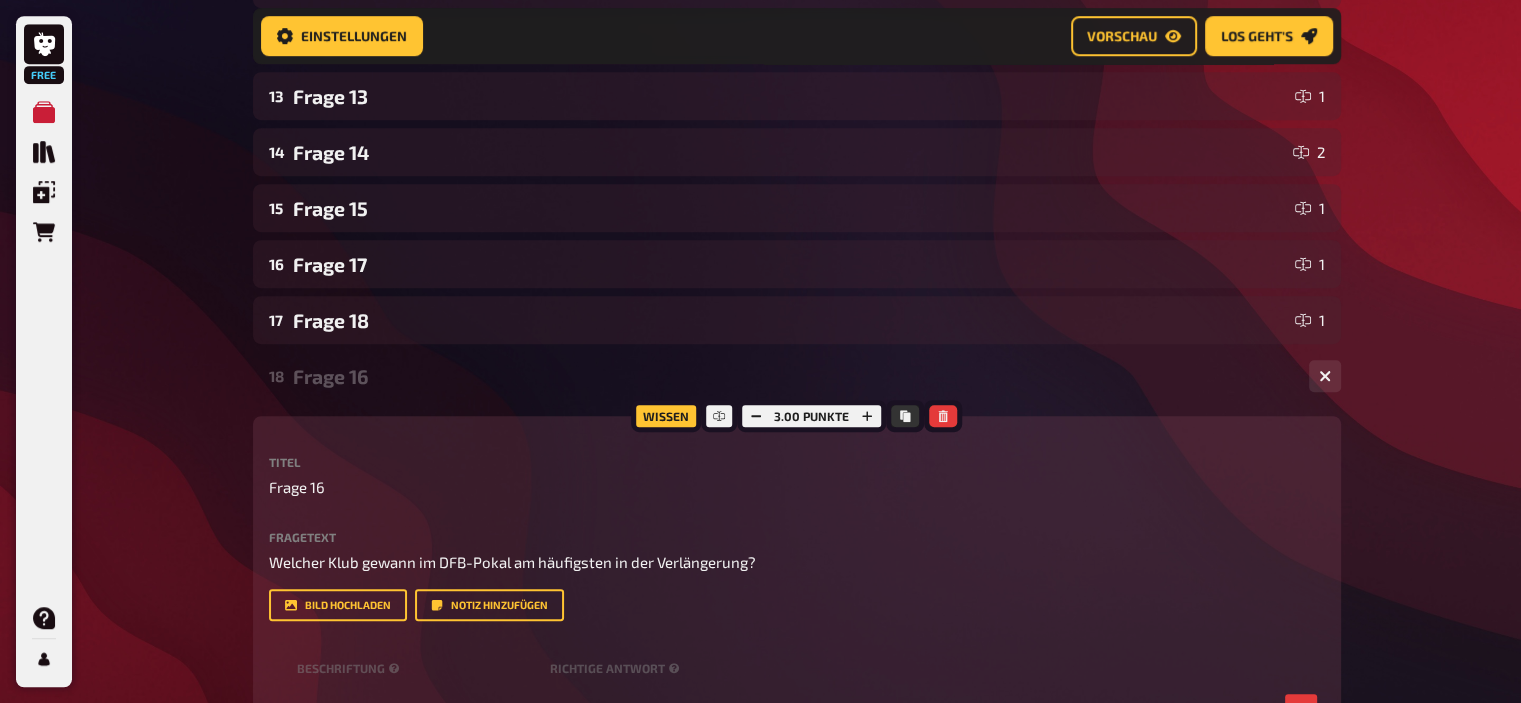 click on "Frage 16" at bounding box center [793, 376] 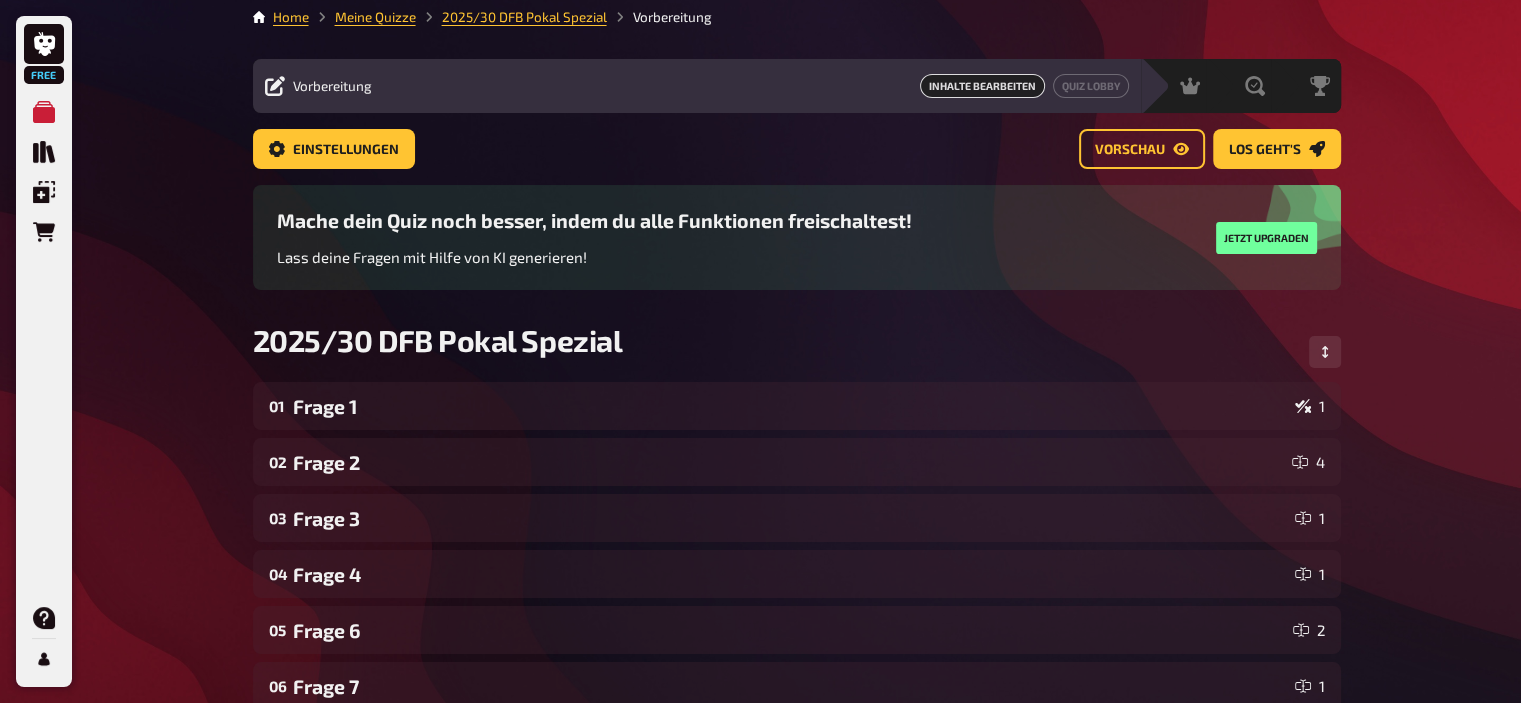 scroll, scrollTop: 0, scrollLeft: 0, axis: both 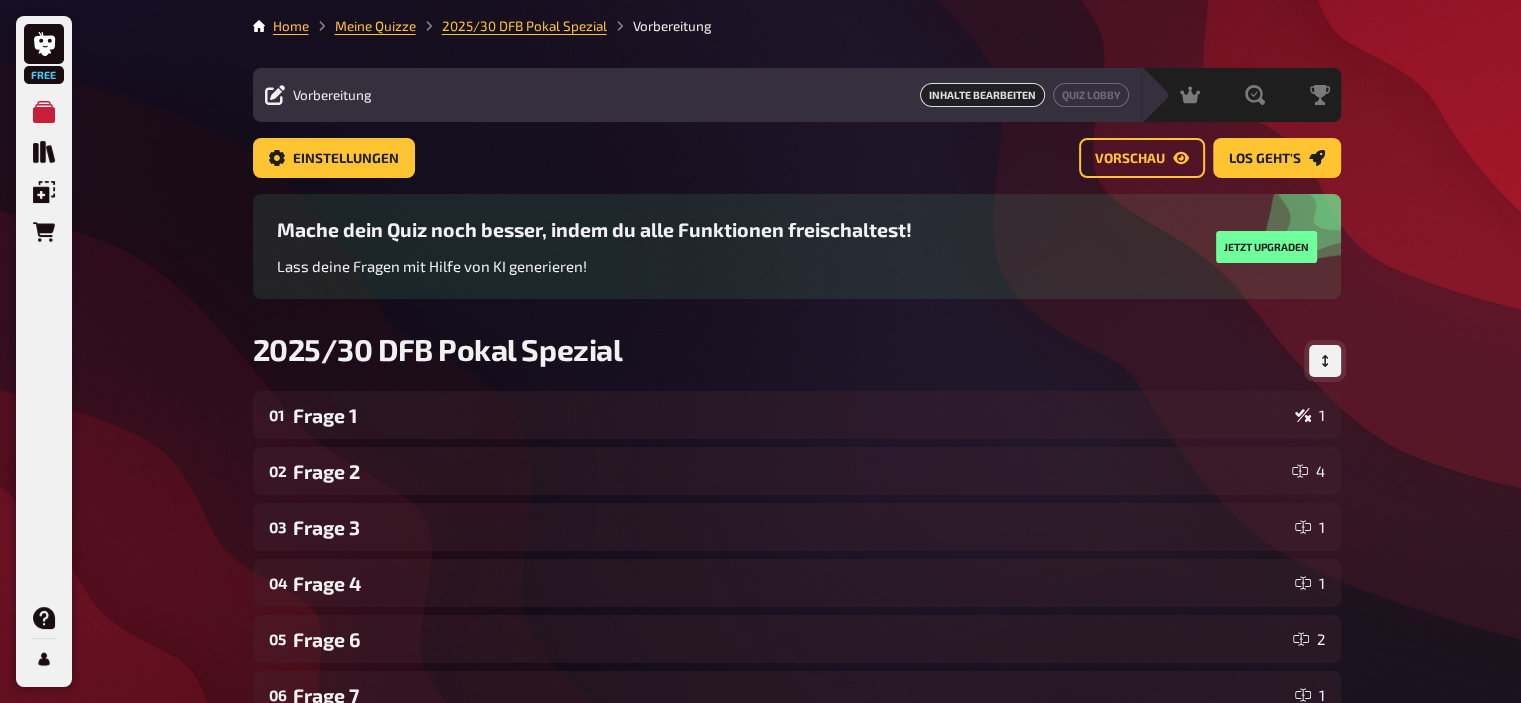 click at bounding box center [1325, 361] 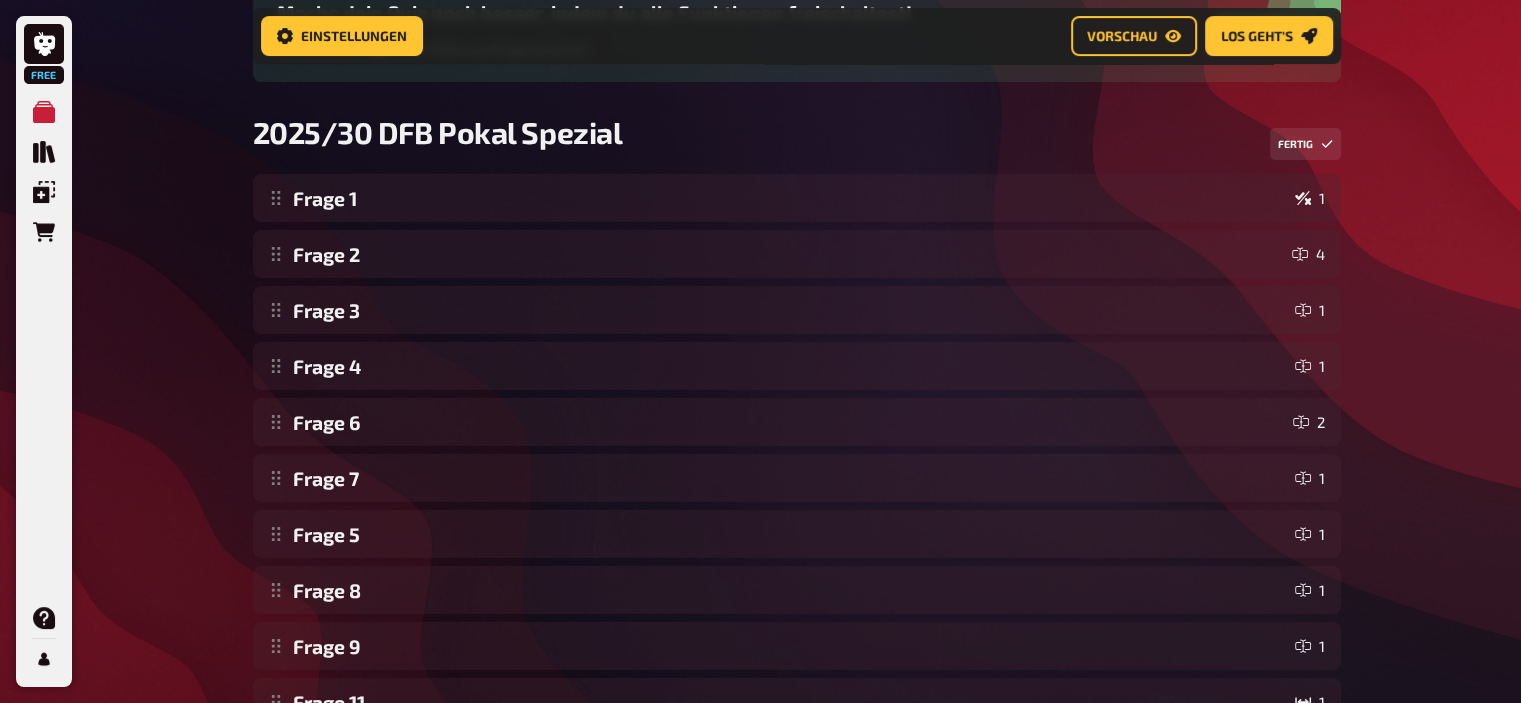 scroll, scrollTop: 240, scrollLeft: 0, axis: vertical 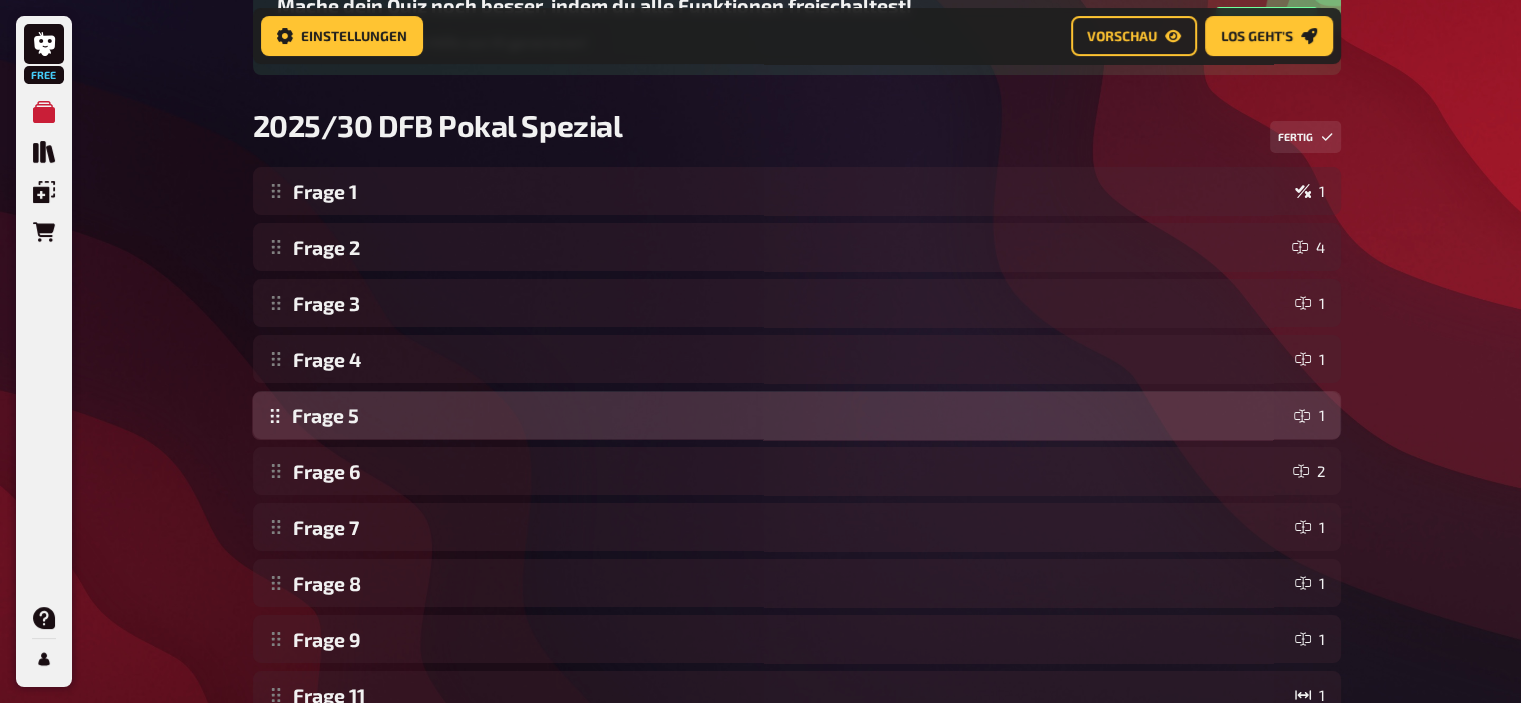 drag, startPoint x: 280, startPoint y: 535, endPoint x: 290, endPoint y: 424, distance: 111.44954 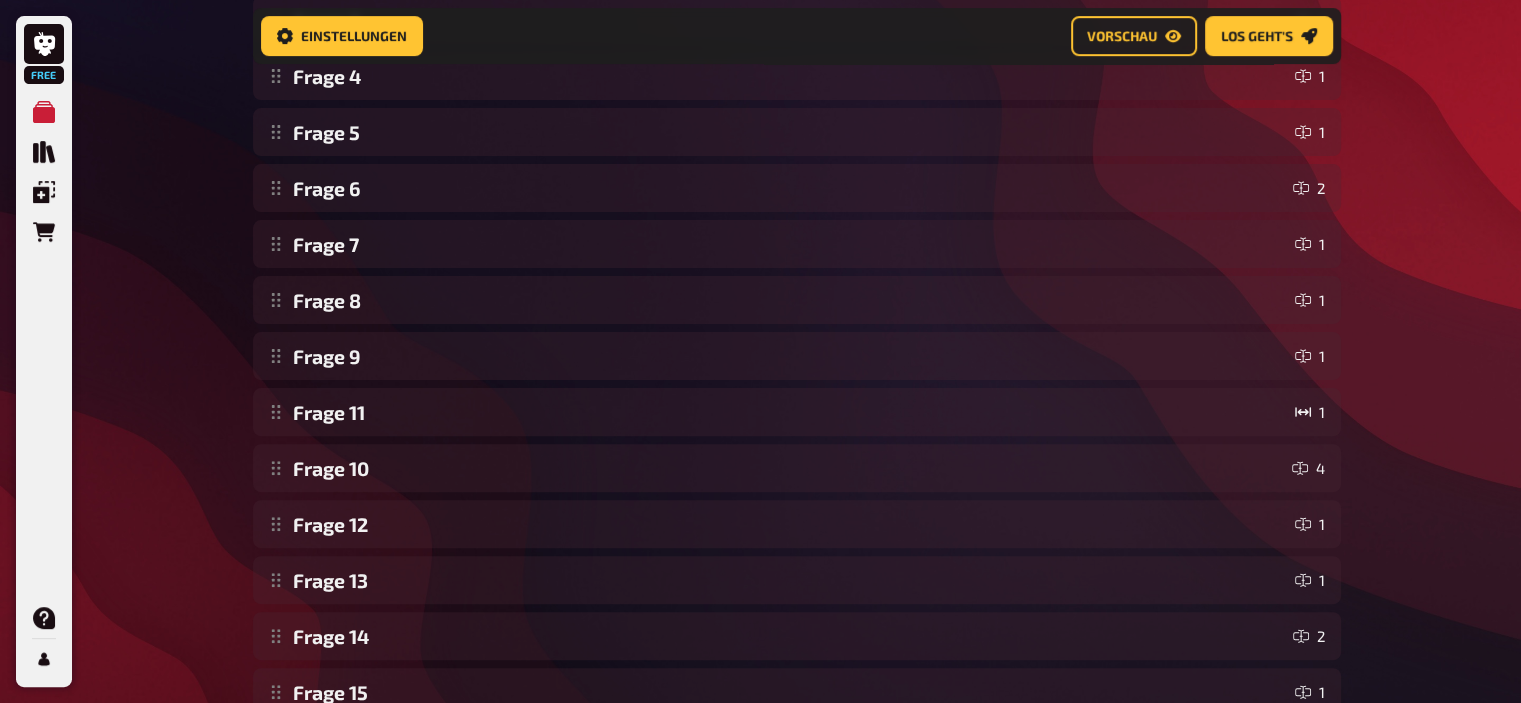scroll, scrollTop: 524, scrollLeft: 0, axis: vertical 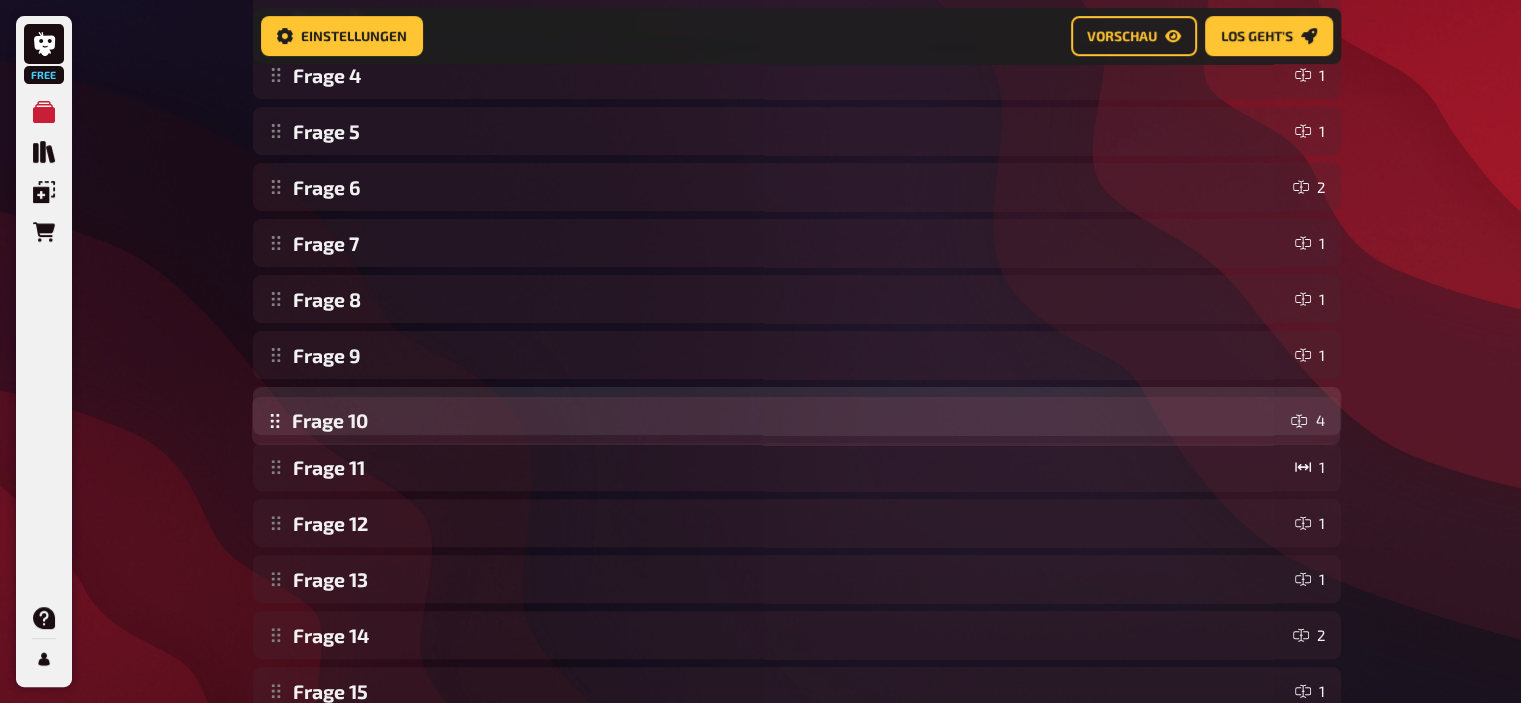 drag, startPoint x: 276, startPoint y: 470, endPoint x: 287, endPoint y: 418, distance: 53.15073 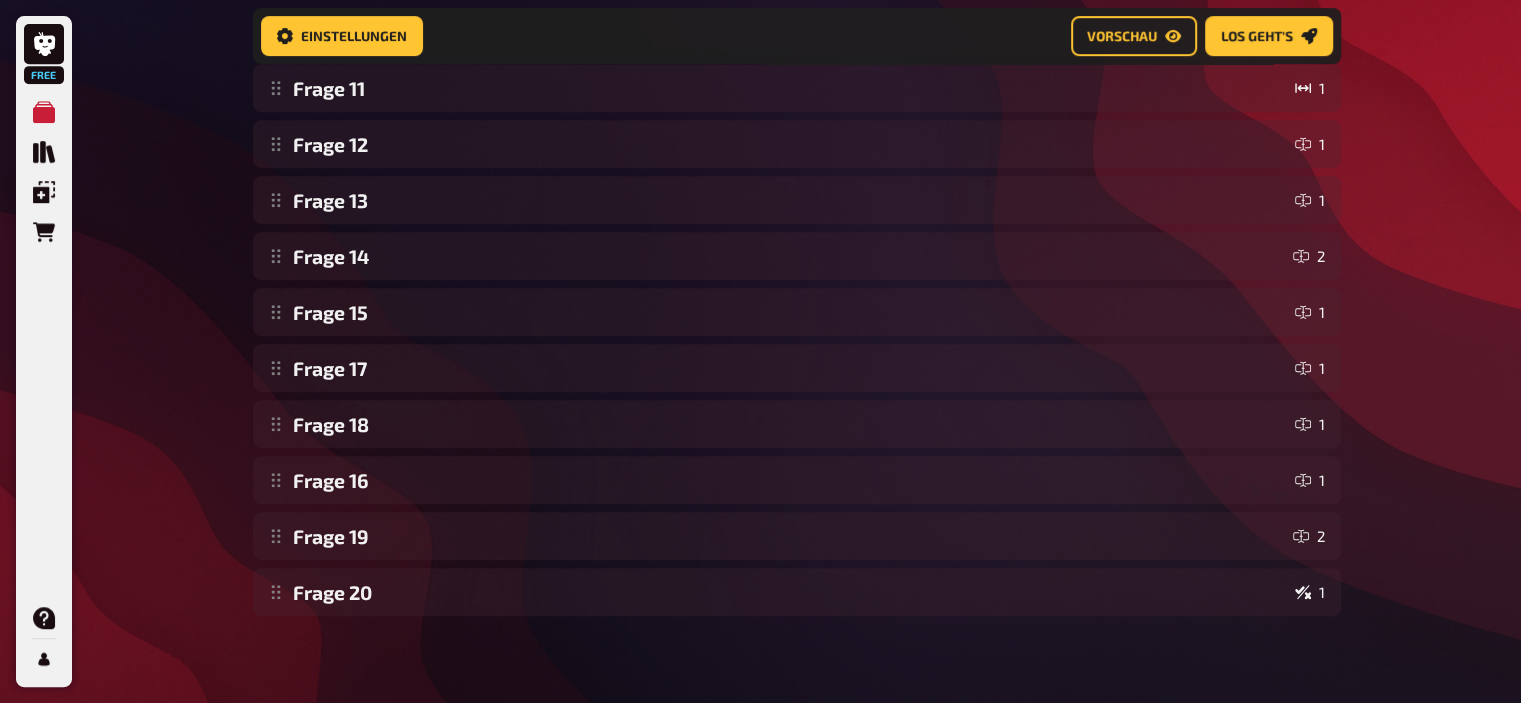 scroll, scrollTop: 904, scrollLeft: 0, axis: vertical 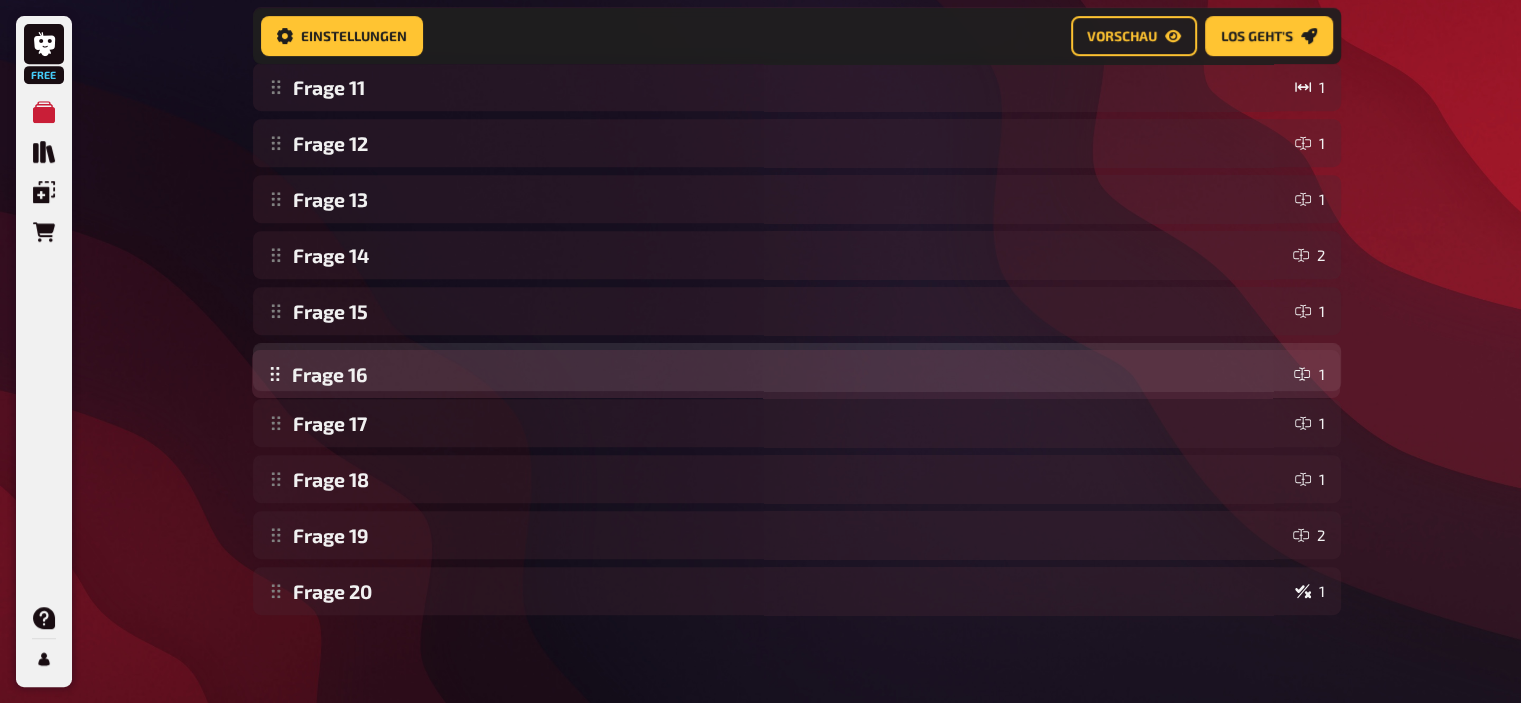 drag, startPoint x: 280, startPoint y: 486, endPoint x: 305, endPoint y: 367, distance: 121.597694 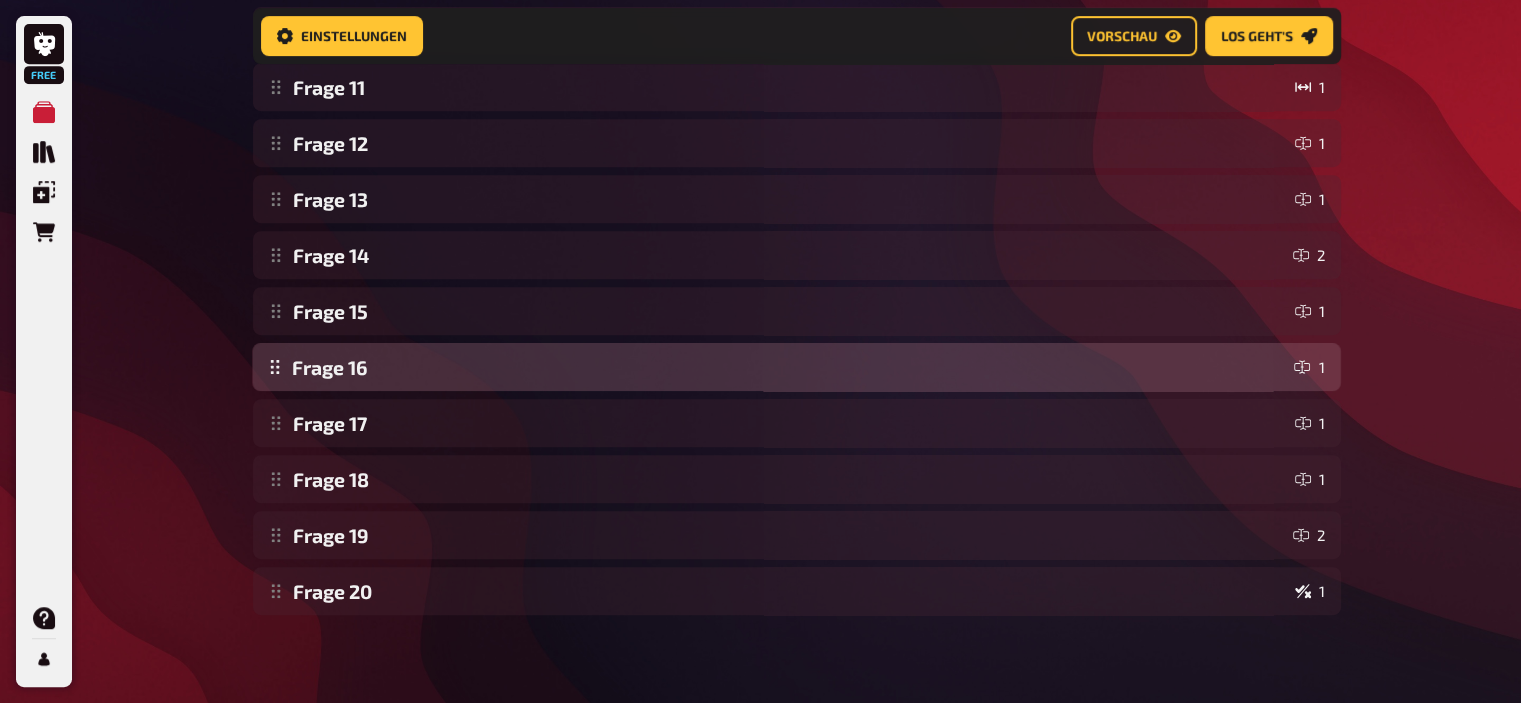 click on "Frage 1 1 Frage 2 4 Frage 3 1 Frage 4 1 Frage 5 1 Frage 6 2 Frage 7 1 Frage 8 1 Frage 9 1 Frage 10 4 Frage 11 1 Frage 12 1 Frage 13 1 Frage 14 2 Frage 15 1 Frage 17 1 Frage 18 1 Frage 16 1 Frage 19 2 Frage 20 1 Frage 16 1
To pick up a draggable item, press the space bar.
While dragging, use the arrow keys to move the item.
Press space again to drop the item in its new position, or press escape to cancel.
Draggable item ff48 was moved over droppable area cc4f." at bounding box center [797, 59] 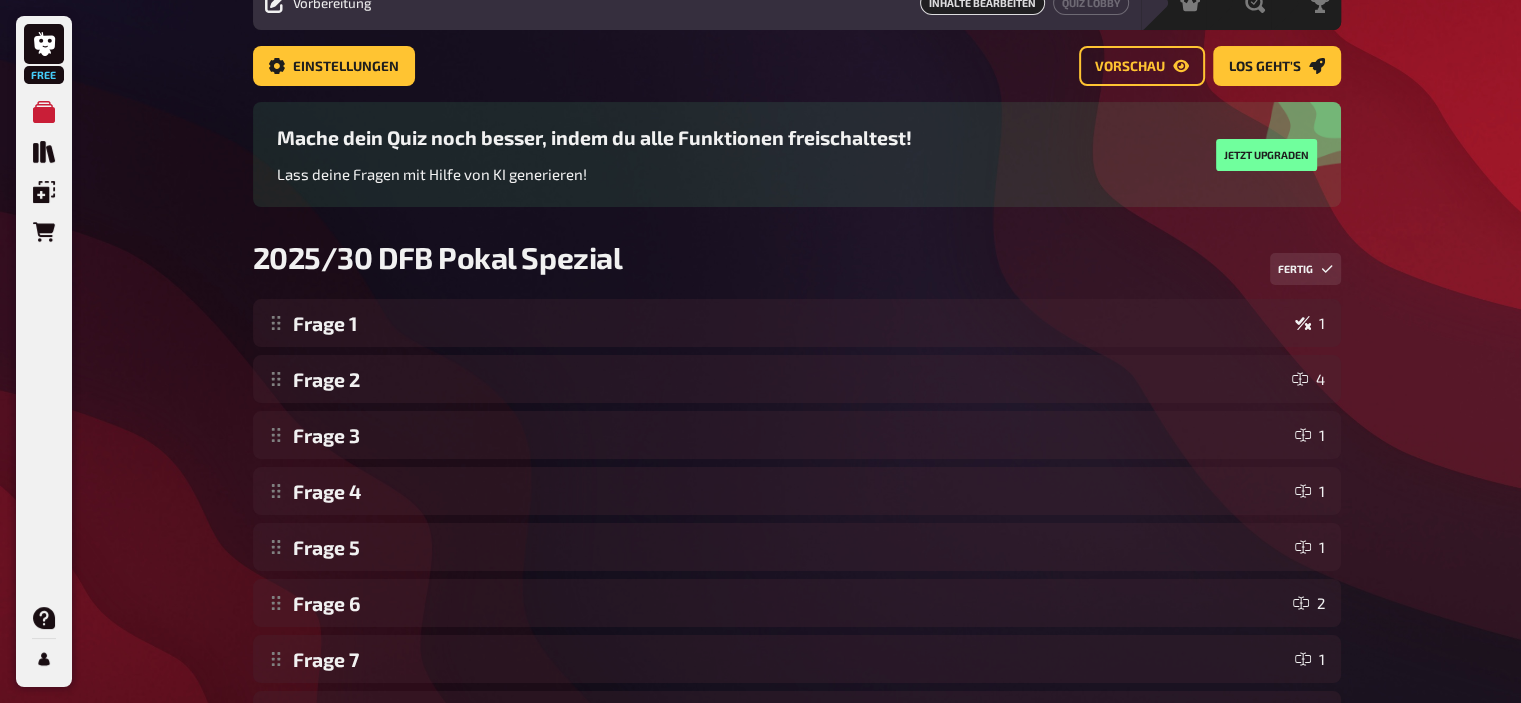 scroll, scrollTop: 0, scrollLeft: 0, axis: both 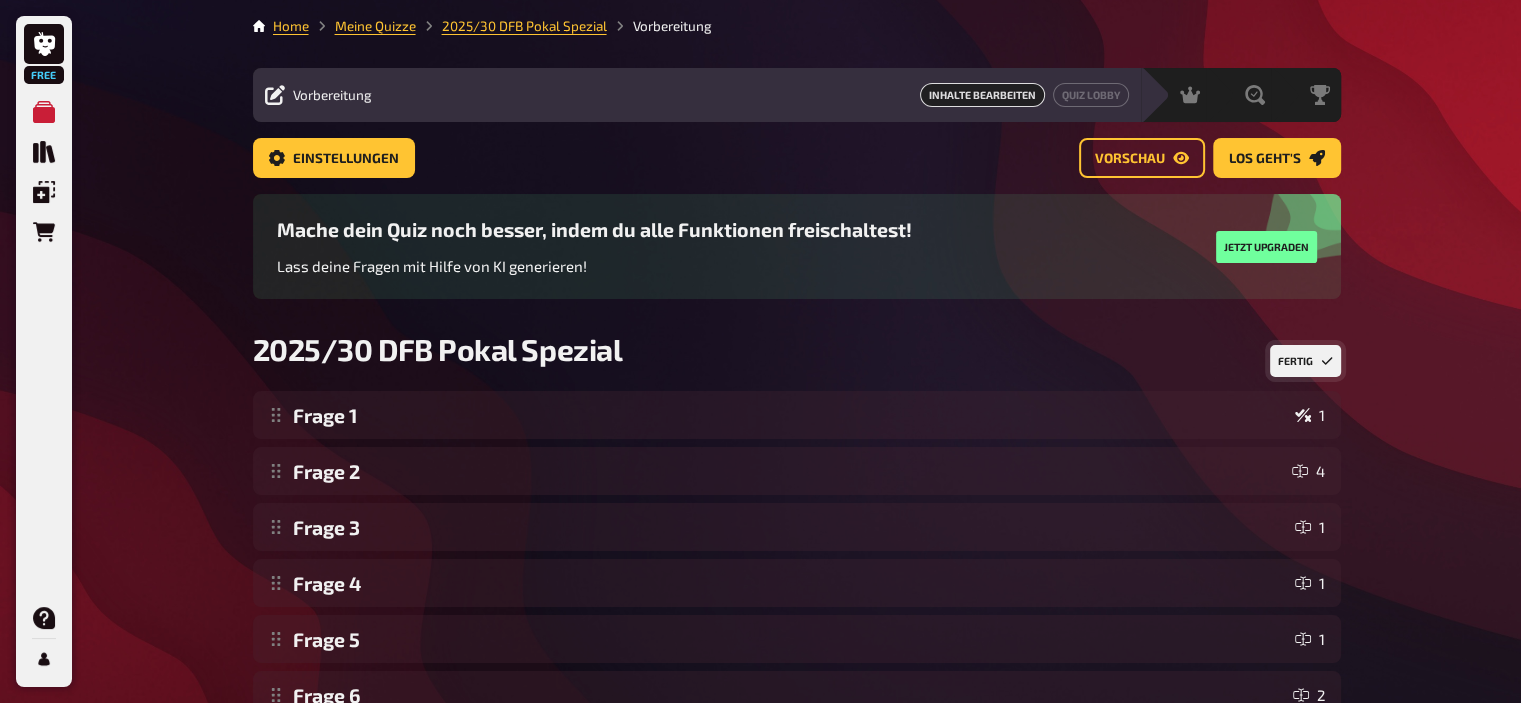 click on "Fertig" at bounding box center [1305, 361] 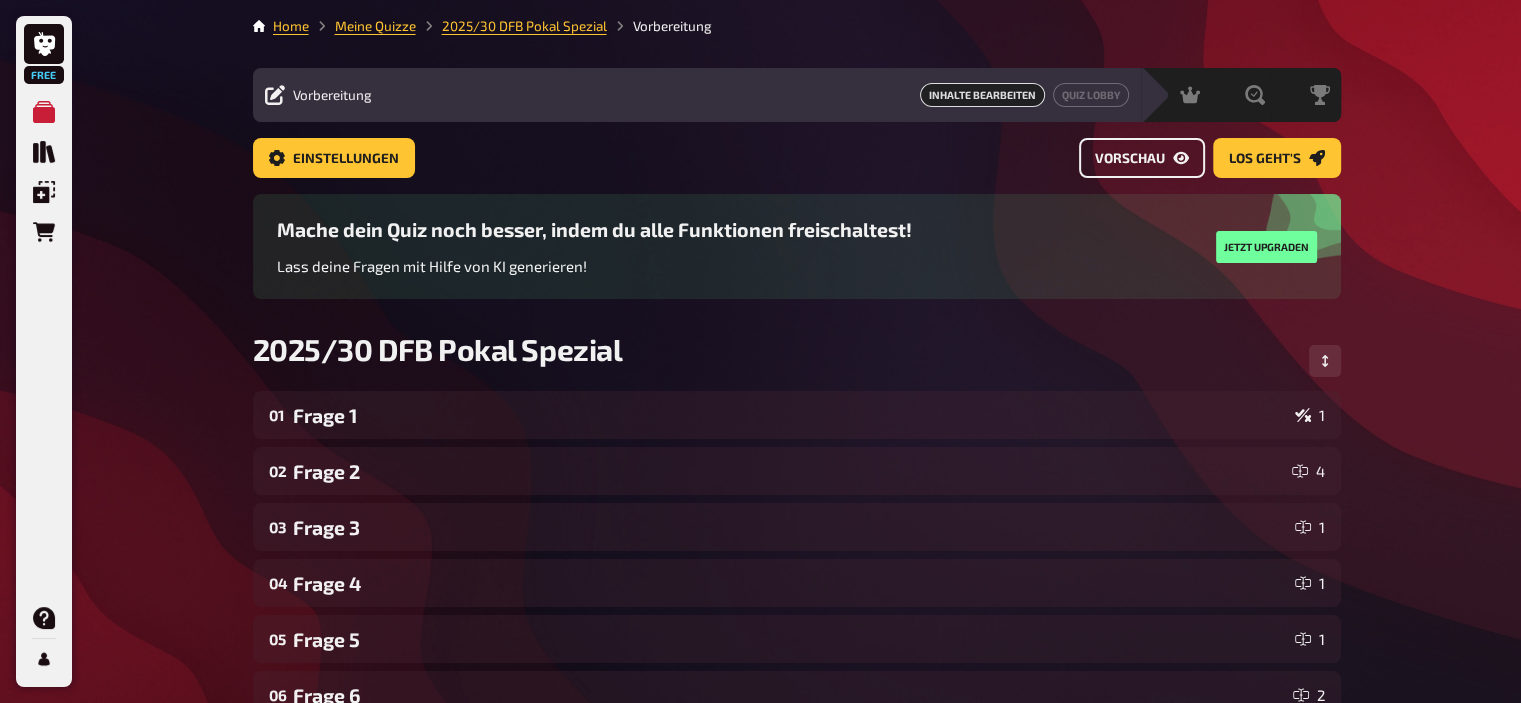 click on "Vorschau" at bounding box center (1130, 159) 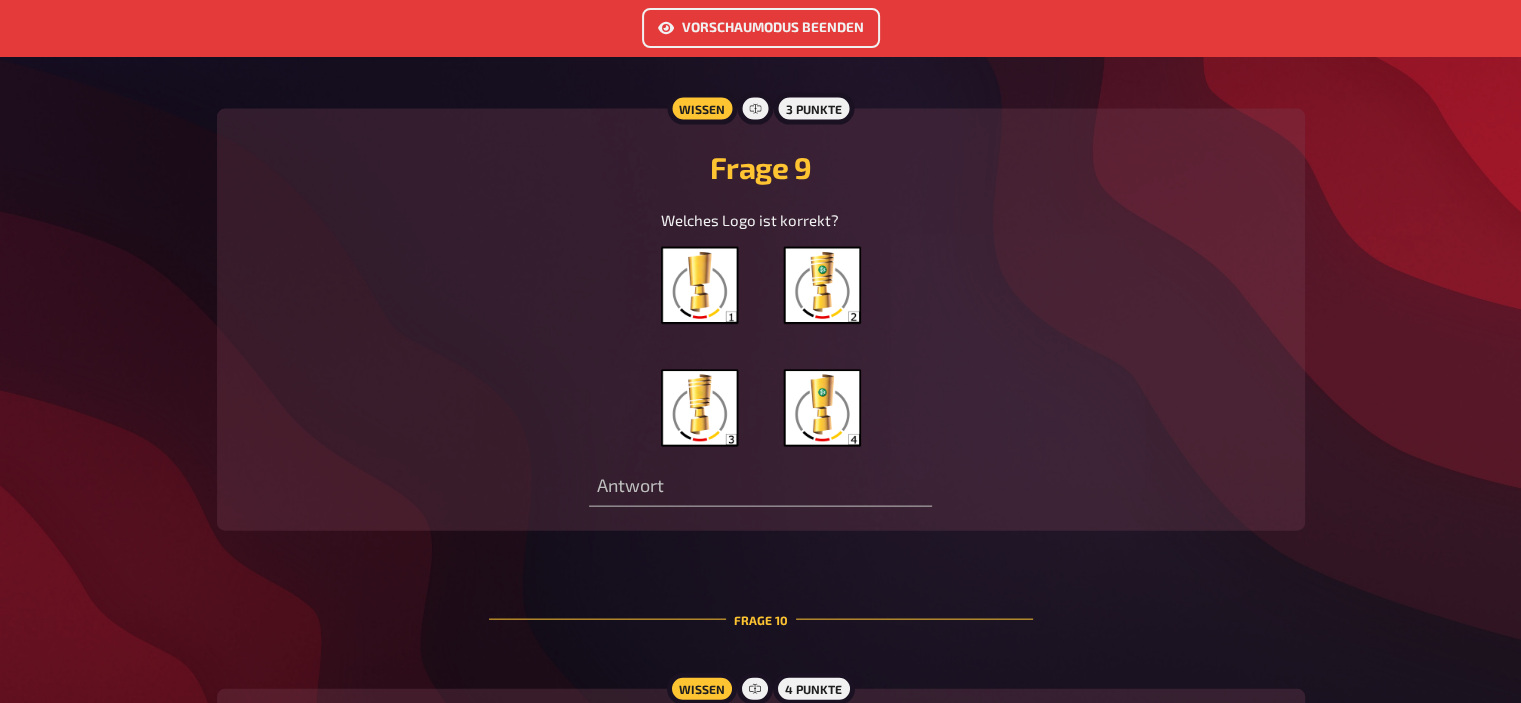 scroll, scrollTop: 4295, scrollLeft: 0, axis: vertical 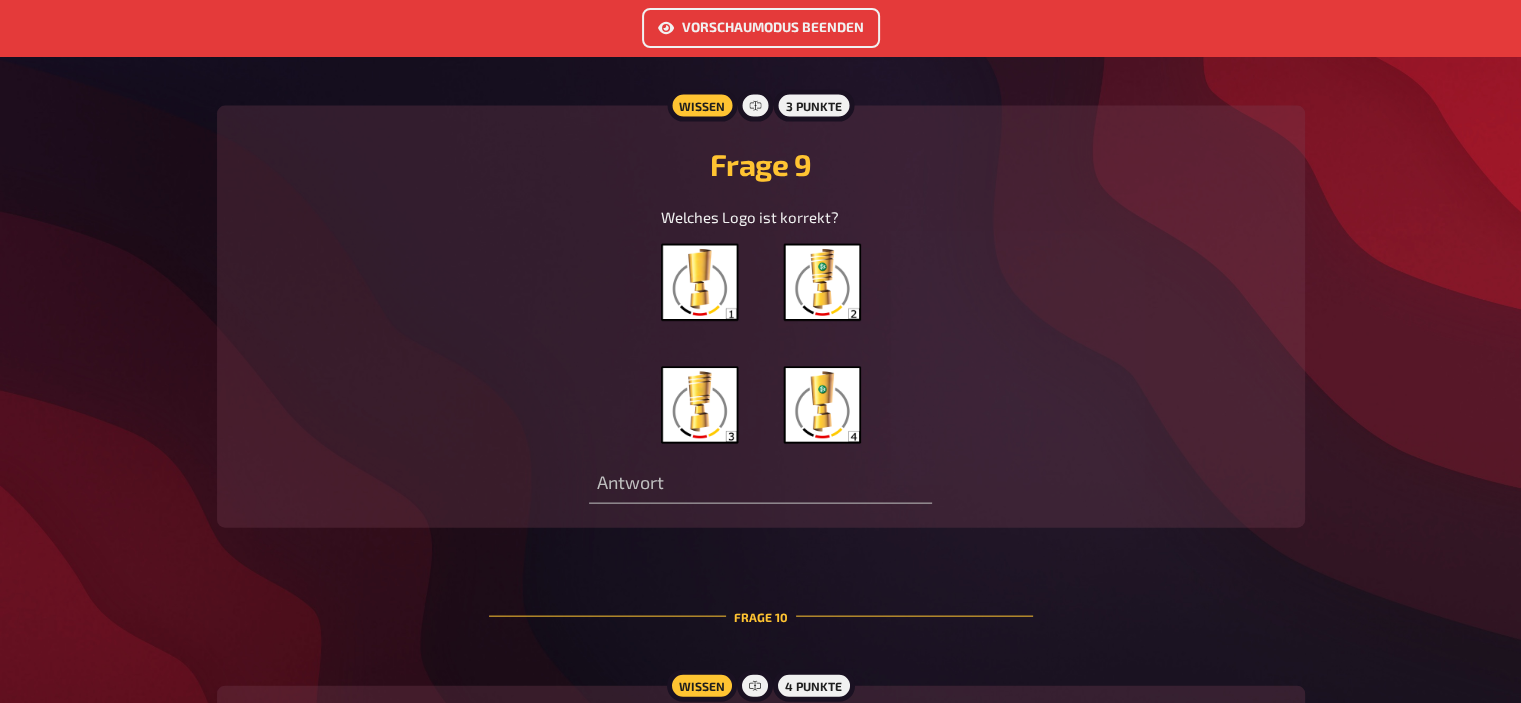 click at bounding box center [761, 344] 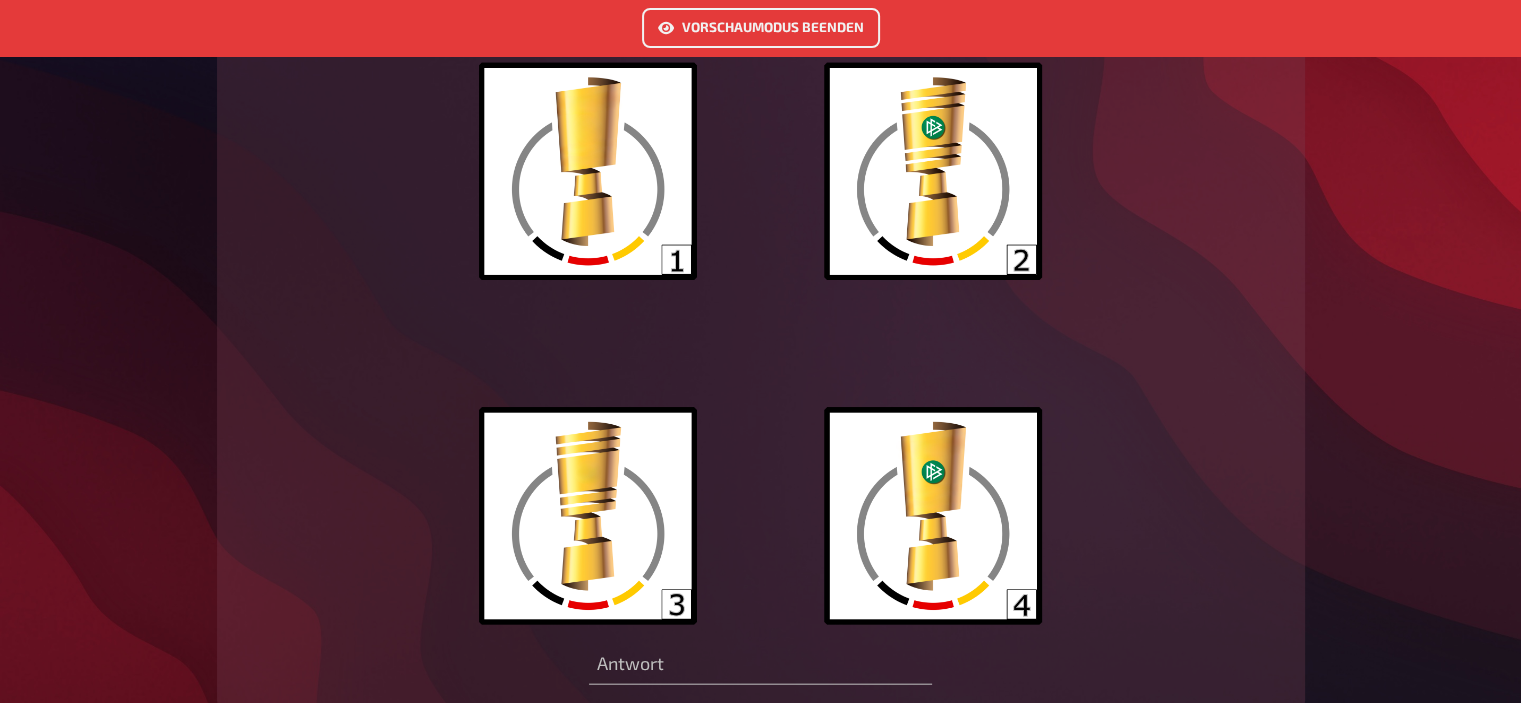 scroll, scrollTop: 4475, scrollLeft: 0, axis: vertical 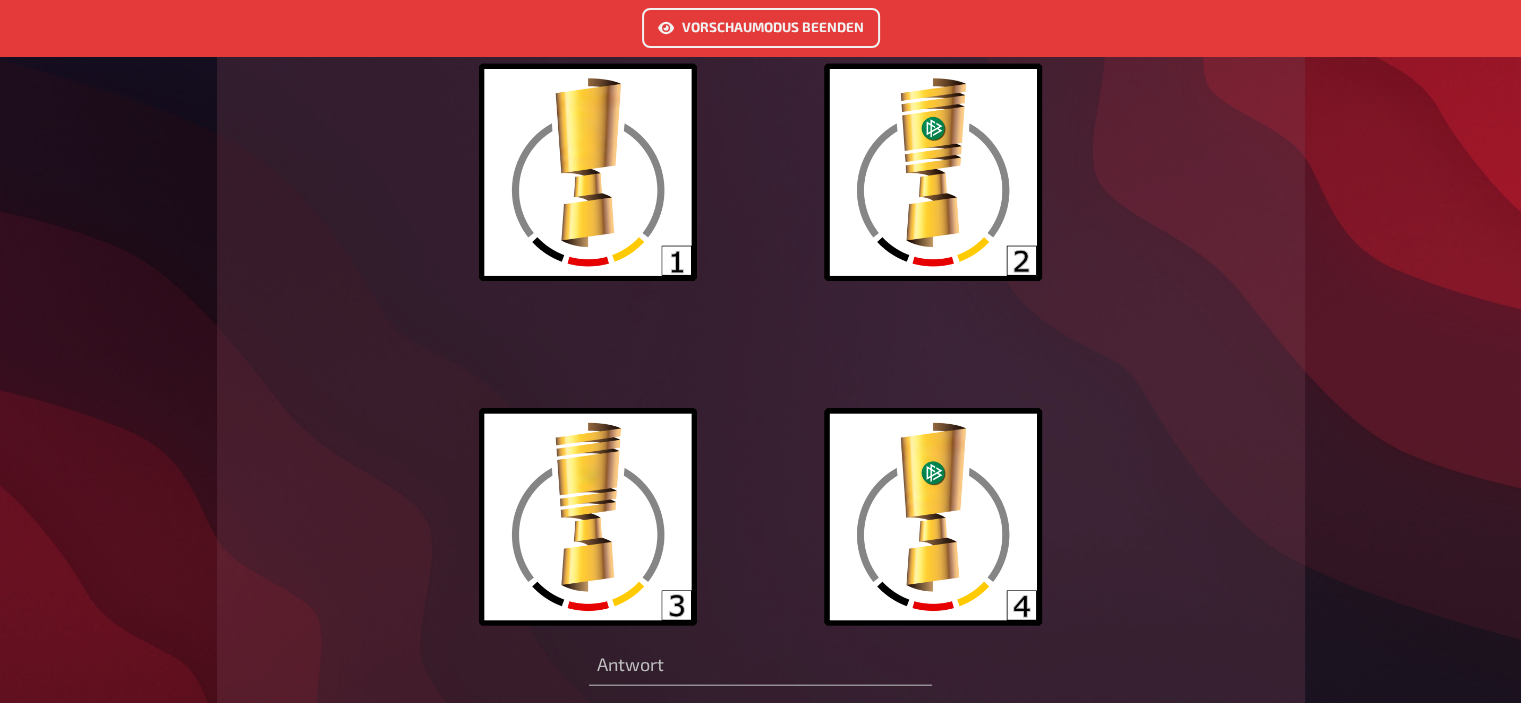 click on "Vorschaumodus beenden Herzlich Willkommen zu 2025/30 DFB Pokal Spezial Hallo und schön, dass du dabei bist! Während wir darauf warten, dass der Moderator das Quiz eröffnet, kannst du weitere Teammitglieder einladen und deinen Spielernamen anpassen. Nach dem Start werden die Fragen nach und nach aufgedeckt und bleiben bis zum Ende verfügbar. Jede deiner Eingaben wird gespeichert und innerhalb deines Teams geteilt, du brauchst also nichts zu bestätigen. Und nun wünschen wir frohes Quizzen! <VORSCHAU> Passe hier deinen Namen und Spielerfarbe an. Mein Team Lade weitere Spieler ein, um gemeinsam zu quizzen. Teammitglieder hinzufügen Frage   1 Wissen 3 Punkte Frage 1 1997 holte die 2. A-Jugend-Mannschaft des VfB Stuttgart den Titel und setzte sich im Wettbewerb gegen Mannschaften durch, deren Spieler im Schnitt ein Jahr älter waren. Um so weit zu kommen, musste die Mannschaft erst den Kreispokal gewinnen. Dann gewann man den Württembergischen Pokal gegen die eigene 1. A-Jugend-Mannschaft. wahr falsch   2" at bounding box center (760, 617) 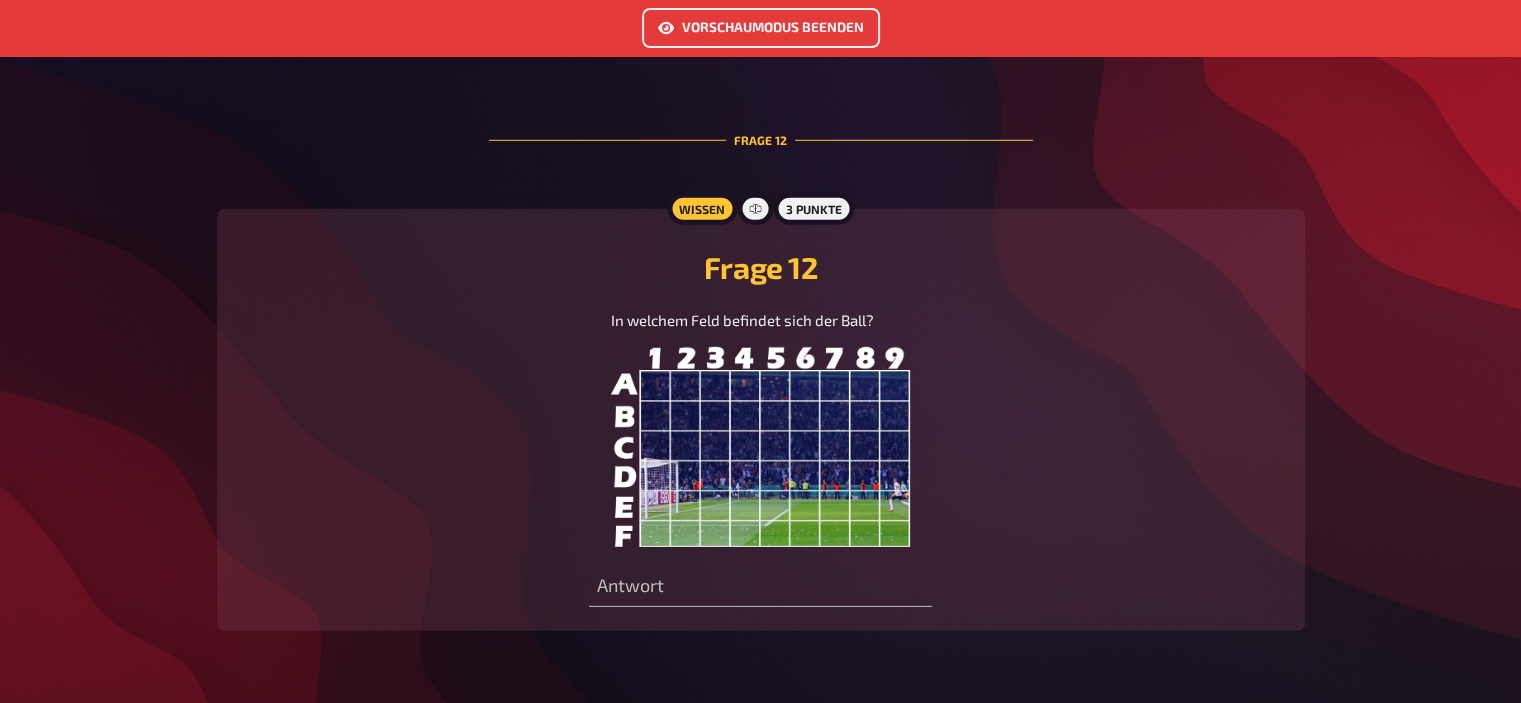 scroll, scrollTop: 5940, scrollLeft: 0, axis: vertical 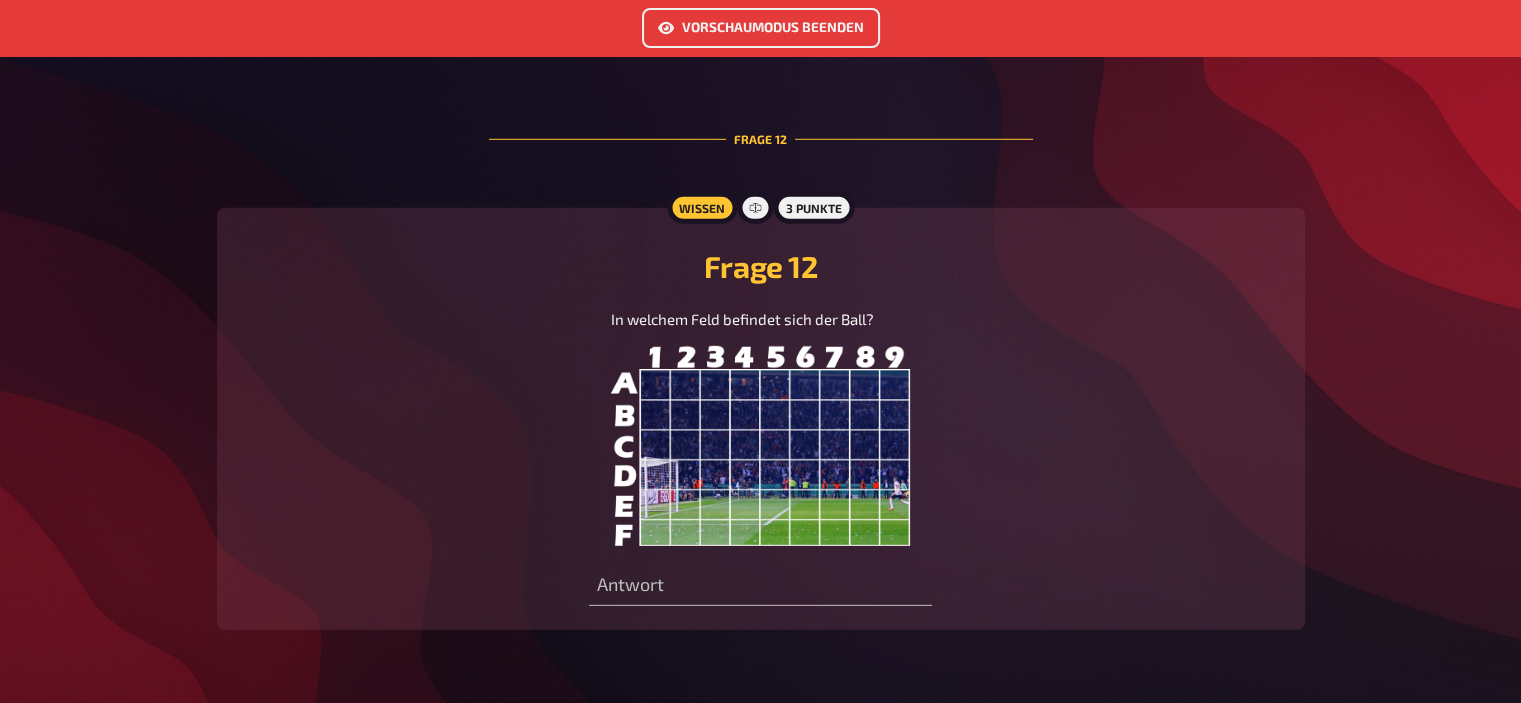 click at bounding box center [761, 446] 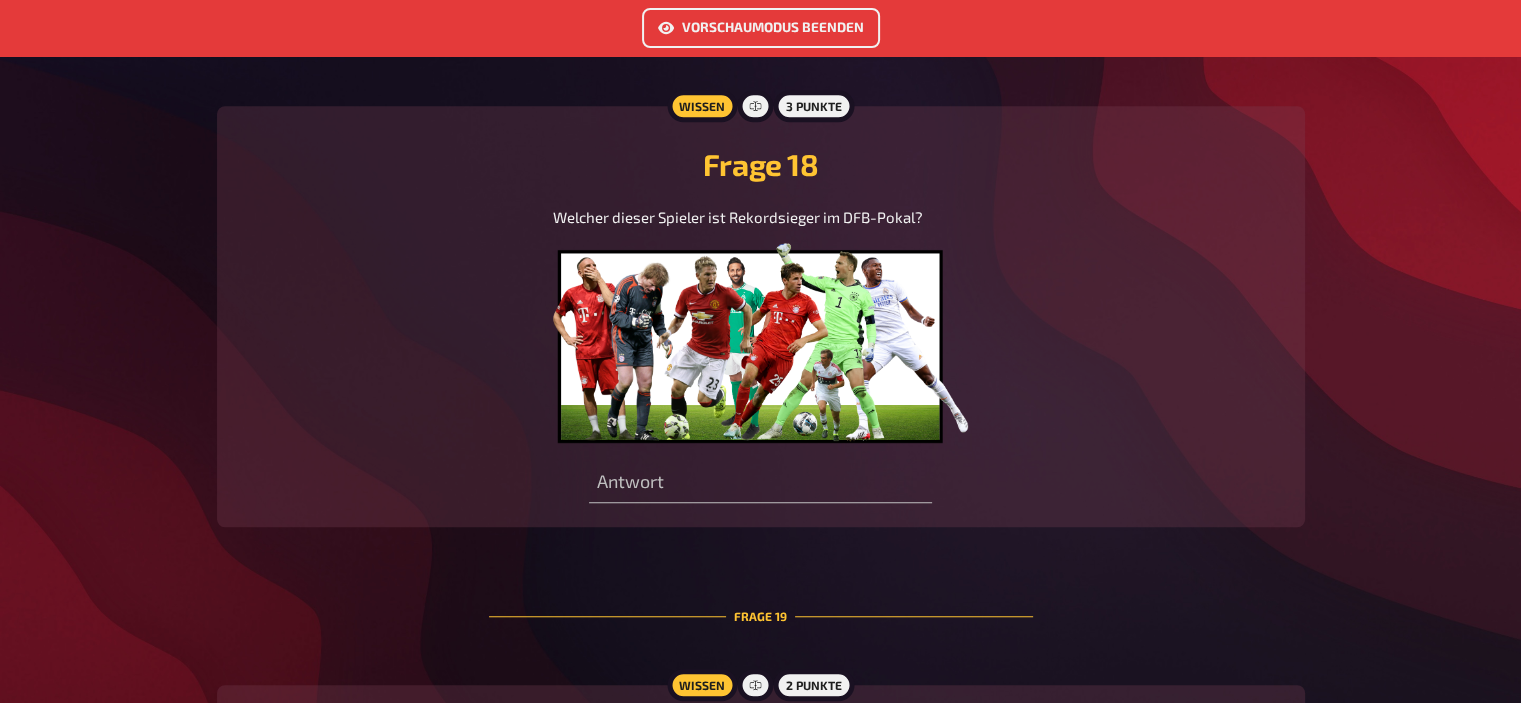 scroll, scrollTop: 9024, scrollLeft: 0, axis: vertical 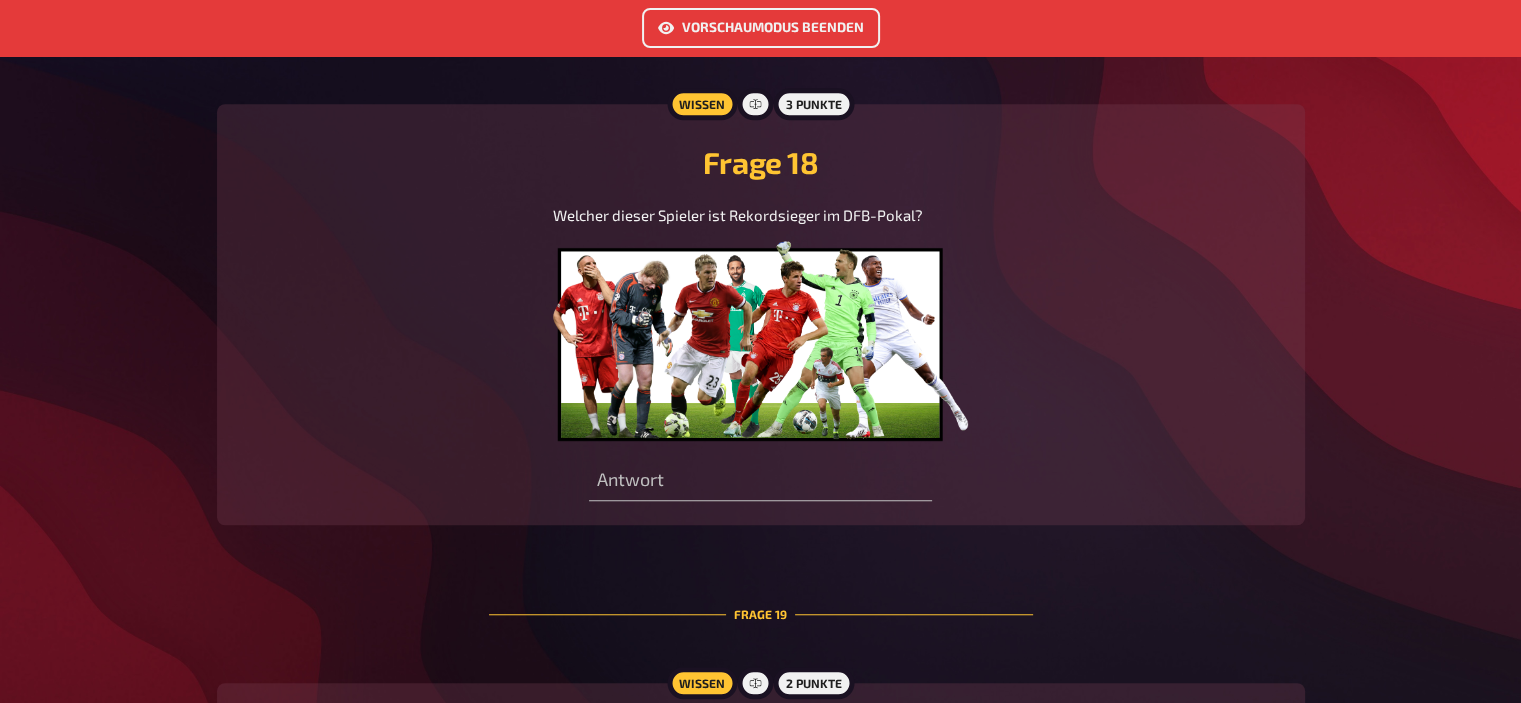 click at bounding box center (761, 341) 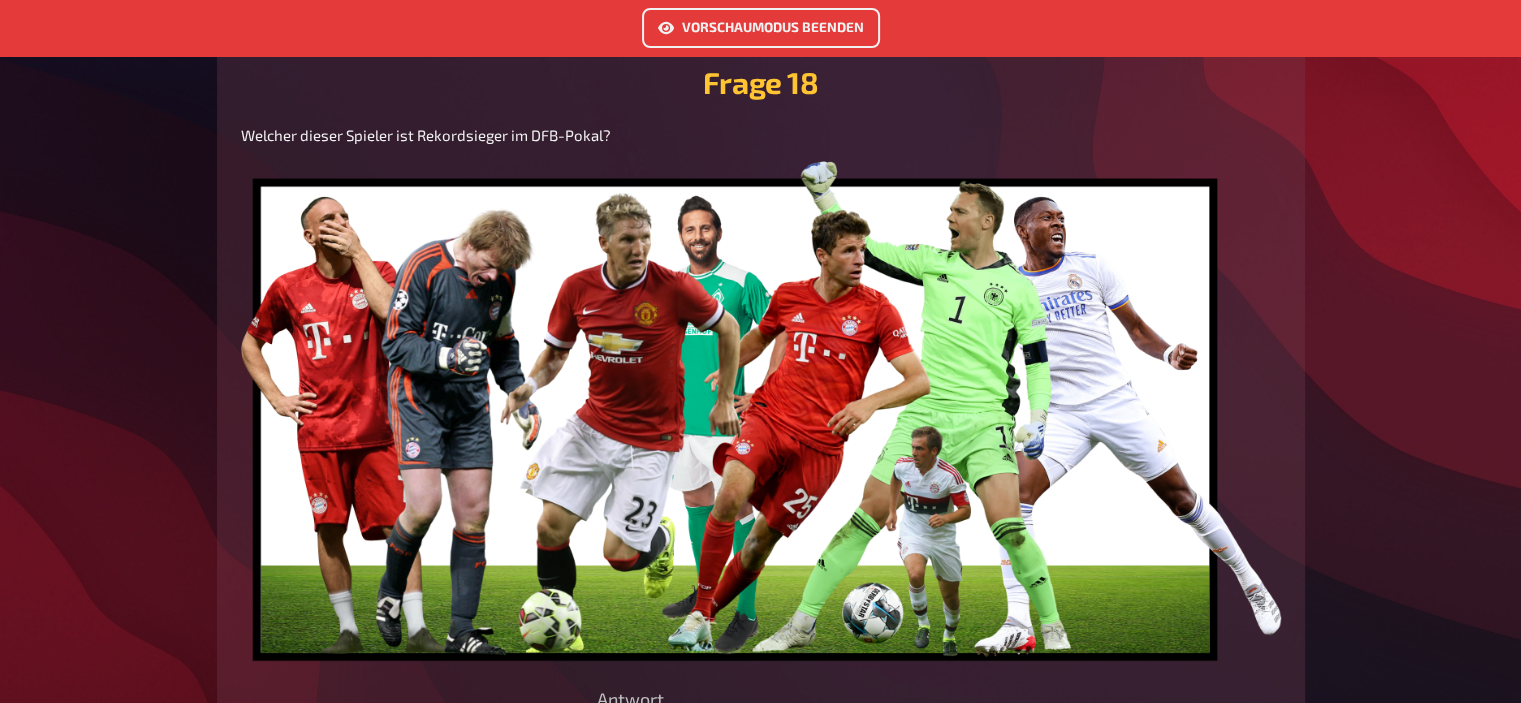 scroll, scrollTop: 9110, scrollLeft: 0, axis: vertical 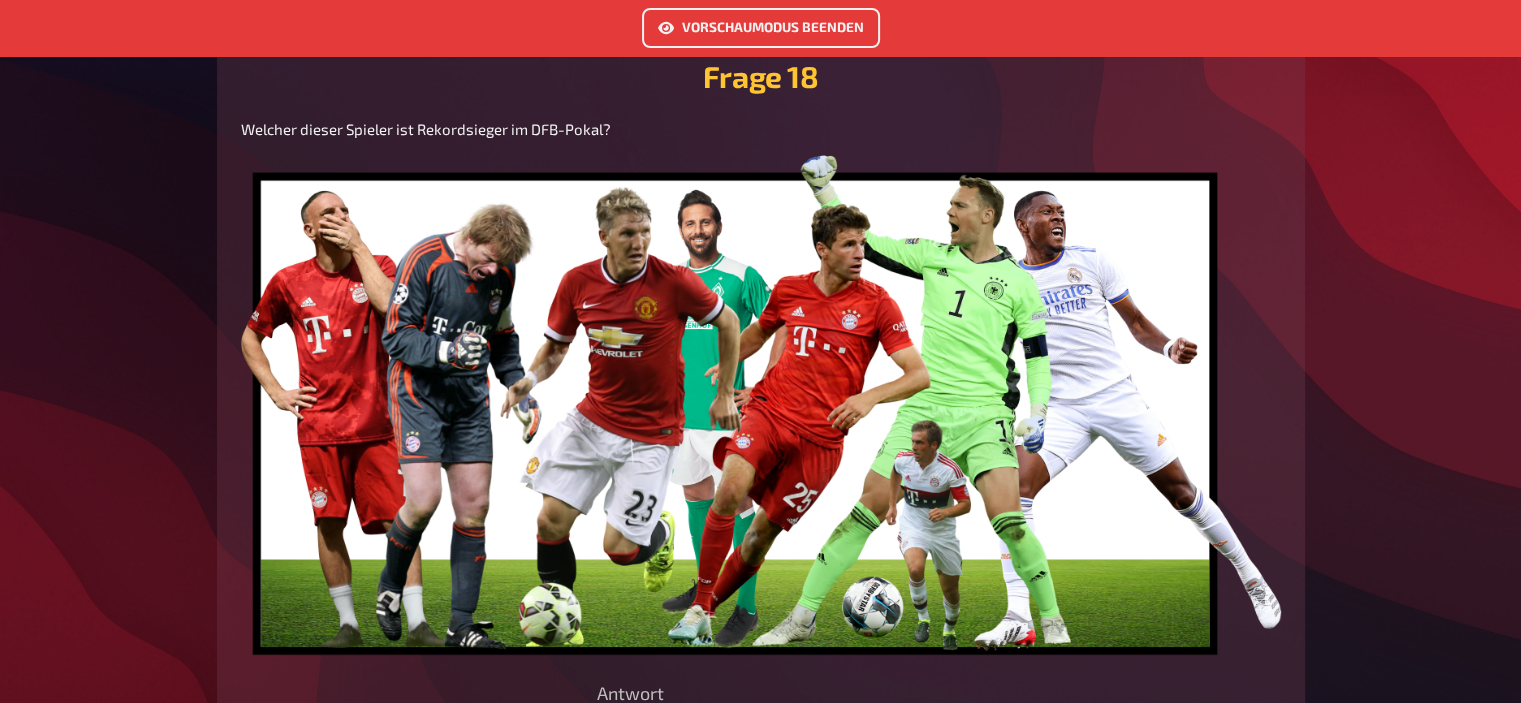 click at bounding box center [761, 405] 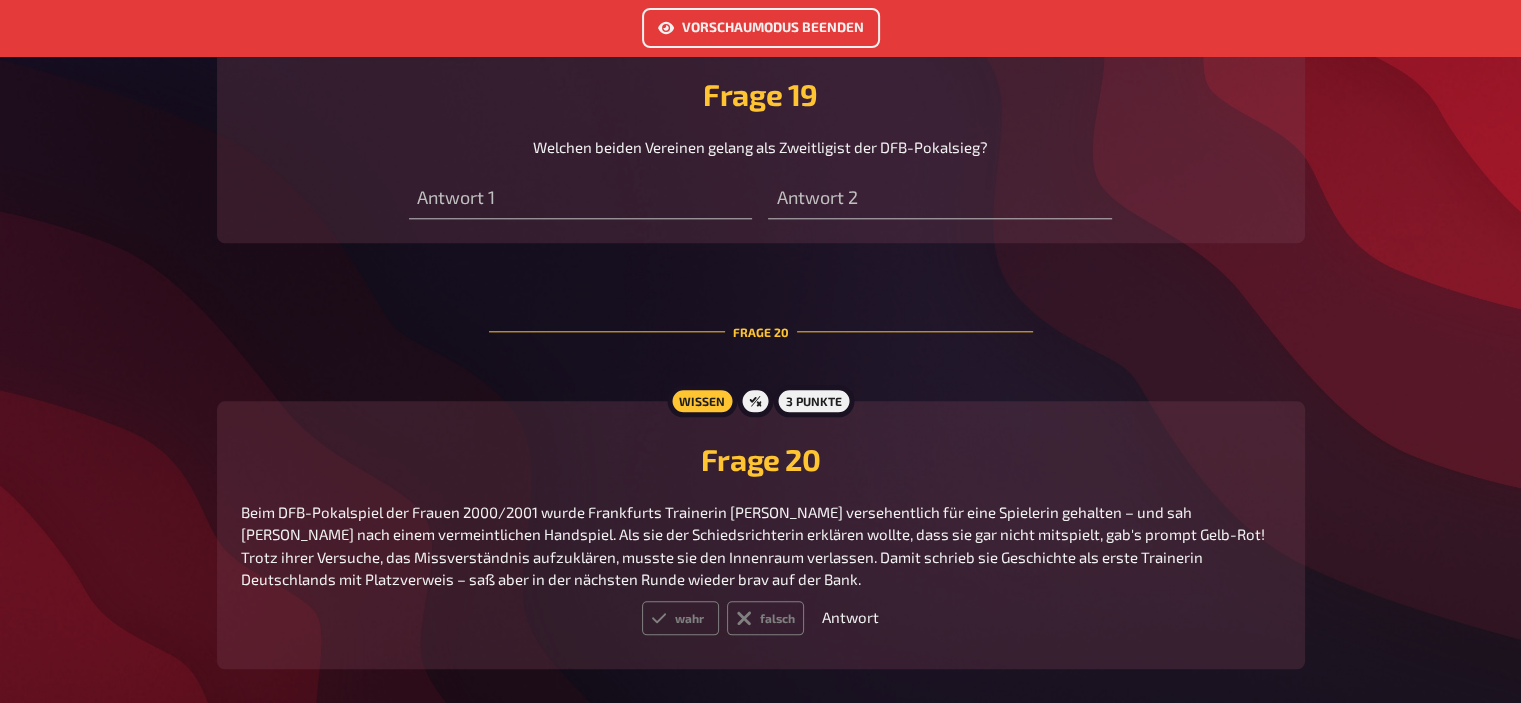 scroll, scrollTop: 9772, scrollLeft: 0, axis: vertical 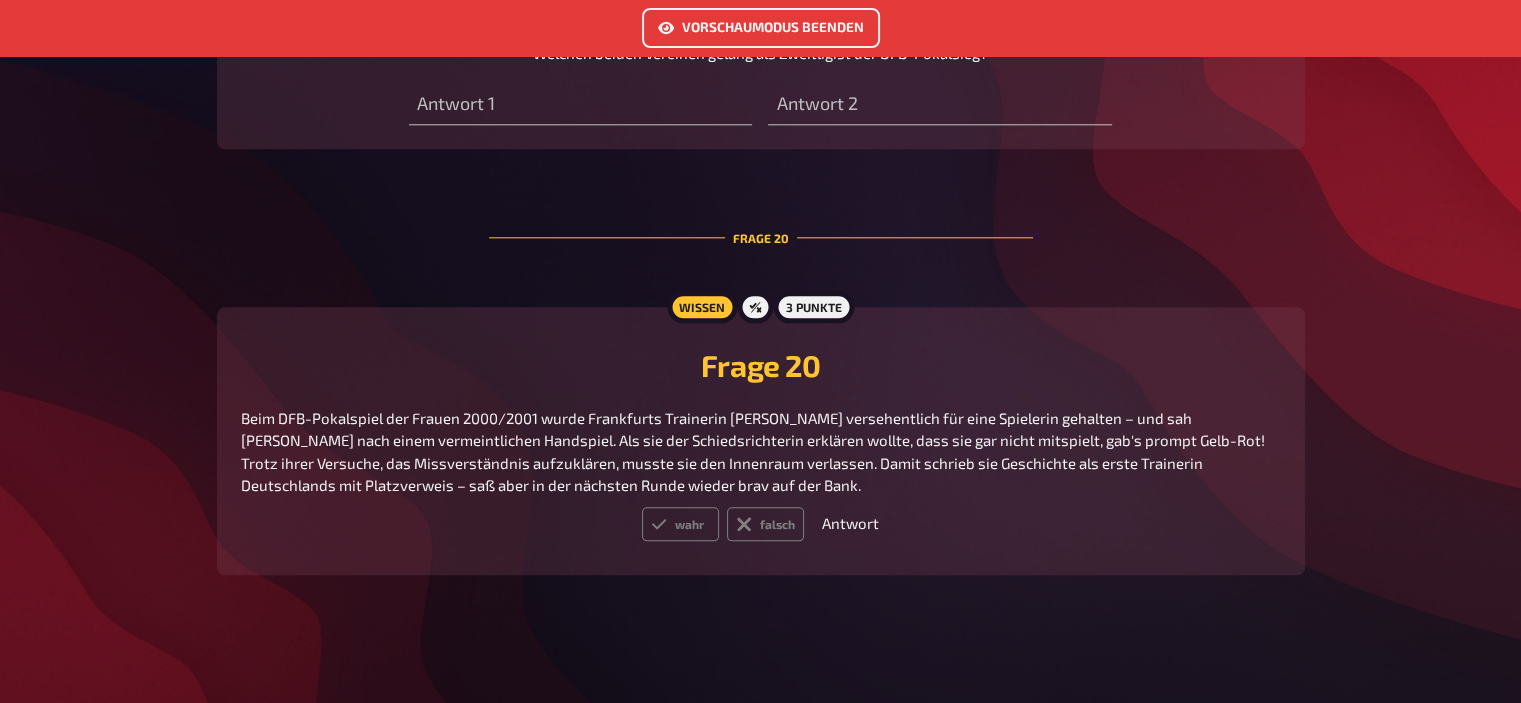 click on "Vorschaumodus beenden" at bounding box center [761, 28] 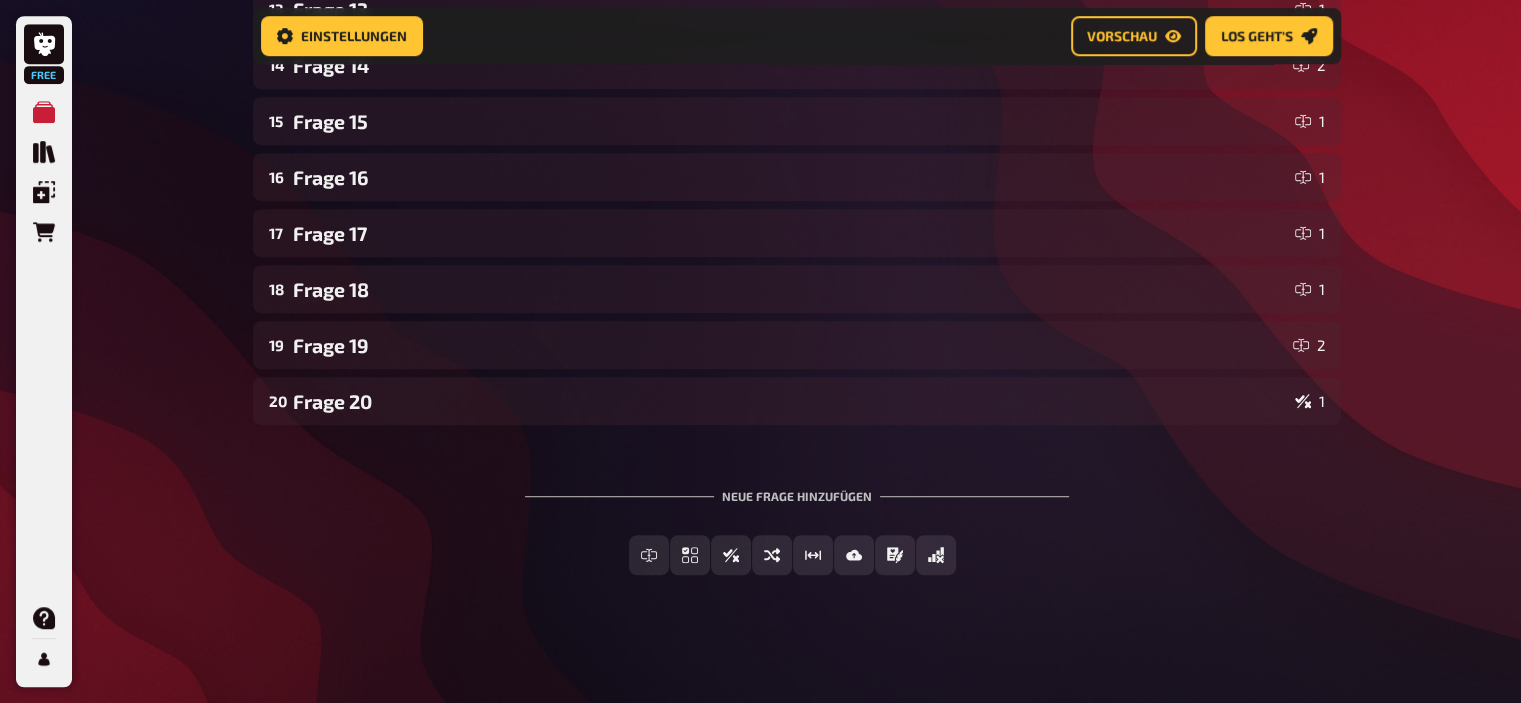 scroll, scrollTop: 1095, scrollLeft: 0, axis: vertical 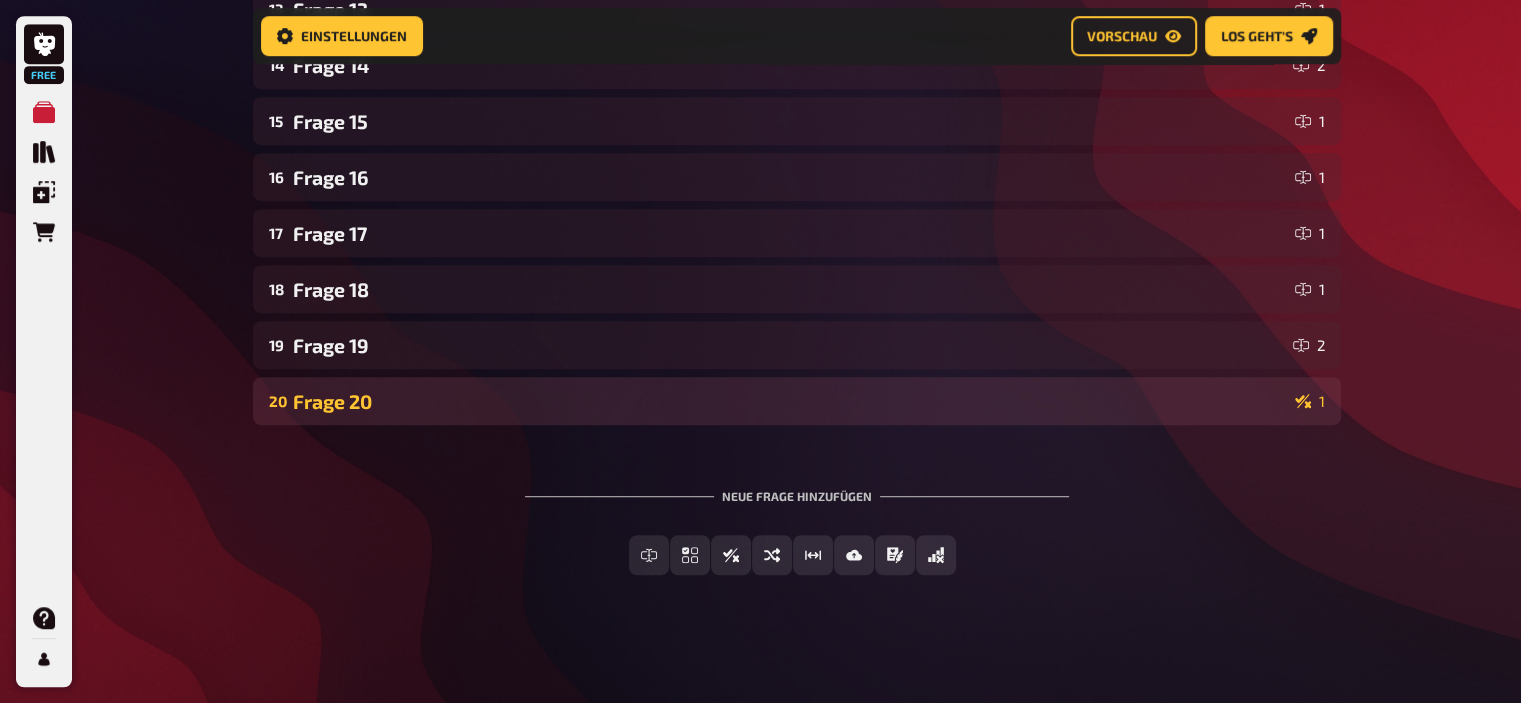 click on "Frage 20" at bounding box center [790, 401] 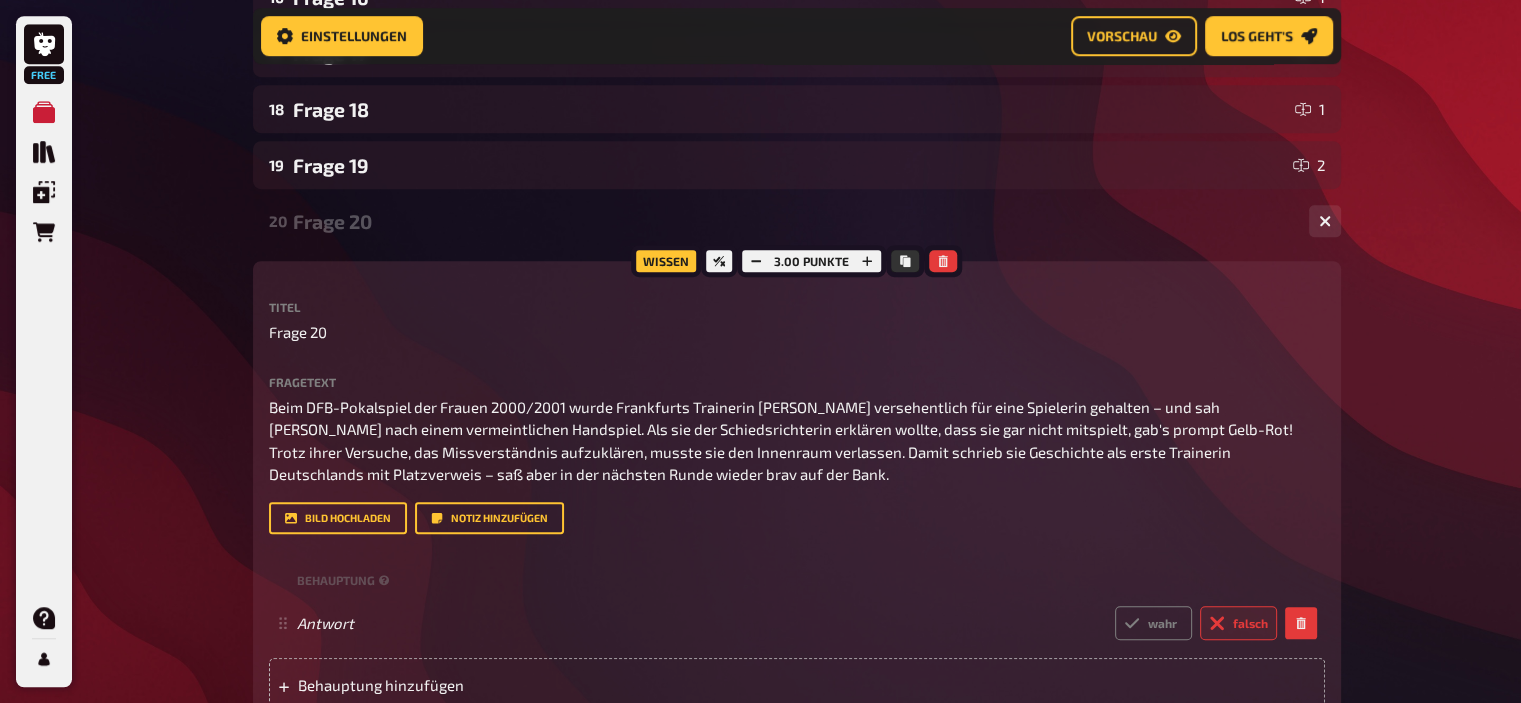 scroll, scrollTop: 1275, scrollLeft: 0, axis: vertical 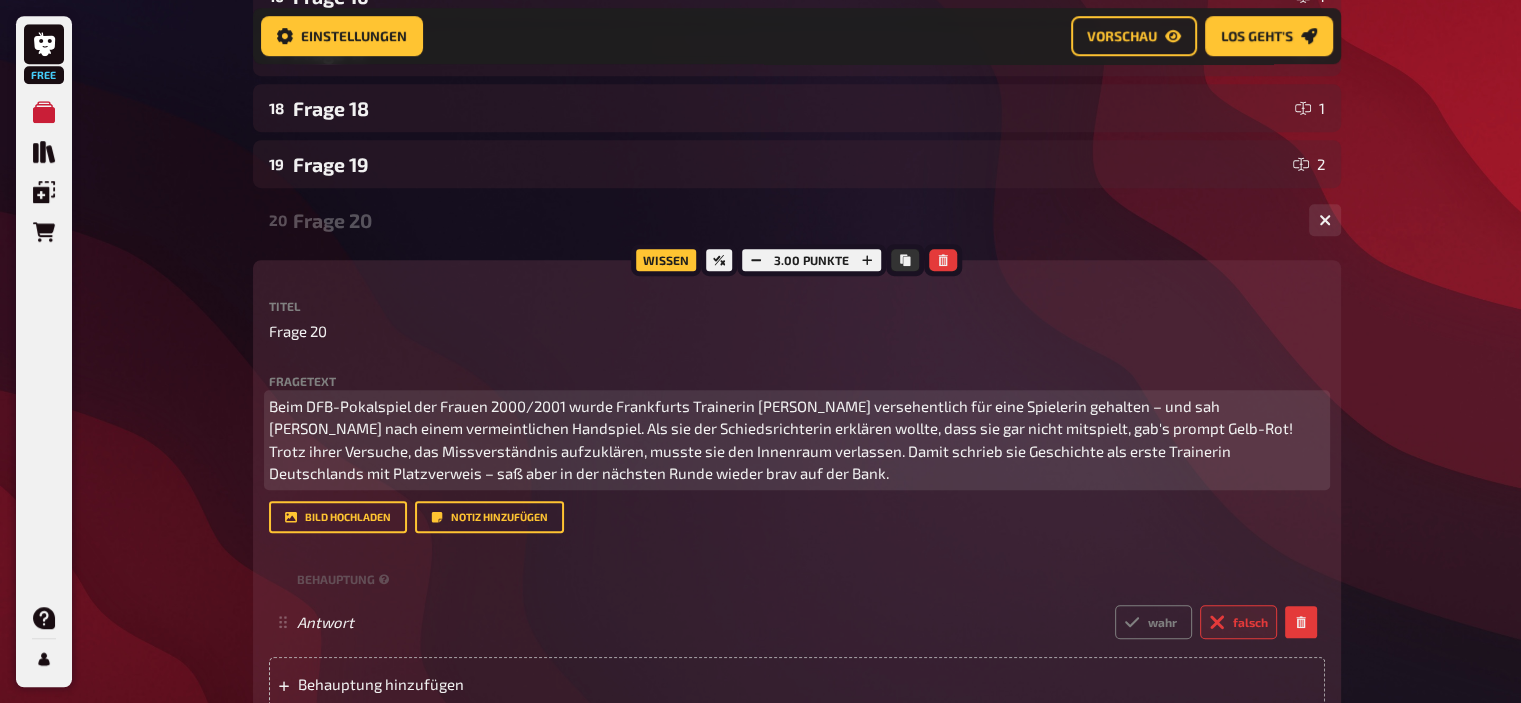 click on "Beim DFB-Pokalspiel der Frauen 2000/2001 wurde Frankfurts Trainerin [PERSON_NAME] versehentlich für eine Spielerin gehalten – und sah [PERSON_NAME] nach einem vermeintlichen Handspiel. Als sie der Schiedsrichterin erklären wollte, dass sie gar nicht mitspielt, gab's prompt Gelb-Rot! Trotz ihrer Versuche, das Missverständnis aufzuklären, musste sie den Innenraum verlassen. Damit schrieb sie Geschichte als erste Trainerin Deutschlands mit Platzverweis – saß aber in der nächsten Runde wieder brav auf der Bank." at bounding box center [782, 440] 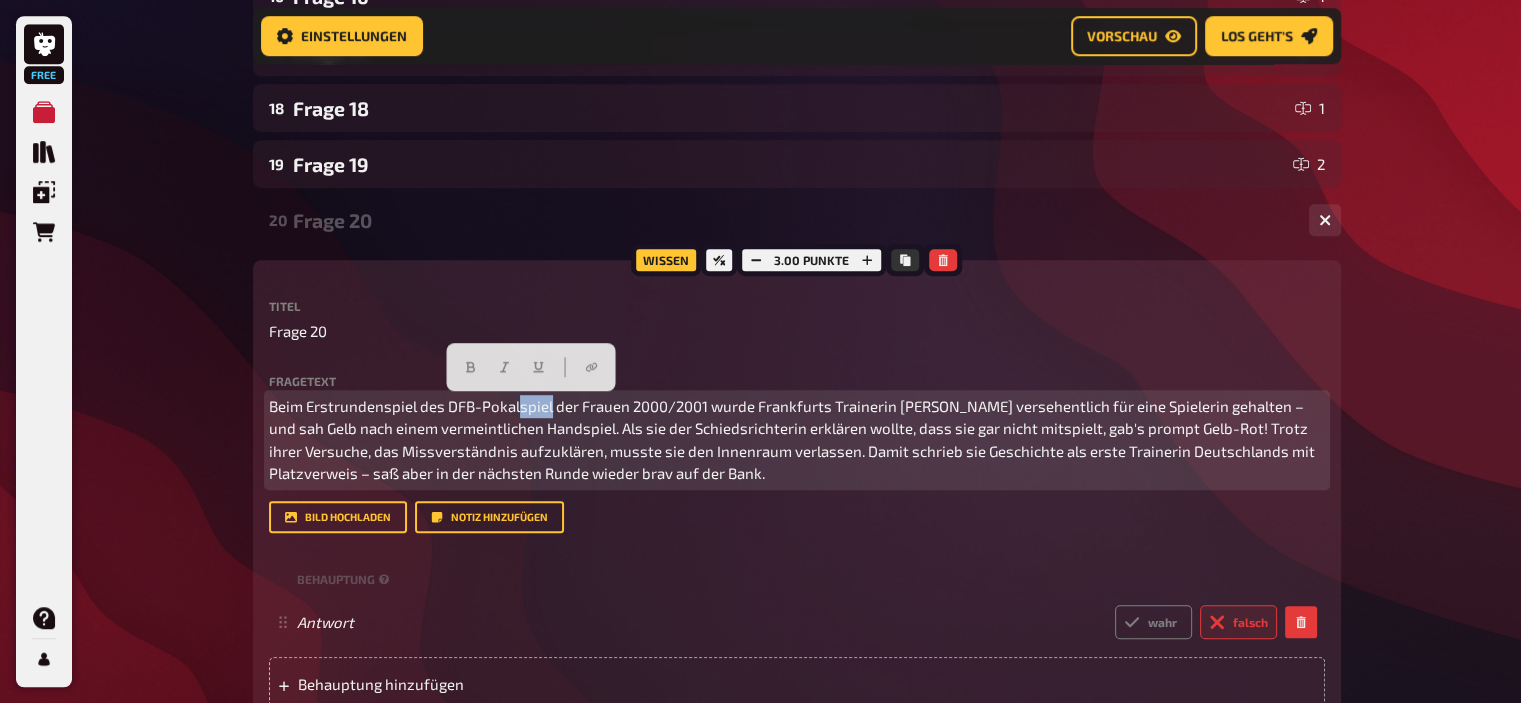 drag, startPoint x: 516, startPoint y: 408, endPoint x: 548, endPoint y: 408, distance: 32 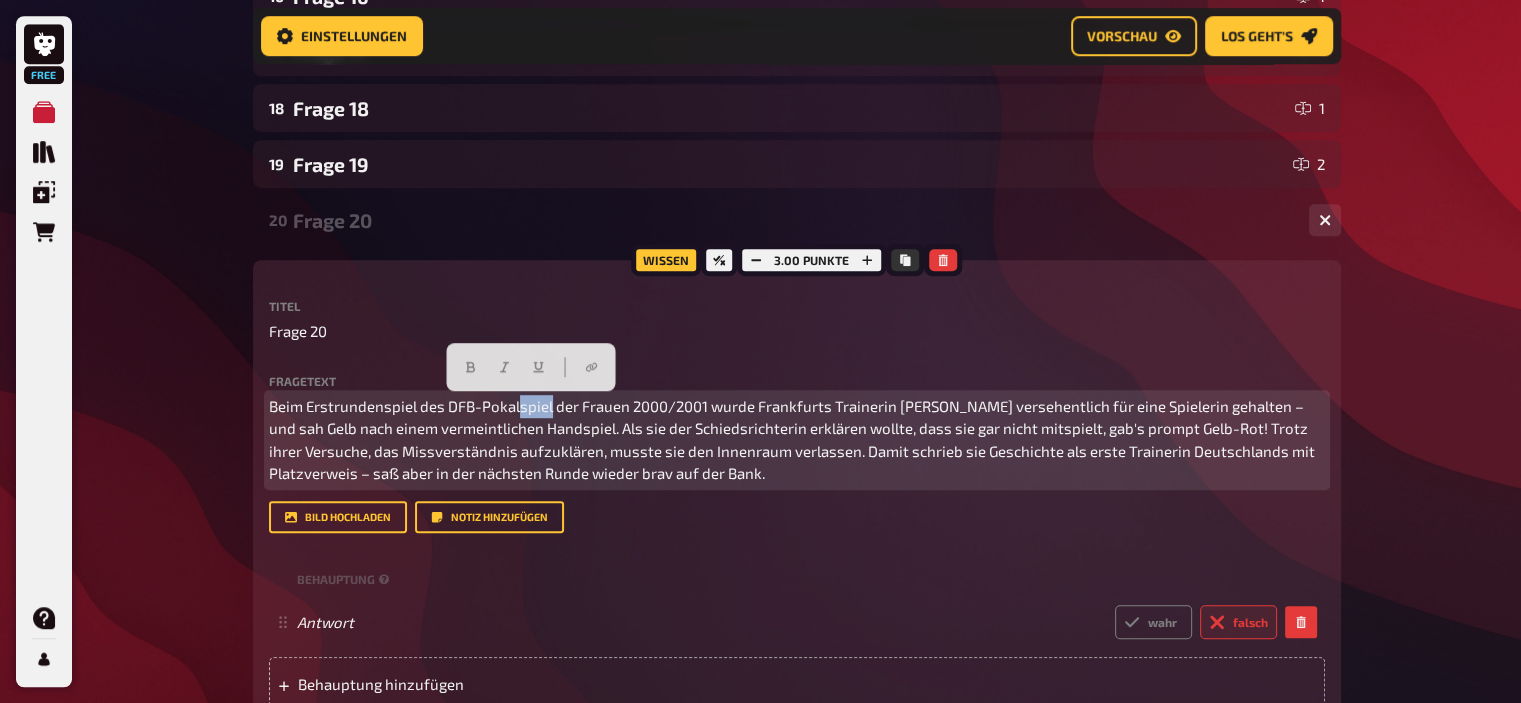 click on "Beim Erstrundenspiel des DFB-Pokalspiel der Frauen 2000/2001 wurde Frankfurts Trainerin [PERSON_NAME] versehentlich für eine Spielerin gehalten – und sah Gelb nach einem vermeintlichen Handspiel. Als sie der Schiedsrichterin erklären wollte, dass sie gar nicht mitspielt, gab's prompt Gelb-Rot! Trotz ihrer Versuche, das Missverständnis aufzuklären, musste sie den Innenraum verlassen. Damit schrieb sie Geschichte als erste Trainerin Deutschlands mit Platzverweis – saß aber in der nächsten Runde wieder brav auf der Bank." at bounding box center [793, 440] 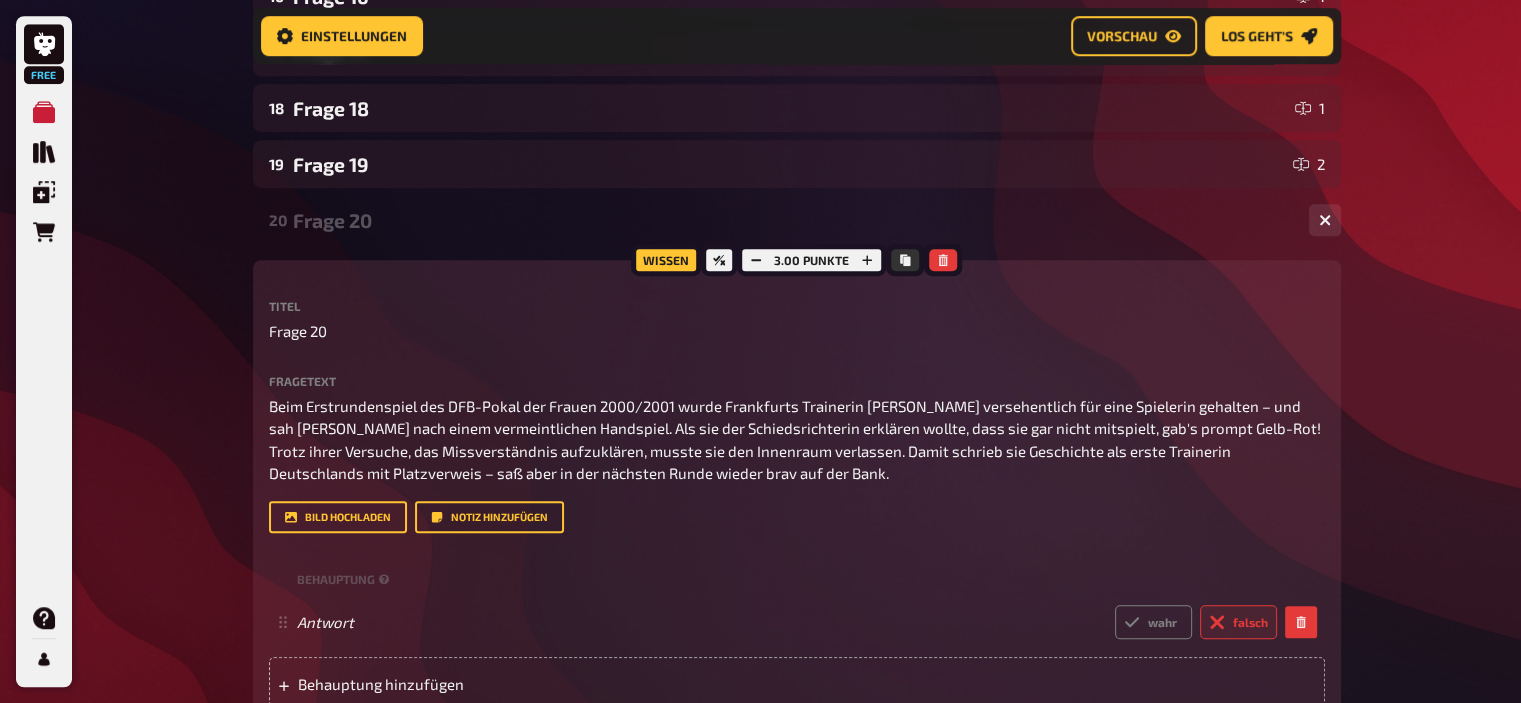 click on "Frage 20" at bounding box center (793, 220) 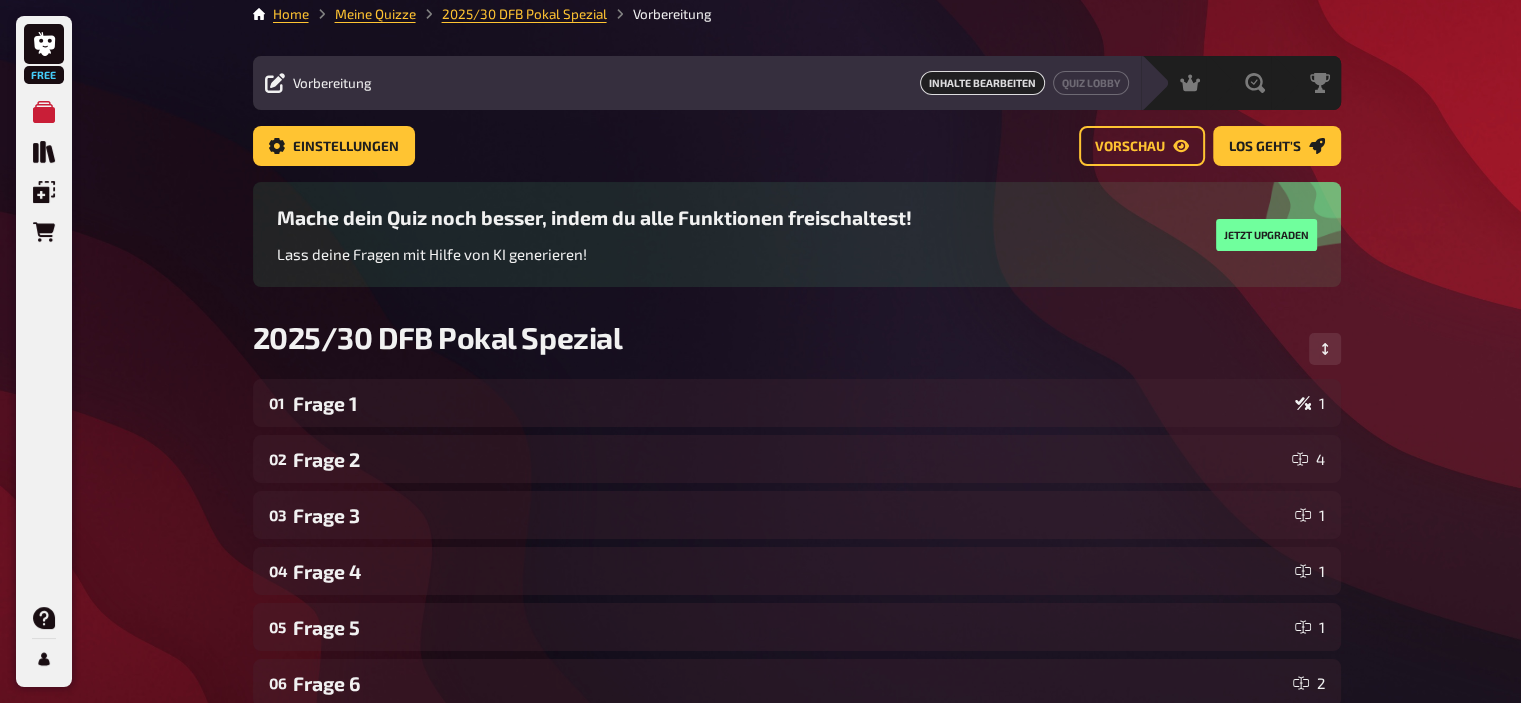 scroll, scrollTop: 0, scrollLeft: 0, axis: both 